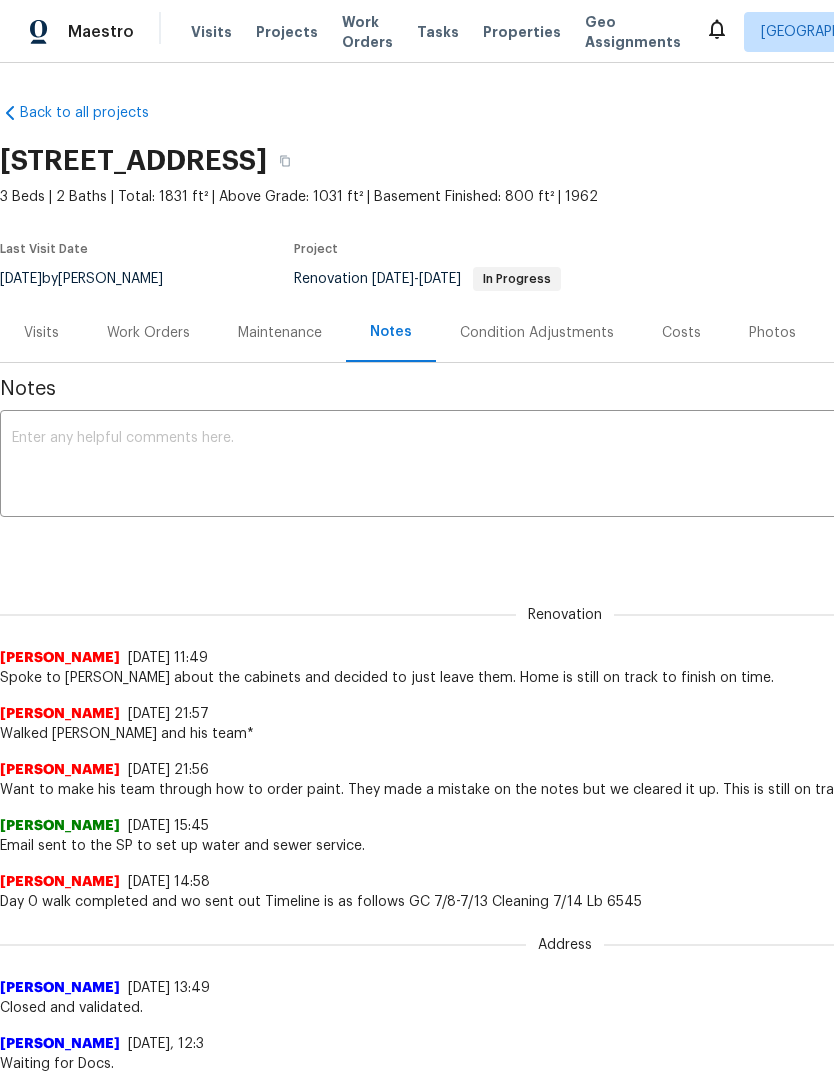 scroll, scrollTop: 121, scrollLeft: 0, axis: vertical 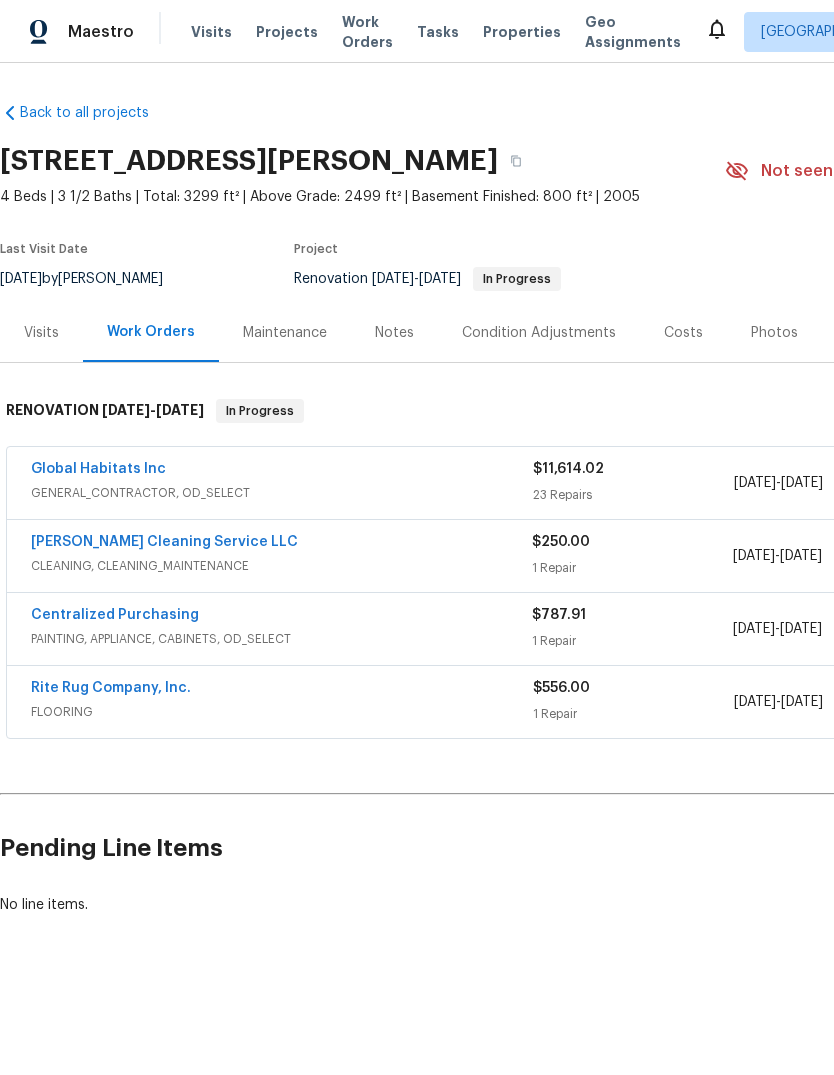 click on "GENERAL_CONTRACTOR, OD_SELECT" at bounding box center (282, 493) 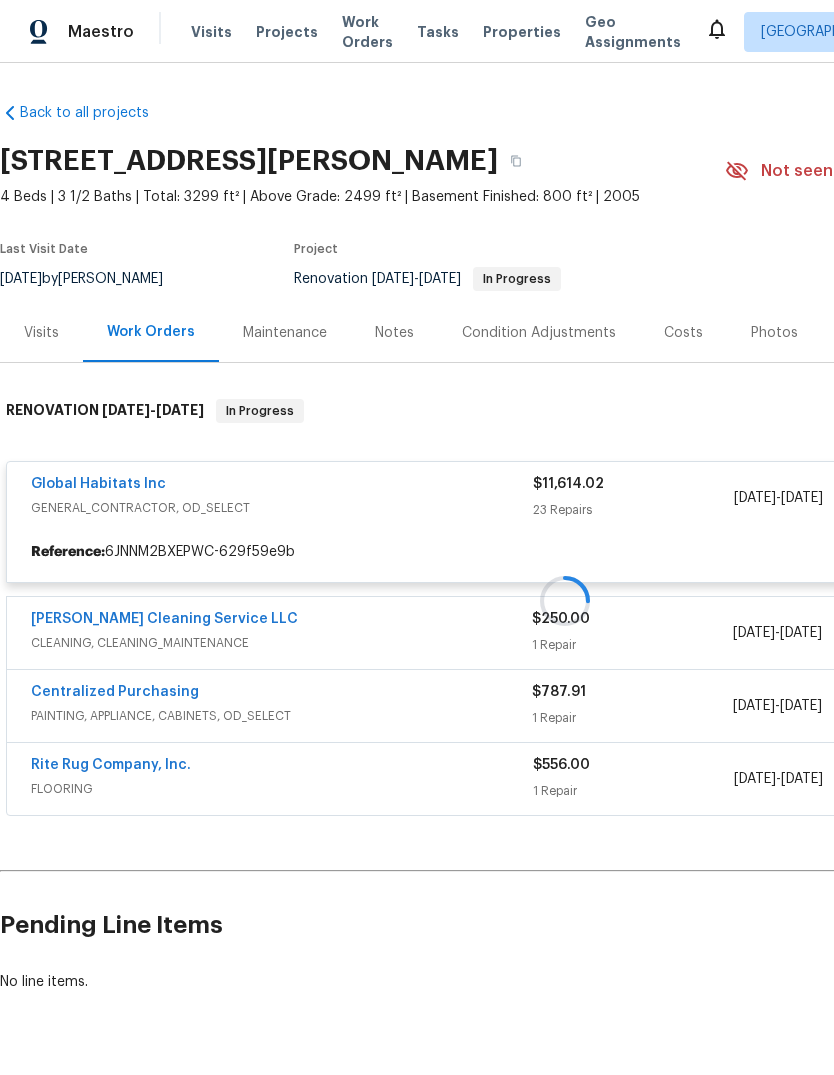 click at bounding box center [565, 600] 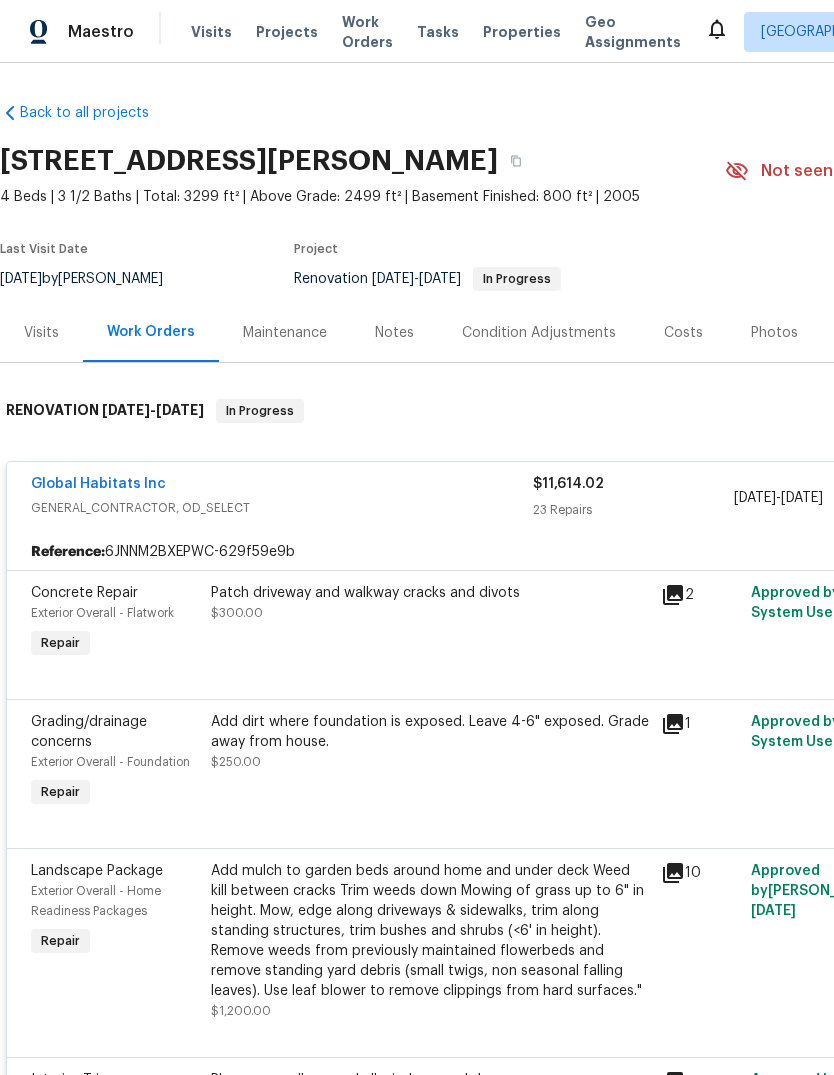 click on "Global Habitats Inc" at bounding box center [98, 484] 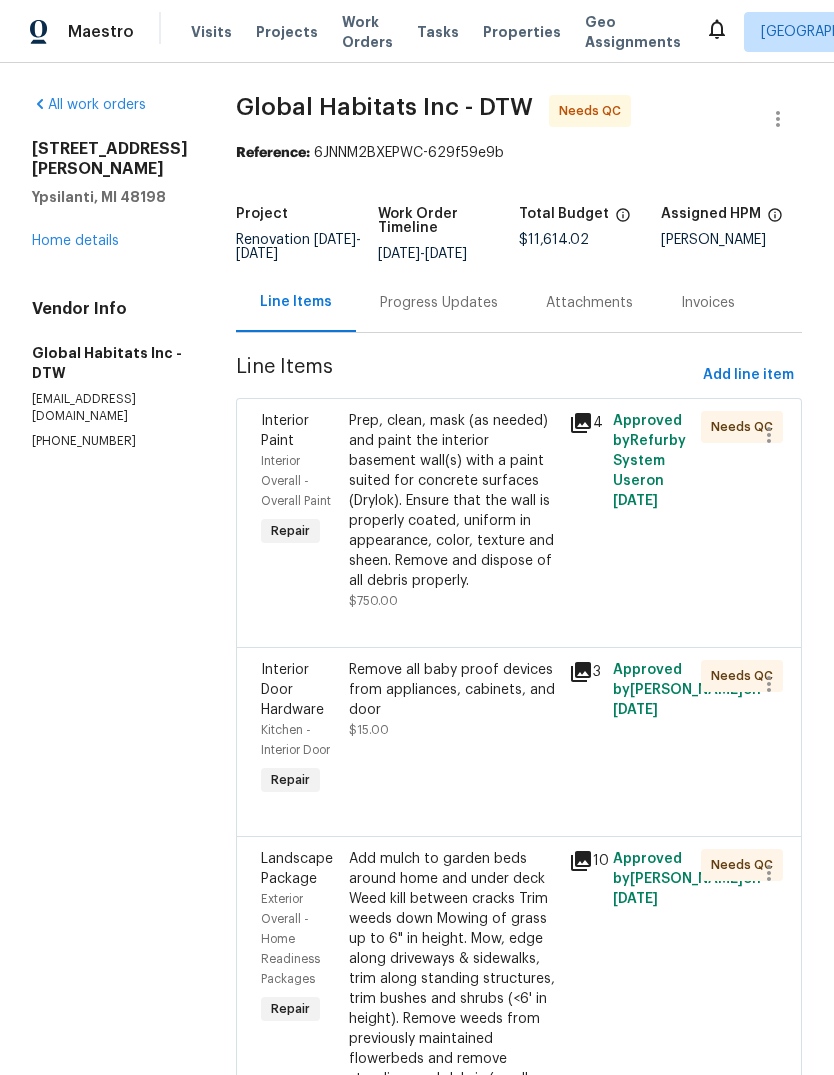 scroll, scrollTop: 0, scrollLeft: 0, axis: both 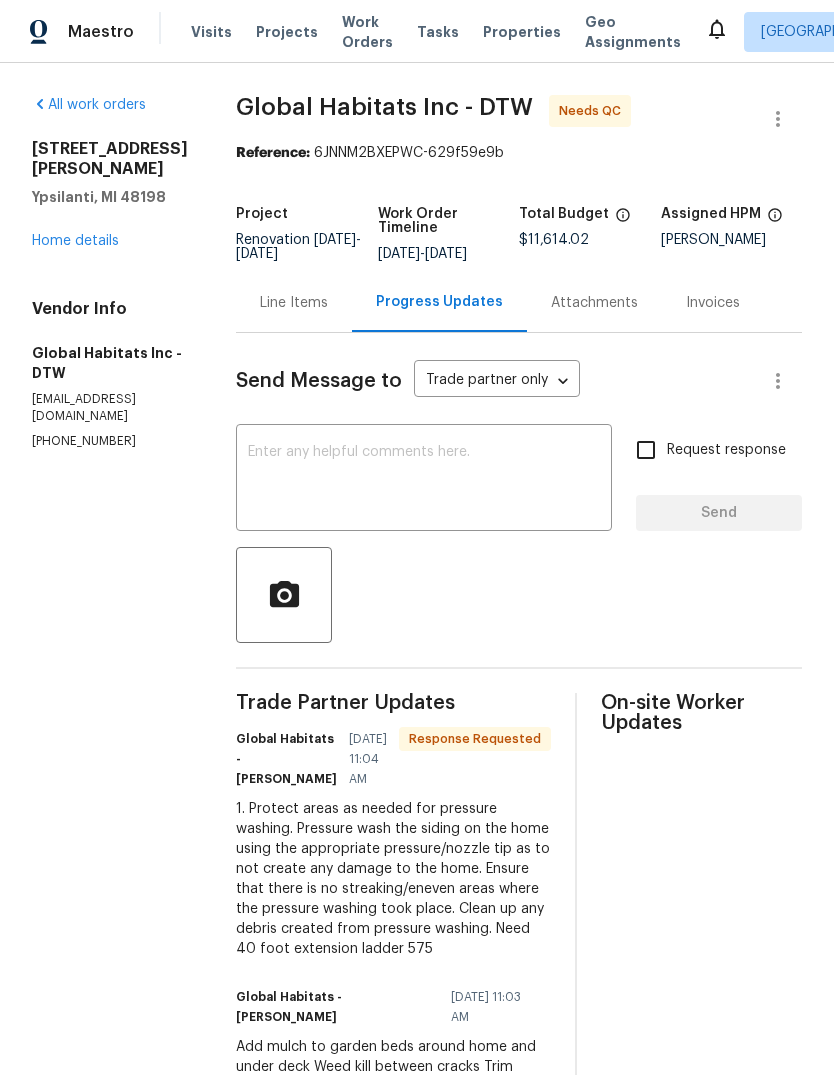 click on "All work orders 1960 Frances Way Ypsilanti, MI 48198 Home details Vendor Info Global Habitats Inc - DTW johnbaraiac@yahoo.com (248) 928-6434" at bounding box center [110, 272] 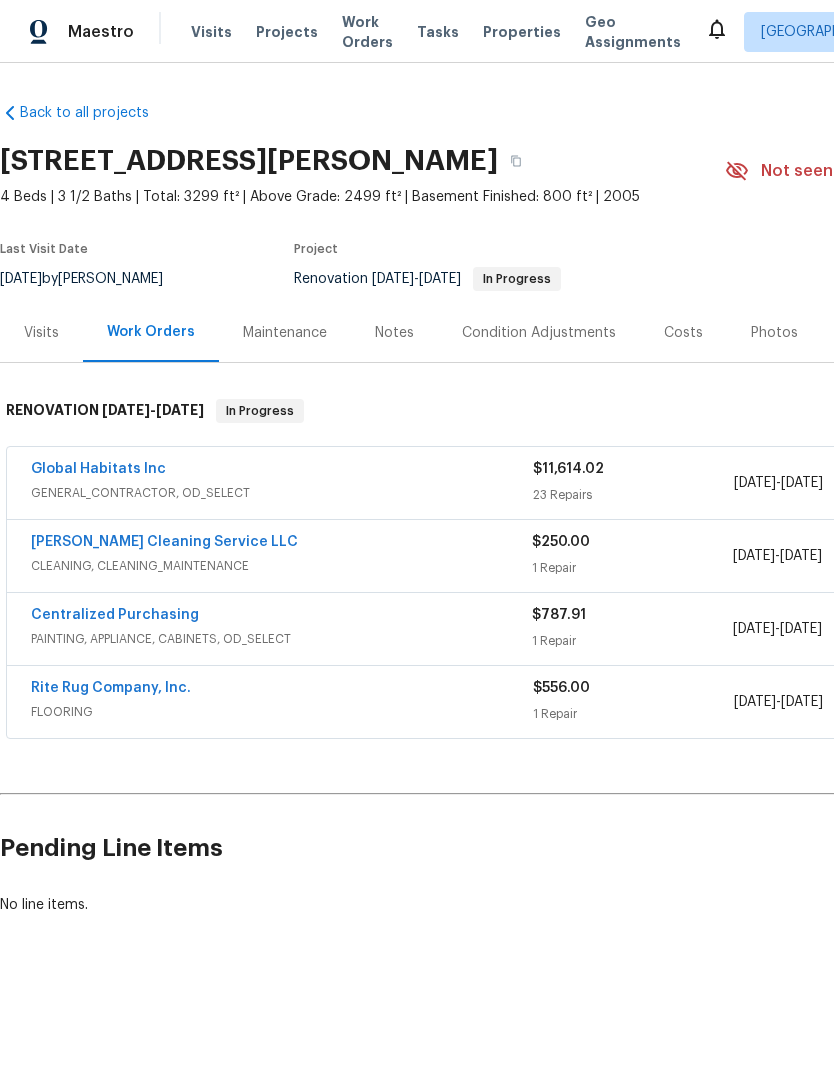 click on "Global Habitats Inc" at bounding box center [98, 469] 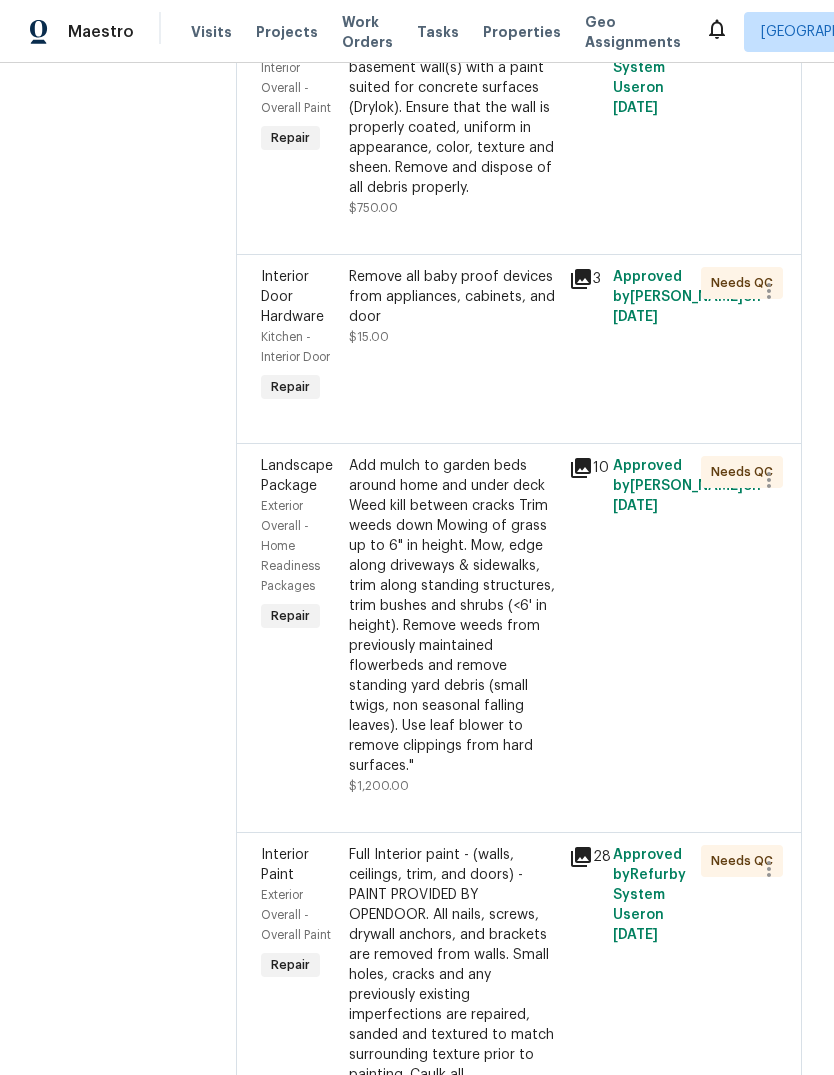 scroll, scrollTop: 536, scrollLeft: 0, axis: vertical 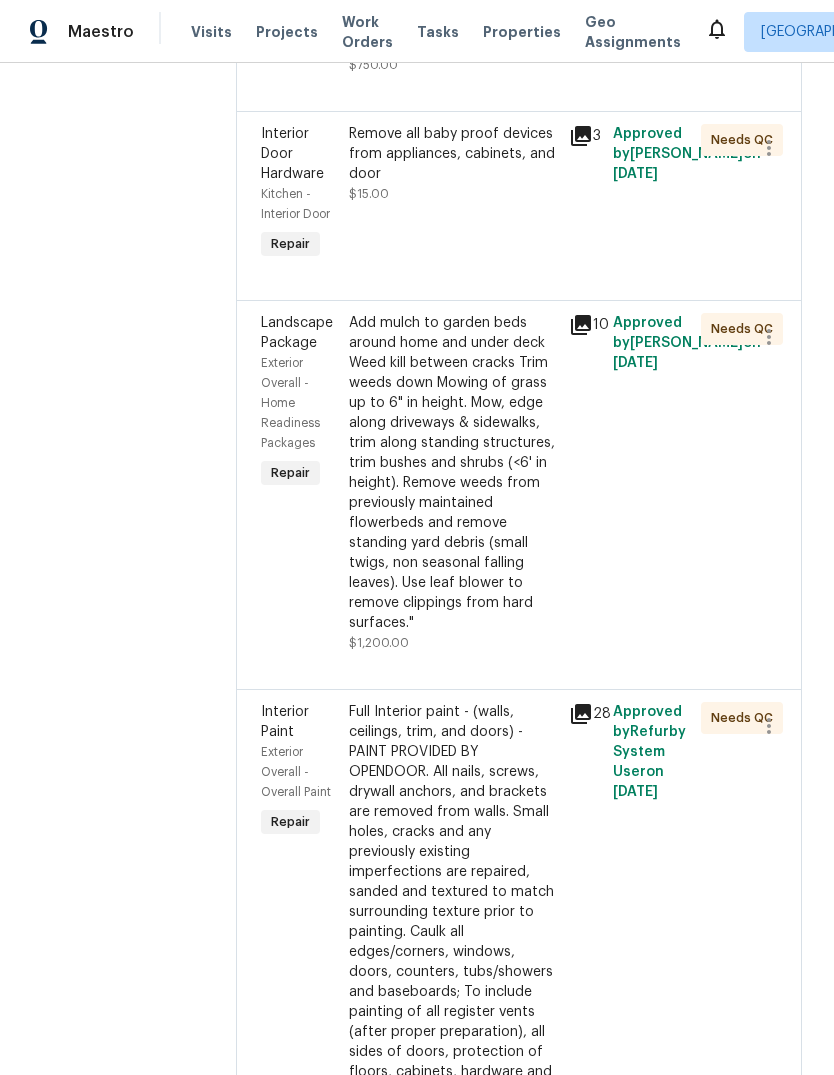 click on "Add mulch to garden beds around home and under deck
Weed kill between cracks
Trim weeds down
Mowing of grass up to 6" in height. Mow, edge along driveways & sidewalks, trim along standing structures, trim bushes and shrubs (<6' in height). Remove weeds from previously maintained flowerbeds and remove standing yard debris (small twigs, non seasonal falling leaves).  Use leaf blower to remove clippings from hard surfaces."" at bounding box center (453, 473) 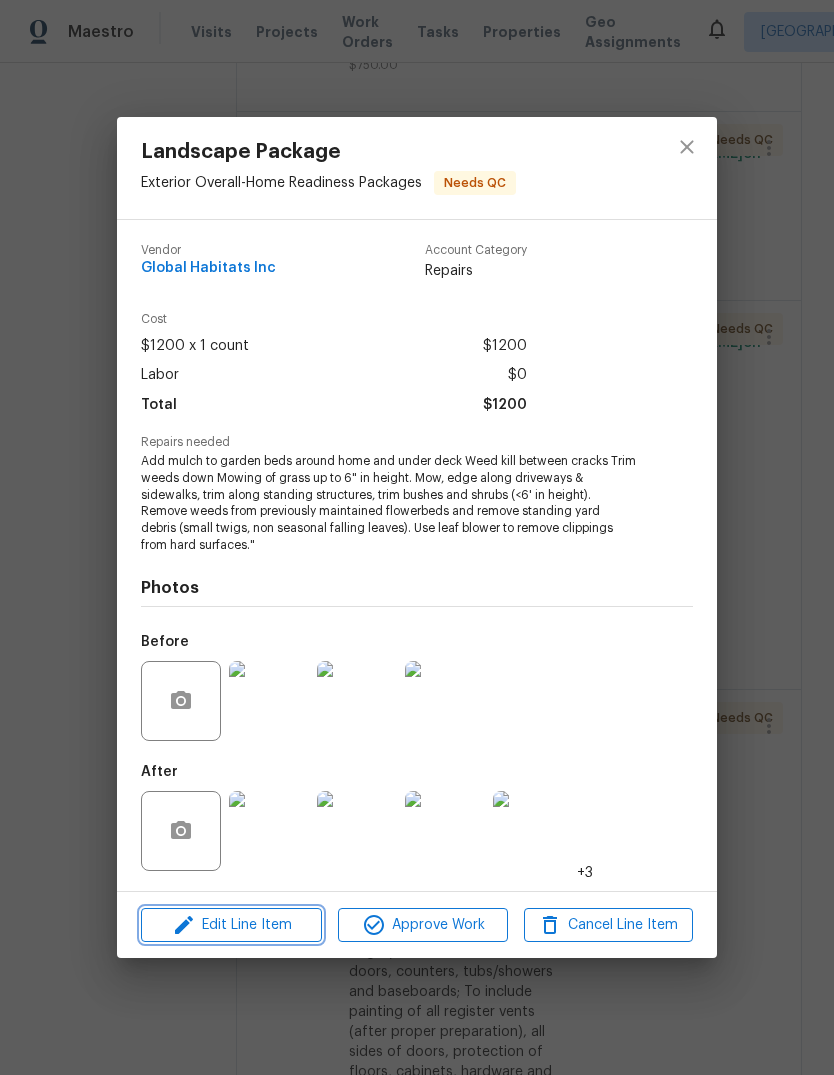 click 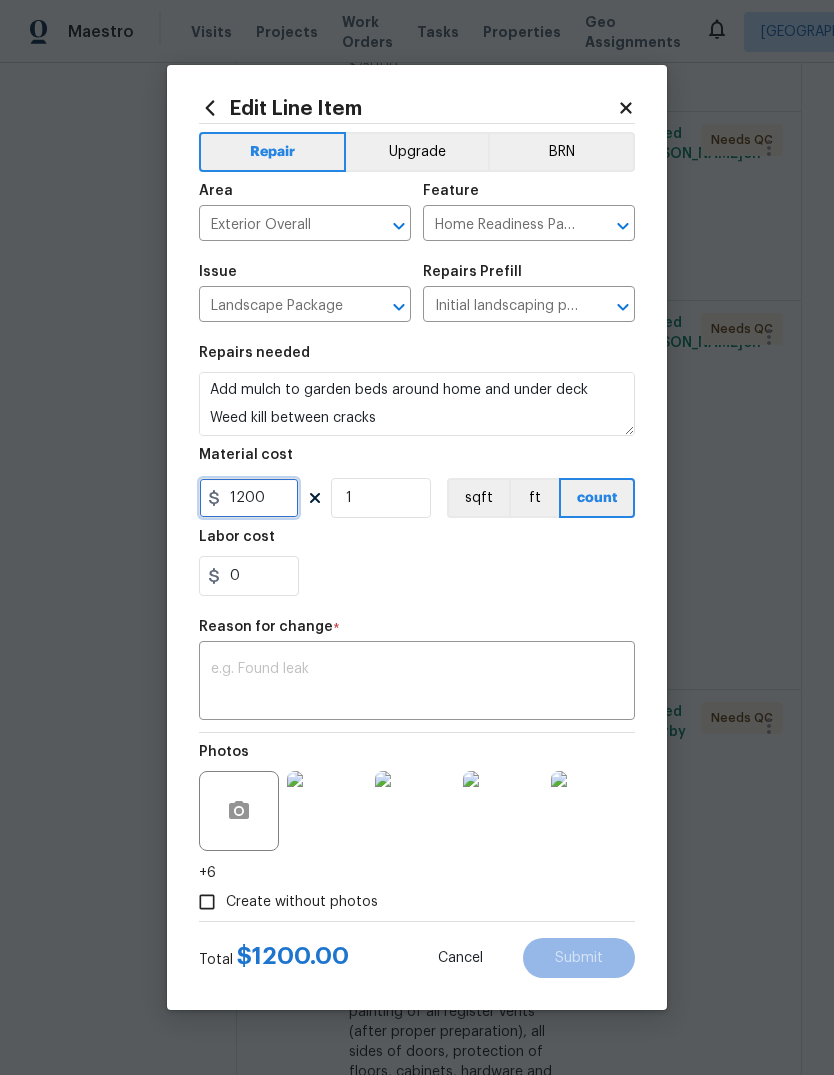 click on "1200" at bounding box center (249, 498) 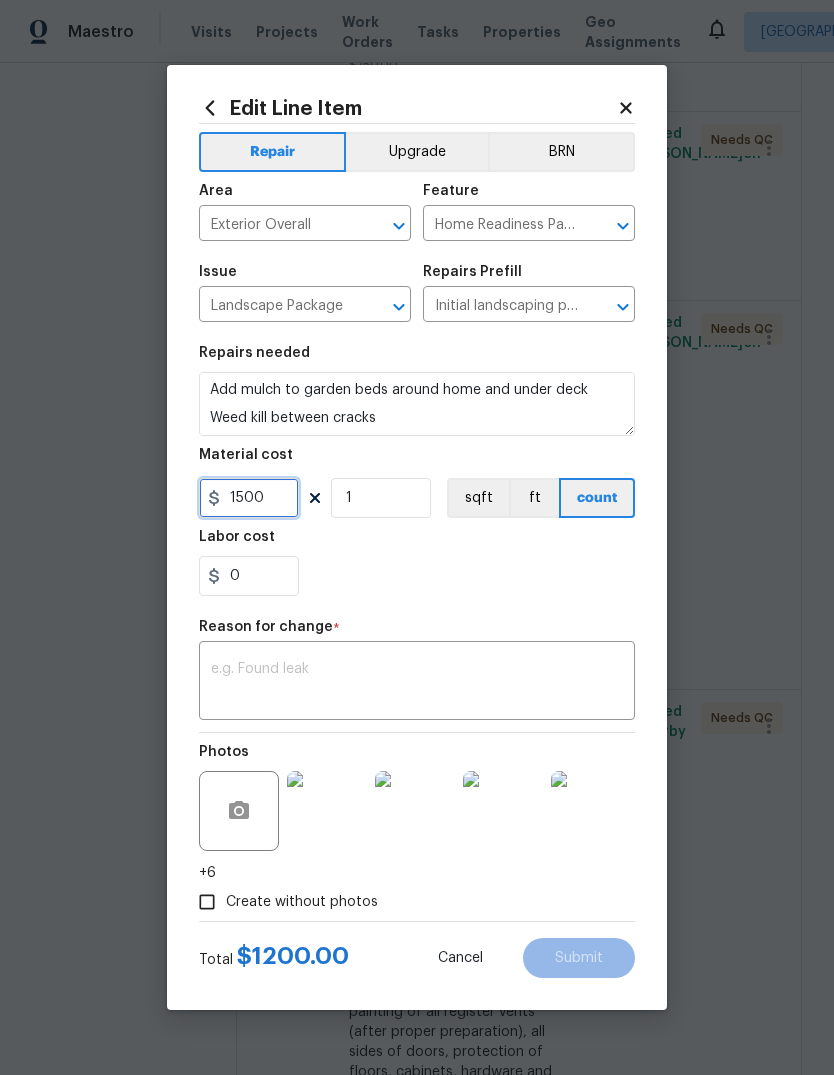 type on "1500" 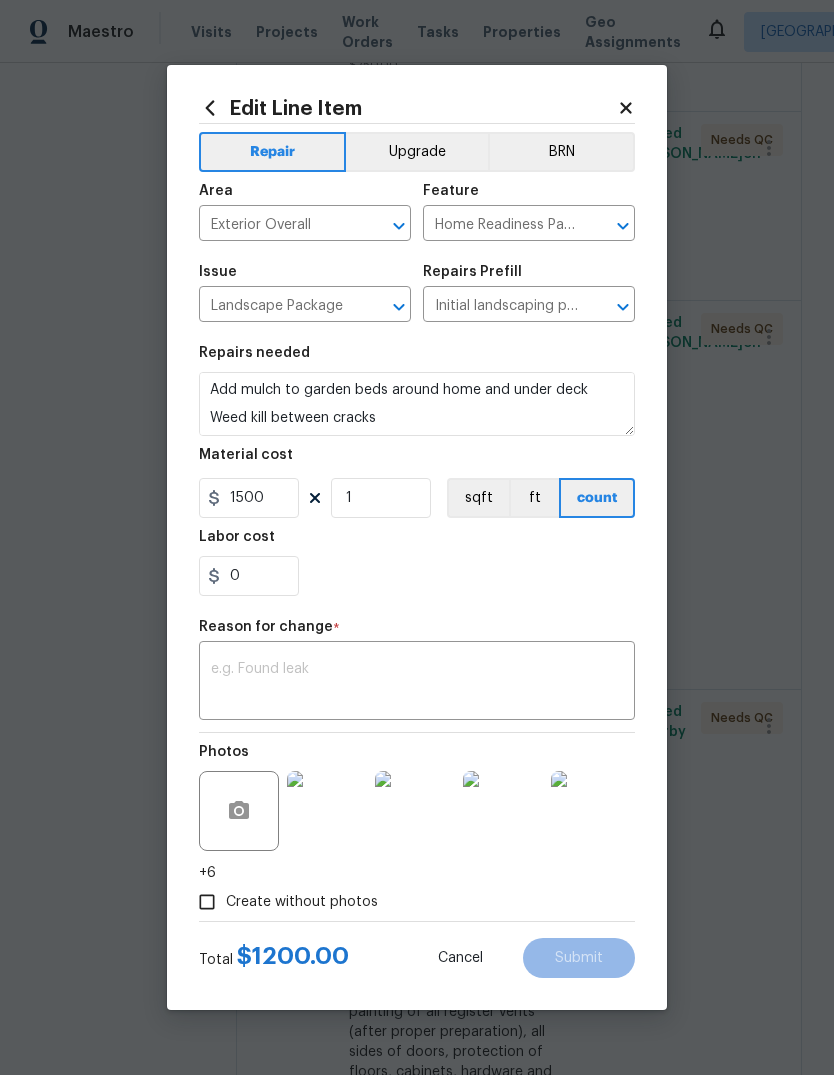 click on "0" at bounding box center [417, 576] 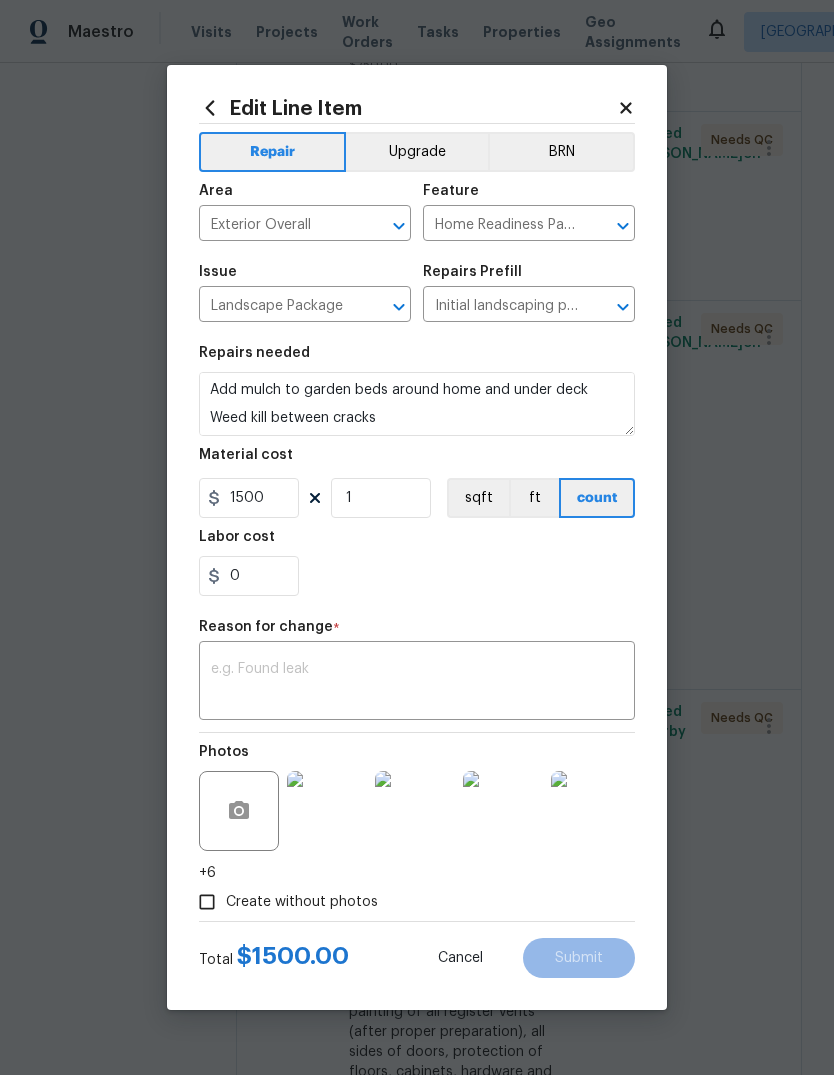 click on "x ​" at bounding box center [417, 683] 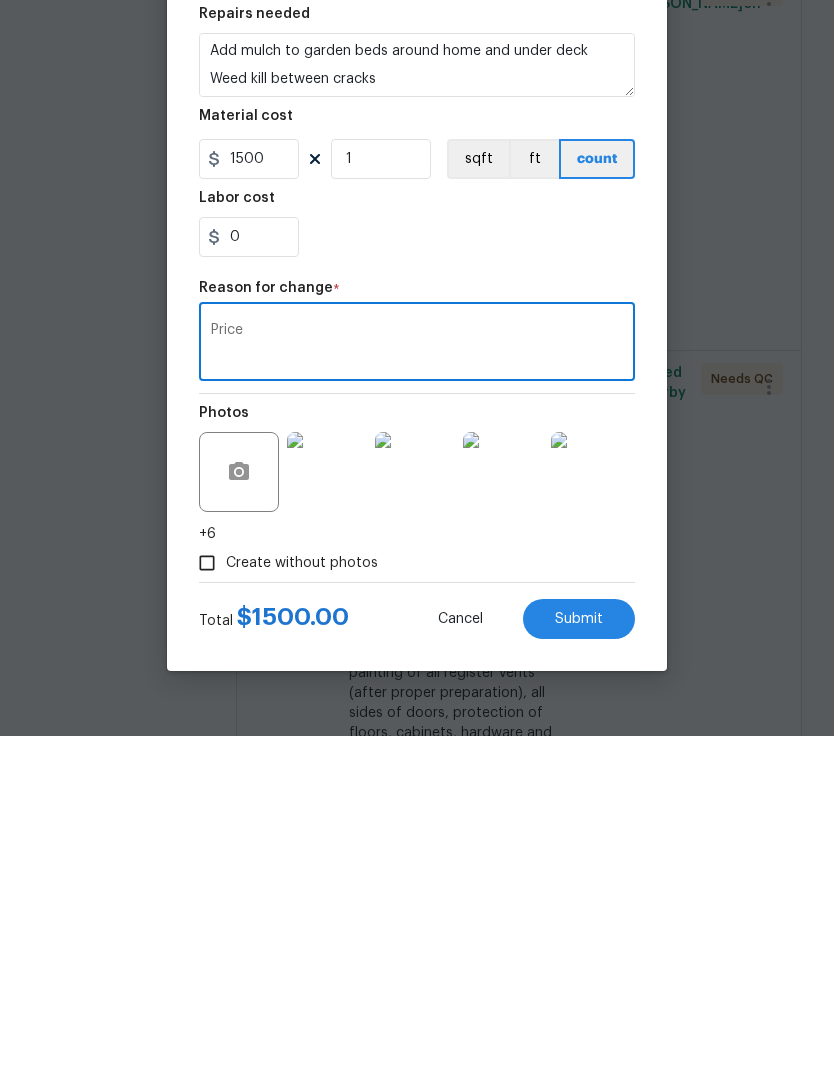type on "Price" 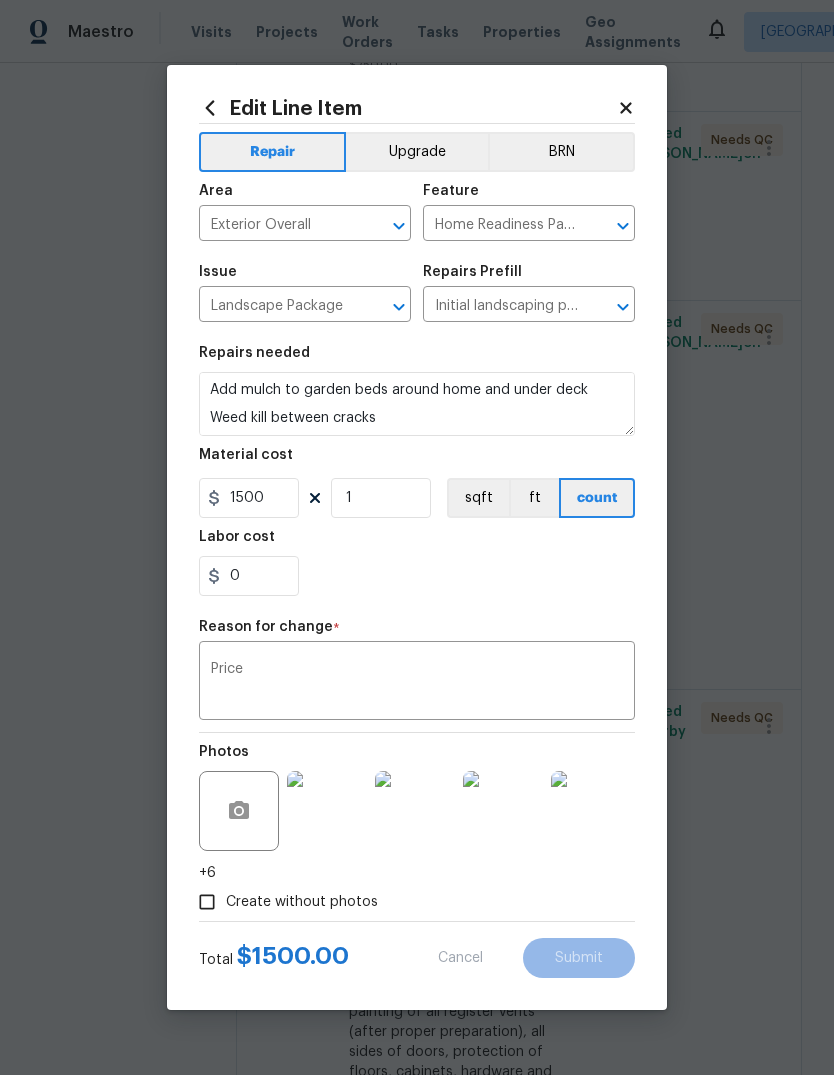 type on "1200" 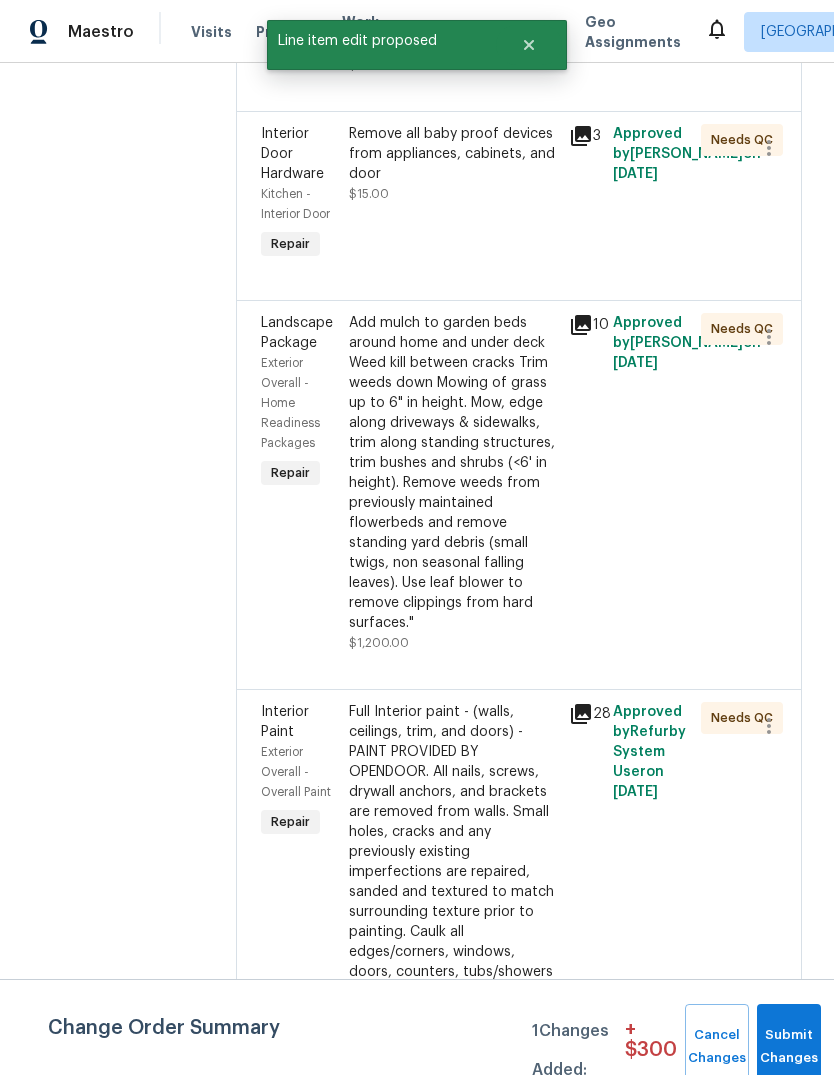 scroll, scrollTop: 0, scrollLeft: 0, axis: both 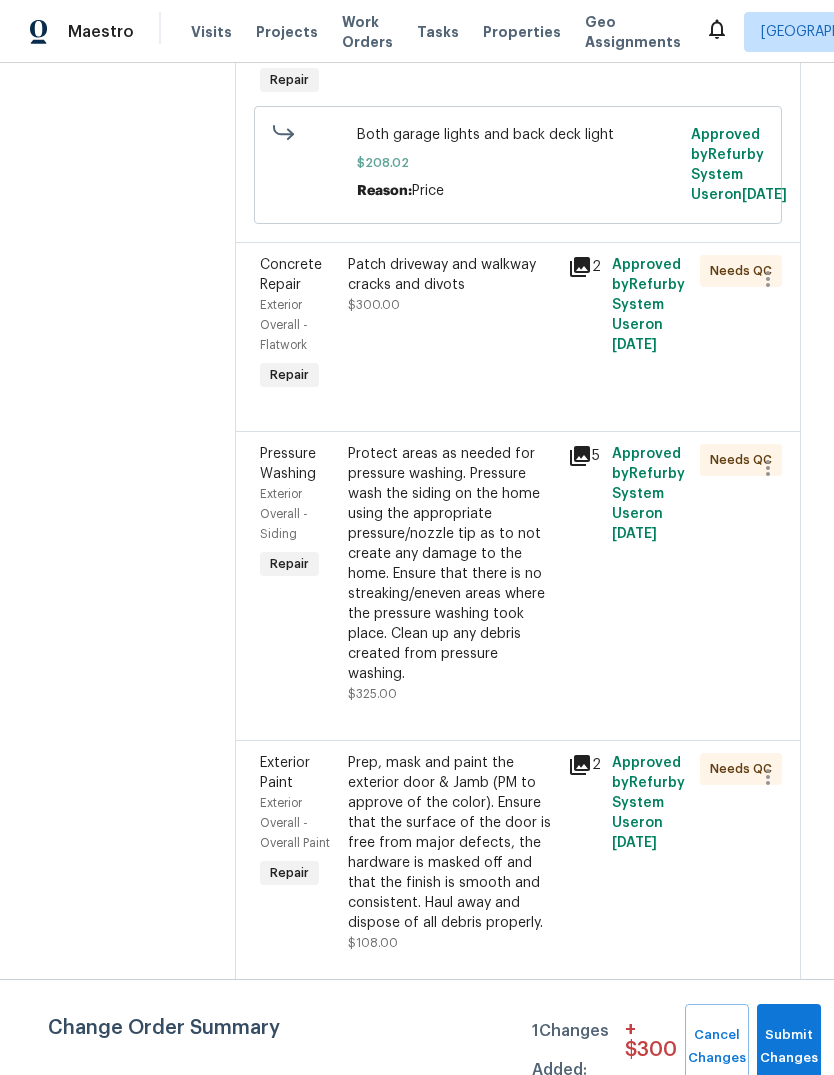 click on "Protect areas as needed for pressure washing. Pressure wash the siding on the home using the appropriate pressure/nozzle tip as to not create any damage to the home. Ensure that there is no streaking/eneven areas where the pressure washing took place. Clean up any debris created from pressure washing." at bounding box center (452, 564) 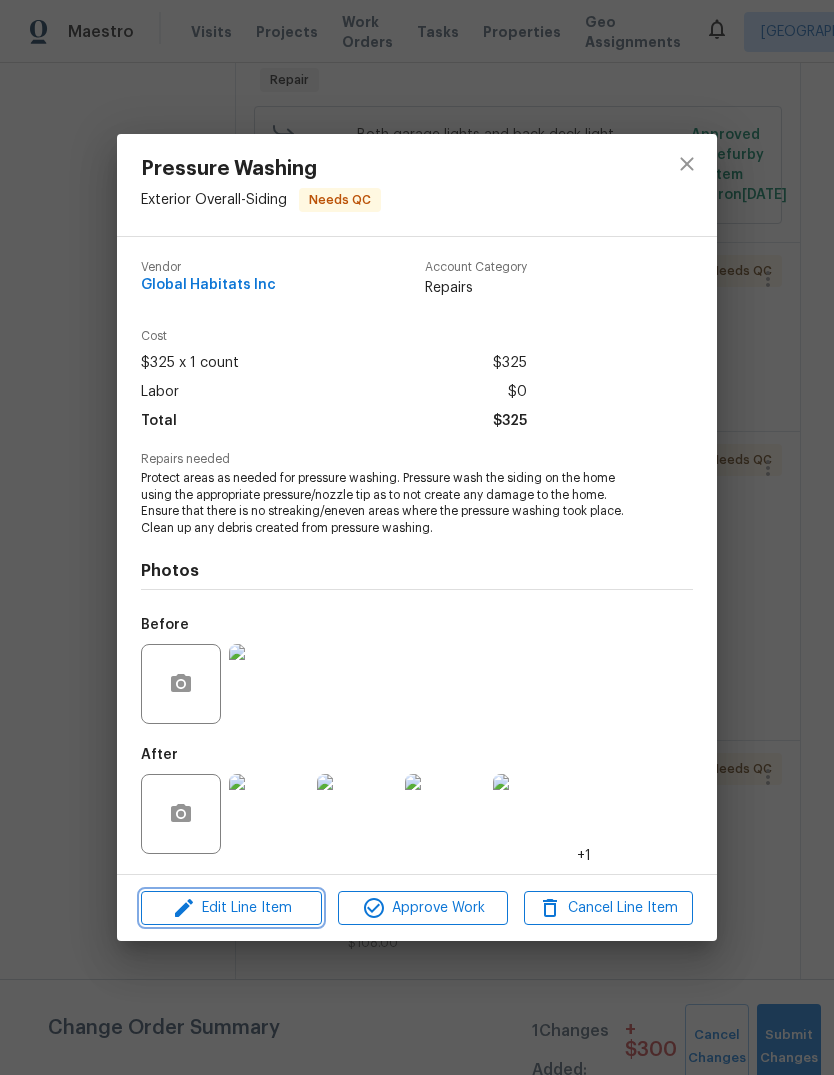 click on "Edit Line Item" at bounding box center [231, 908] 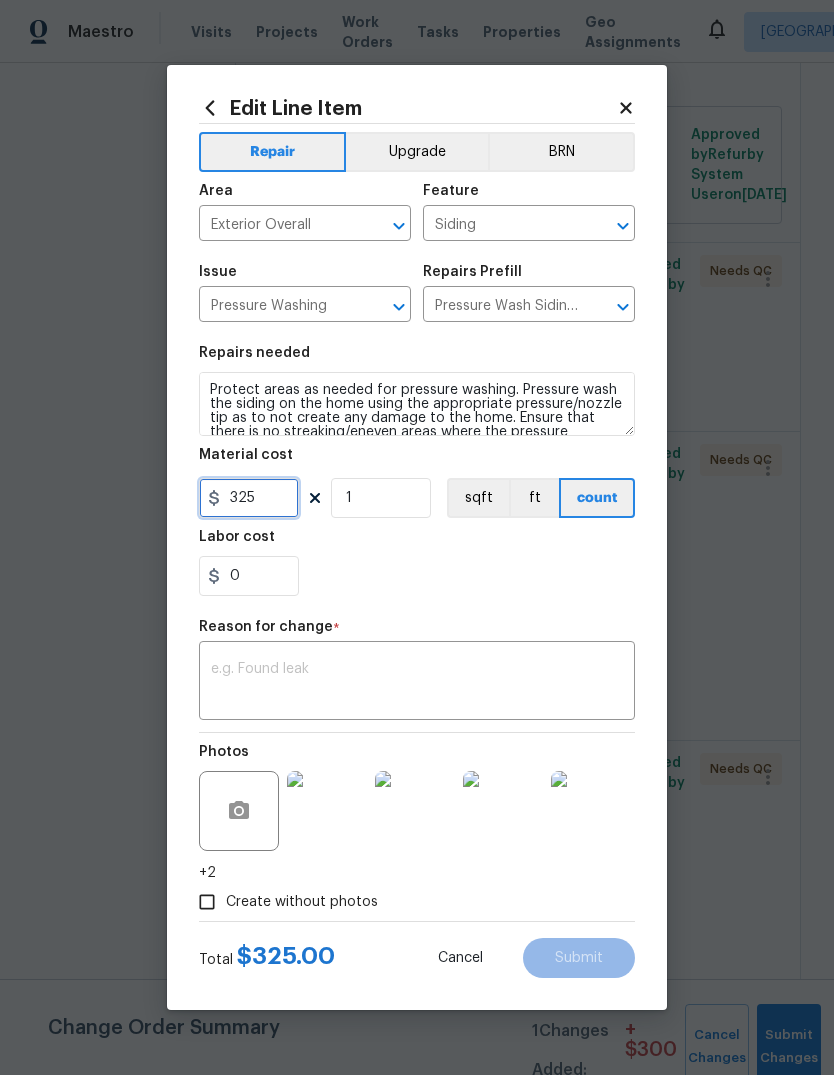 click on "325" at bounding box center (249, 498) 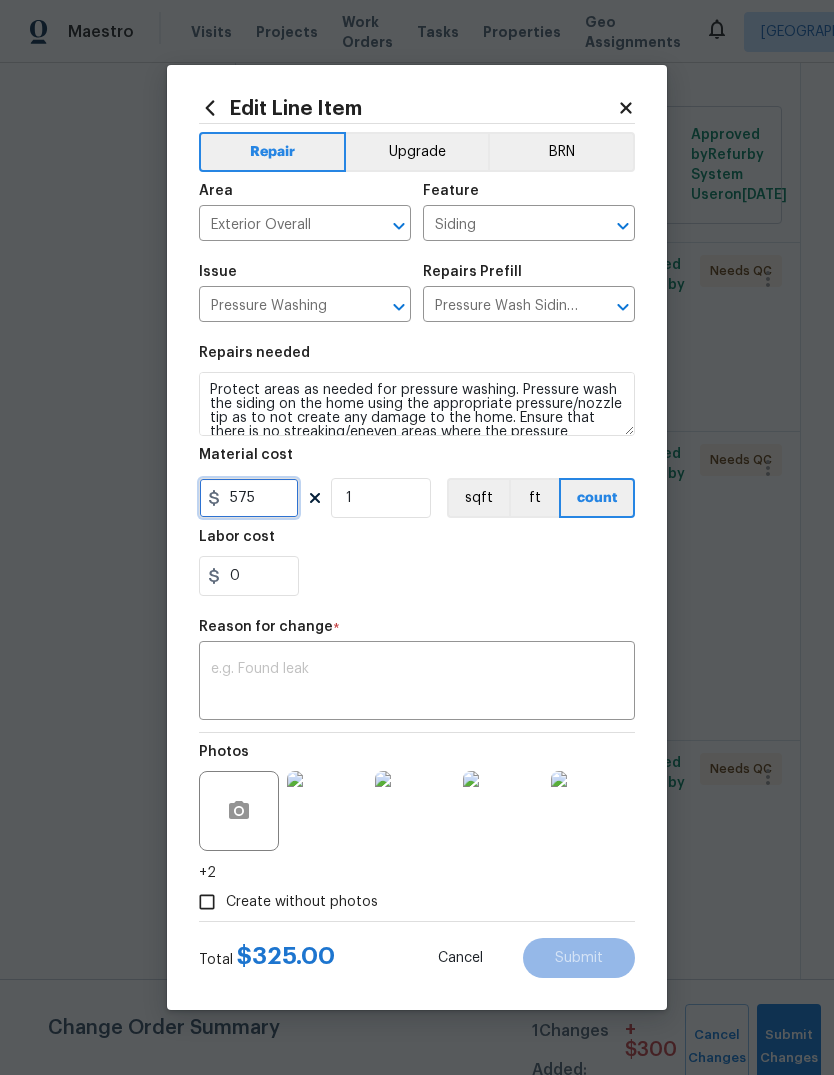 type on "575" 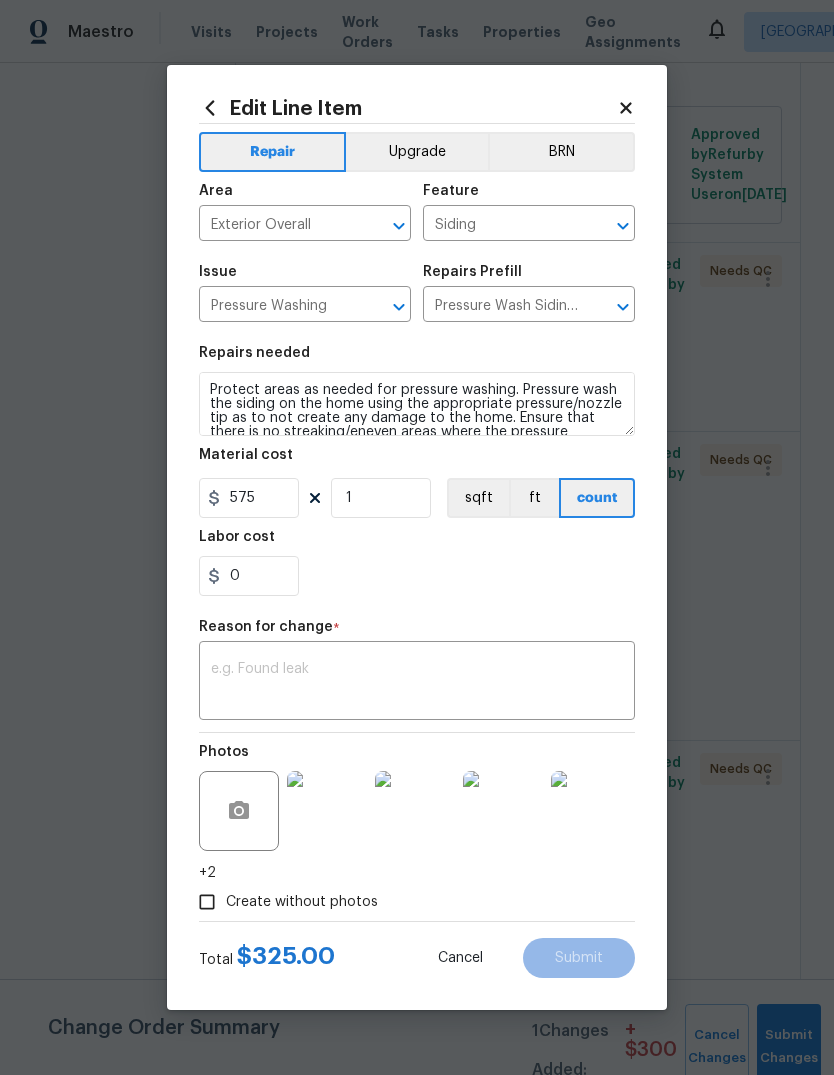 click on "Repairs needed Protect areas as needed for pressure washing. Pressure wash the siding on the home using the appropriate pressure/nozzle tip as to not create any damage to the home. Ensure that there is no streaking/eneven areas where the pressure washing took place. Clean up any debris created from pressure washing. Material cost 575 1 sqft ft count Labor cost 0" at bounding box center (417, 471) 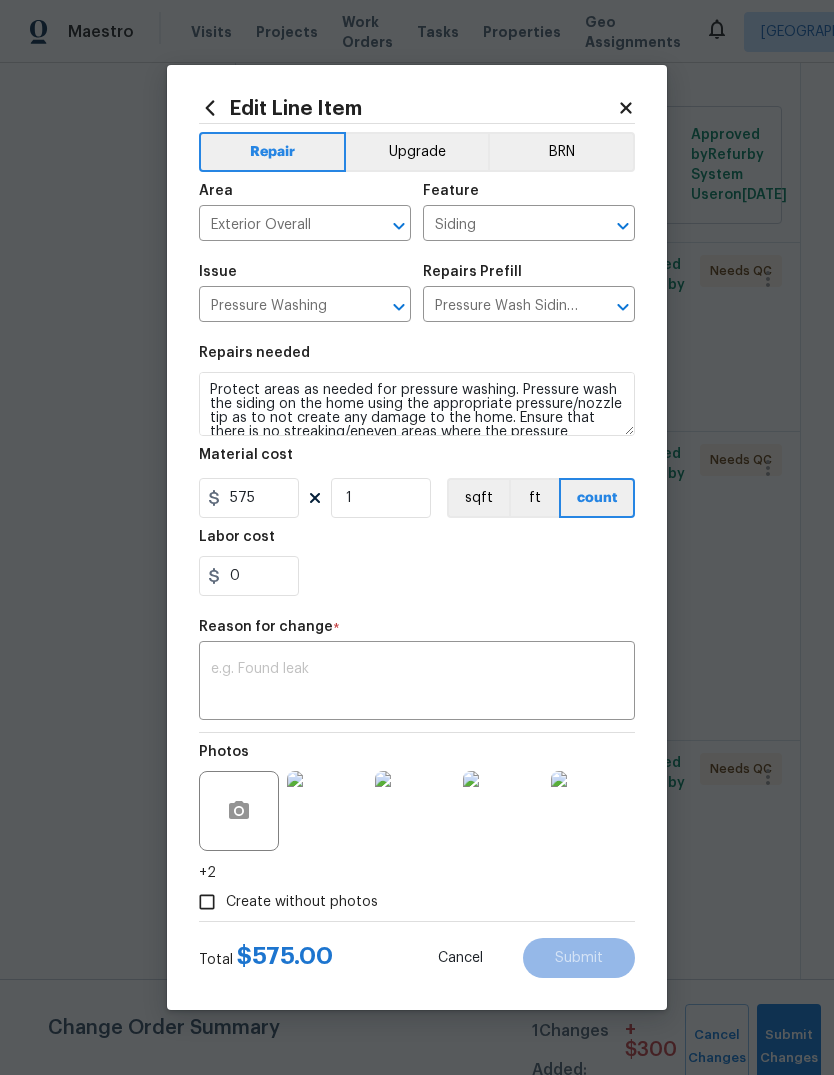 click at bounding box center [417, 683] 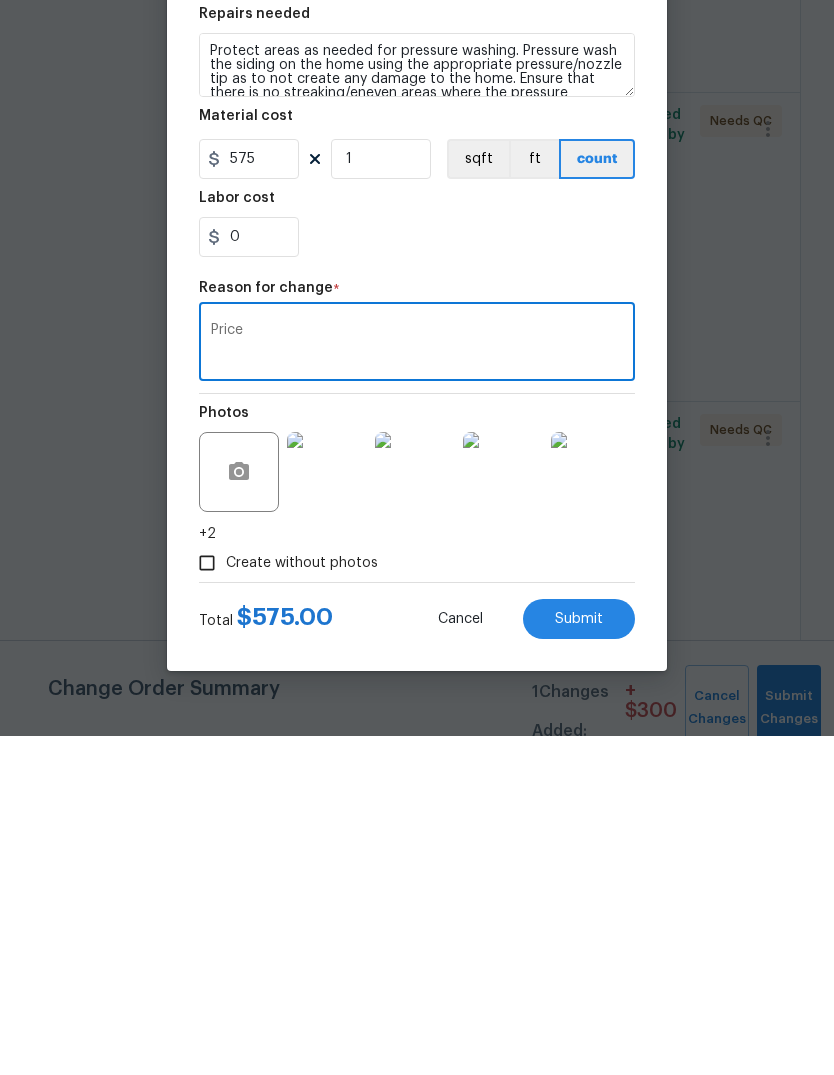 type on "Price" 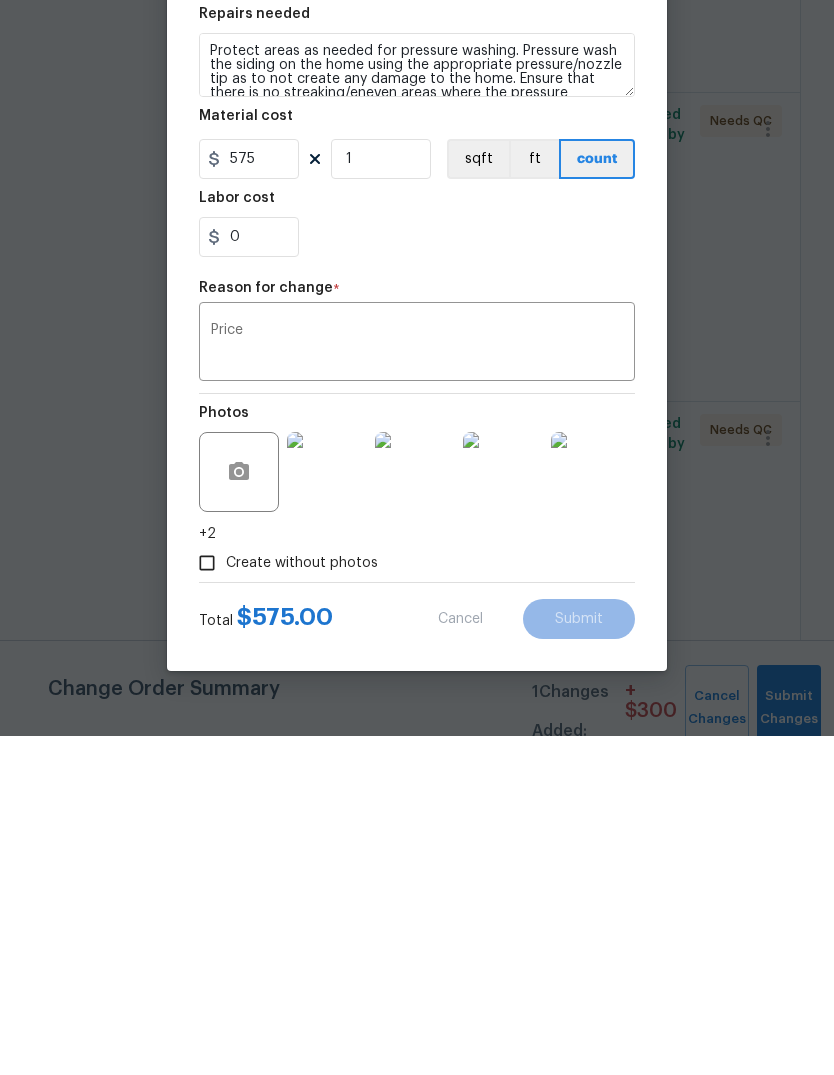 scroll, scrollTop: 75, scrollLeft: 0, axis: vertical 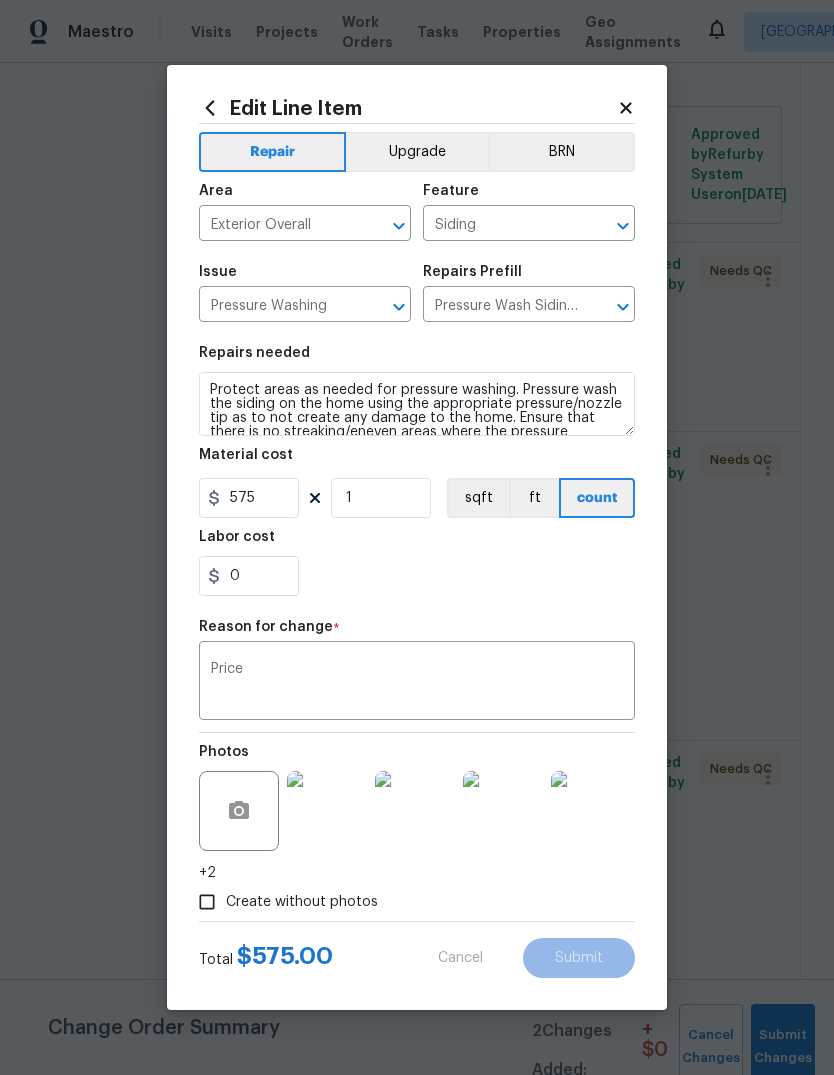 type on "325" 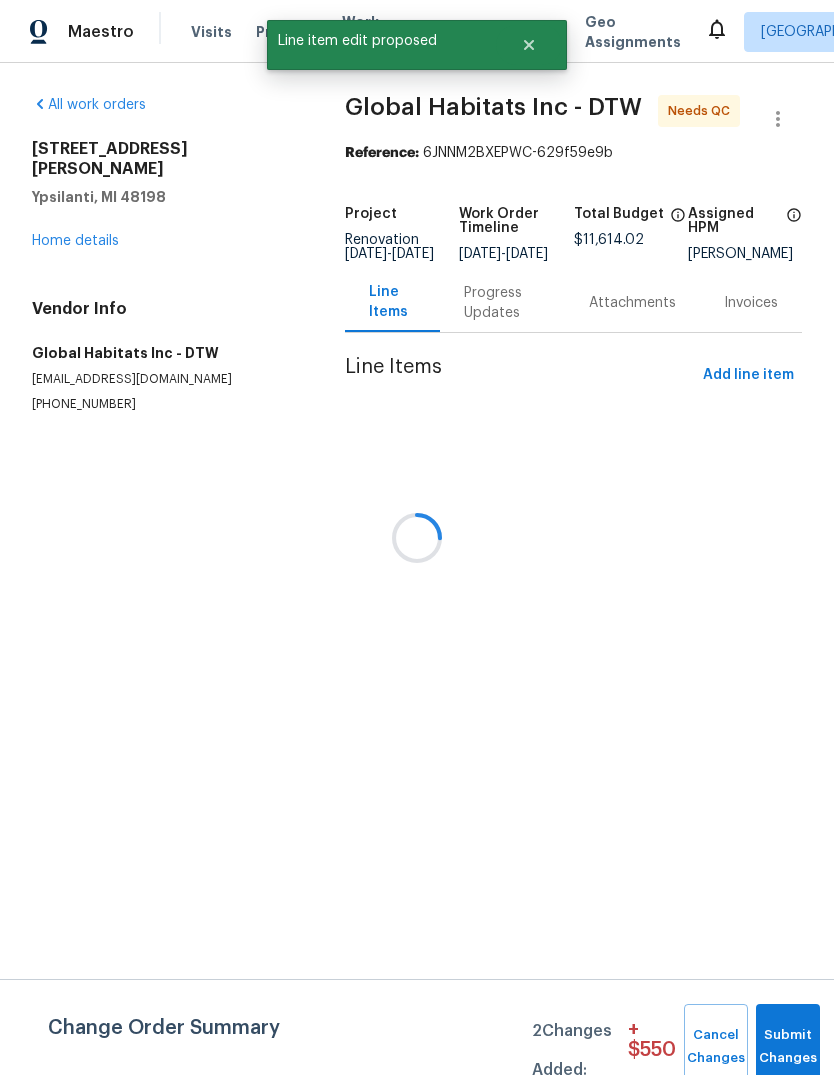 scroll, scrollTop: 0, scrollLeft: 0, axis: both 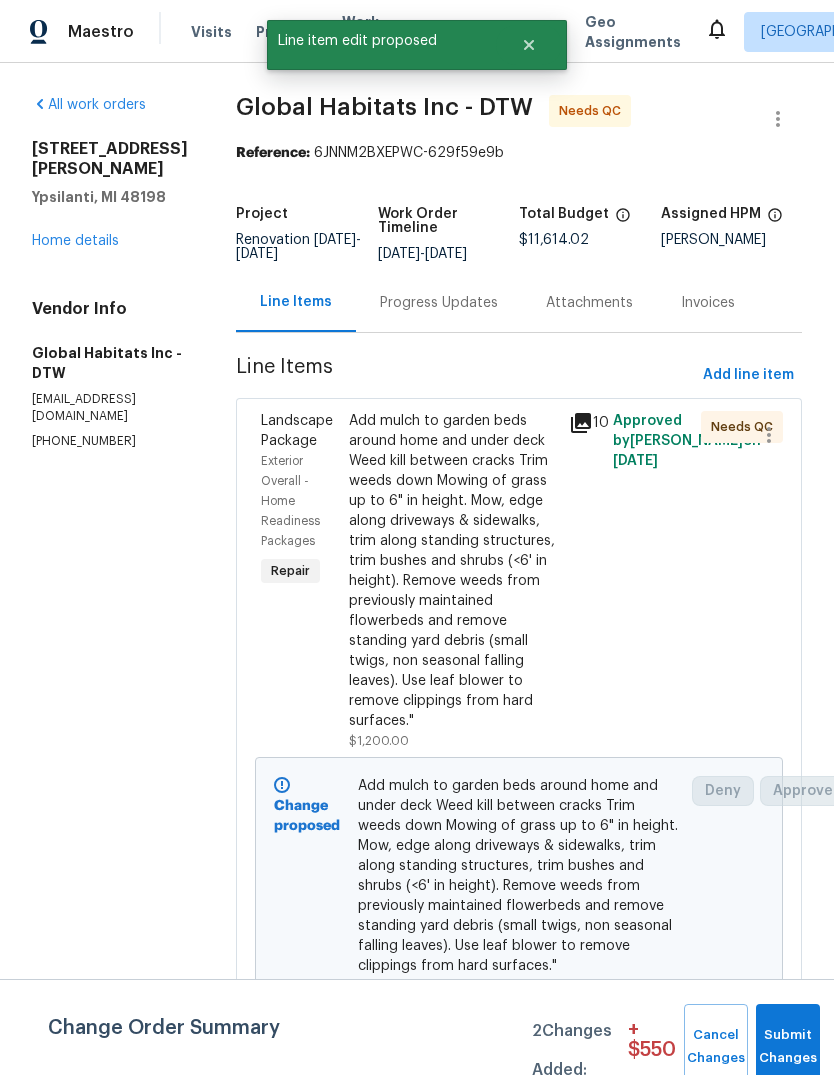 click on "Progress Updates" at bounding box center [439, 302] 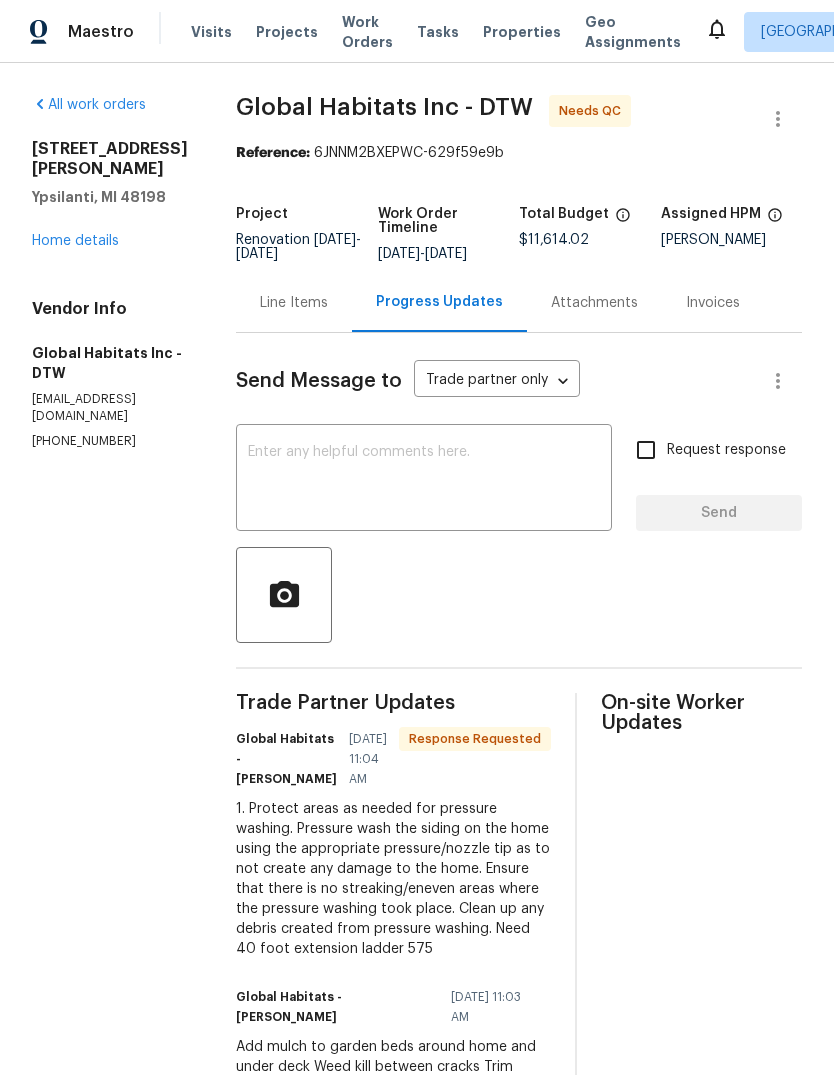 scroll, scrollTop: 0, scrollLeft: 0, axis: both 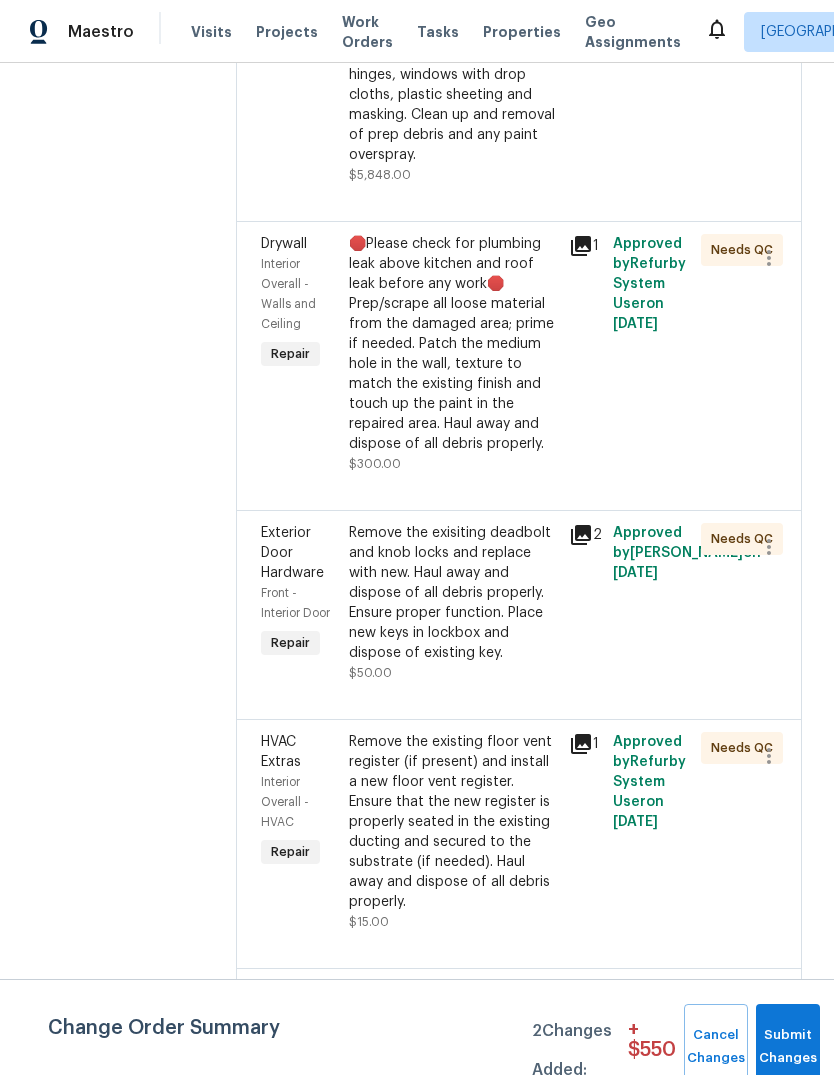 click on "Remove the exisiting deadbolt and knob locks and replace with new. Haul away and dispose of all debris properly. Ensure proper function. Place new keys in lockbox and dispose of existing key." at bounding box center (453, 593) 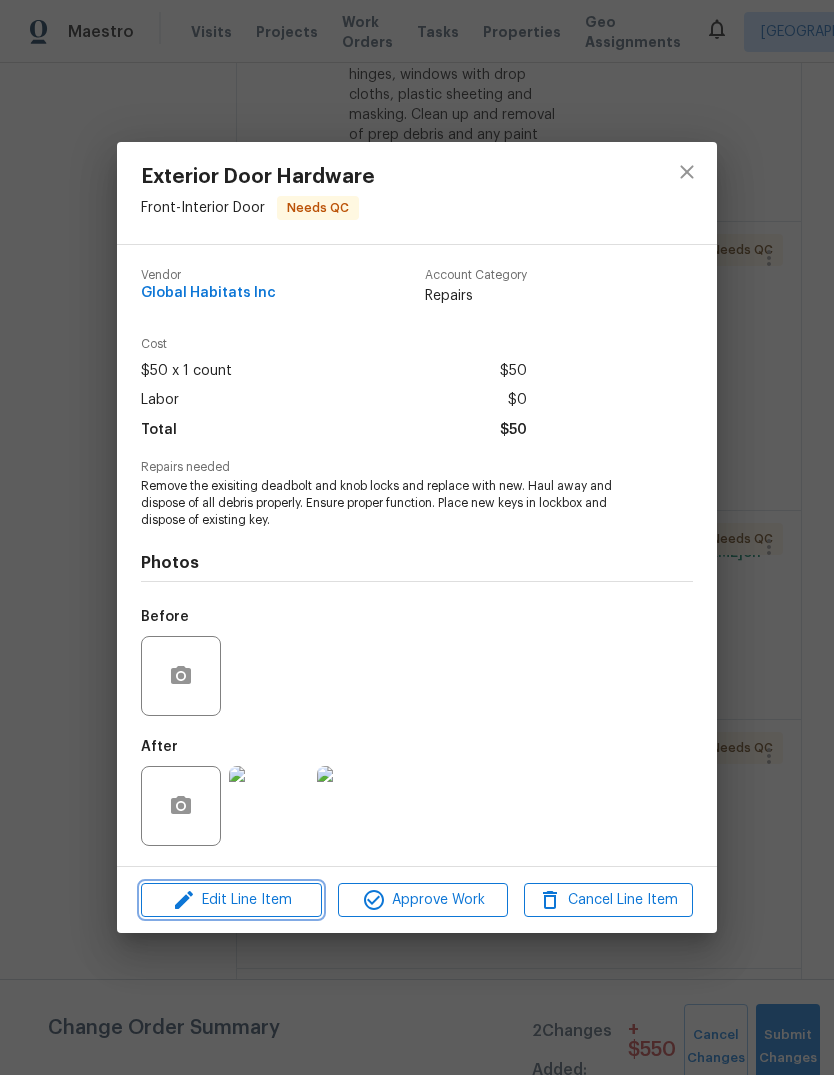 click on "Edit Line Item" at bounding box center (231, 900) 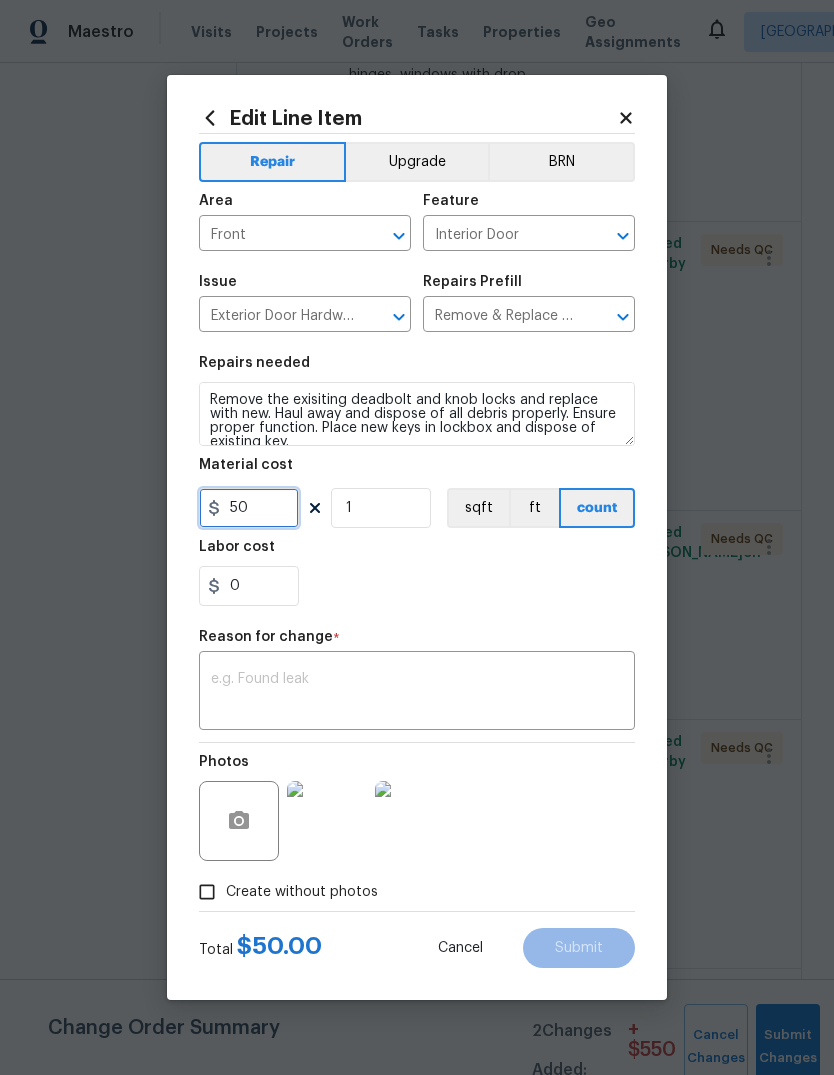 click on "50" at bounding box center (249, 508) 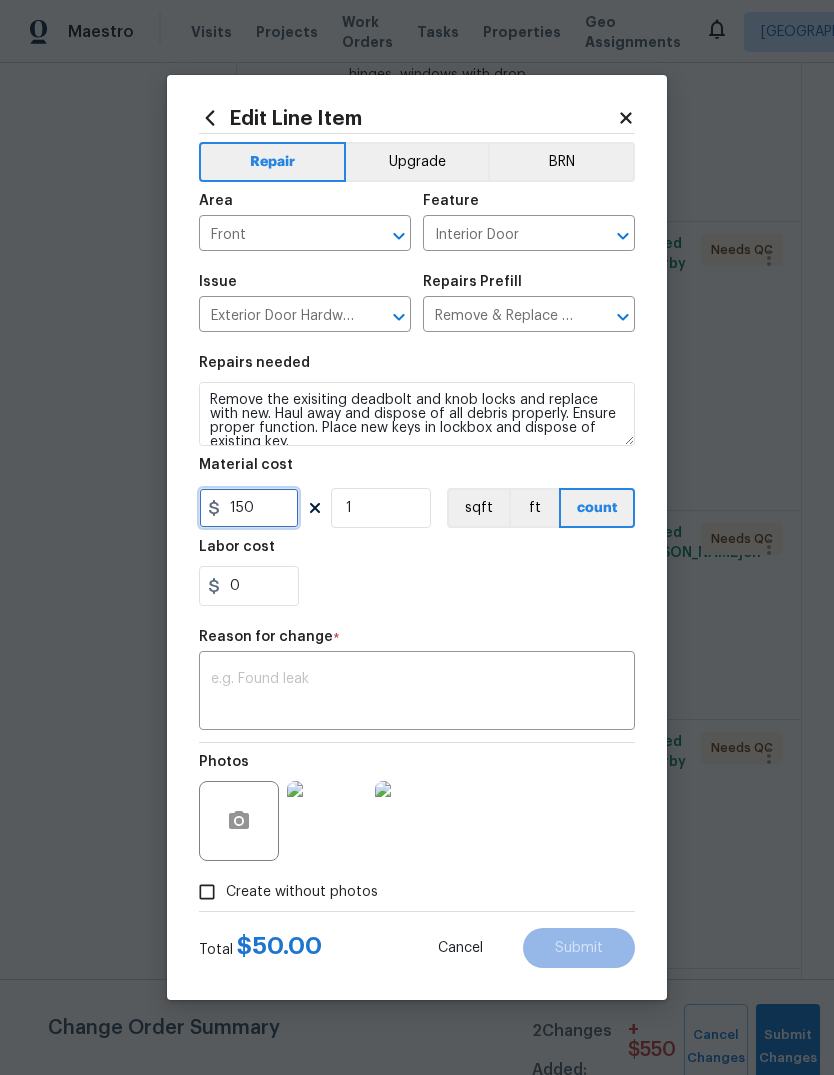 type on "150" 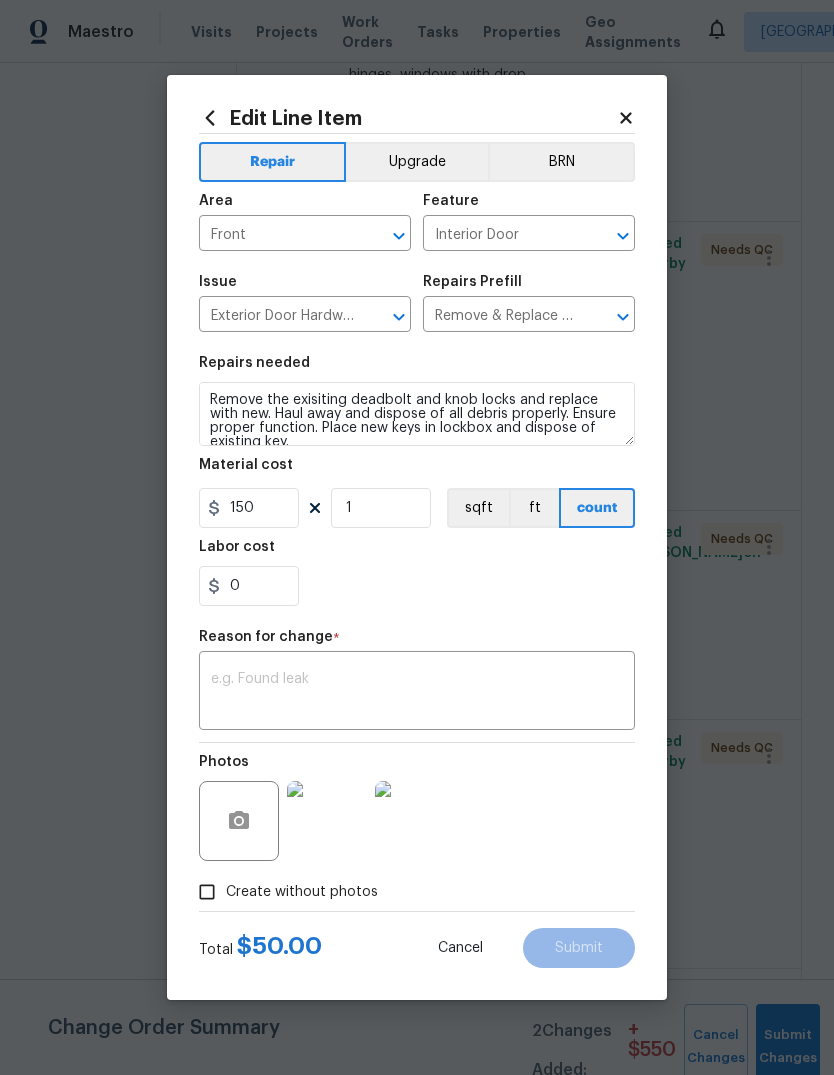 click on "Labor cost" at bounding box center (417, 553) 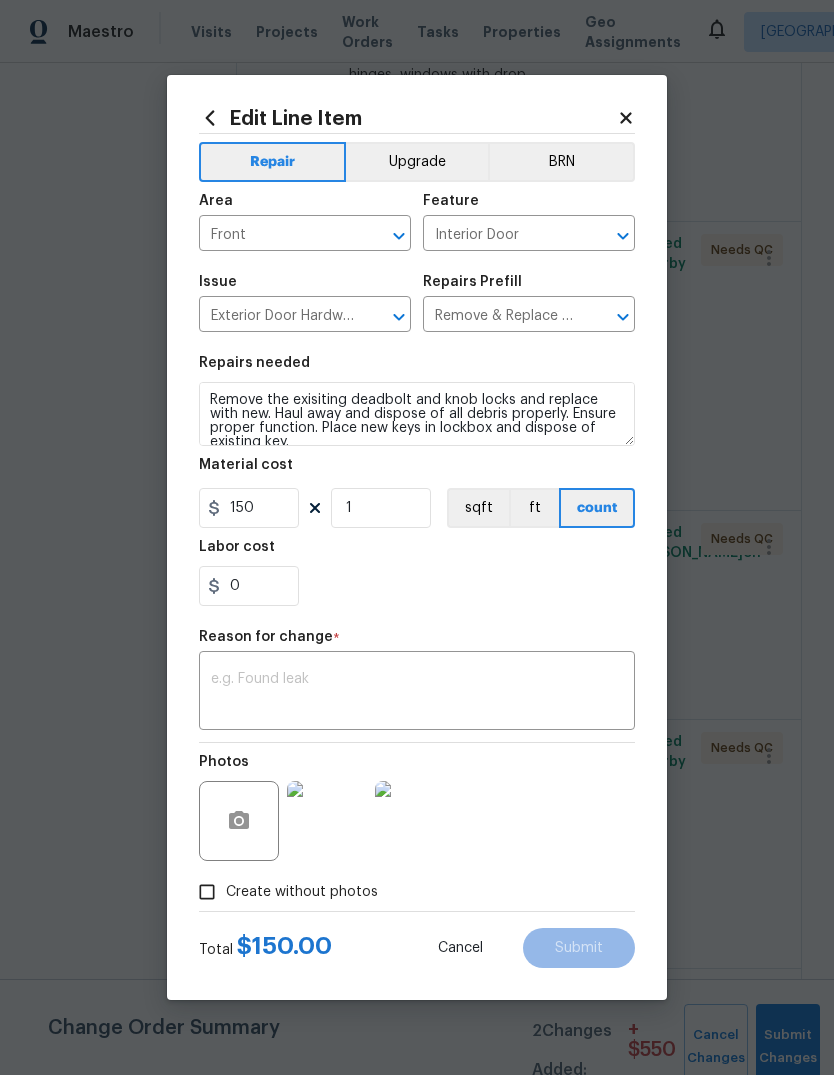 click at bounding box center (417, 693) 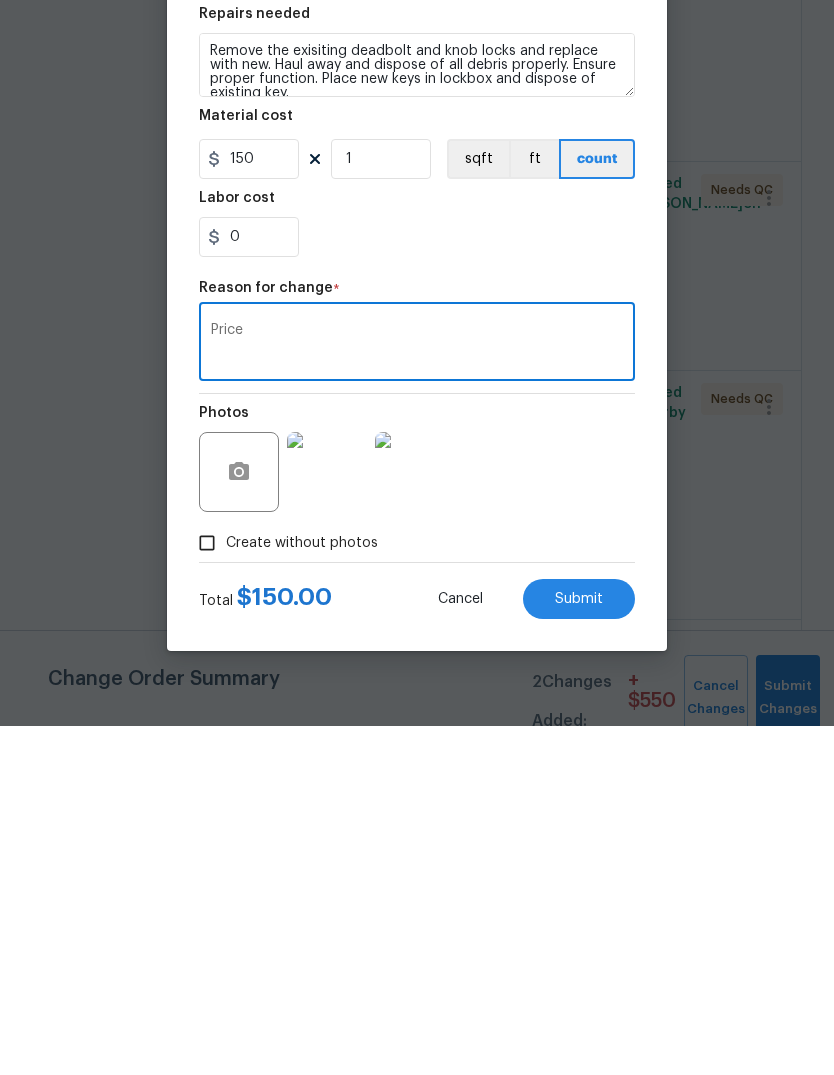 type on "Price" 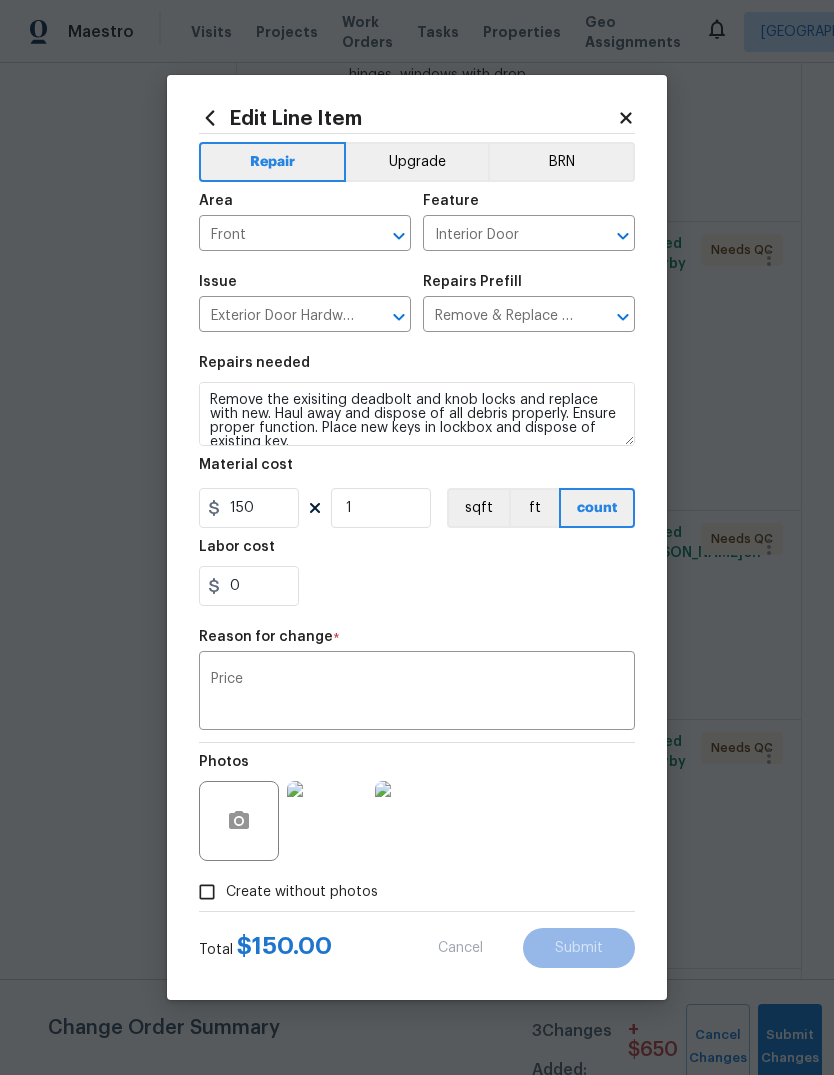 type on "50" 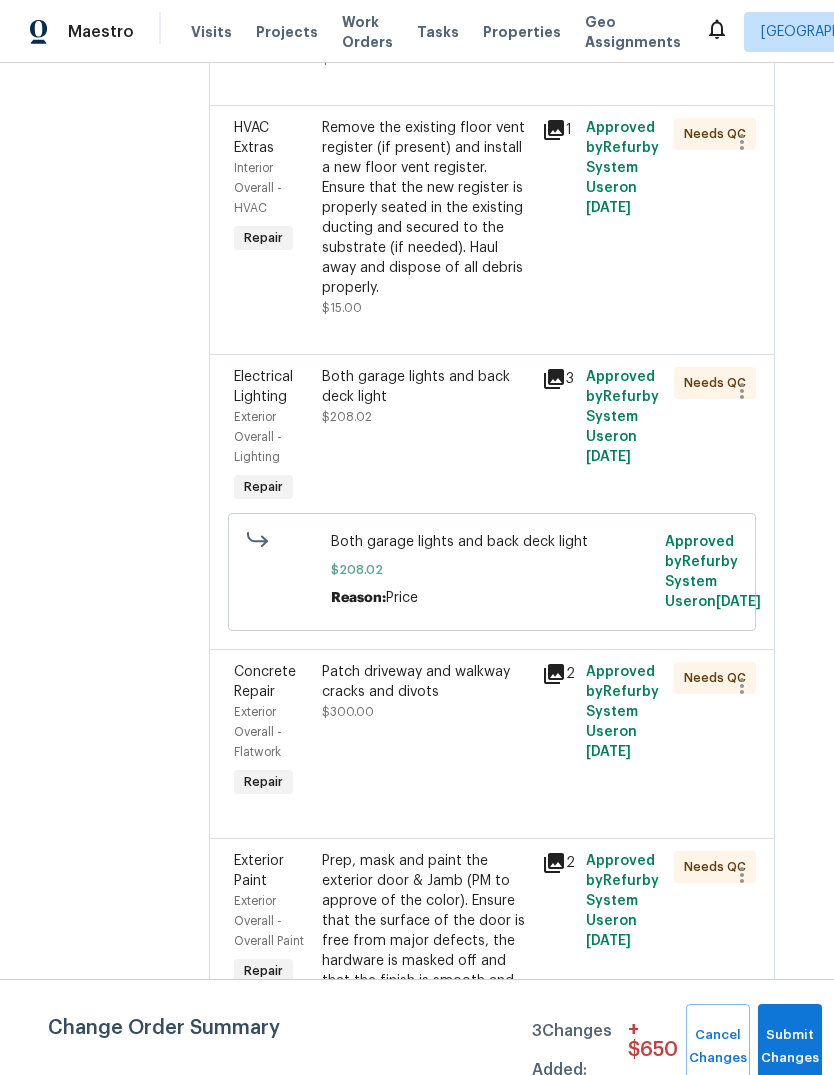 click on "Both garage lights and back deck light $208.02" at bounding box center (426, 437) 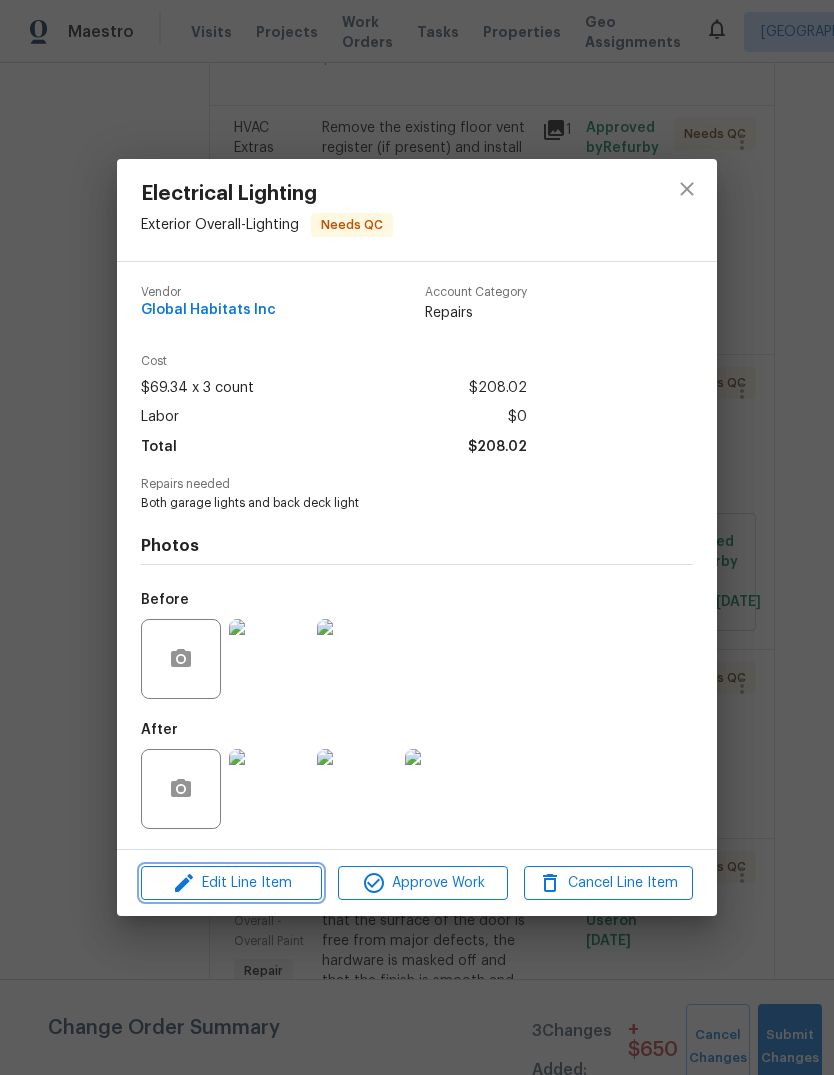 click on "Edit Line Item" at bounding box center (231, 883) 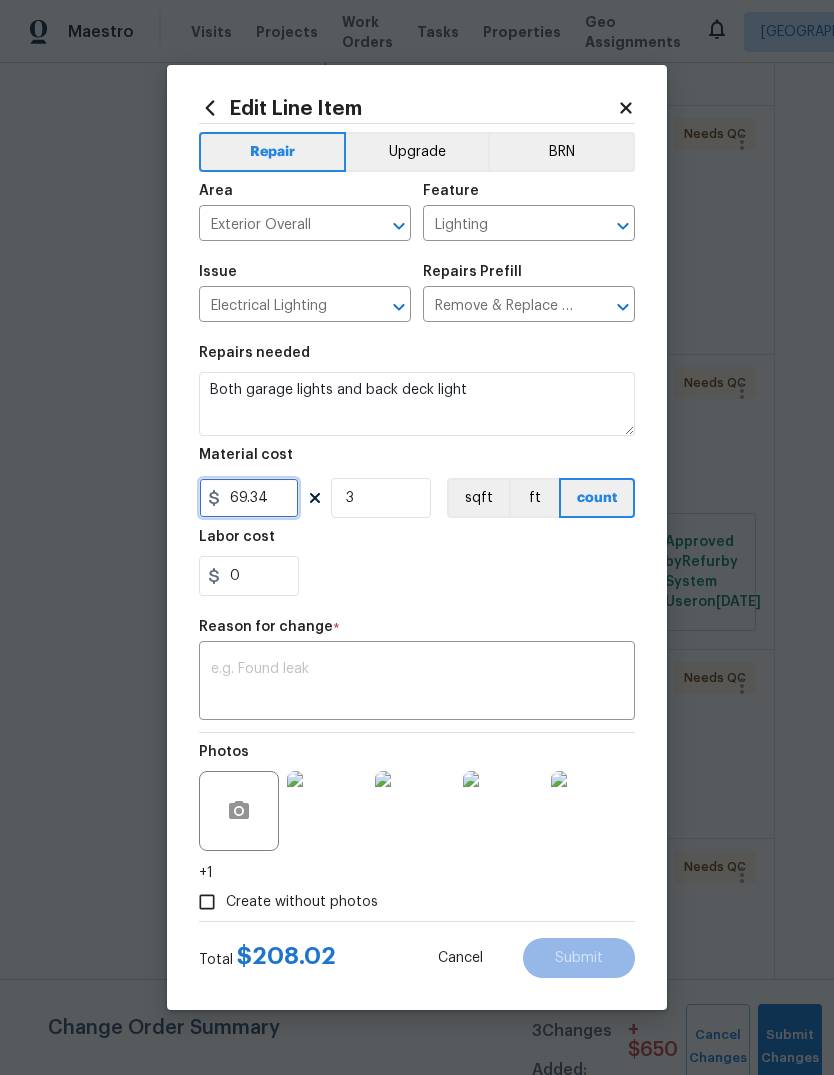 click on "69.34" at bounding box center (249, 498) 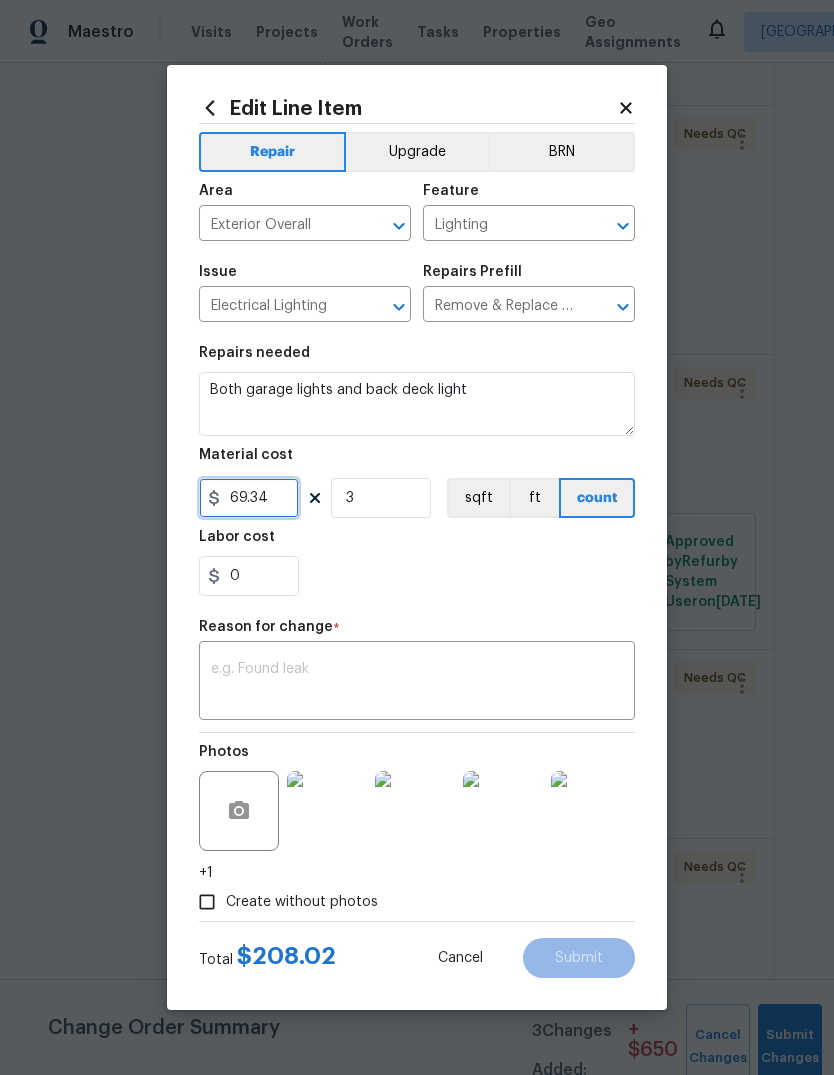 click on "69.34" at bounding box center [249, 498] 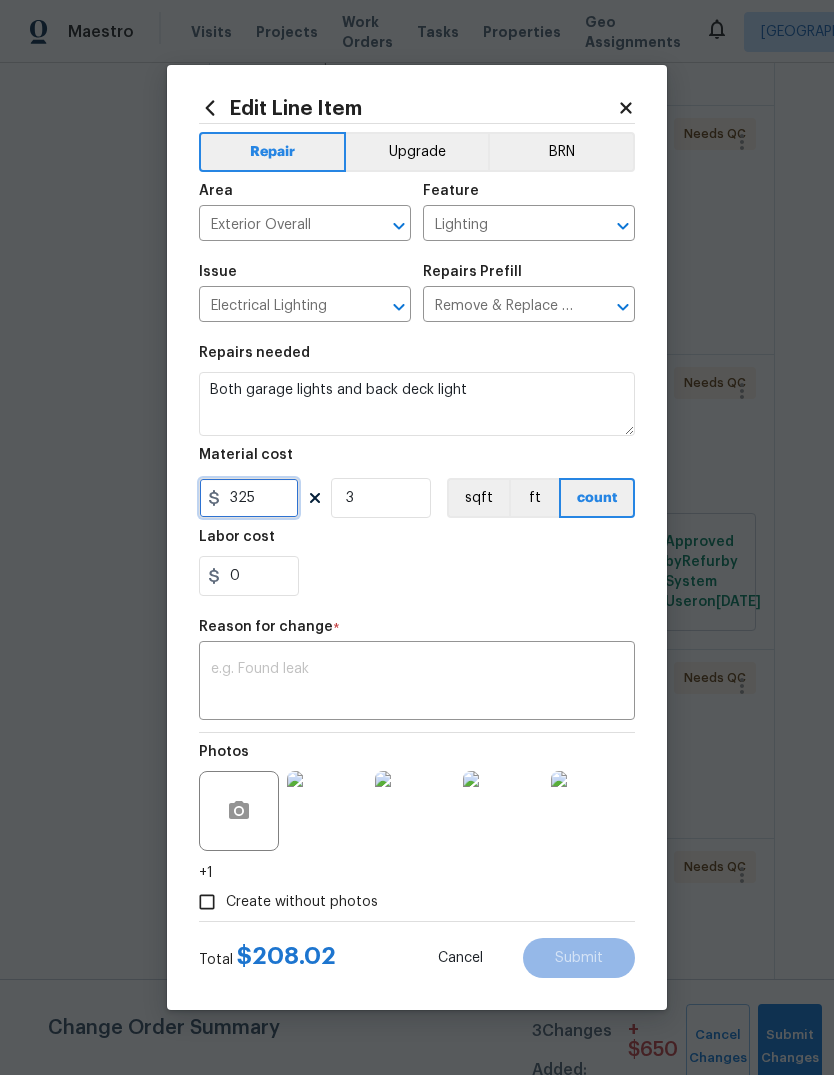 type on "325" 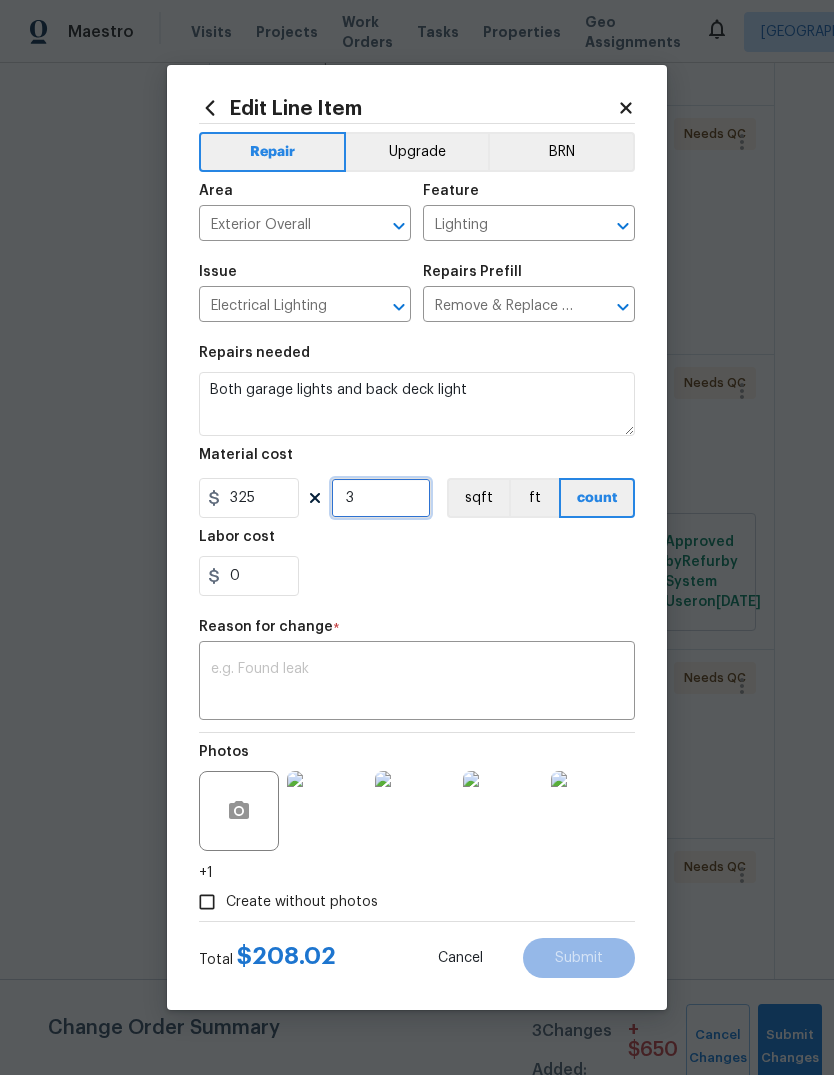 click on "3" at bounding box center [381, 498] 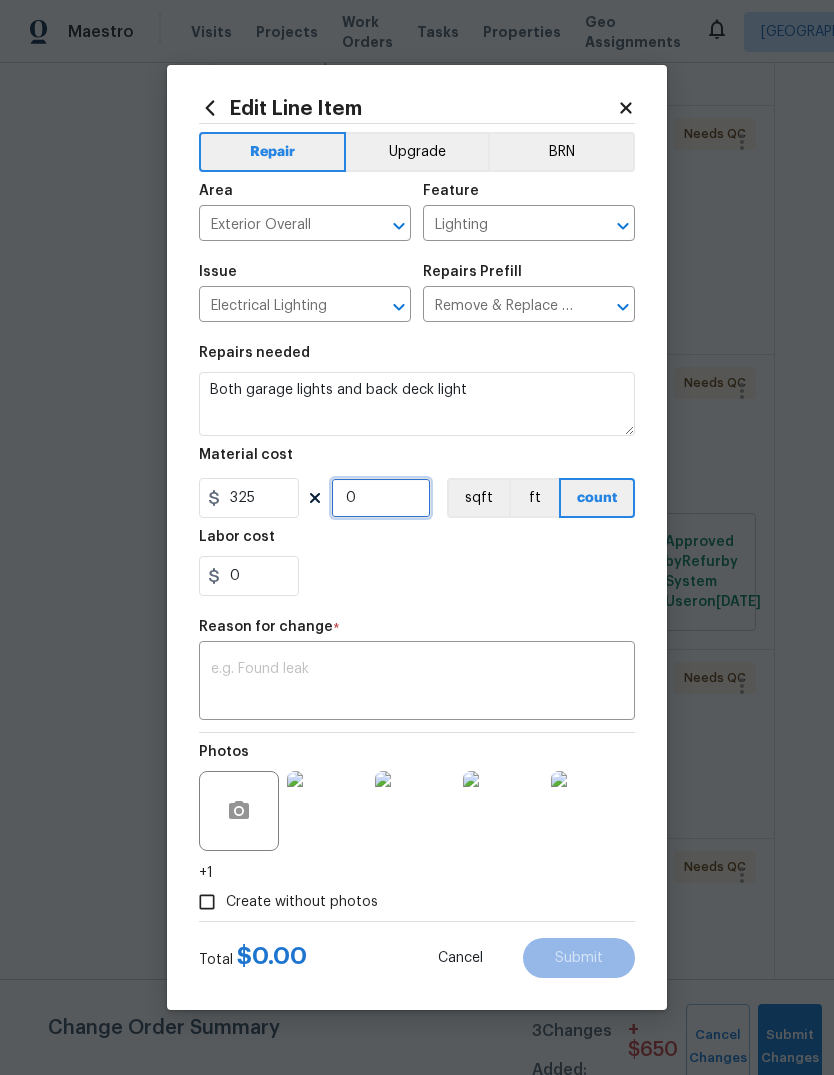 type on "1" 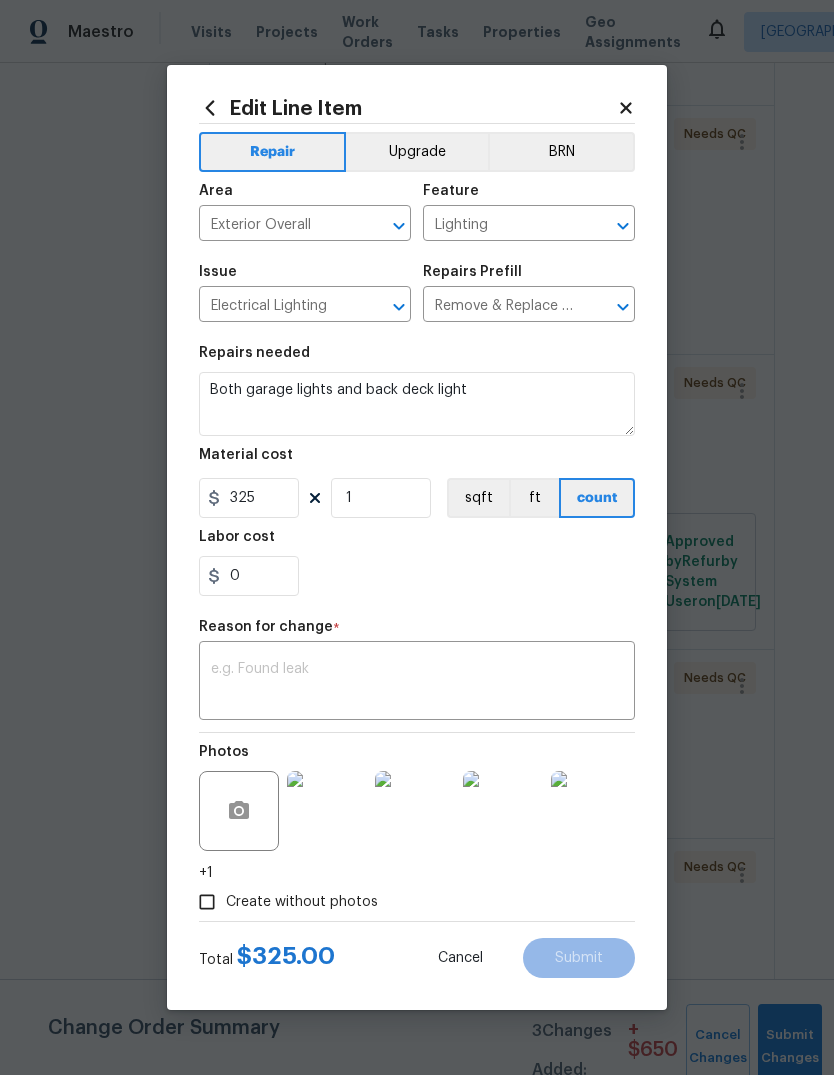 click on "0" at bounding box center [417, 576] 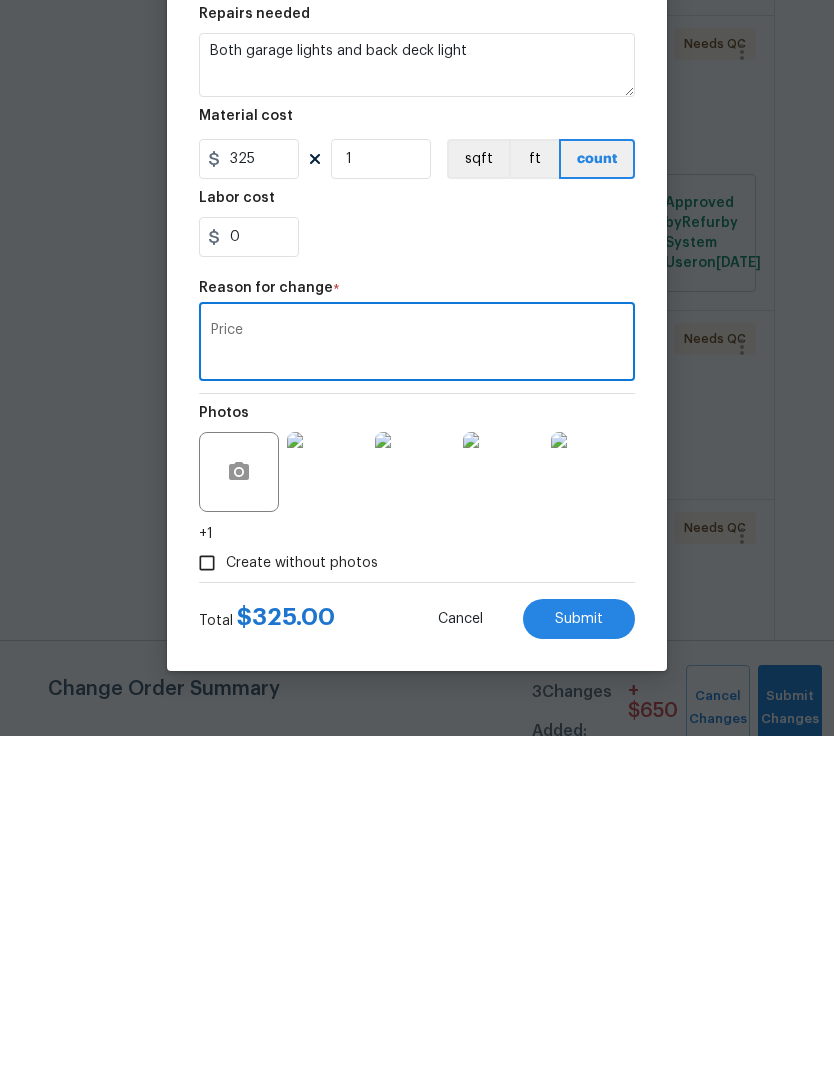 type on "Price" 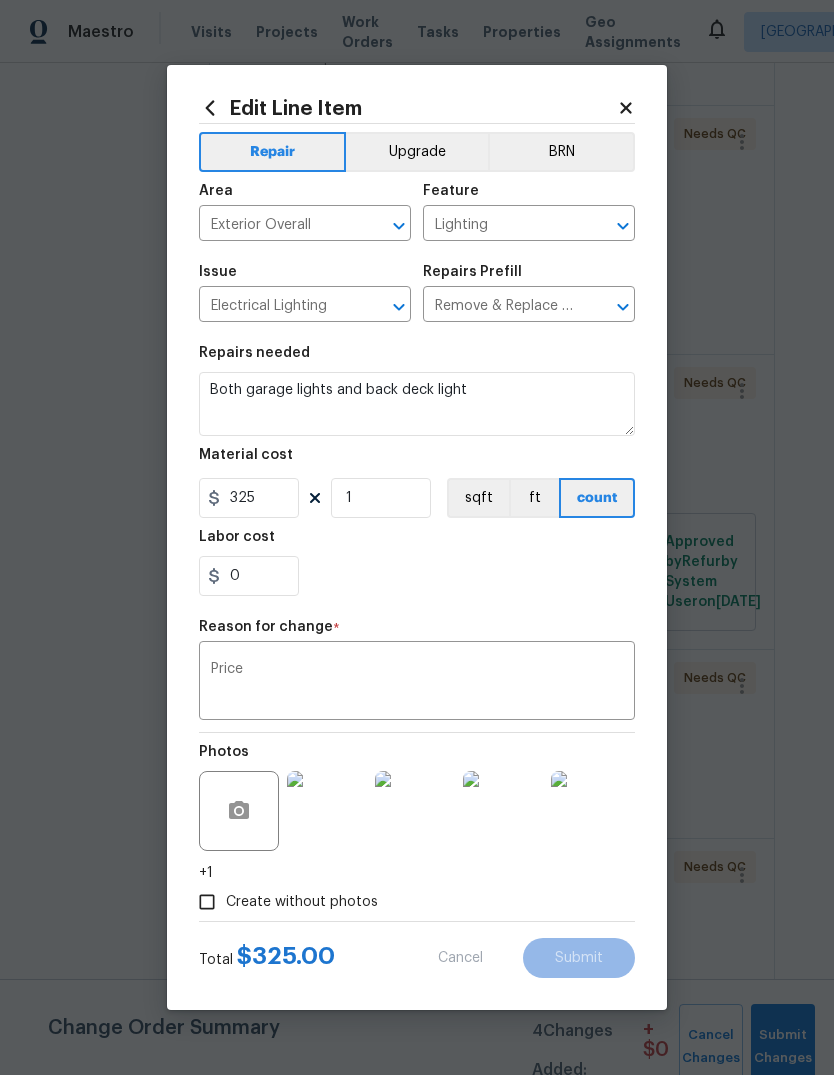 type on "3" 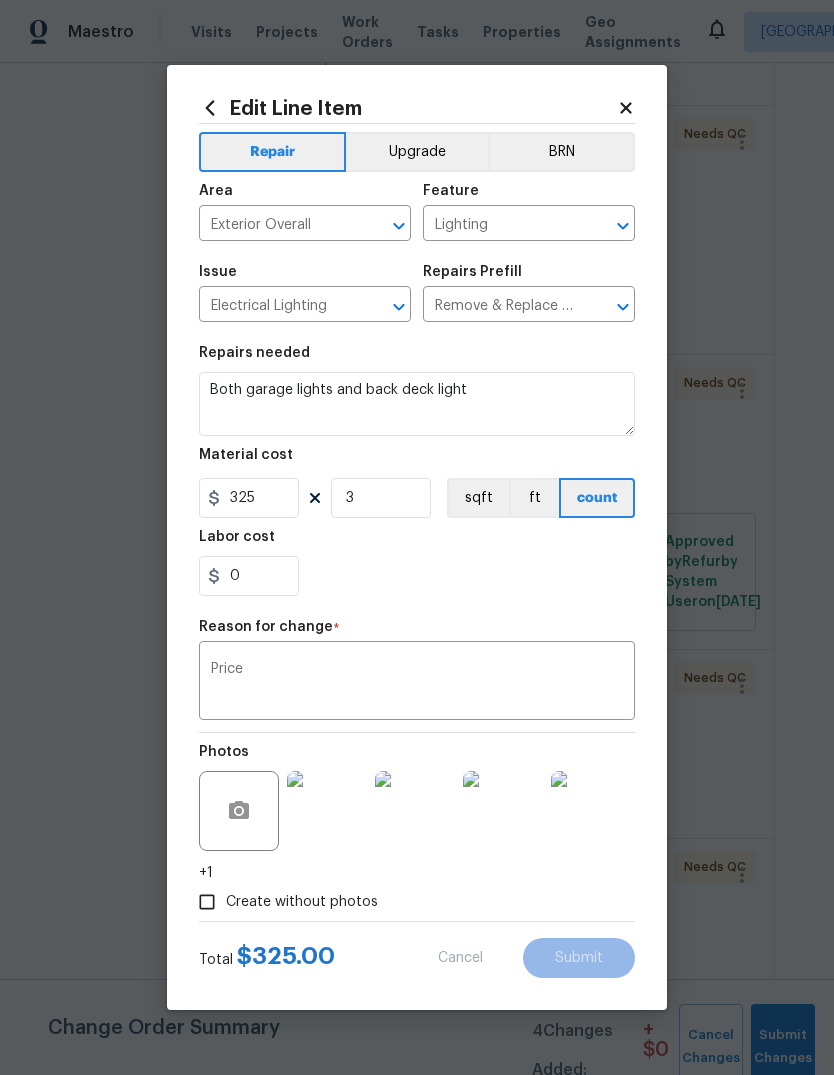 type on "69.34" 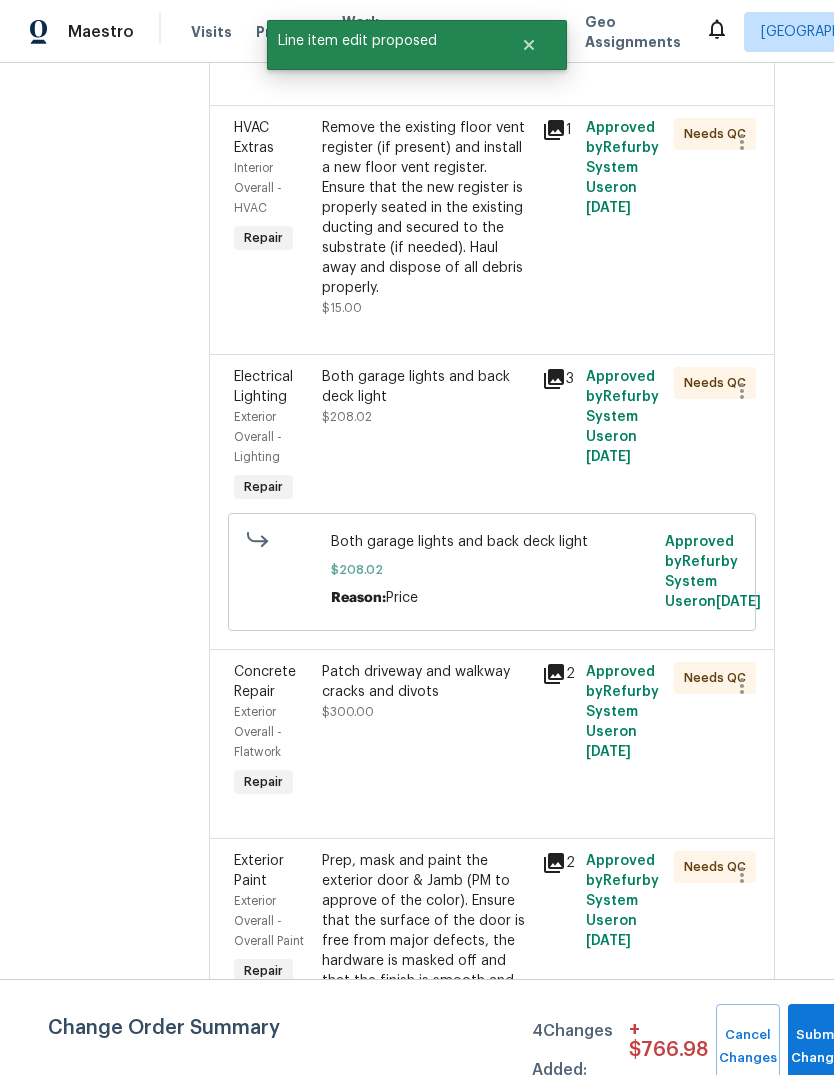scroll, scrollTop: 0, scrollLeft: 0, axis: both 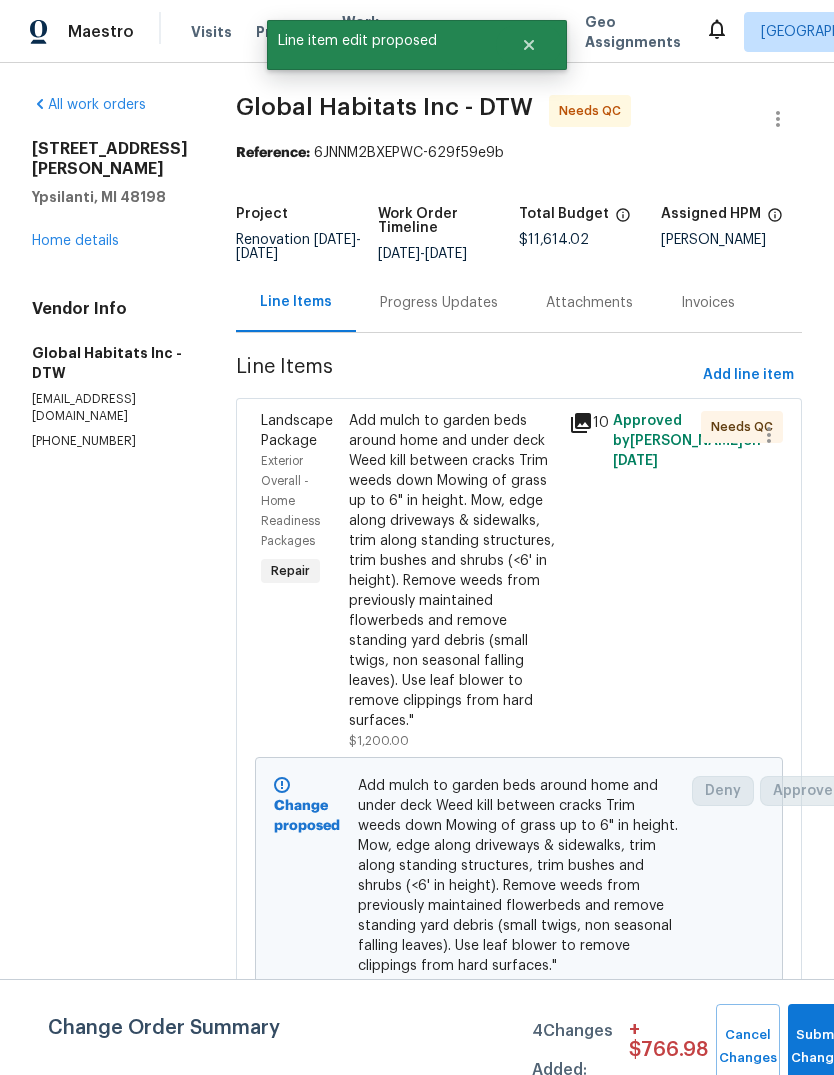 click on "Progress Updates" at bounding box center (439, 303) 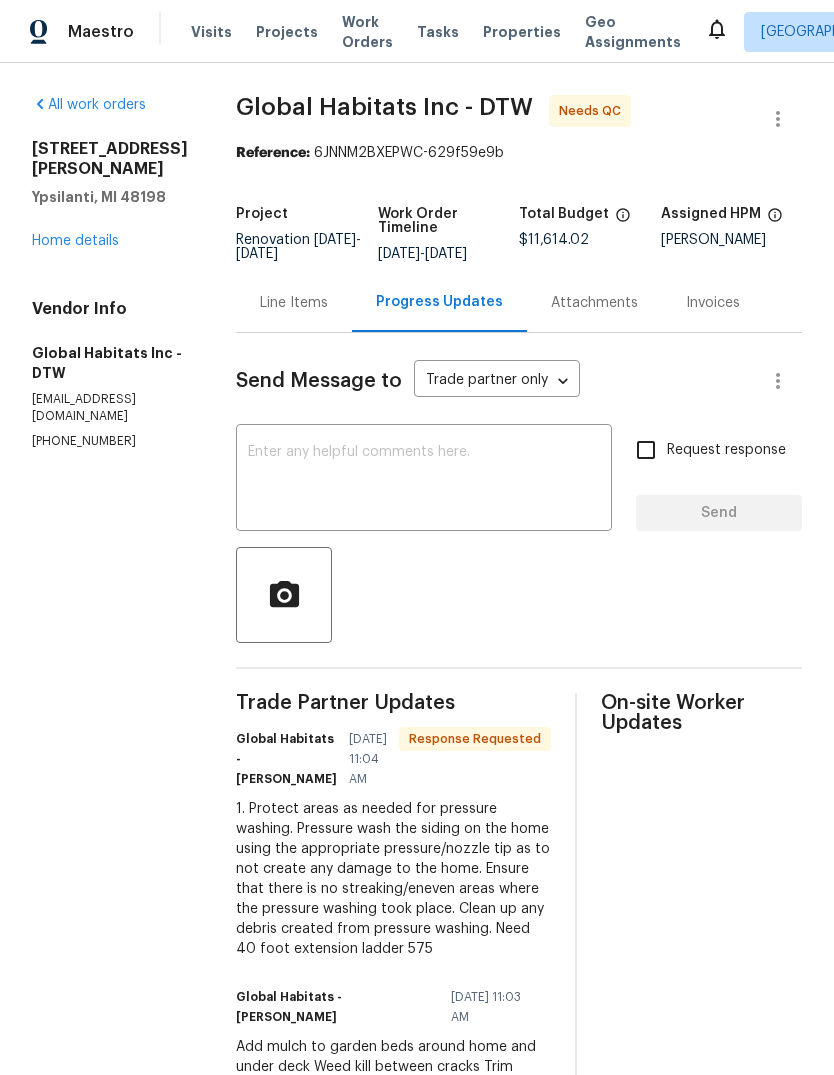 scroll, scrollTop: 0, scrollLeft: 0, axis: both 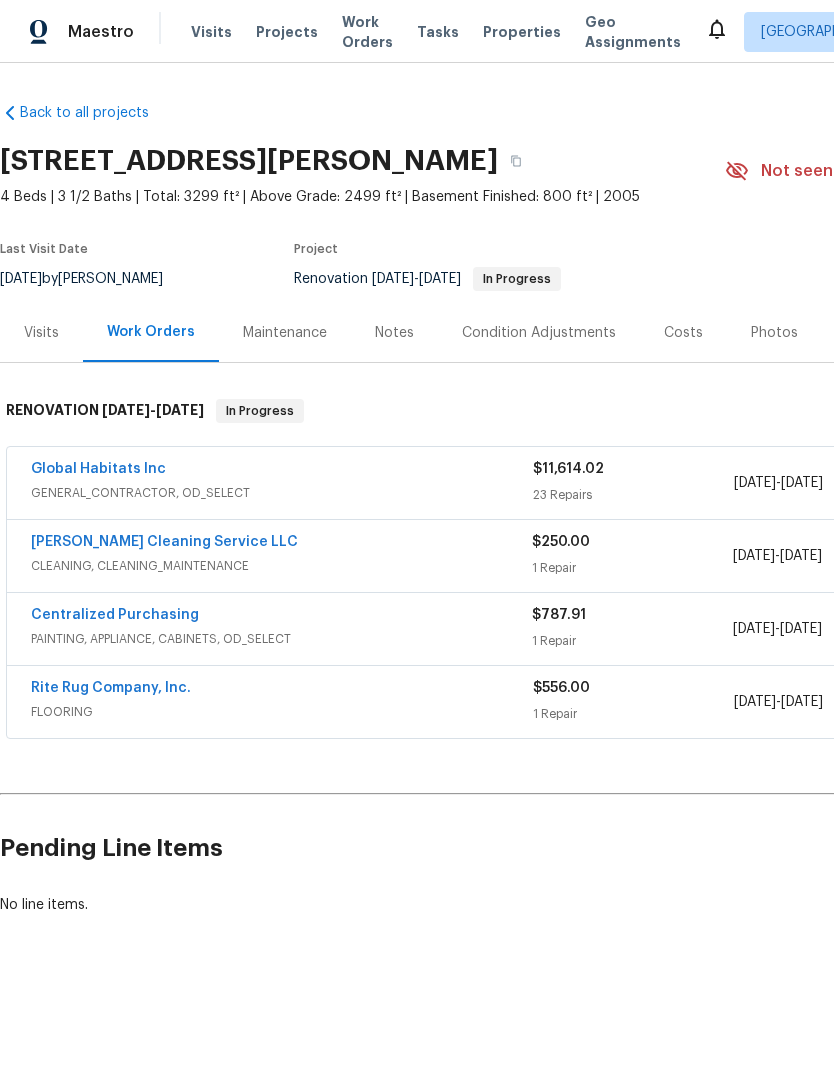 click on "Global Habitats Inc" at bounding box center (98, 469) 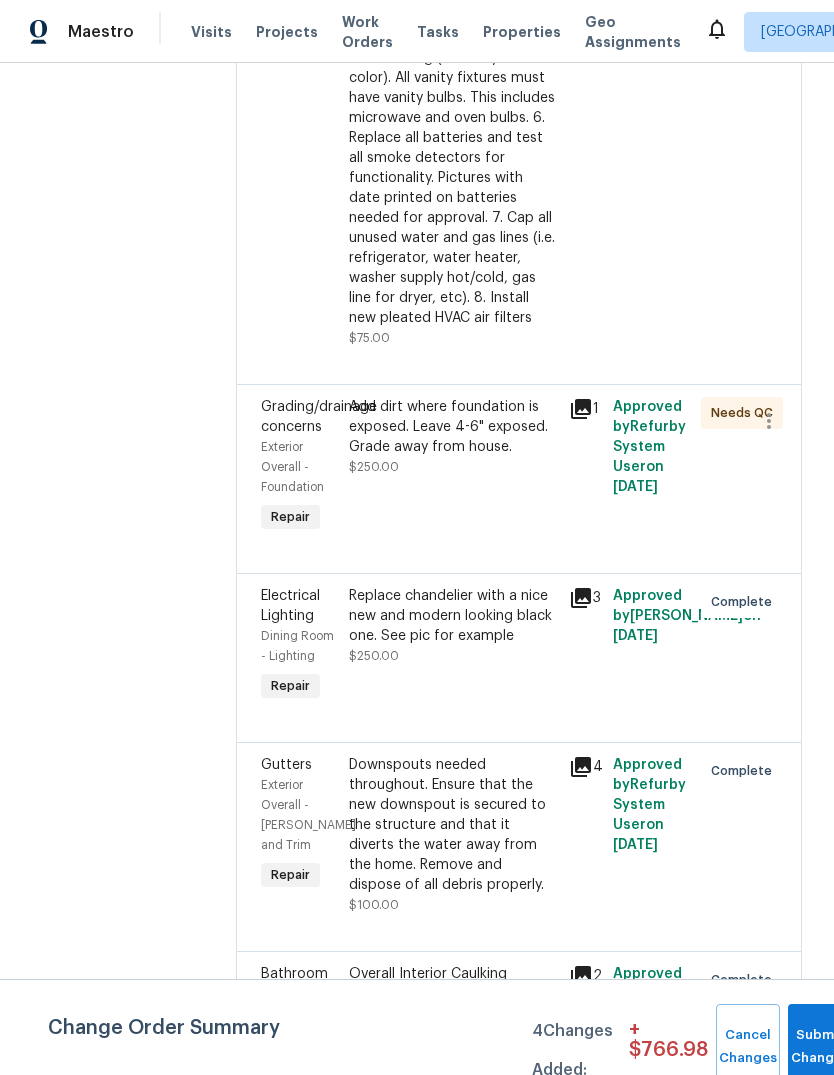 scroll, scrollTop: 5936, scrollLeft: 0, axis: vertical 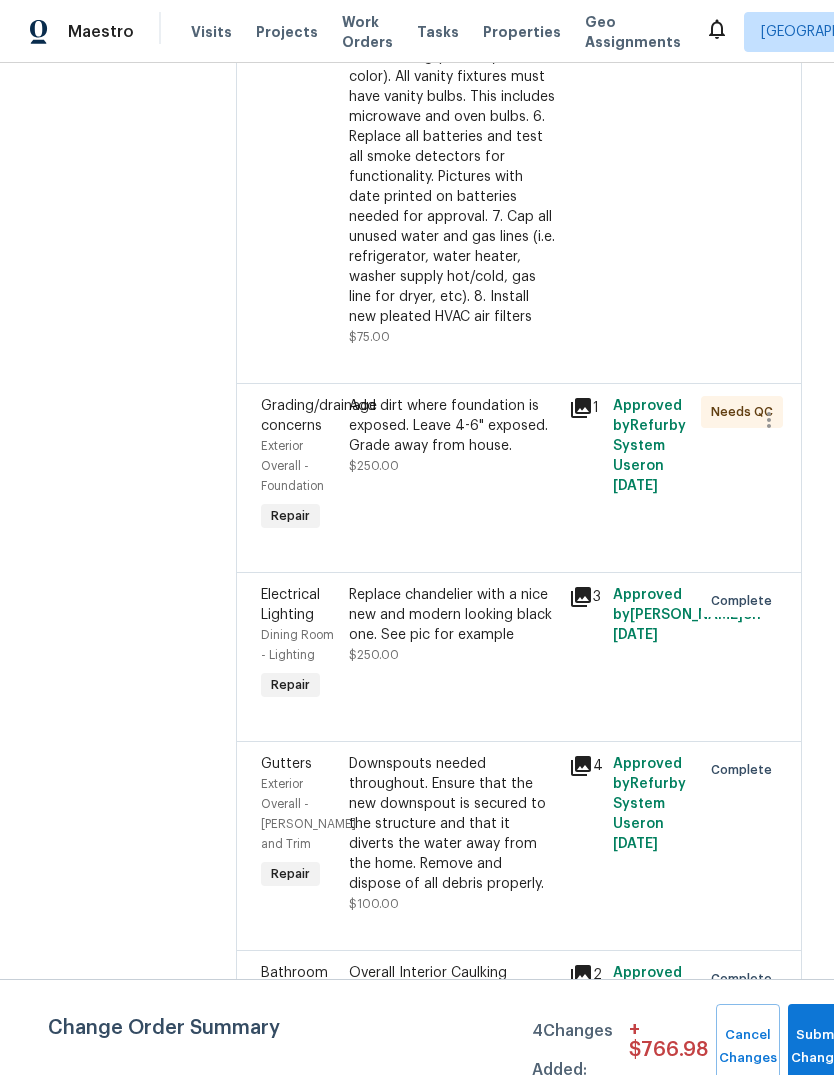 click on "Add dirt where foundation is exposed. Leave 4-6" exposed. Grade away from house." at bounding box center (453, 426) 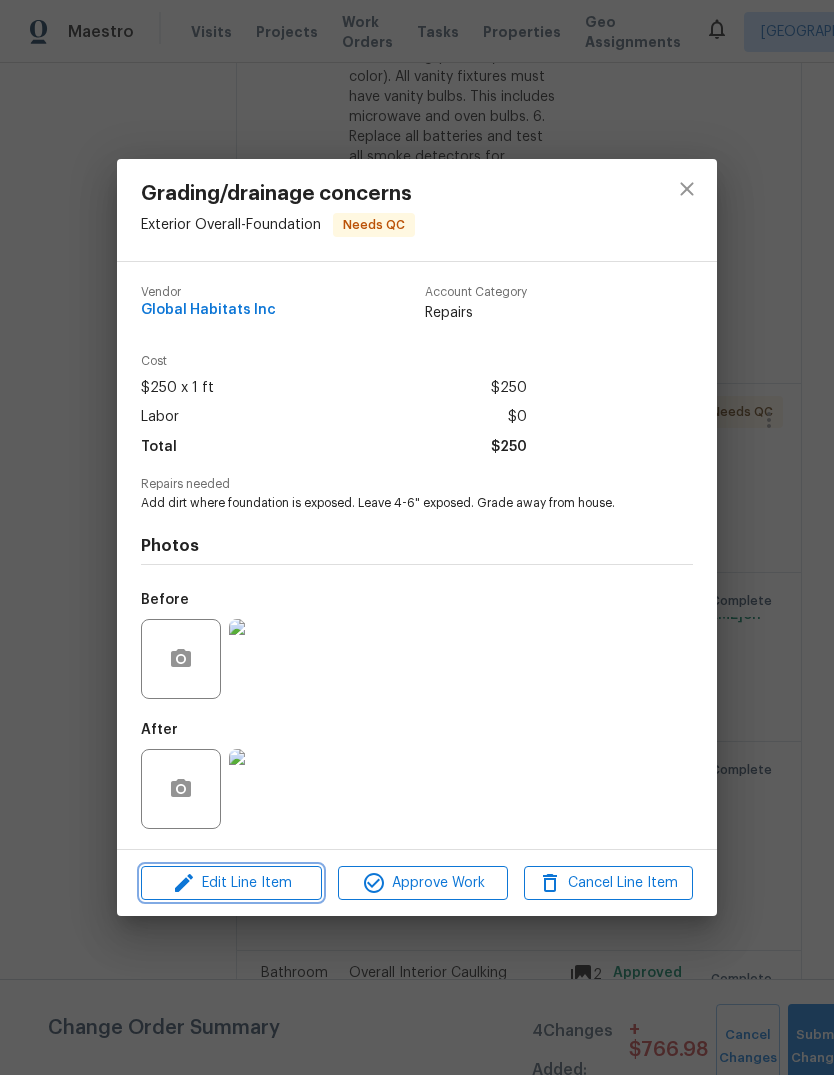click 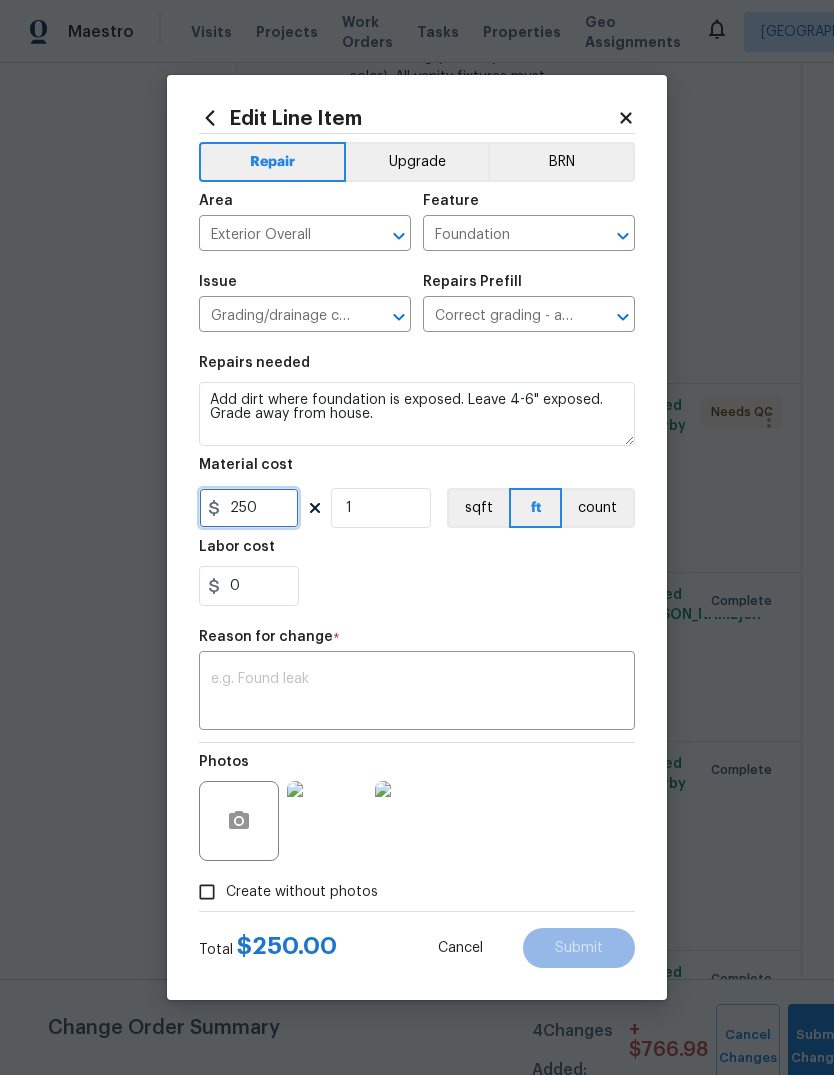 click on "250" at bounding box center (249, 508) 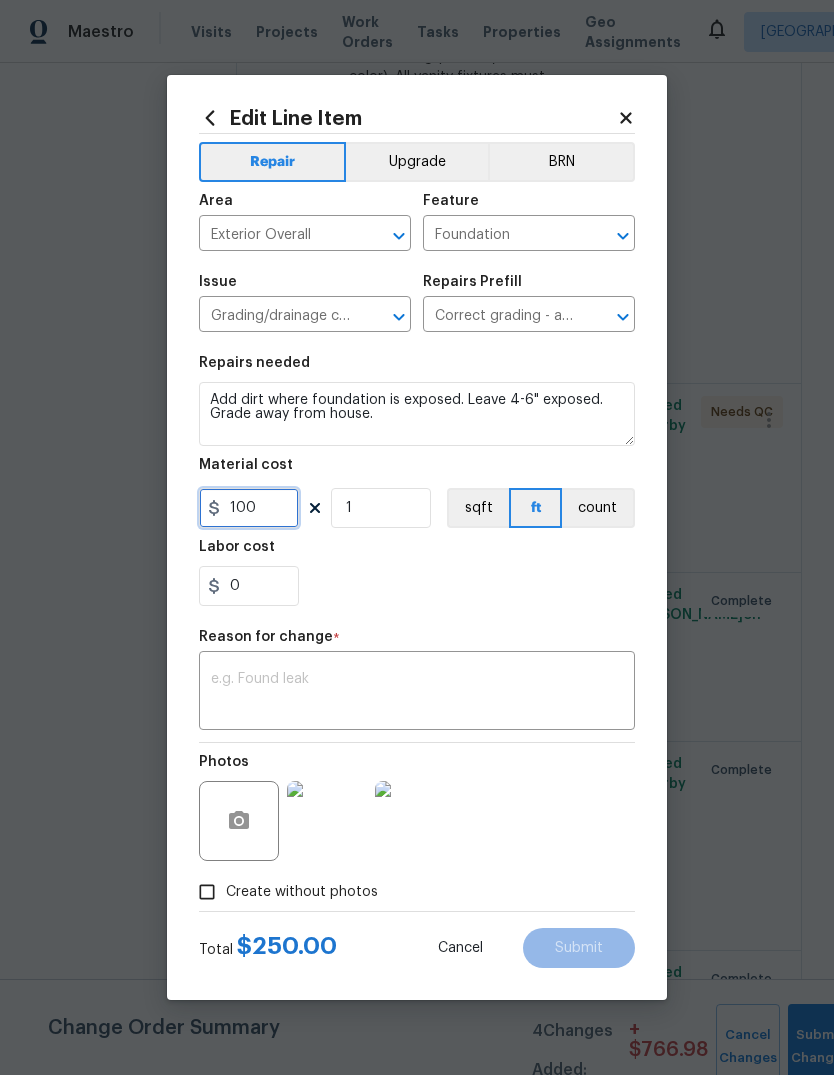 type on "100" 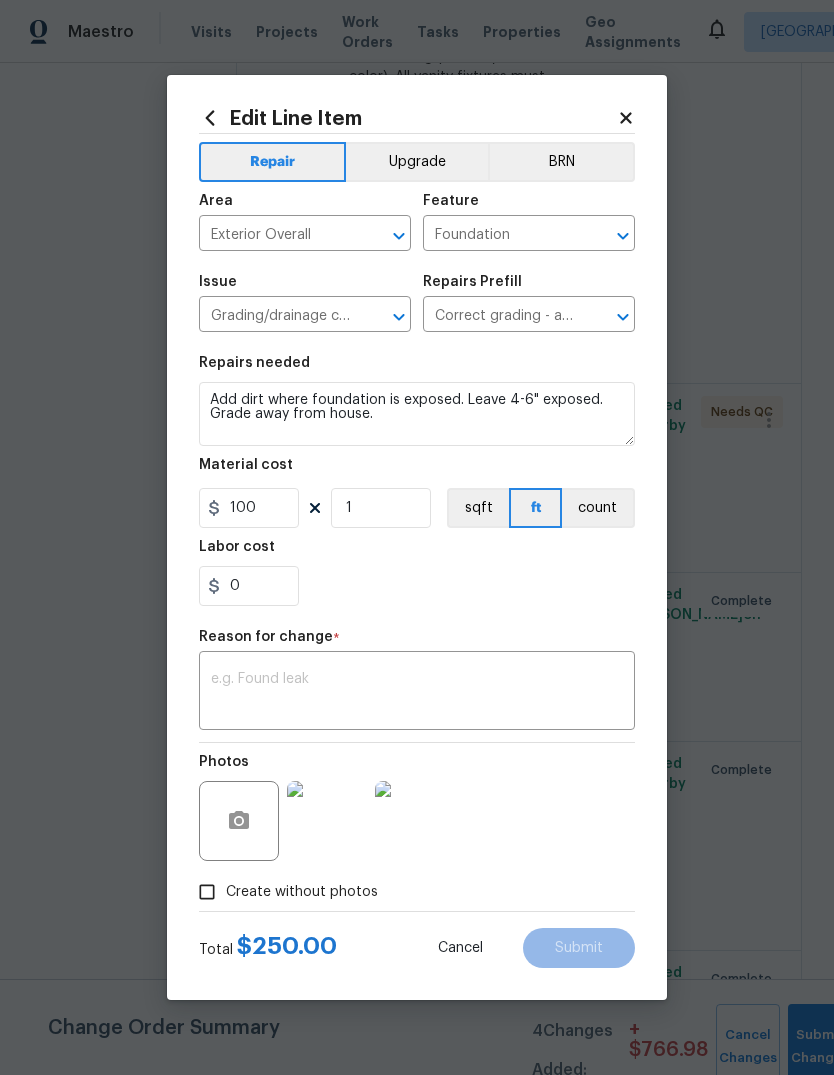 click on "0" at bounding box center (417, 586) 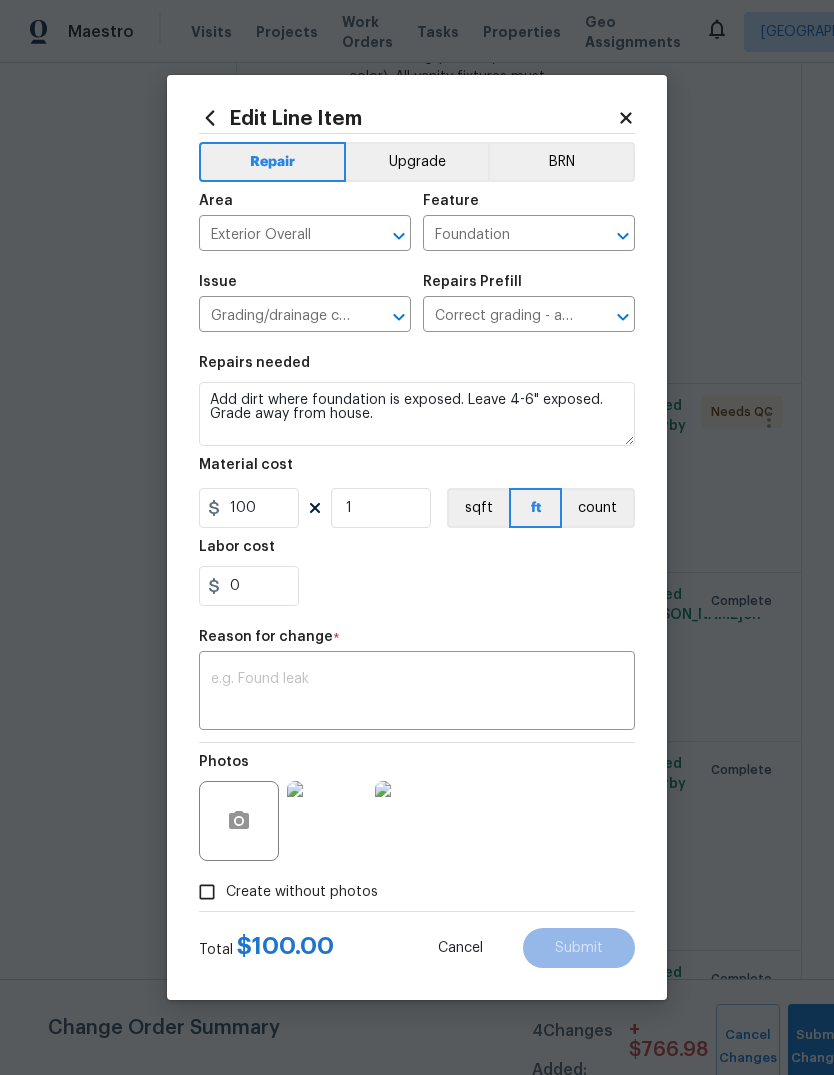 click at bounding box center (417, 693) 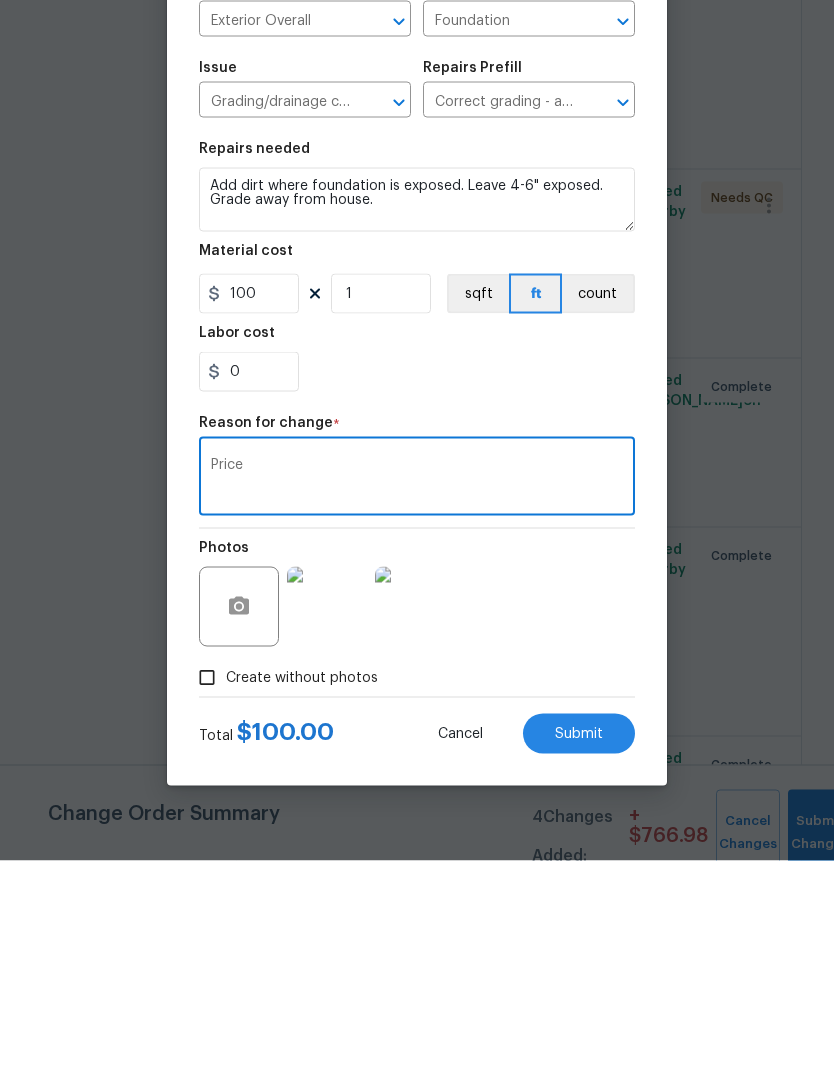 type on "Price" 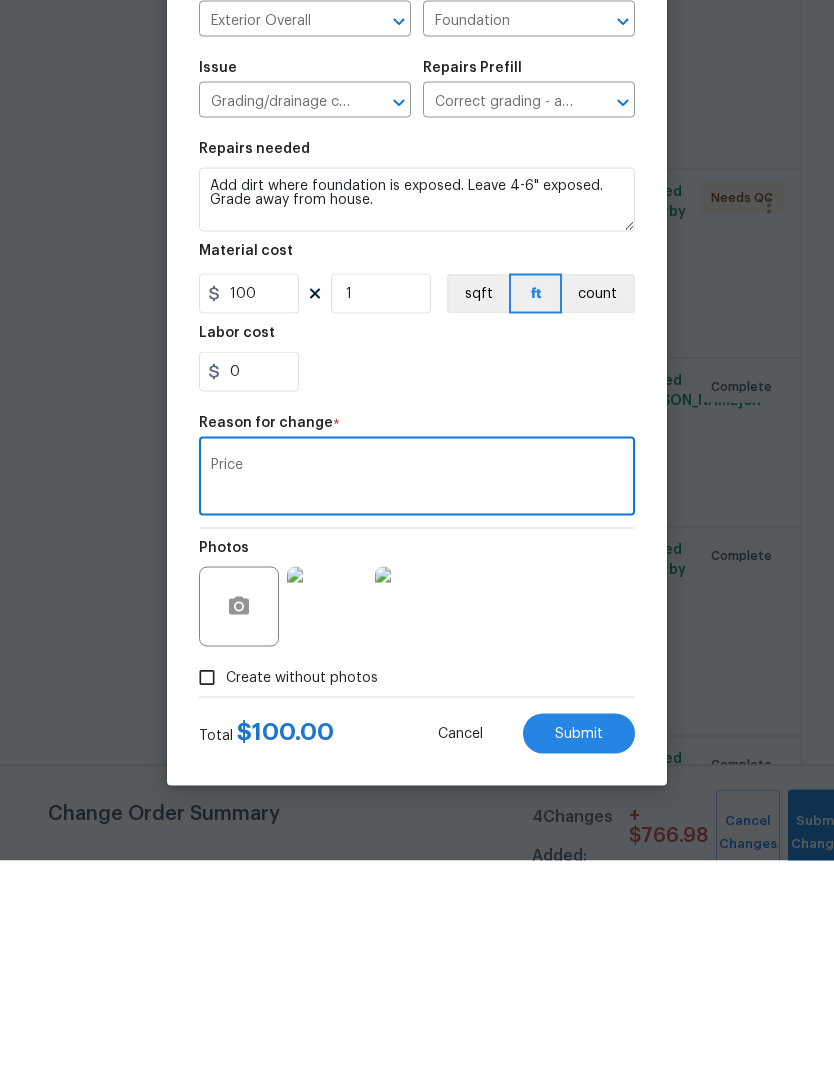 click on "Photos" at bounding box center [417, 808] 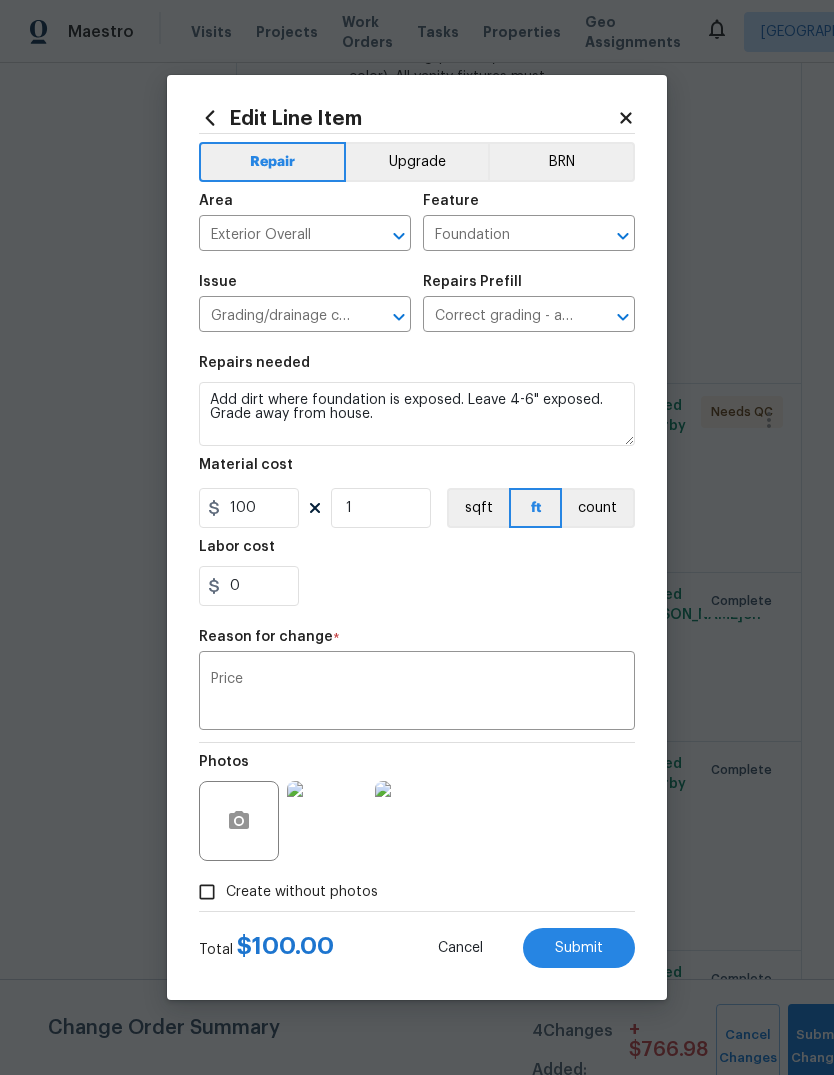 click on "Submit" at bounding box center [579, 948] 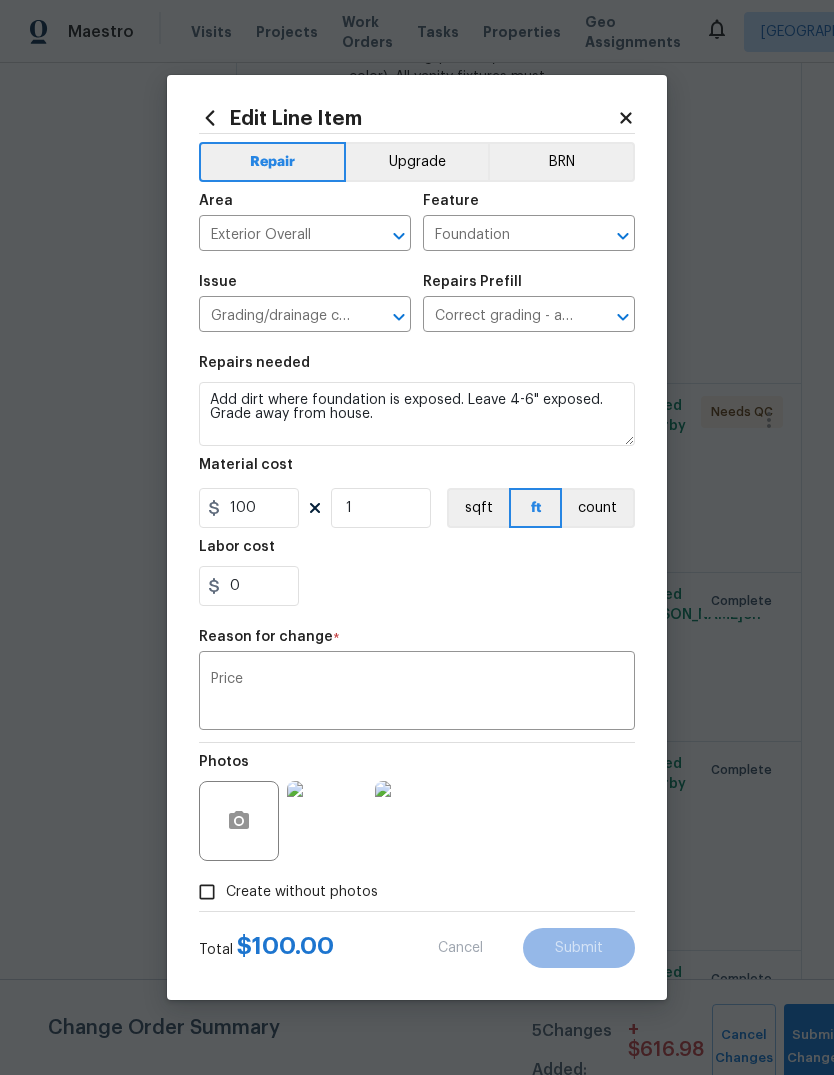 type on "250" 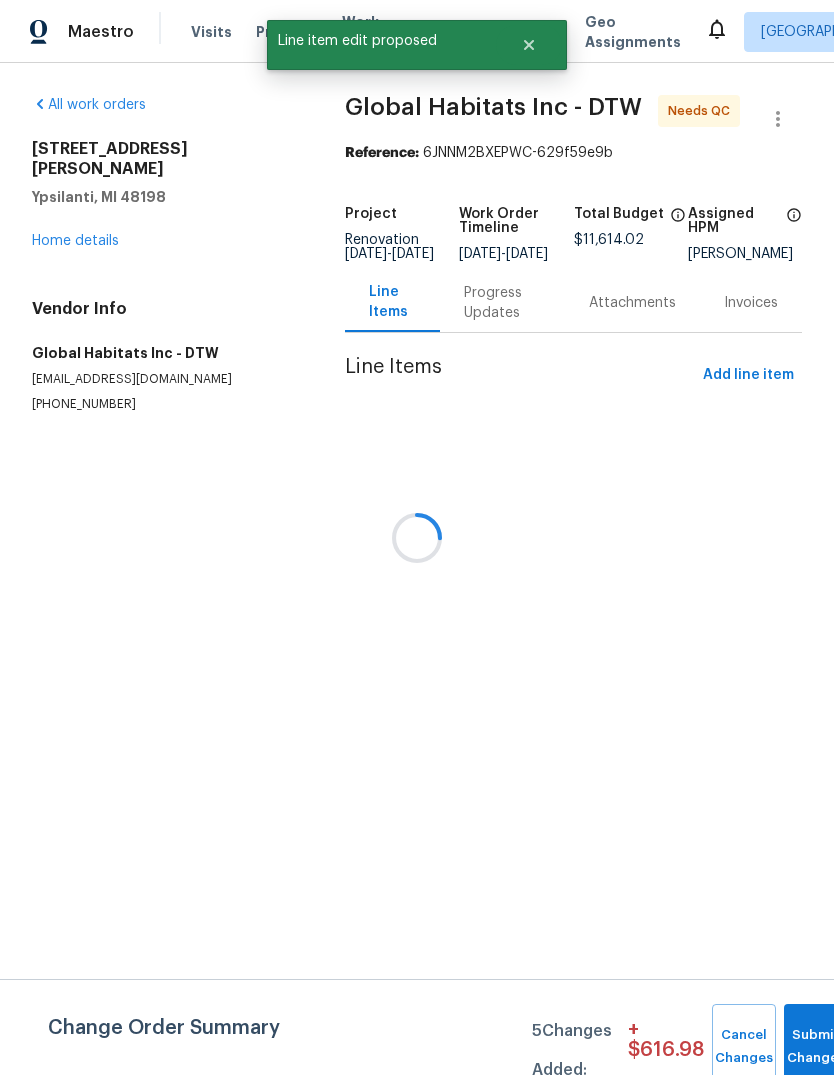 scroll, scrollTop: 0, scrollLeft: 0, axis: both 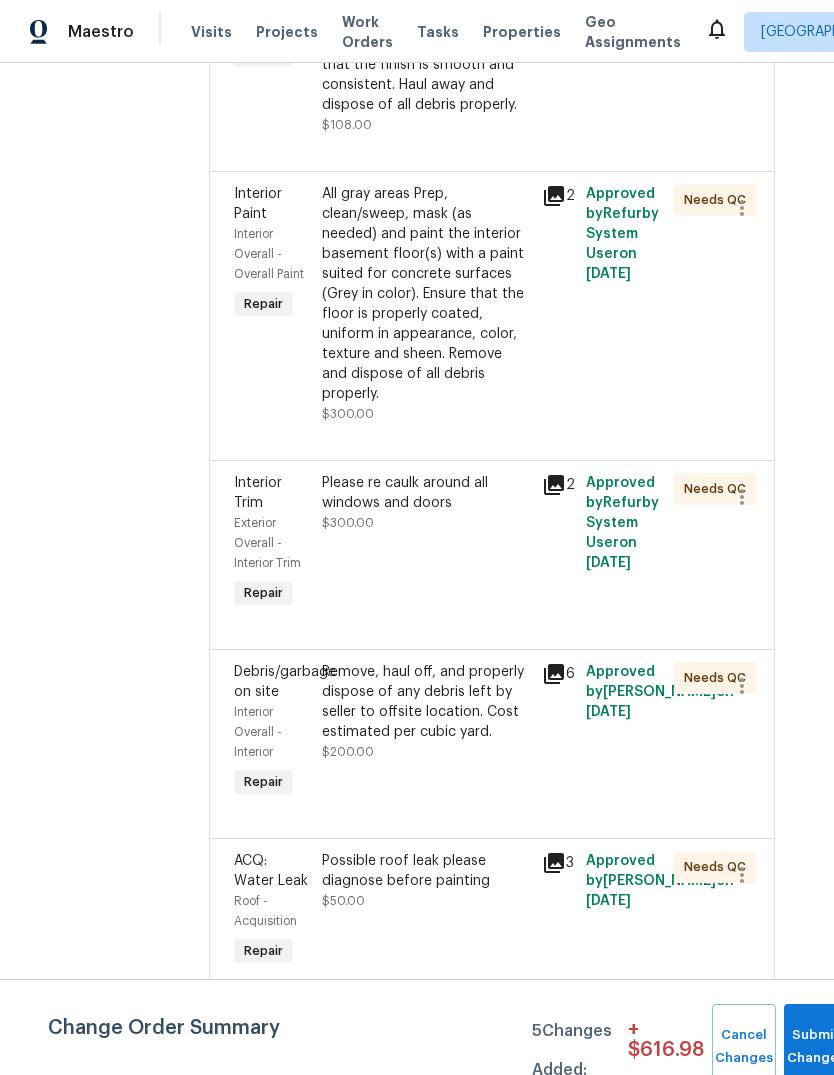 click on "Remove, haul off, and properly dispose of any debris left by seller to offsite location. Cost estimated per cubic yard." at bounding box center [426, 702] 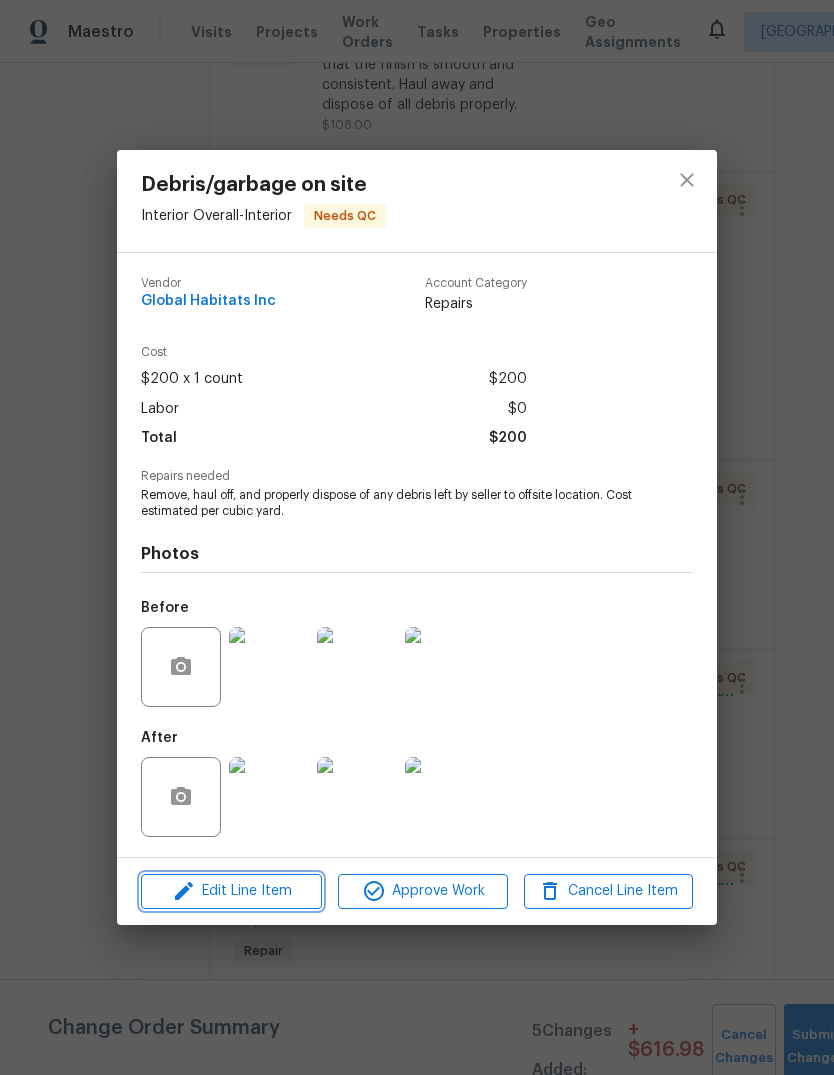 click on "Edit Line Item" at bounding box center (231, 891) 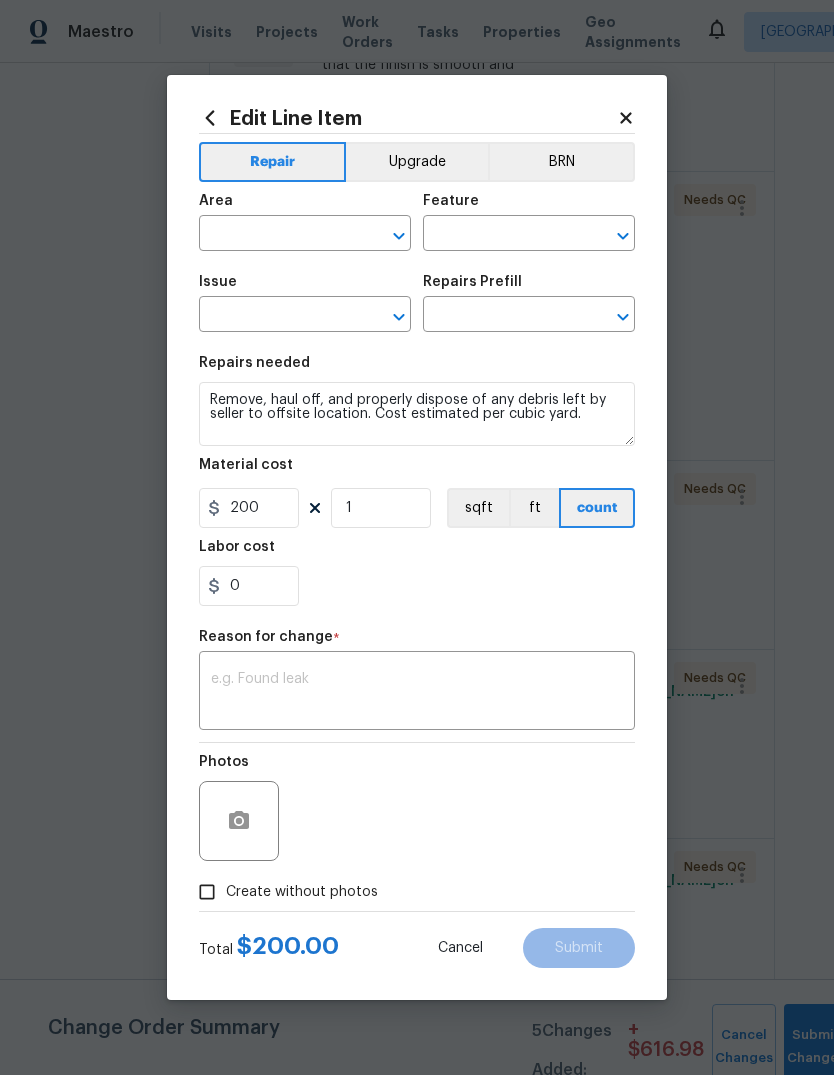 type on "Interior Overall" 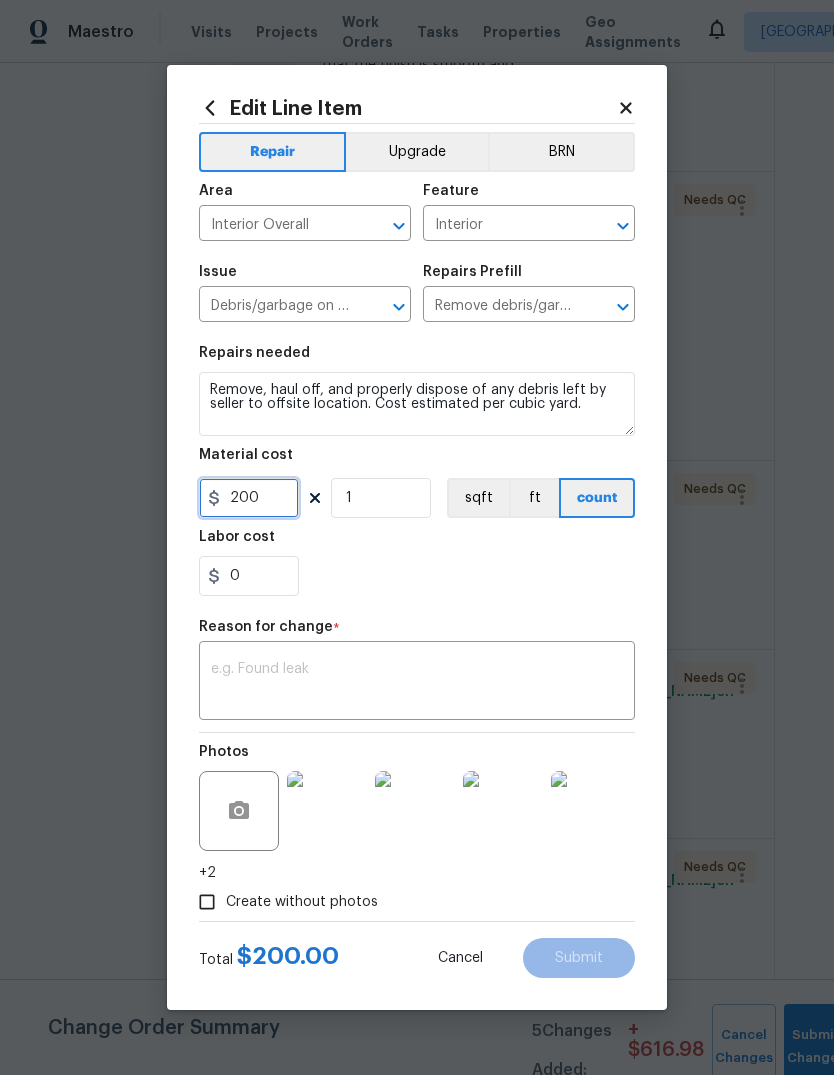 click on "200" at bounding box center (249, 498) 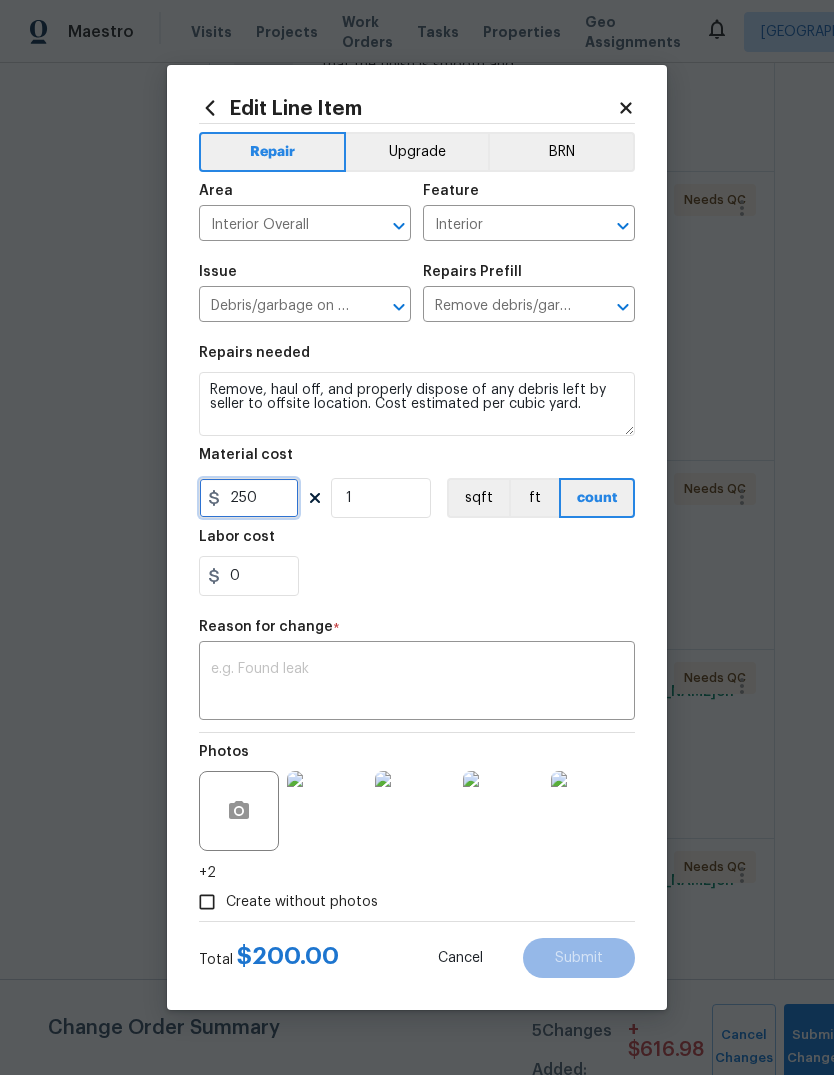type on "250" 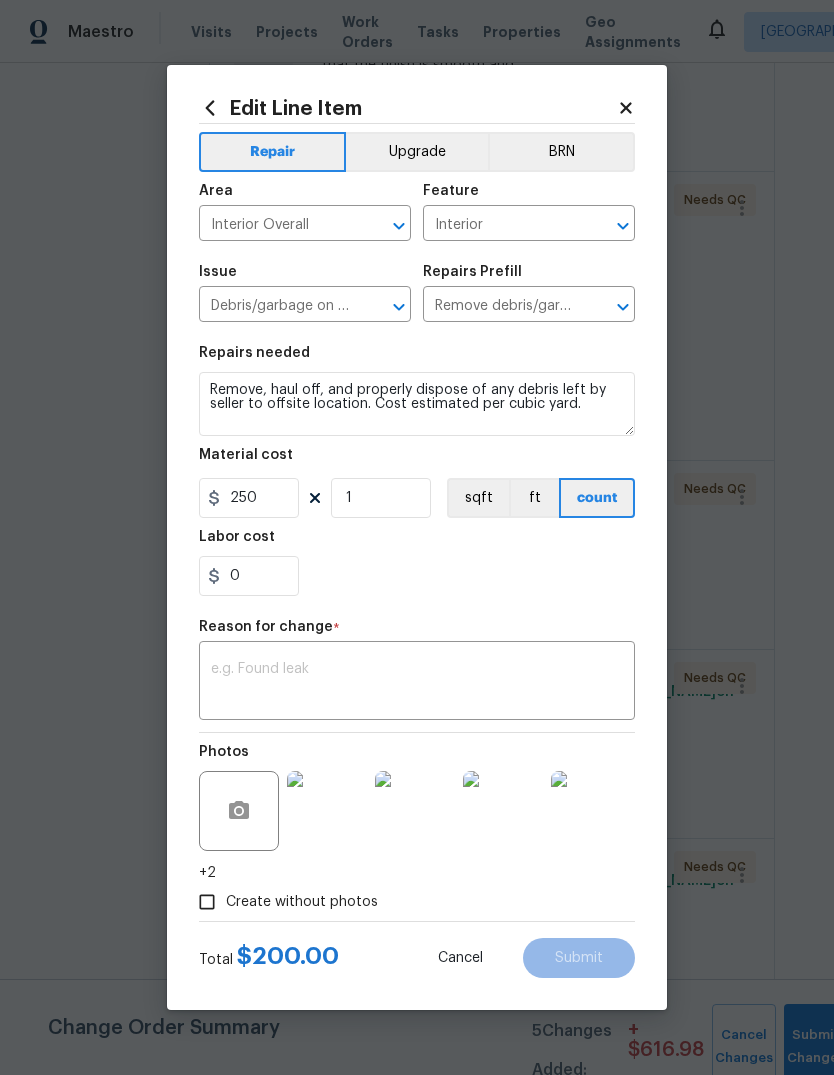 click on "0" at bounding box center [417, 576] 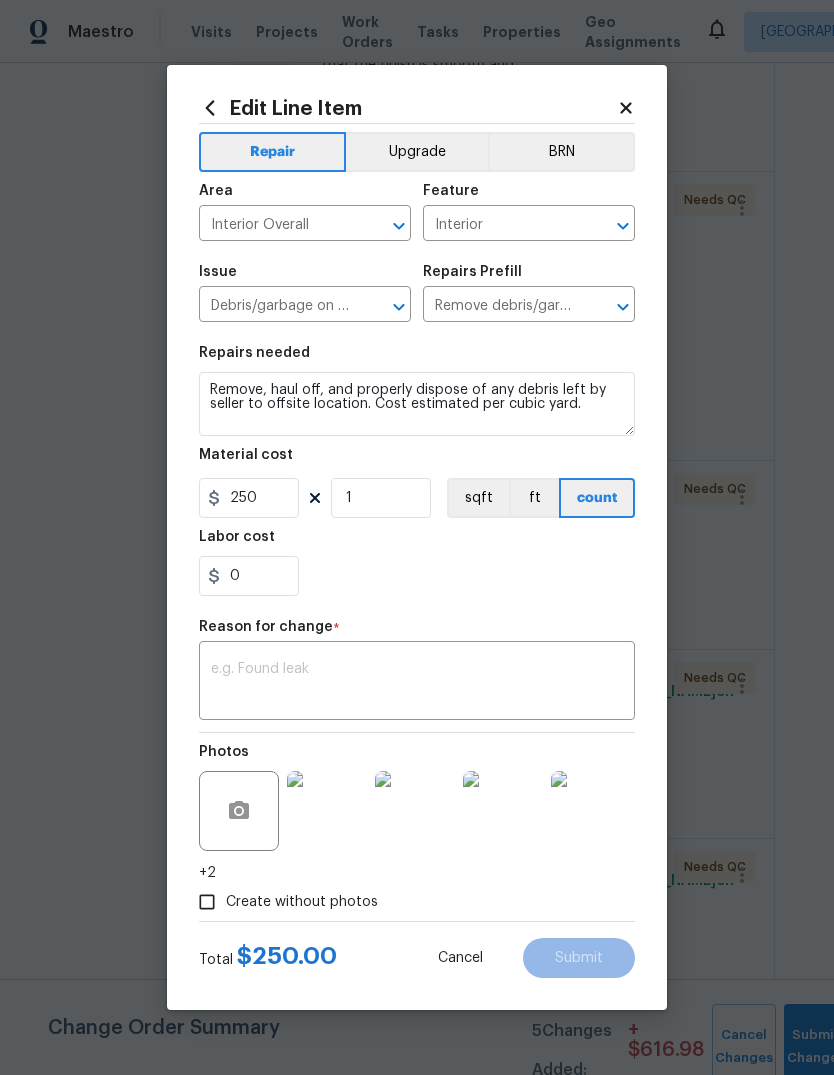 click at bounding box center (417, 683) 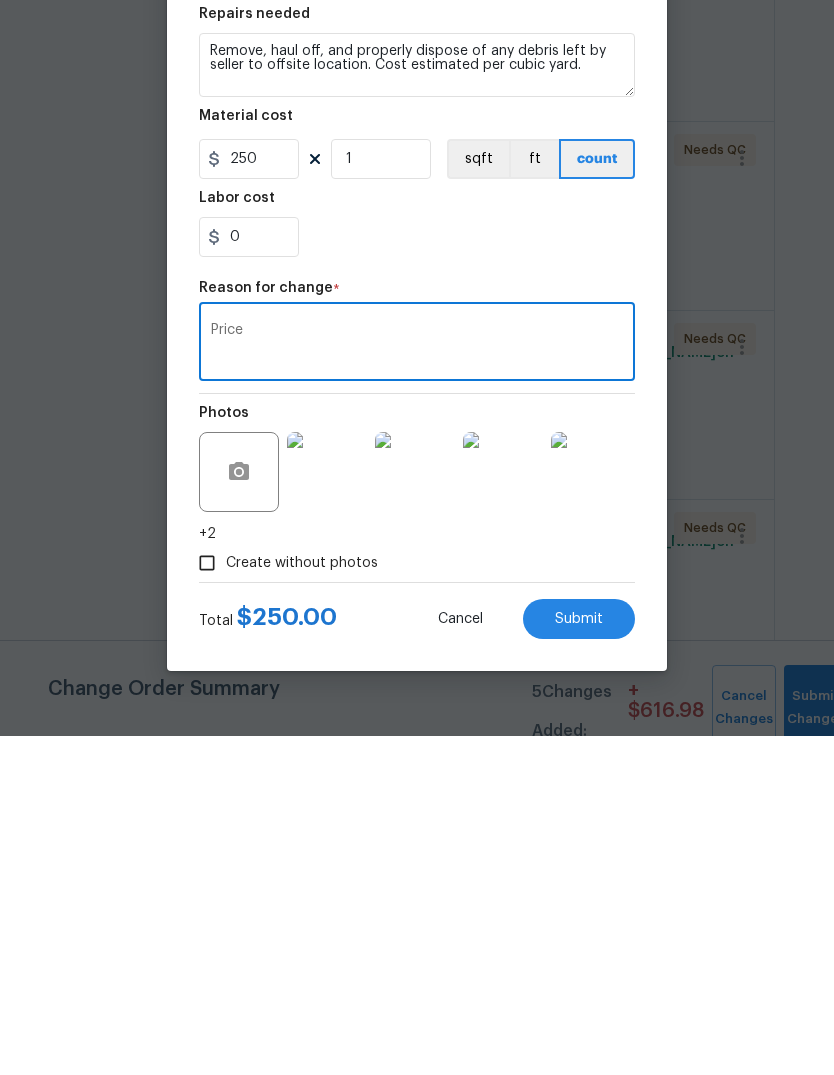 type on "Price" 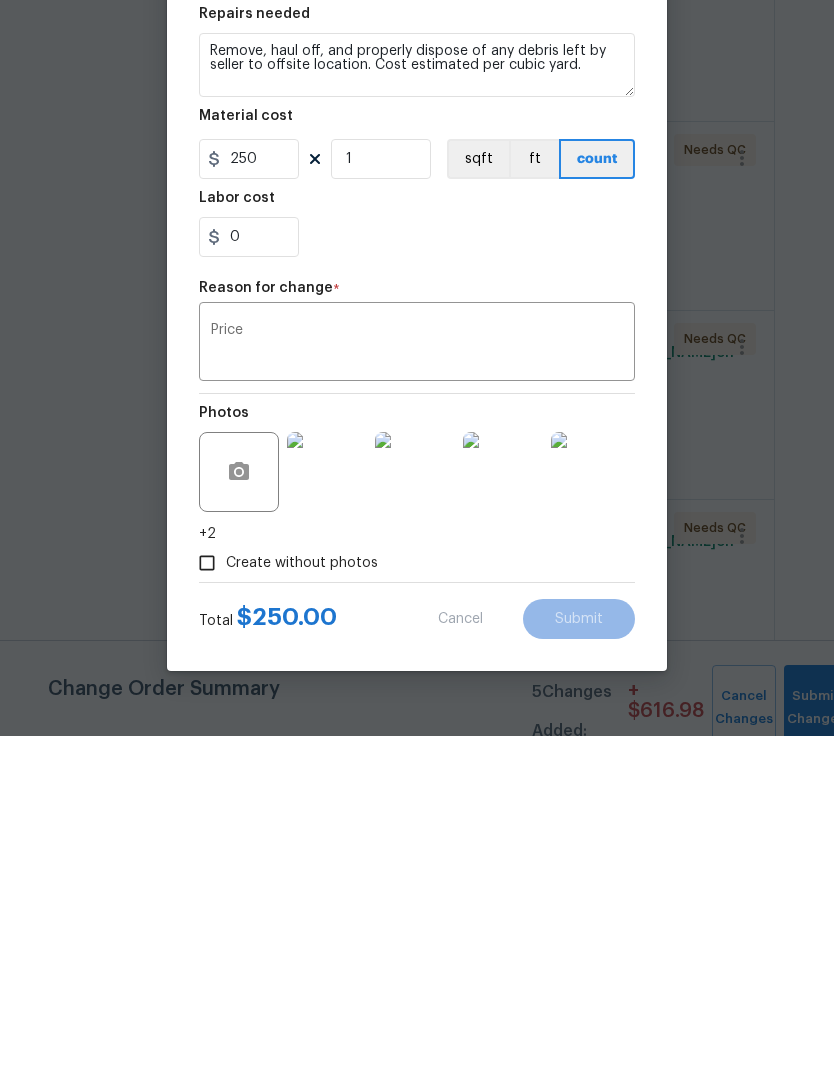 scroll, scrollTop: 75, scrollLeft: 0, axis: vertical 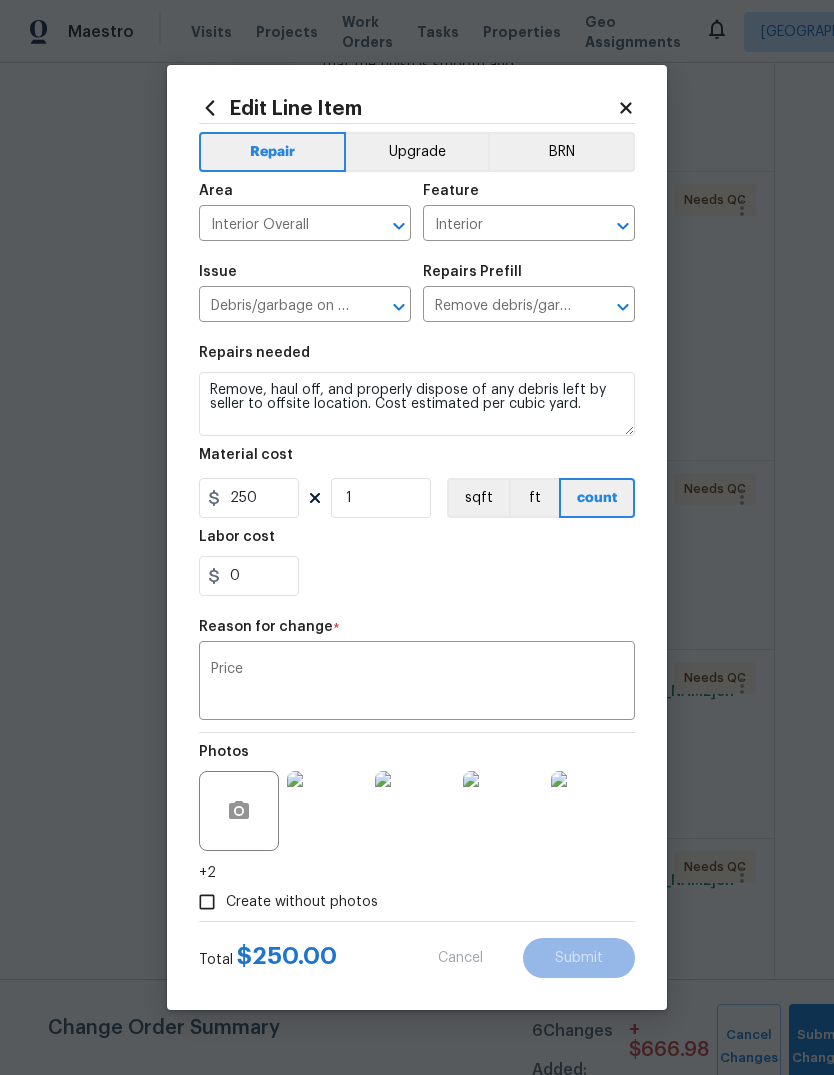 type on "200" 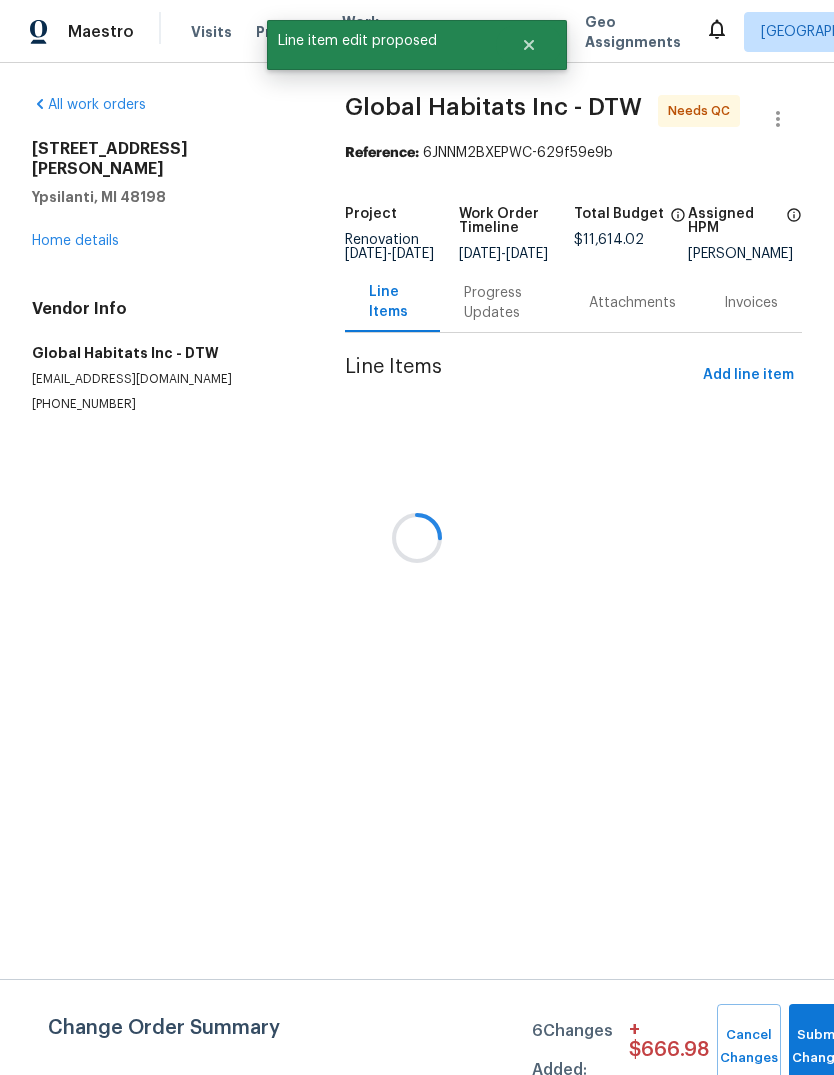 scroll, scrollTop: 0, scrollLeft: 0, axis: both 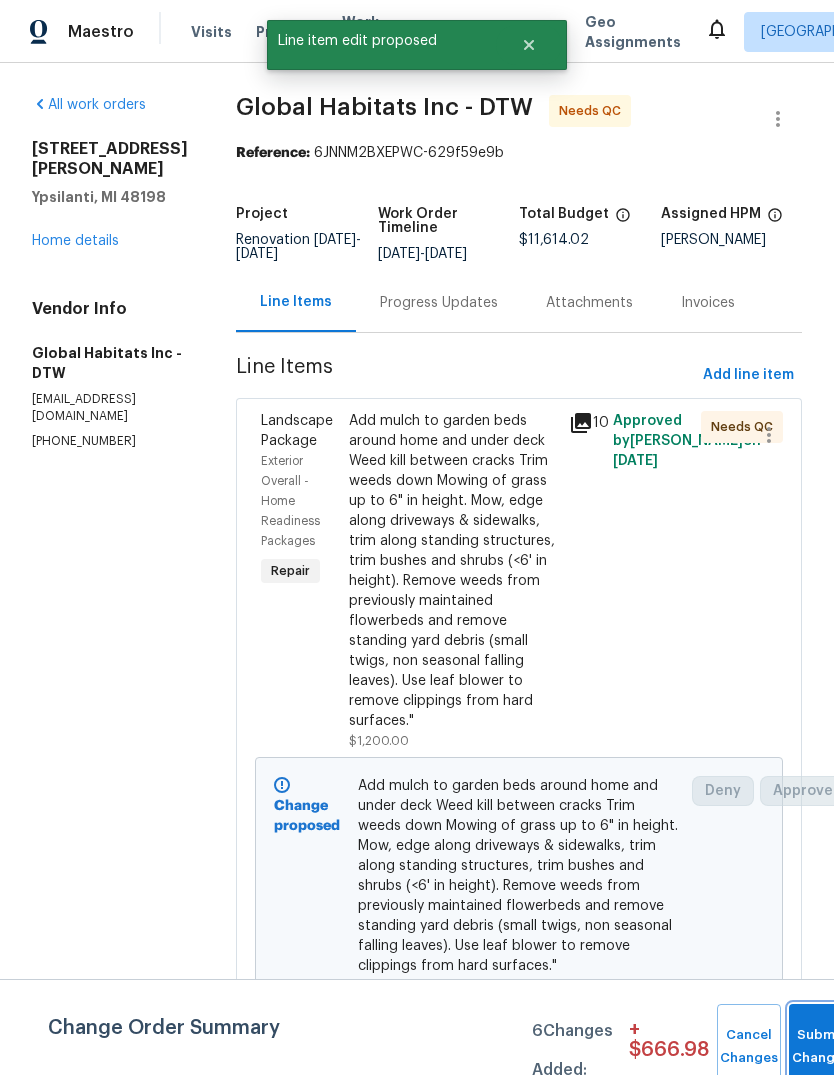 click on "Submit Changes" at bounding box center (821, 1047) 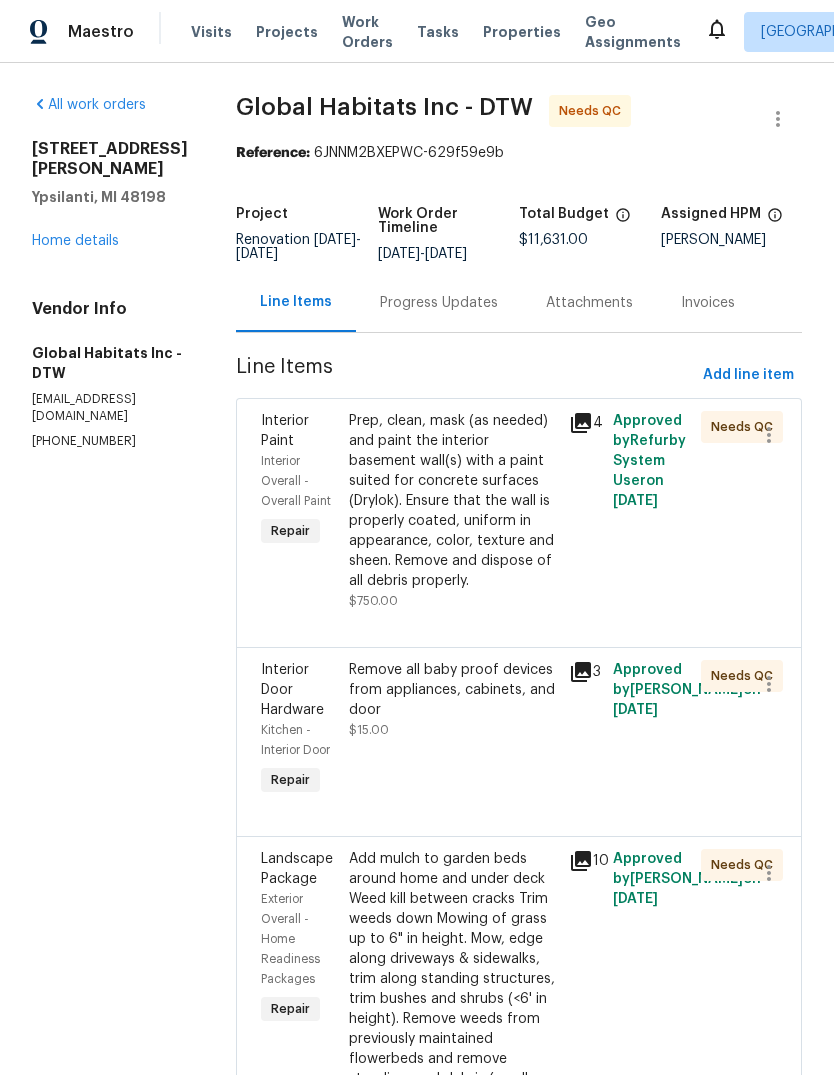 click on "Home details" at bounding box center (75, 241) 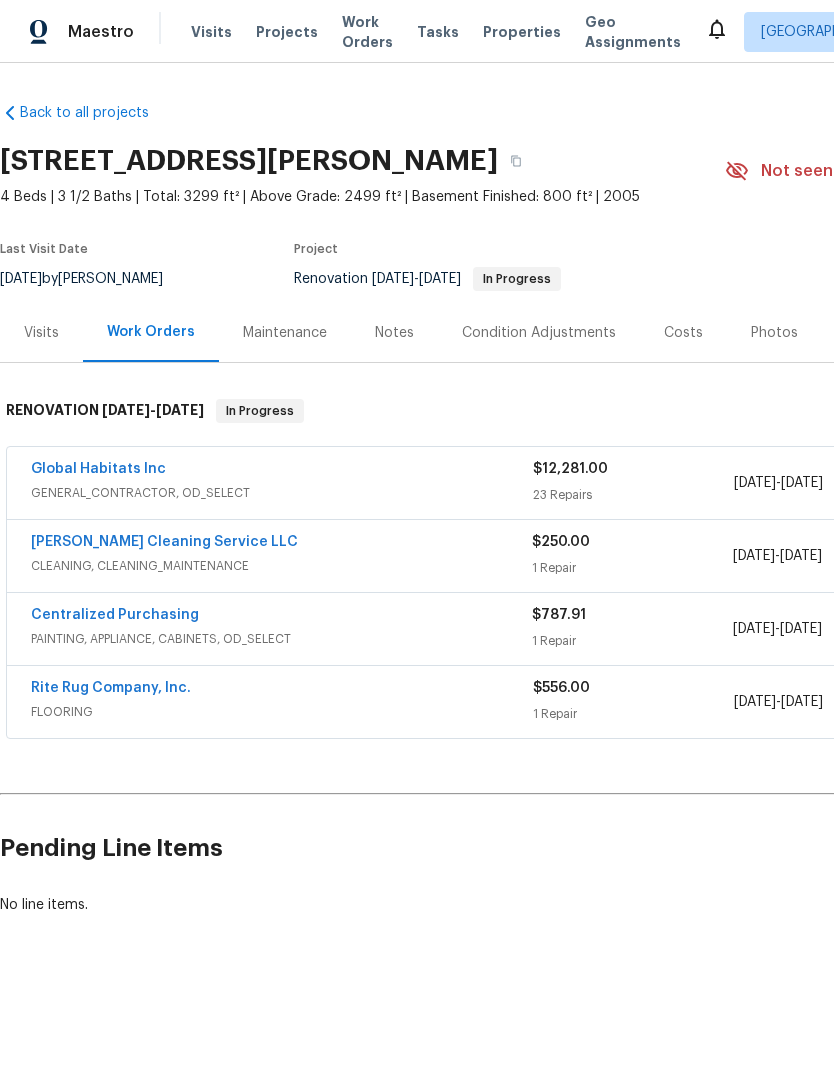 click on "Notes" at bounding box center (394, 332) 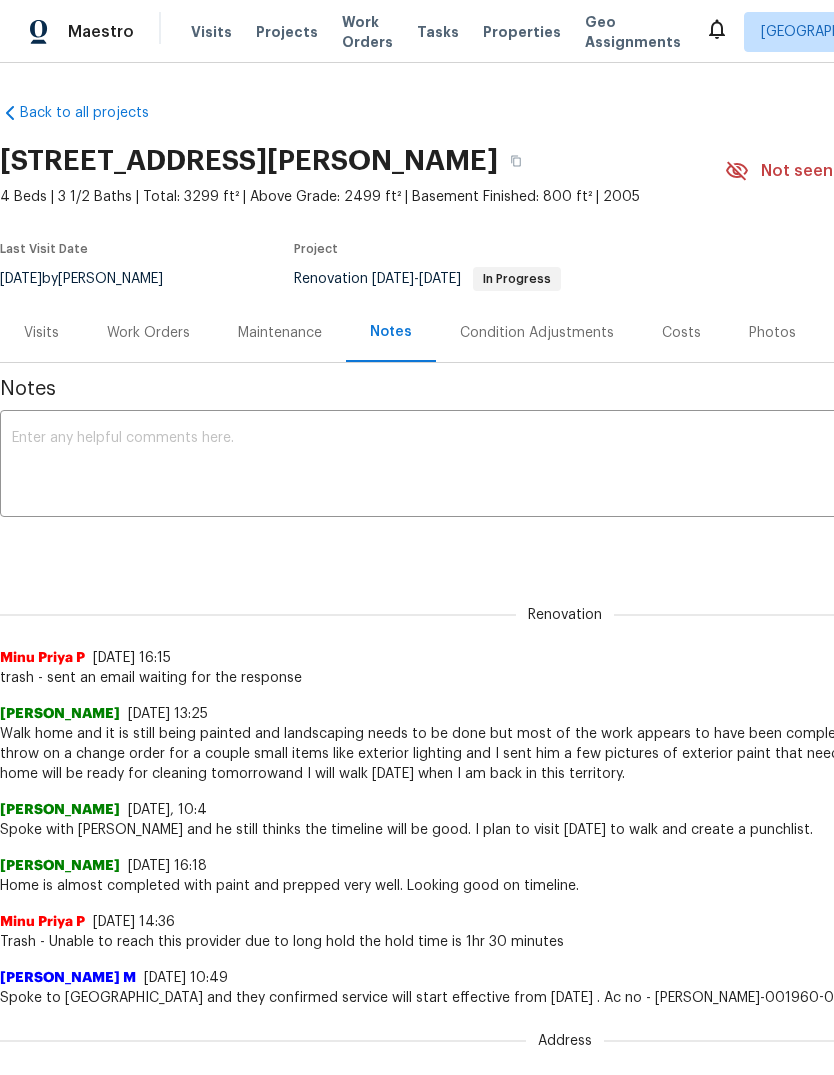 scroll, scrollTop: 0, scrollLeft: 0, axis: both 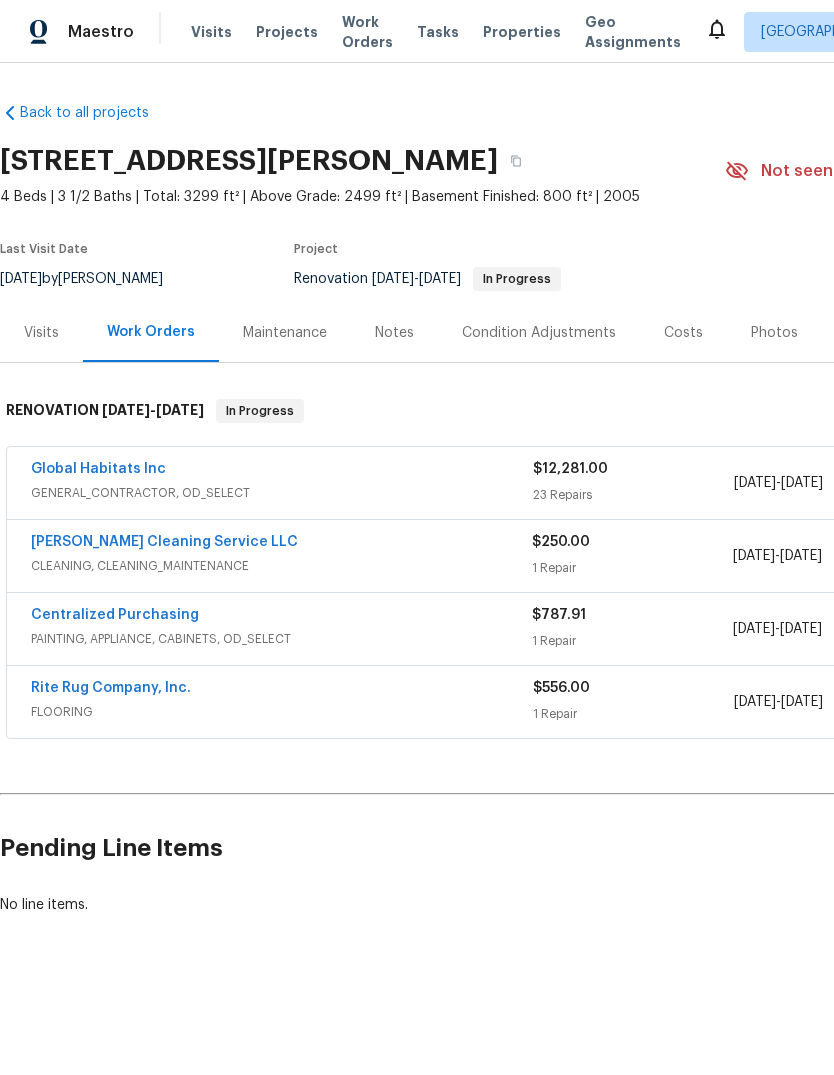 click on "Maintenance" at bounding box center [285, 333] 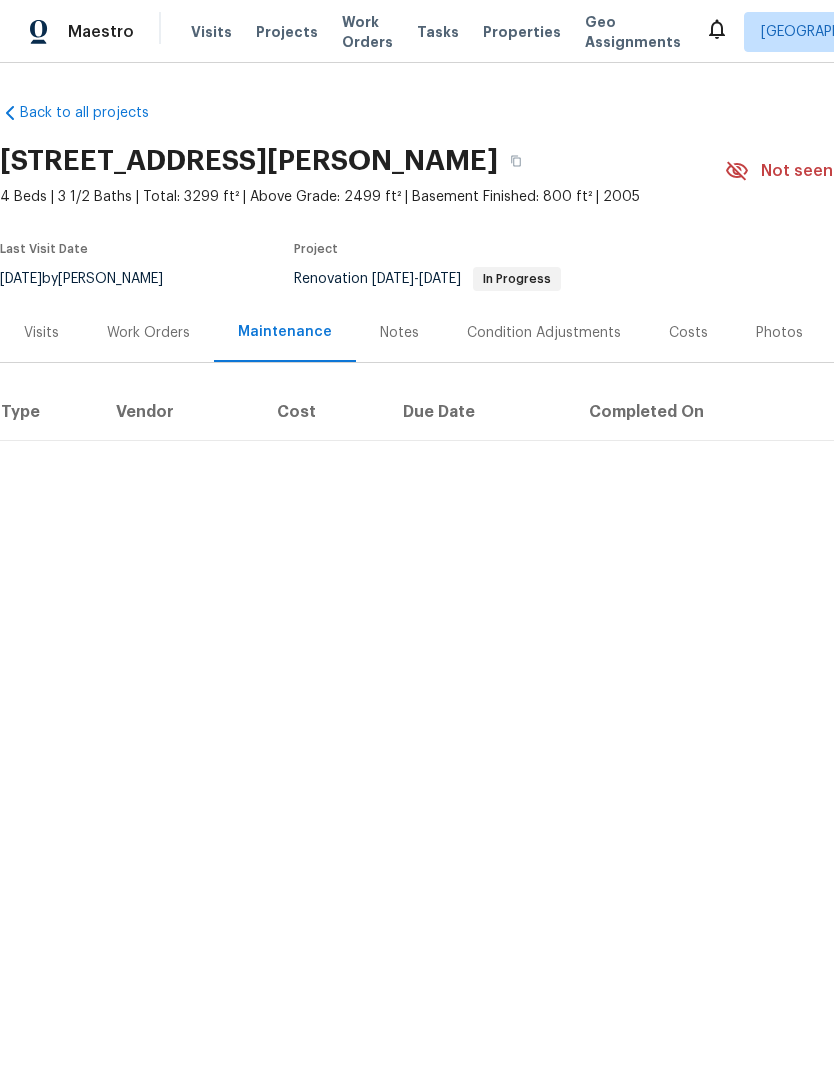 click on "Notes" at bounding box center (399, 333) 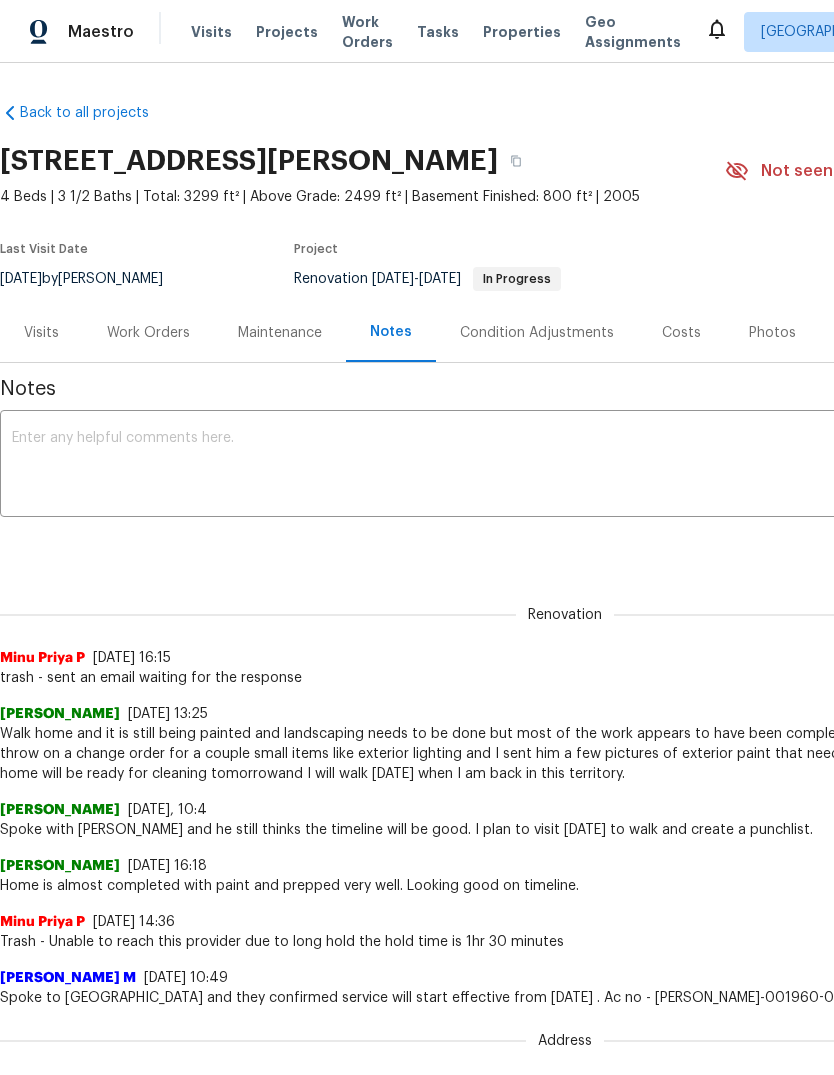 click on "Work Orders" at bounding box center [148, 332] 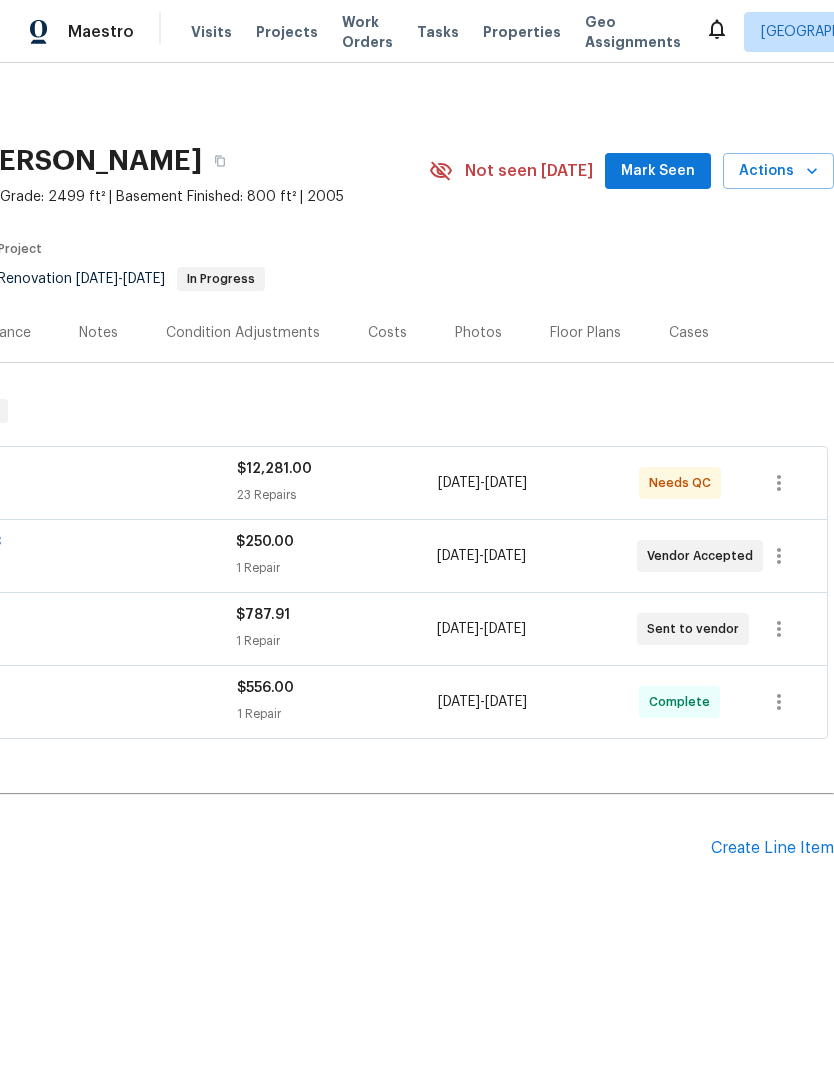 scroll, scrollTop: 0, scrollLeft: 296, axis: horizontal 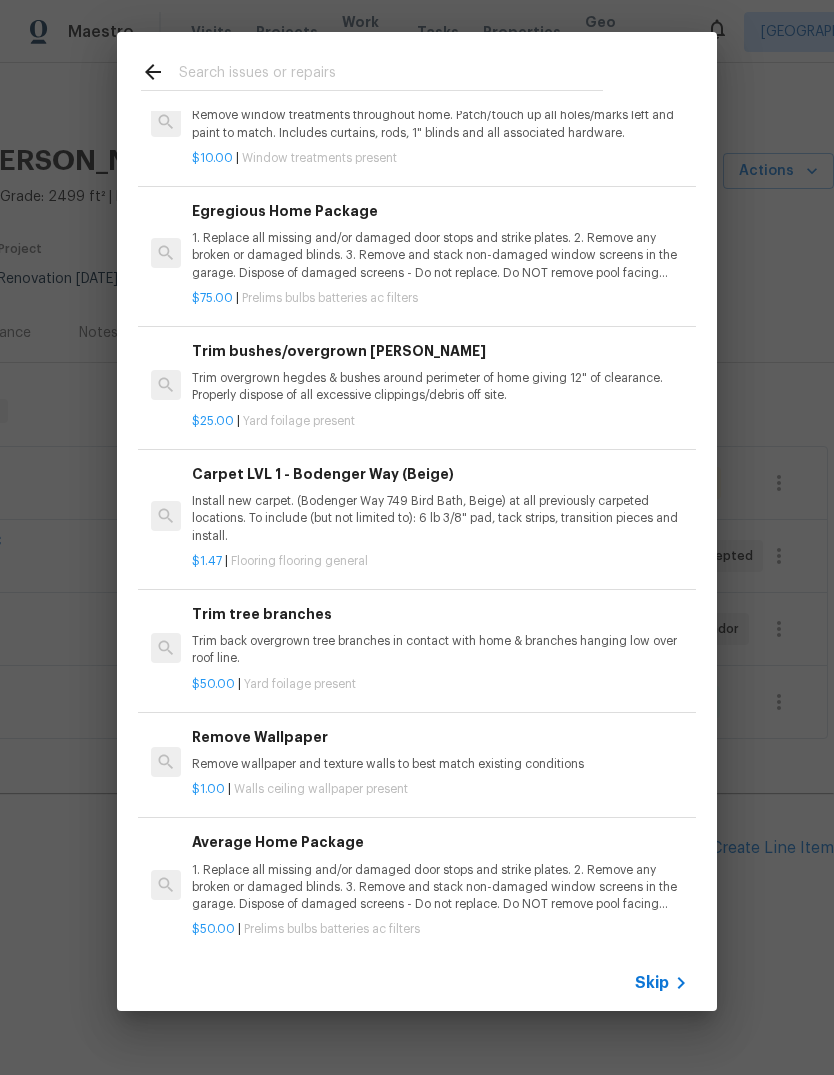 click at bounding box center (391, 75) 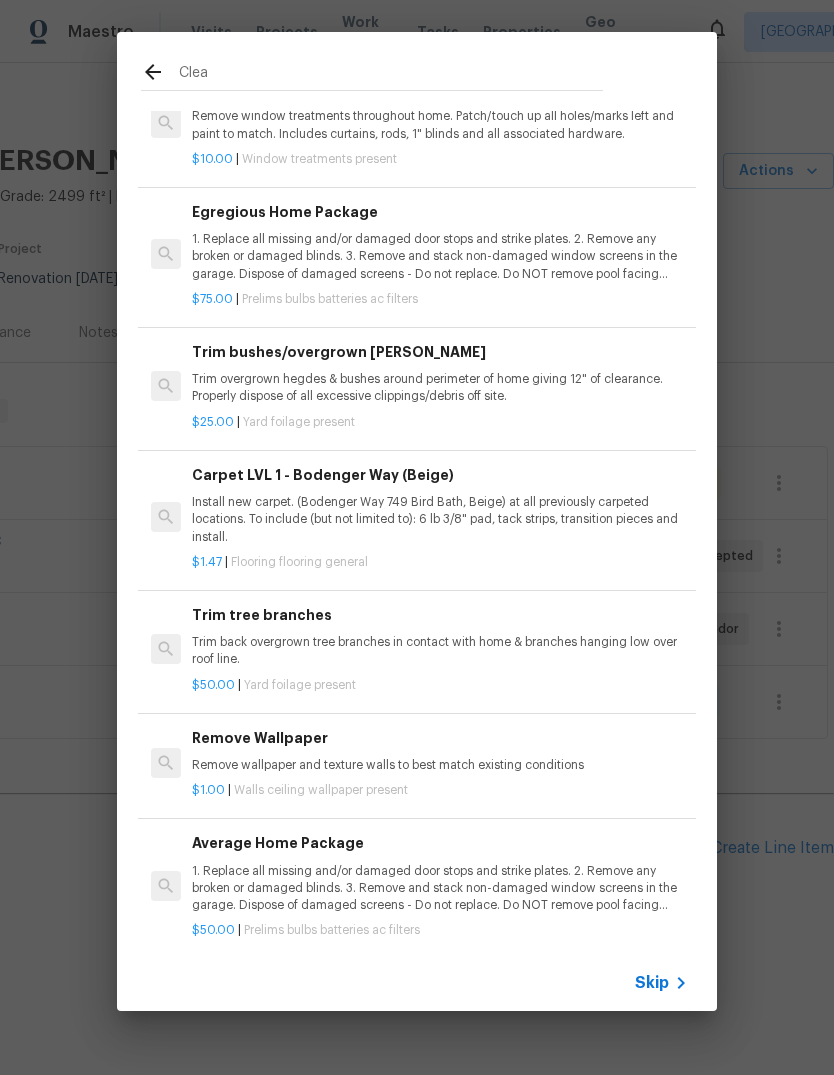 type on "Clean" 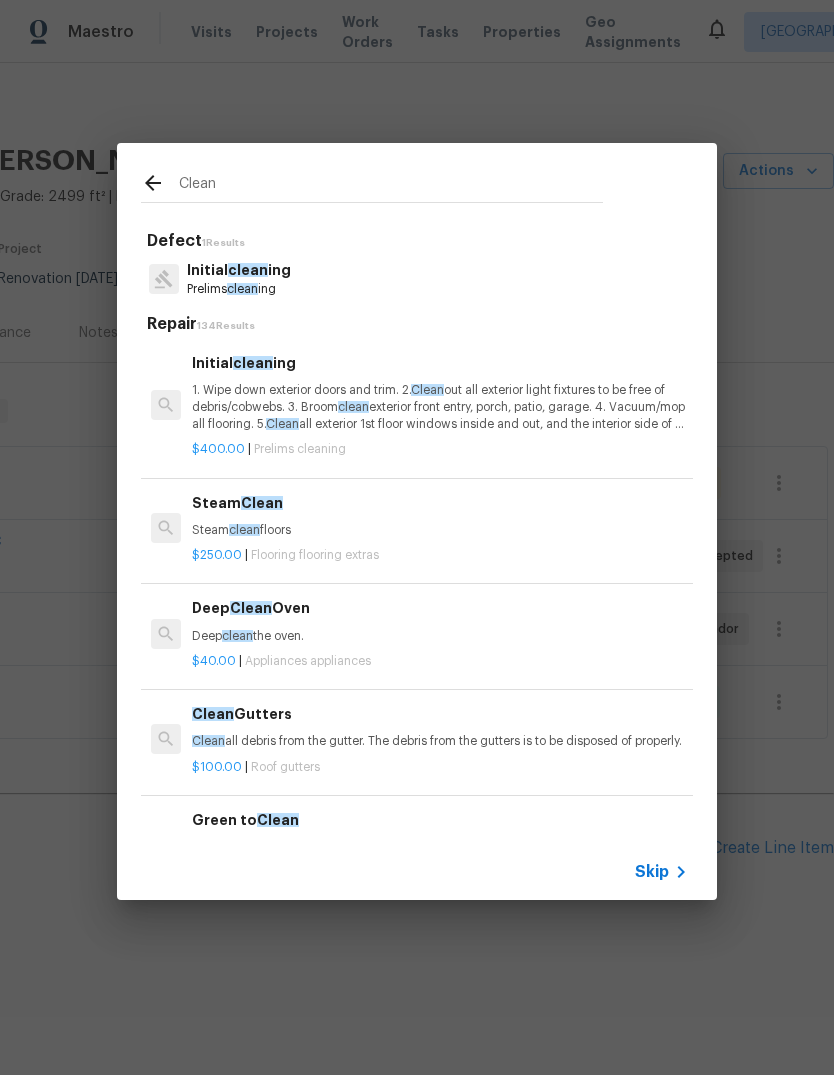 scroll, scrollTop: 0, scrollLeft: 0, axis: both 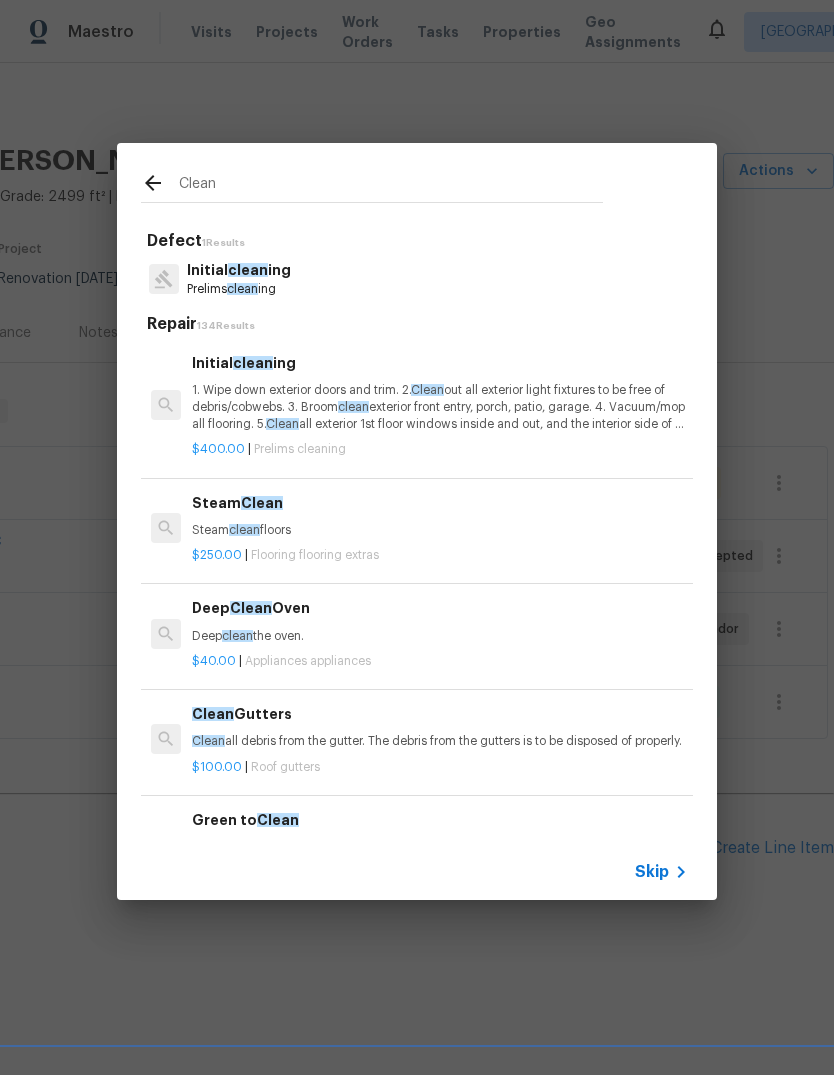 click on "$400.00   |   Prelims cleaning" at bounding box center [440, 445] 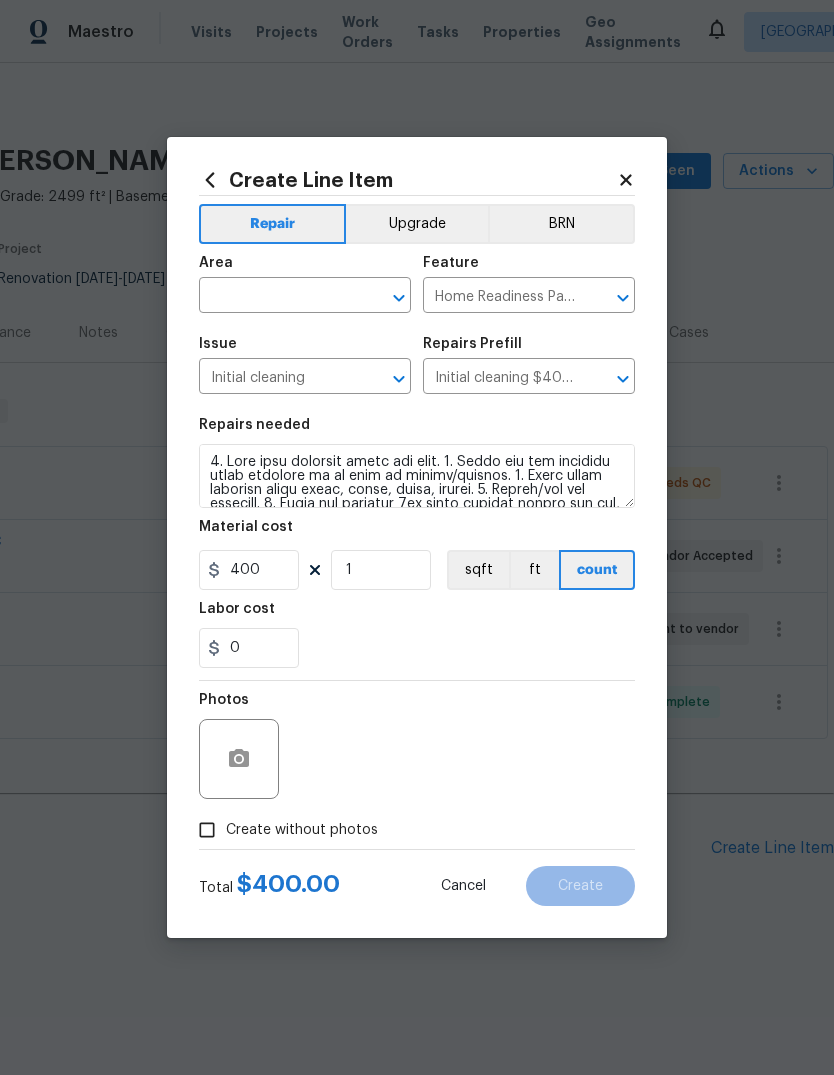 click on "Issue Initial cleaning ​ Repairs Prefill Initial cleaning $400.00 ​" at bounding box center [417, 365] 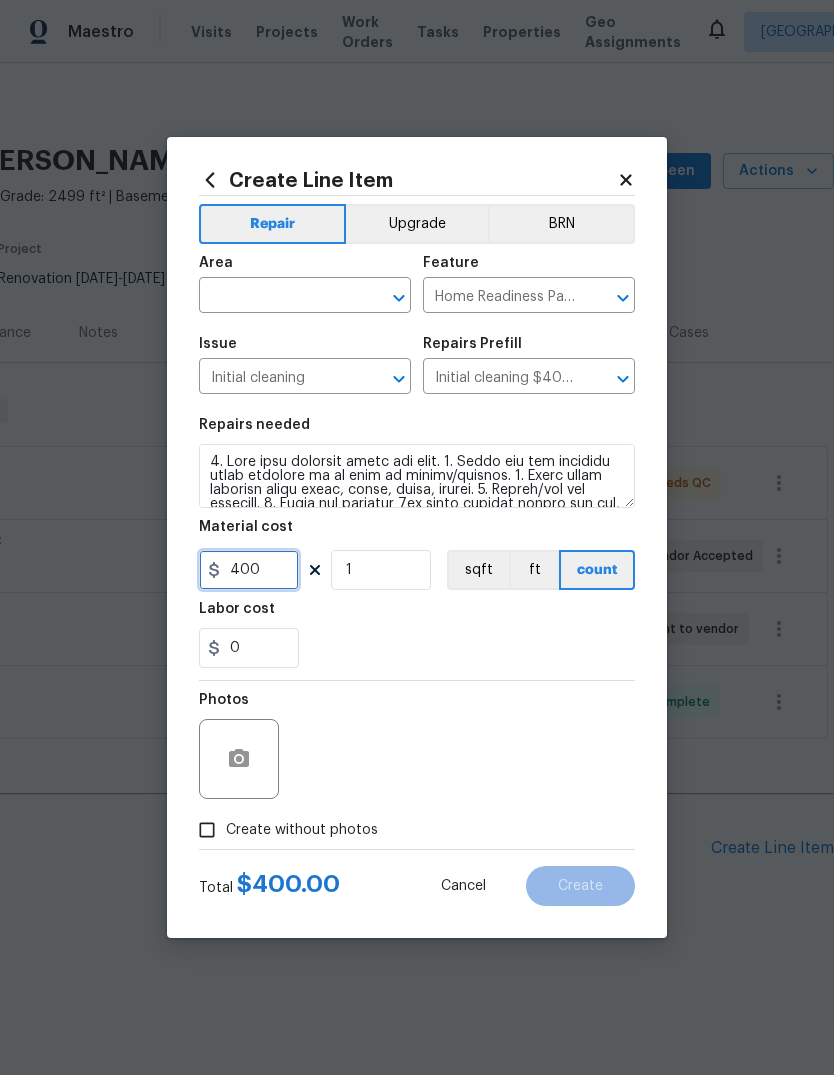 click on "400" at bounding box center (249, 570) 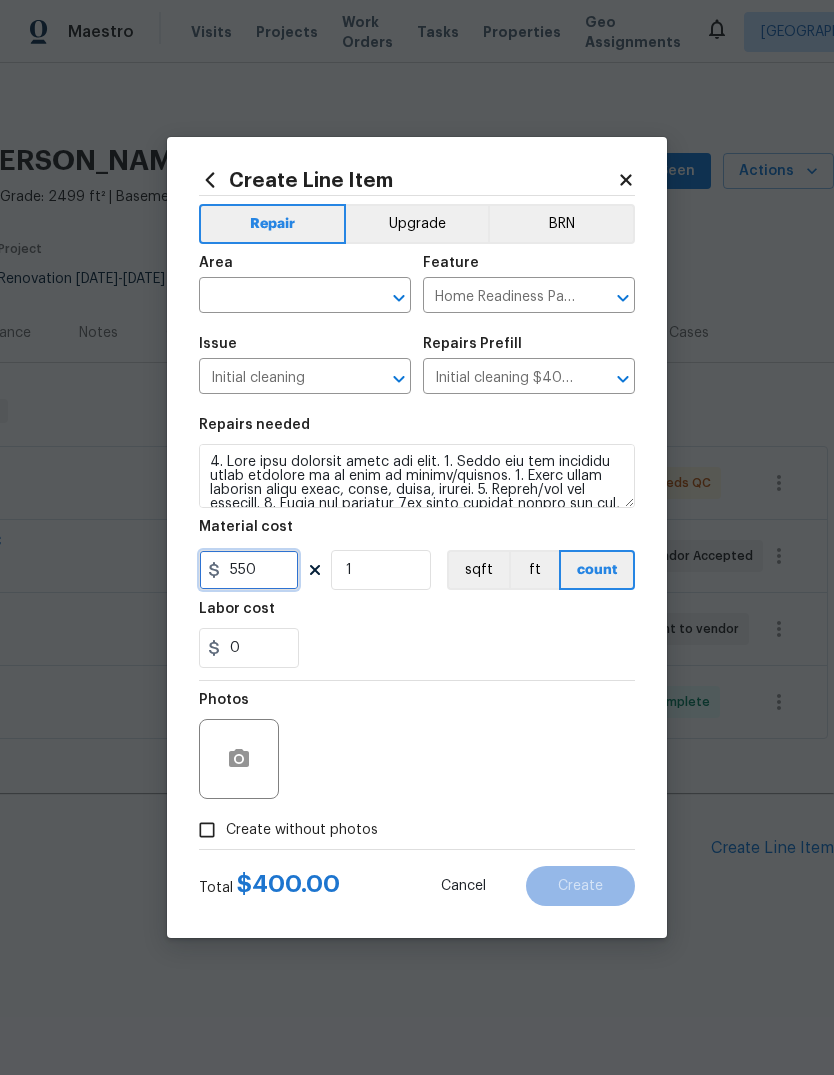 type on "550" 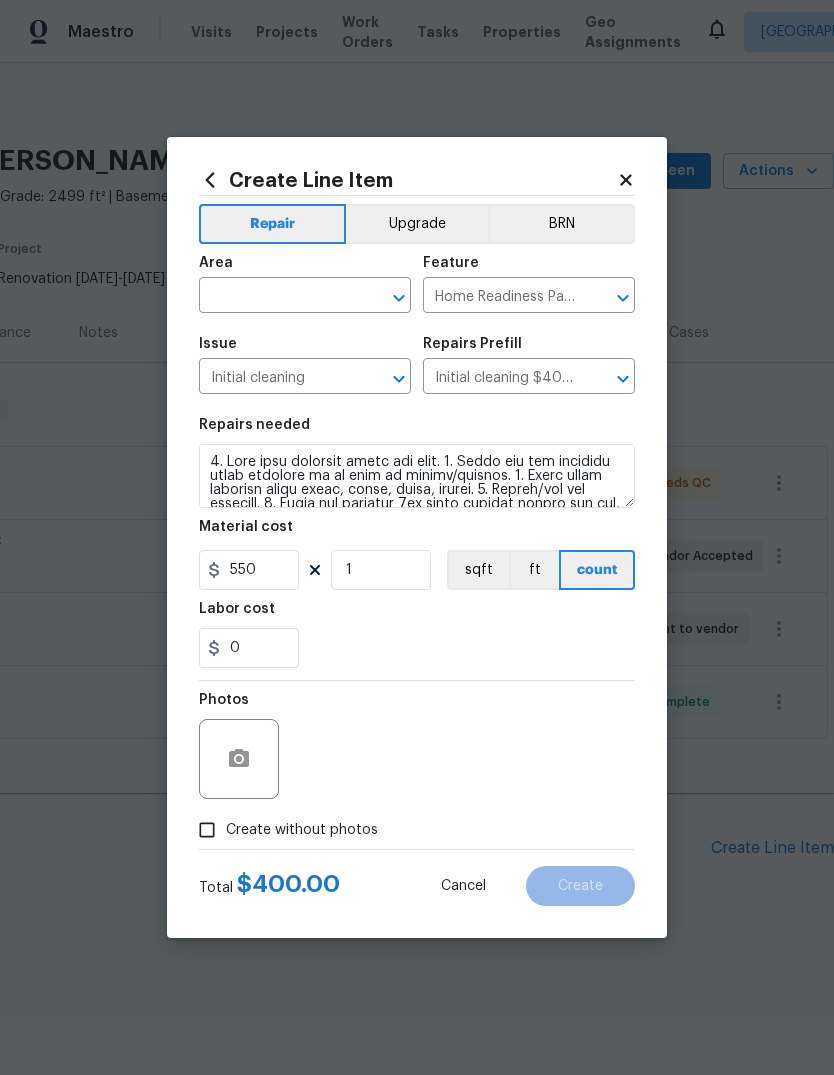 click on "0" at bounding box center [417, 648] 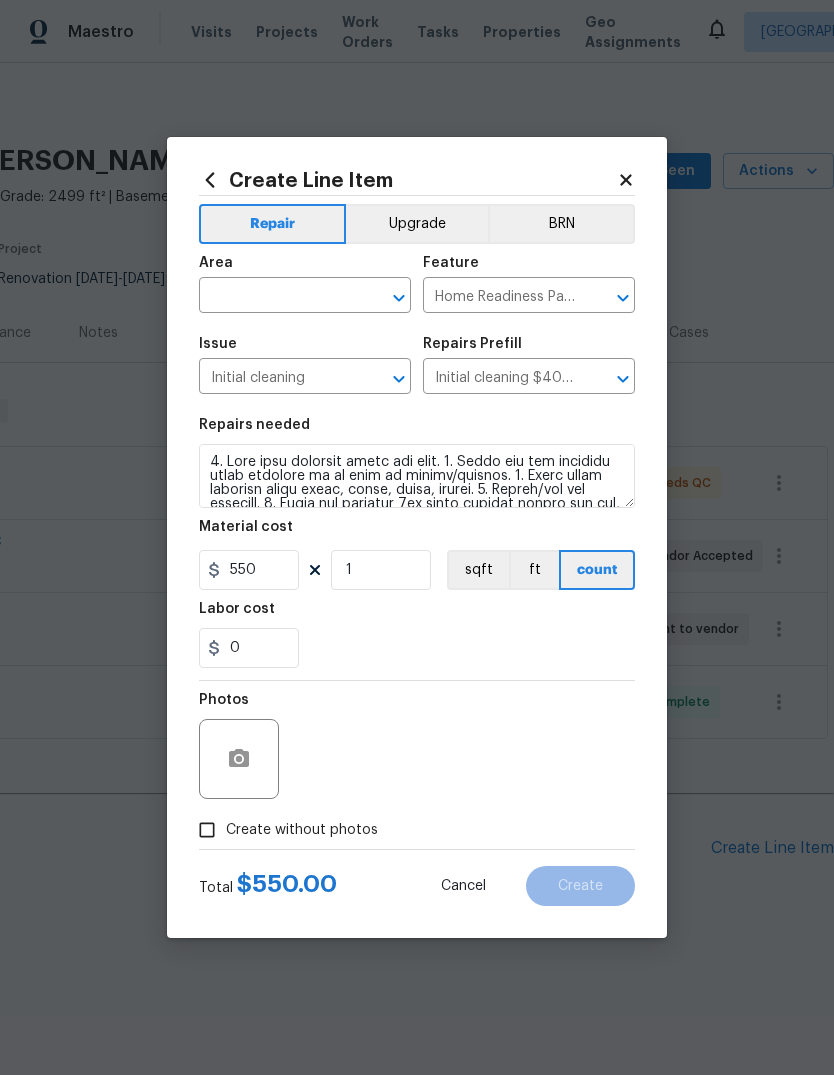 click on "Create without photos" at bounding box center [283, 830] 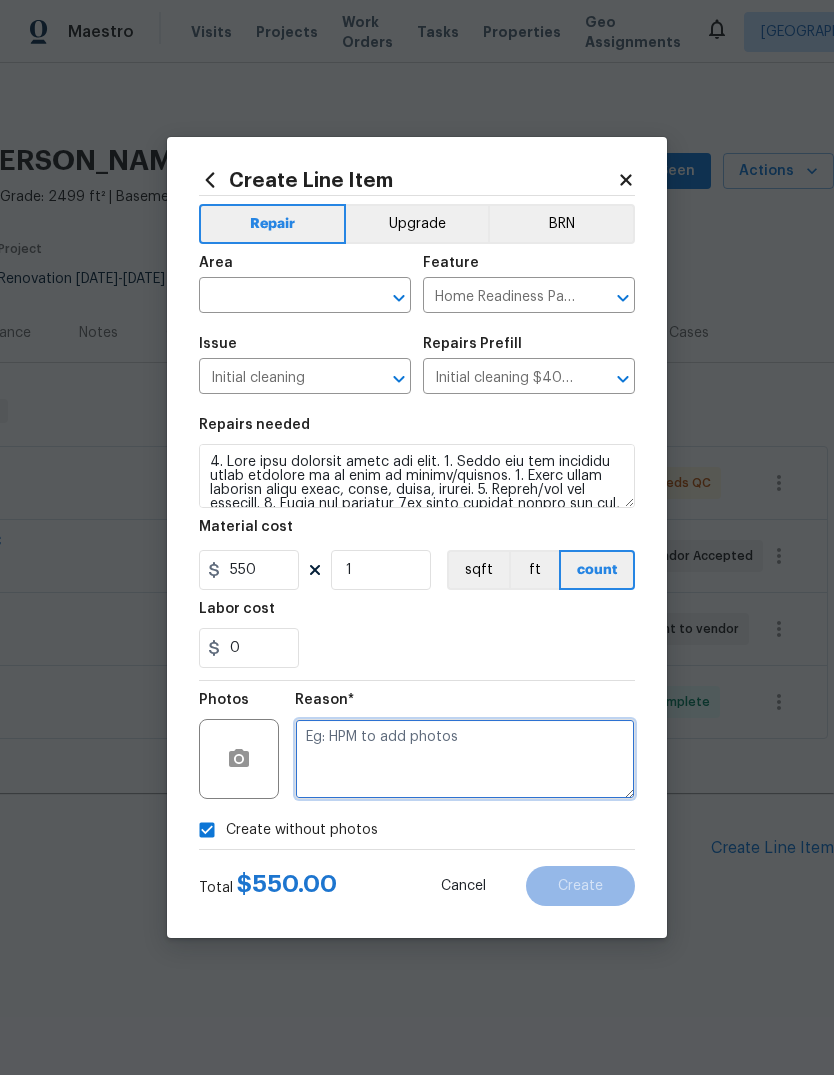 click at bounding box center (465, 759) 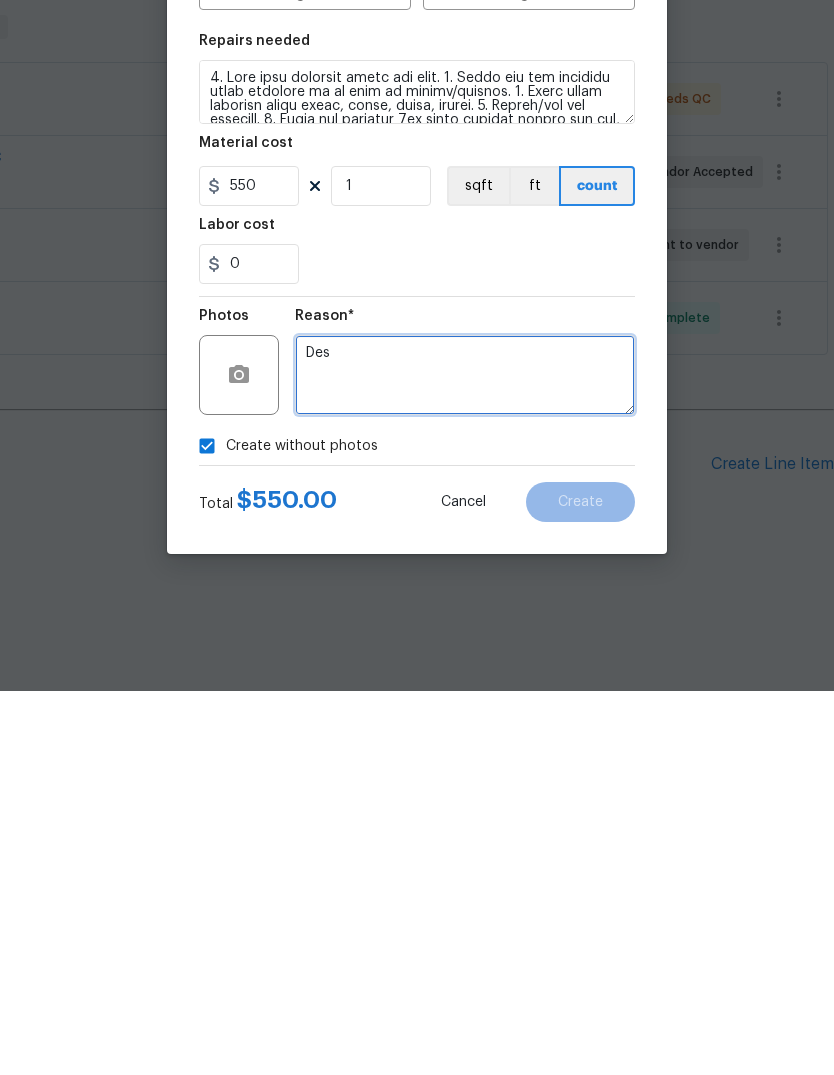 type on "Desk" 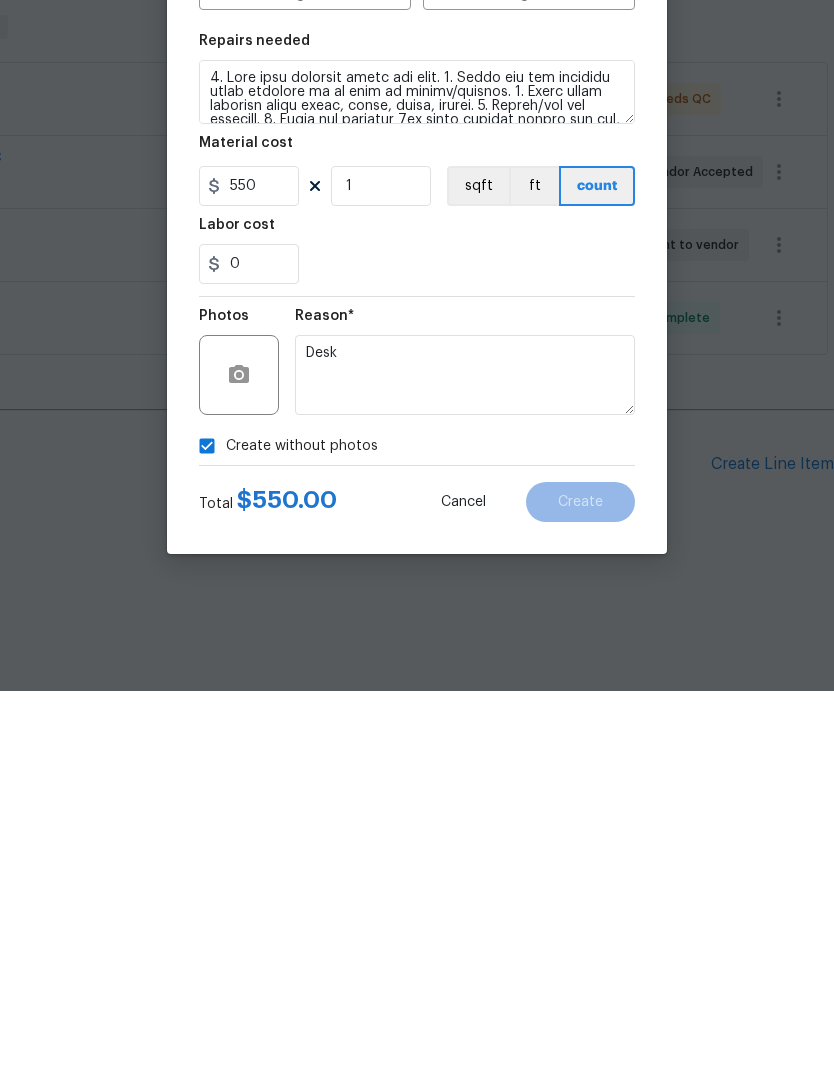click on "Cancel" at bounding box center (463, 886) 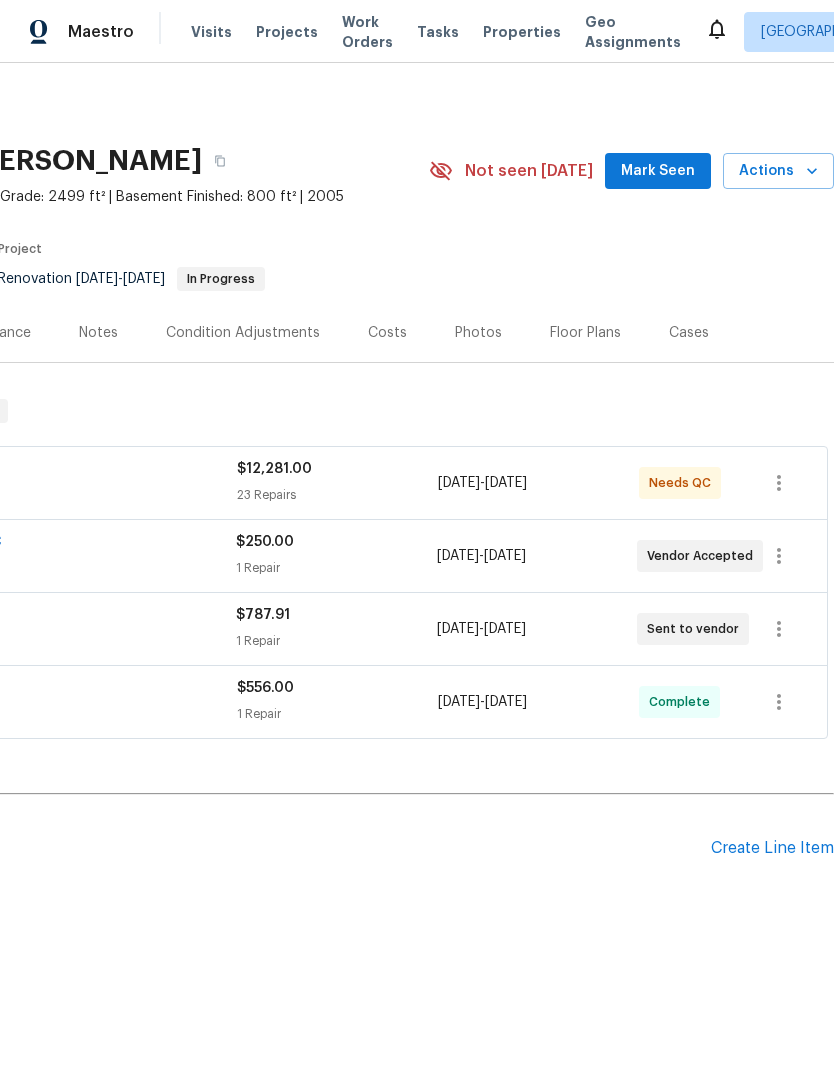 click on "Create Line Item" at bounding box center [772, 848] 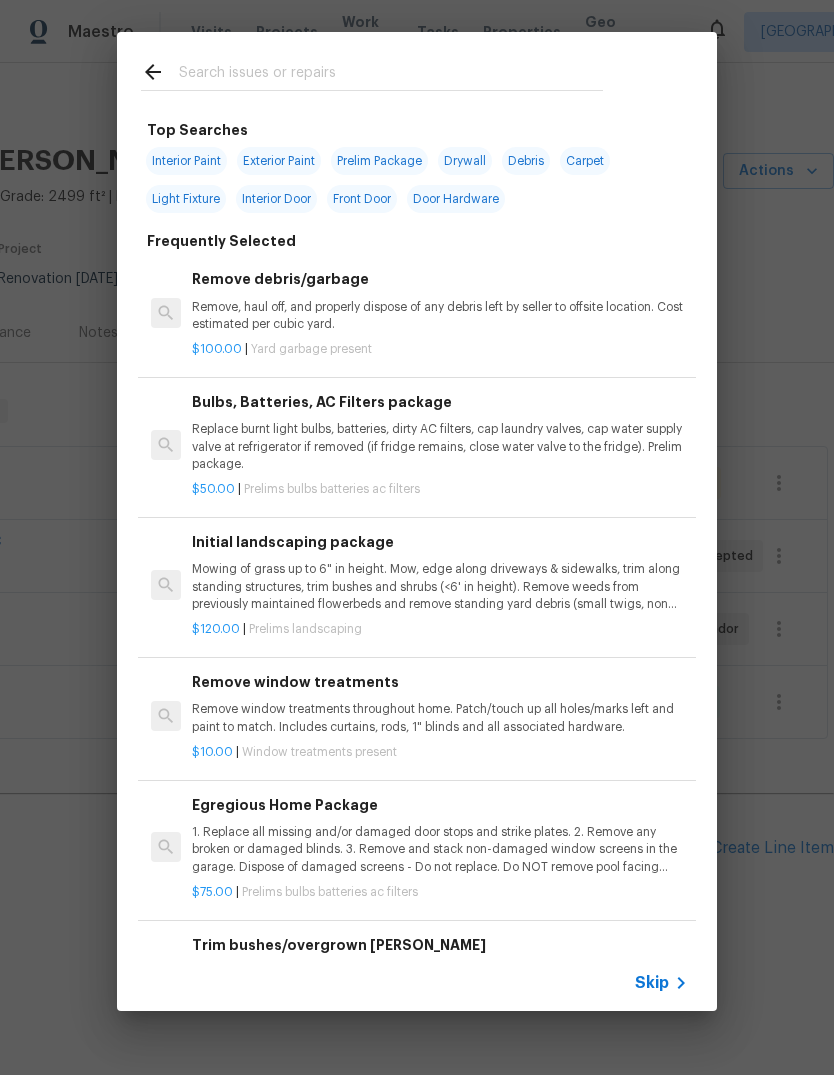 click at bounding box center (391, 75) 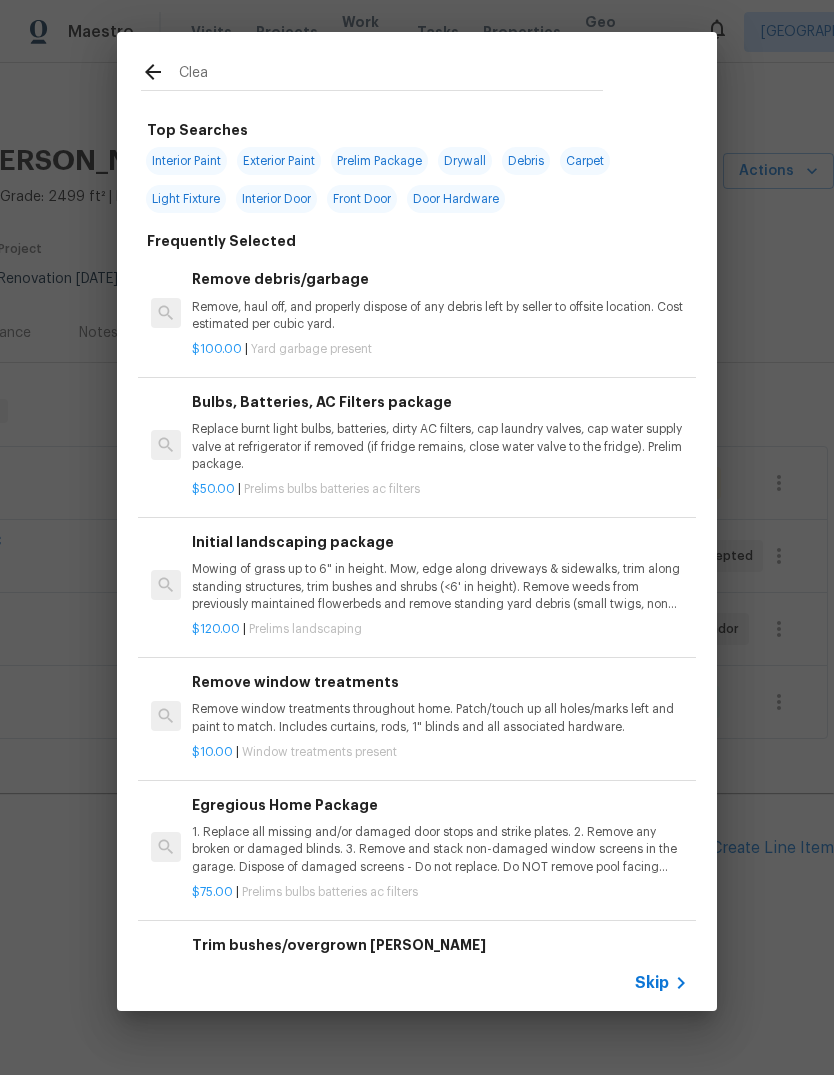 type on "Clean" 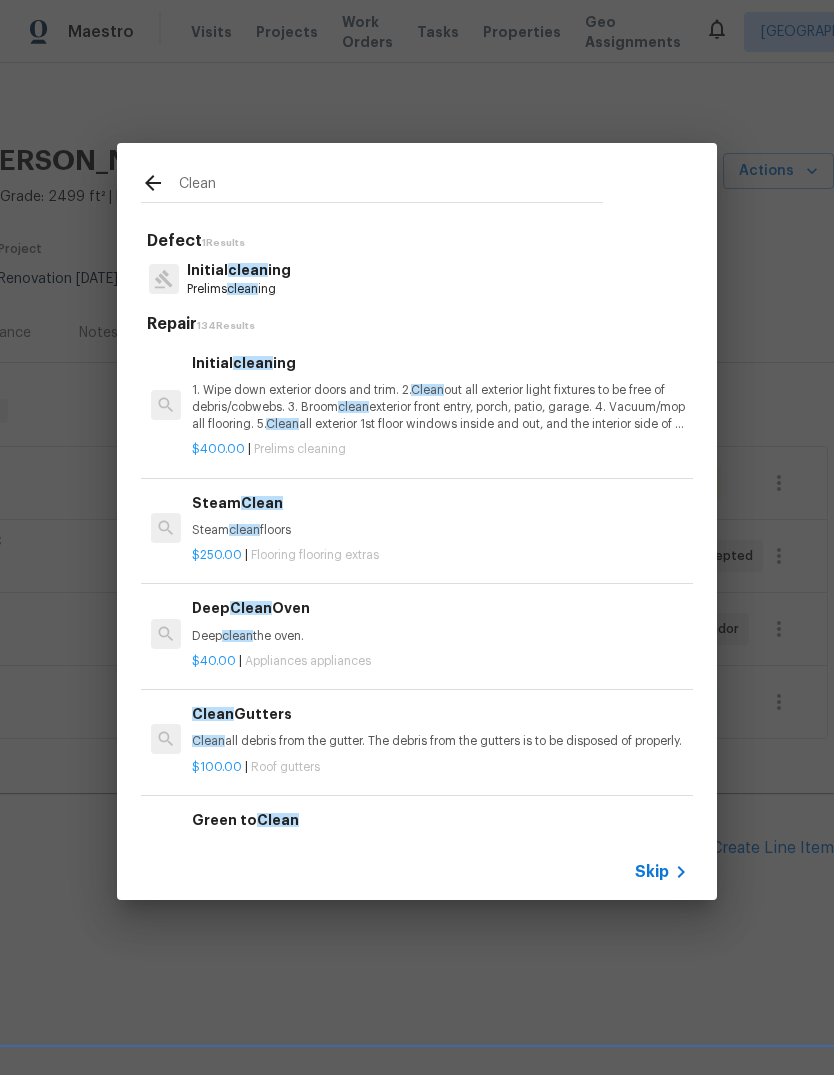 click on "1. Wipe down exterior doors and trim. 2.  Clean  out all exterior light fixtures to be free of debris/cobwebs. 3. Broom  clean  exterior front entry, porch, patio, garage. 4. Vacuum/mop all flooring. 5.  Clean  all exterior 1st floor windows inside and out, and the interior side of all above grade windows.  Clean  all tracks/frames. 6.  Clean  all air vent grills. 7.  Clean  all interior window, base, sill and trim. 8.  Clean  all switch/outlet plates and remove any paint. 9.  Clean  all light fixtures and ceiling fans. 10.  Clean  all doors, frames and trim. 11.  Clean  kitchen and laundry appliances - inside-outside and underneath. 12.  Clean  cabinetry inside and outside and top including drawers. 13.  Clean  counters, sinks, plumbing fixtures, toilets seat to remain down. 14.  Clean  showers, tubs, surrounds, wall tile free of grime and soap scum. 15.  Clean  window coverings if left in place. 16.  Clean  baseboards. 17.  Clean" at bounding box center (440, 407) 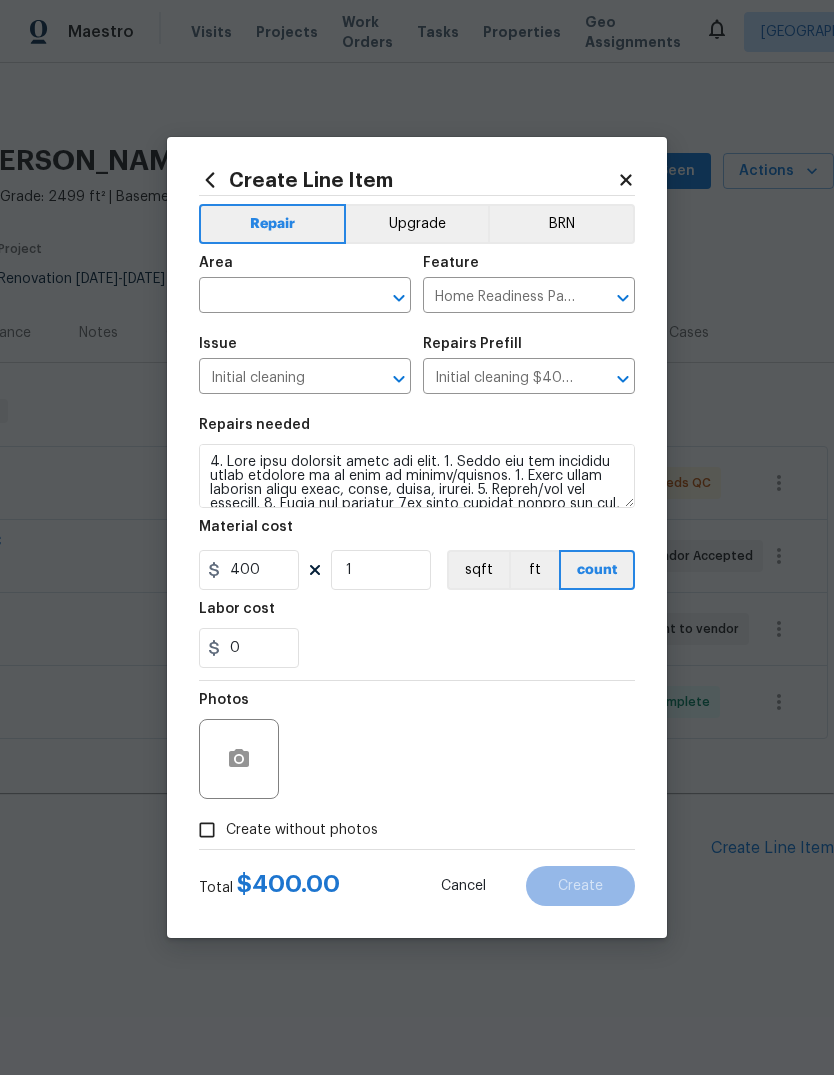 click on "Repairs Prefill" at bounding box center (529, 350) 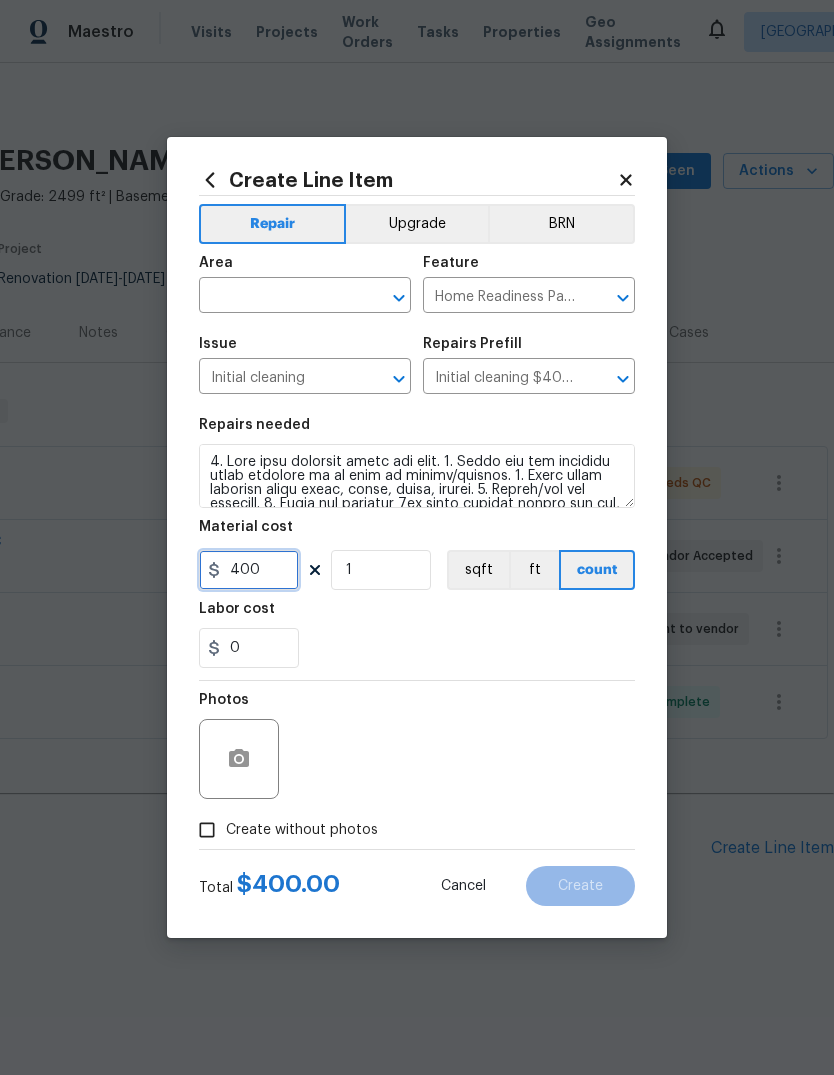 click on "400" at bounding box center [249, 570] 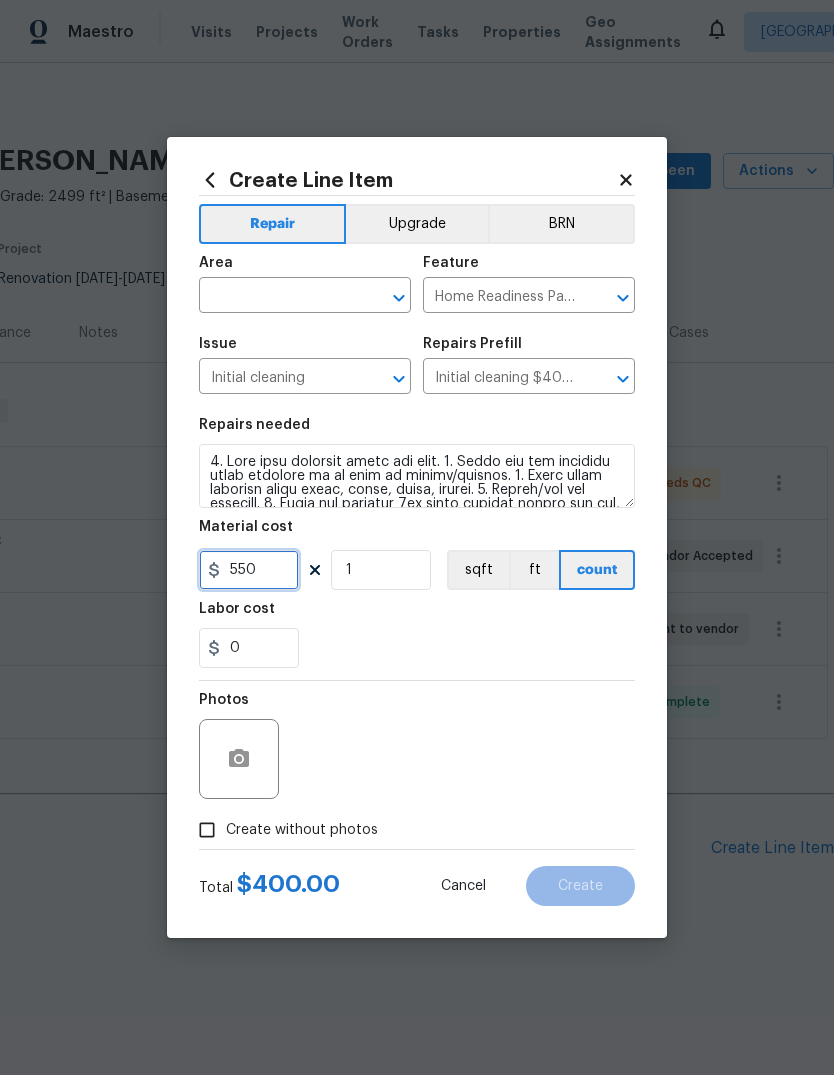 type on "550" 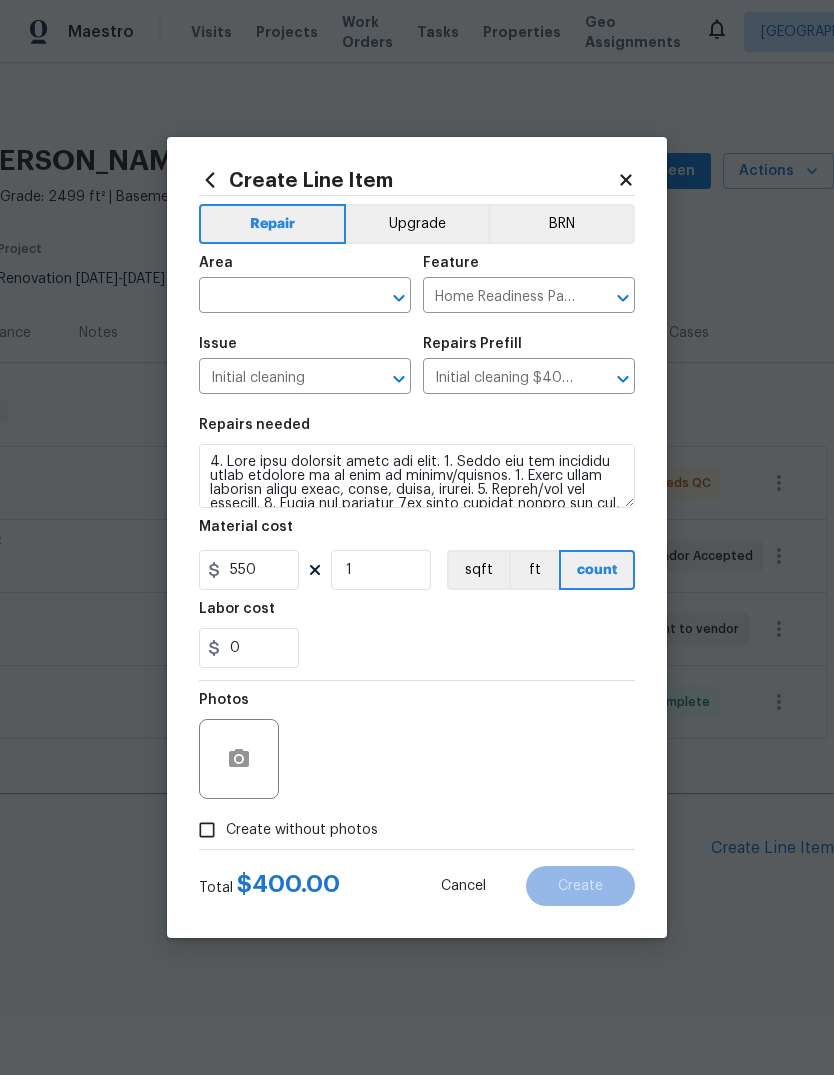 click on "0" at bounding box center (417, 648) 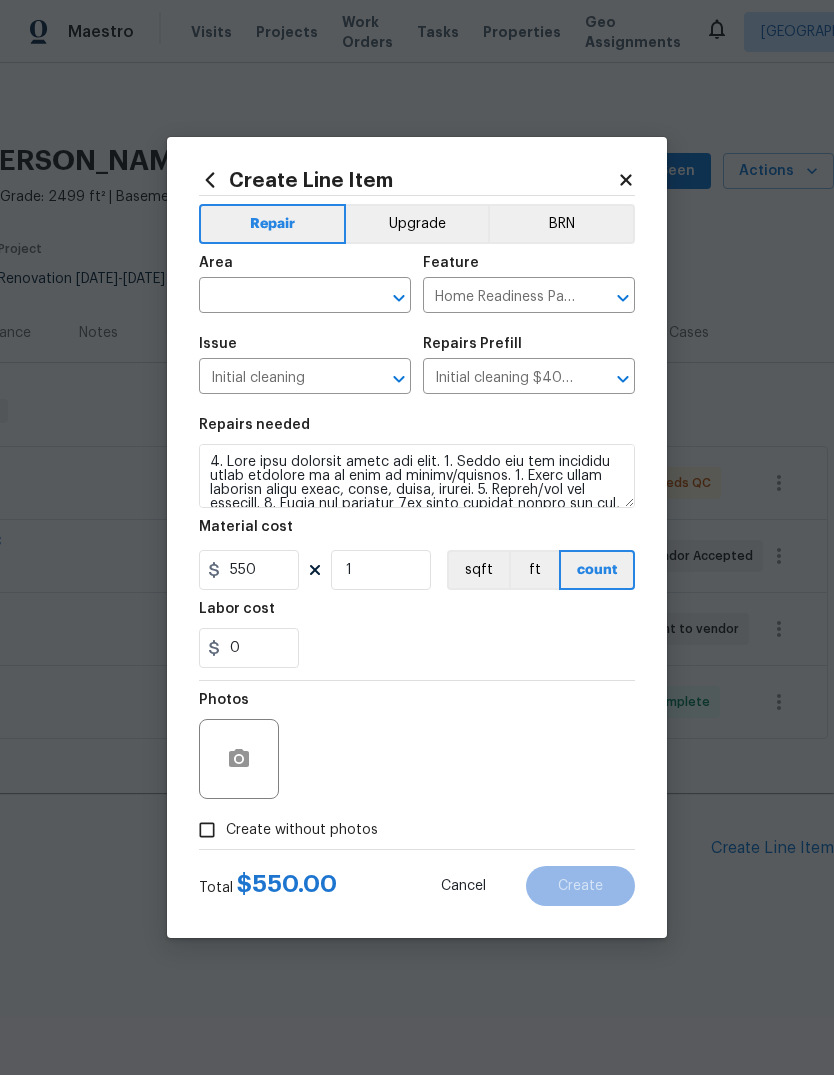 click on "Create without photos" at bounding box center [302, 830] 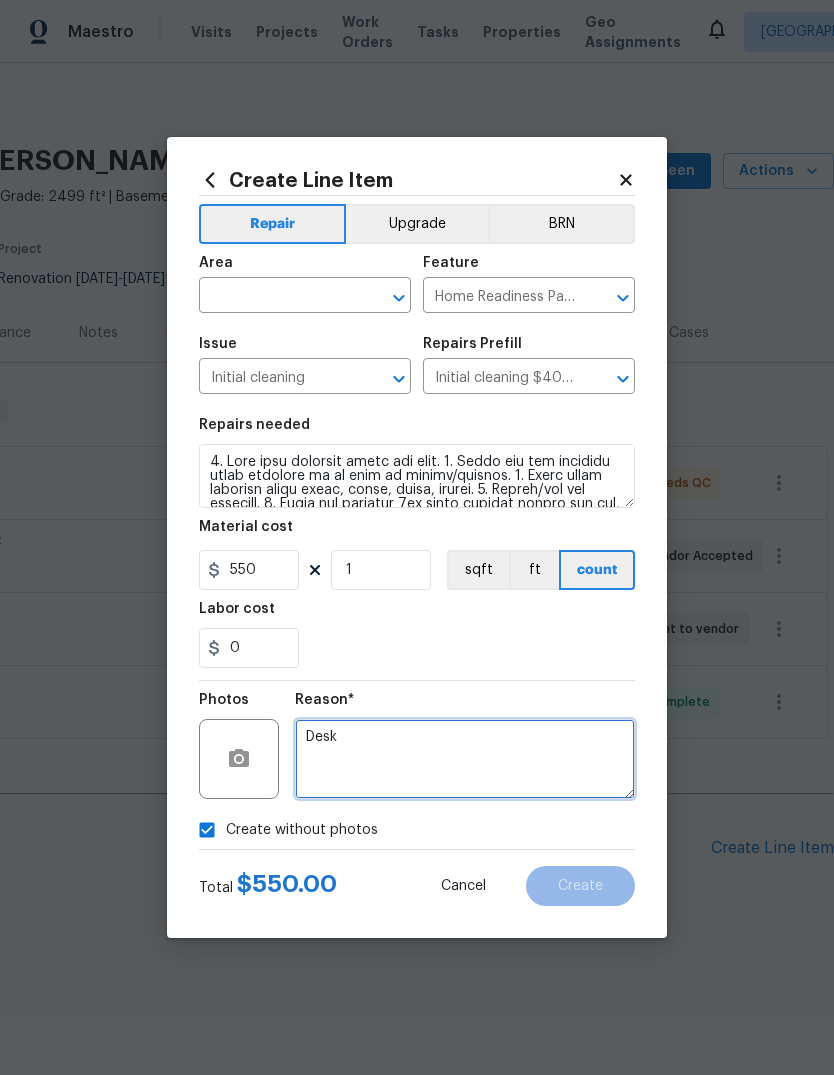 click on "Desk" at bounding box center [465, 759] 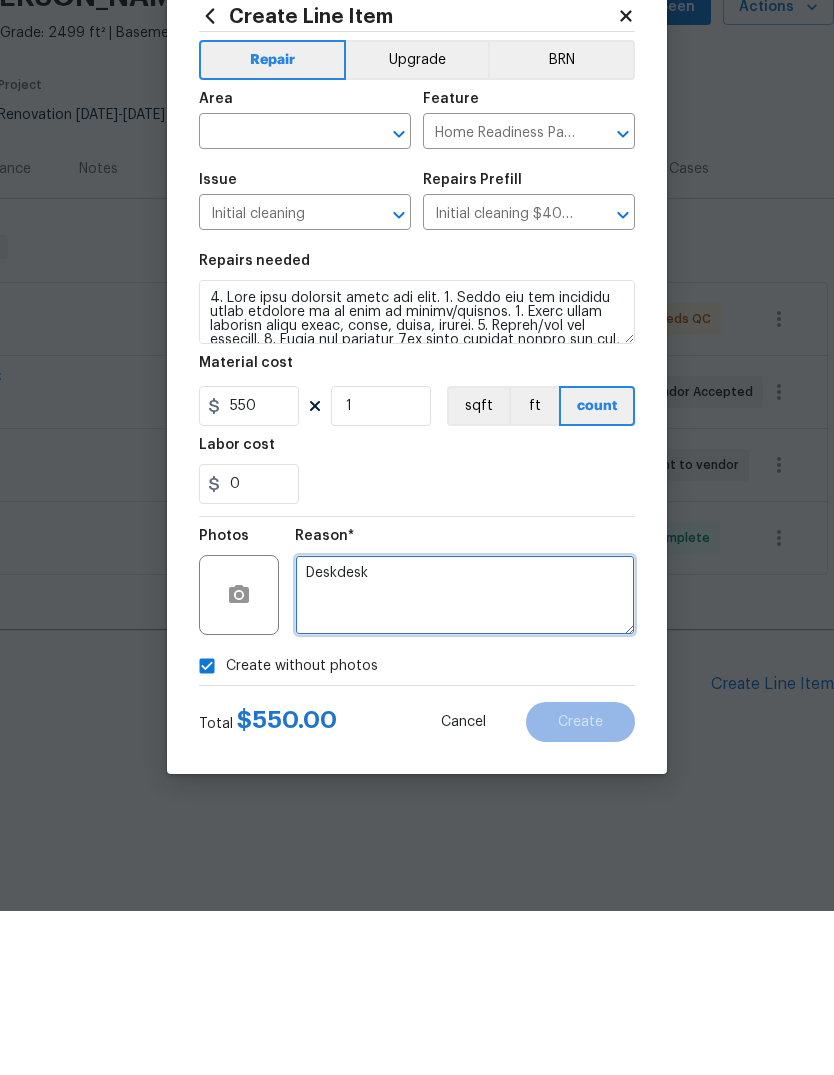 type on "Deskdesk" 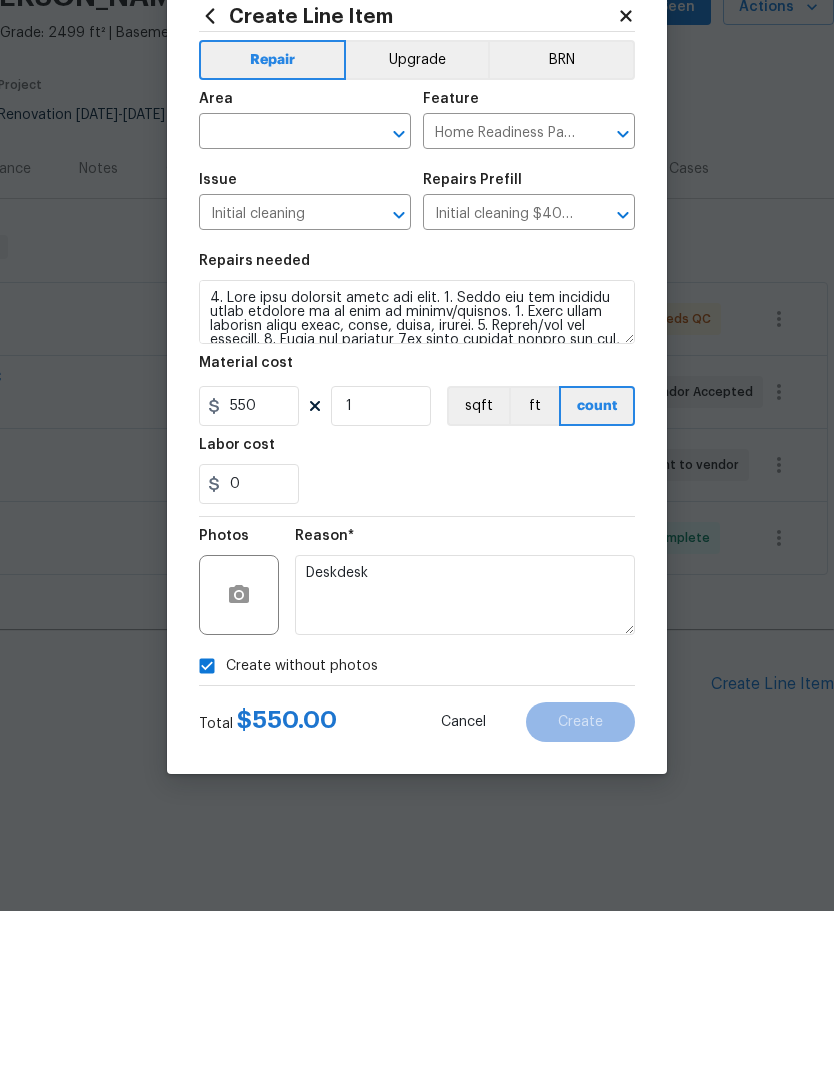 click at bounding box center [277, 297] 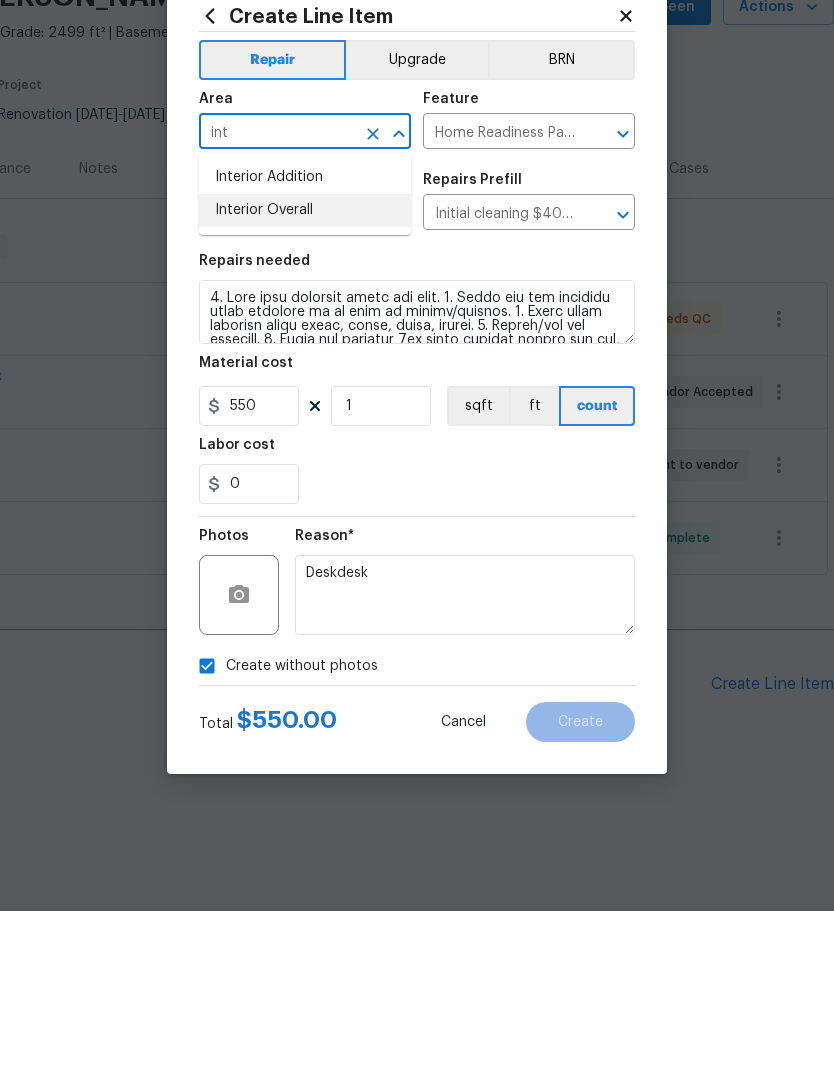click on "Interior Overall" at bounding box center [305, 374] 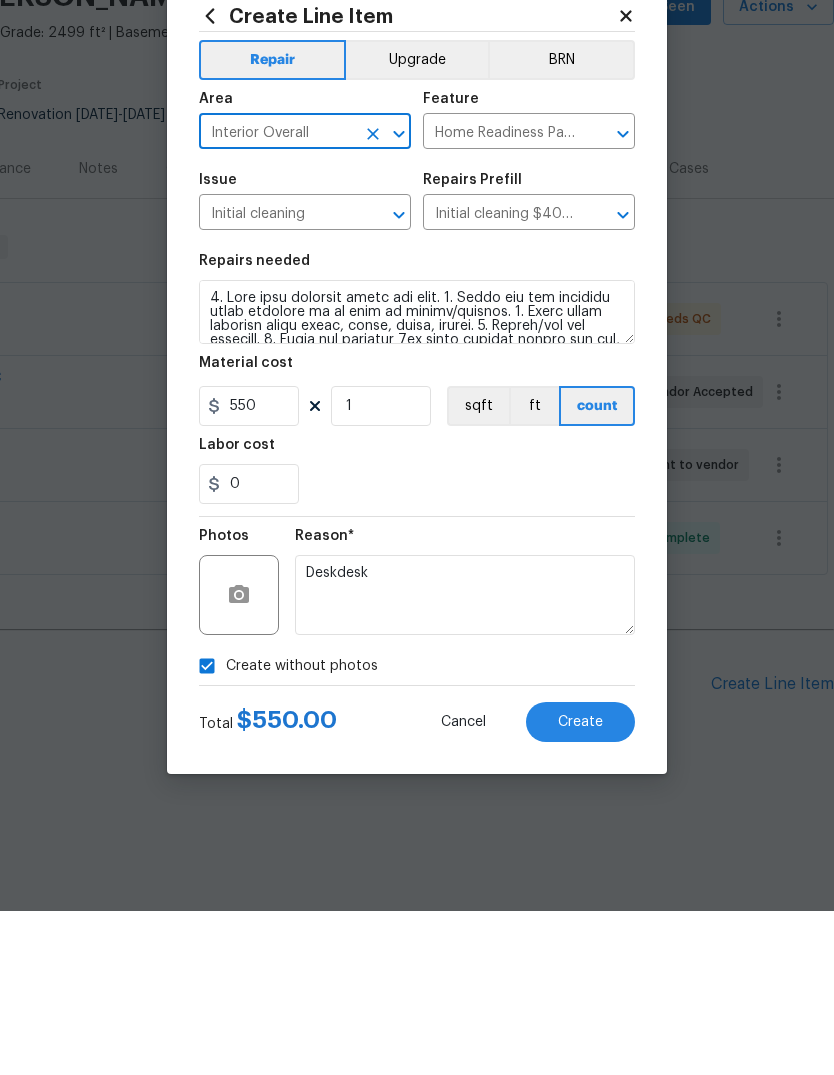 click on "Repairs needed Material cost 550 1 sqft ft count Labor cost 0" at bounding box center [417, 543] 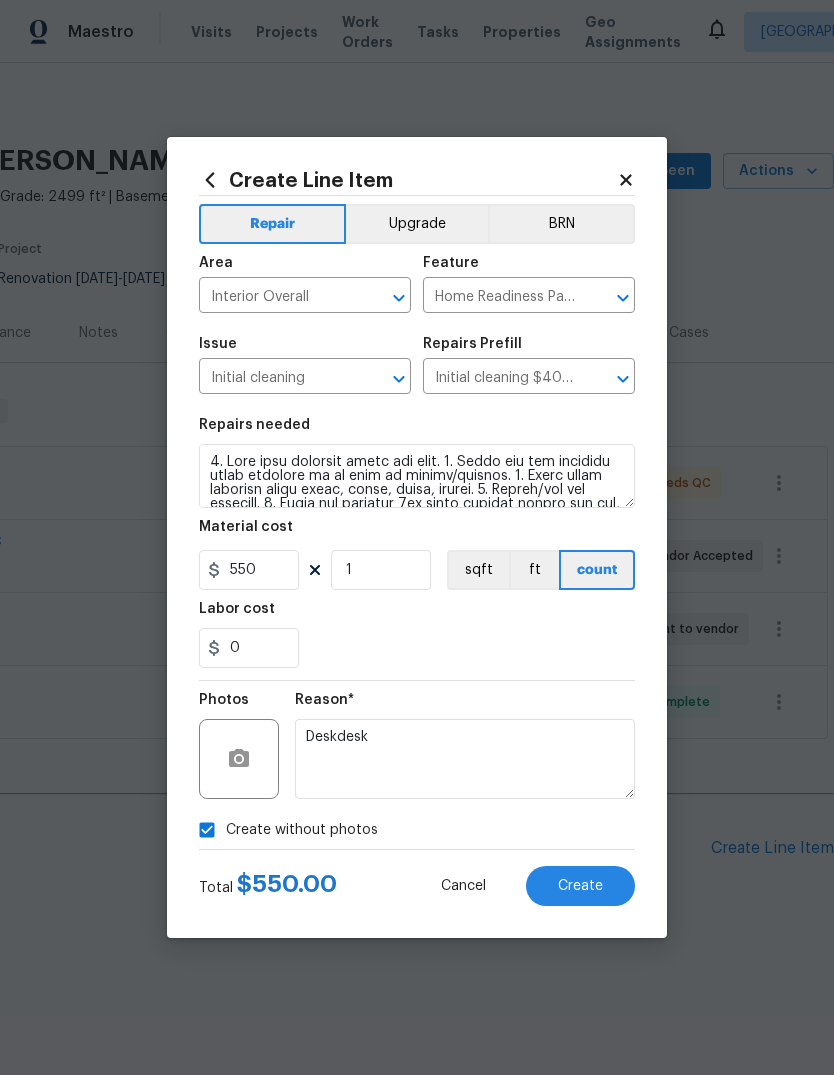 click on "Create" at bounding box center (580, 886) 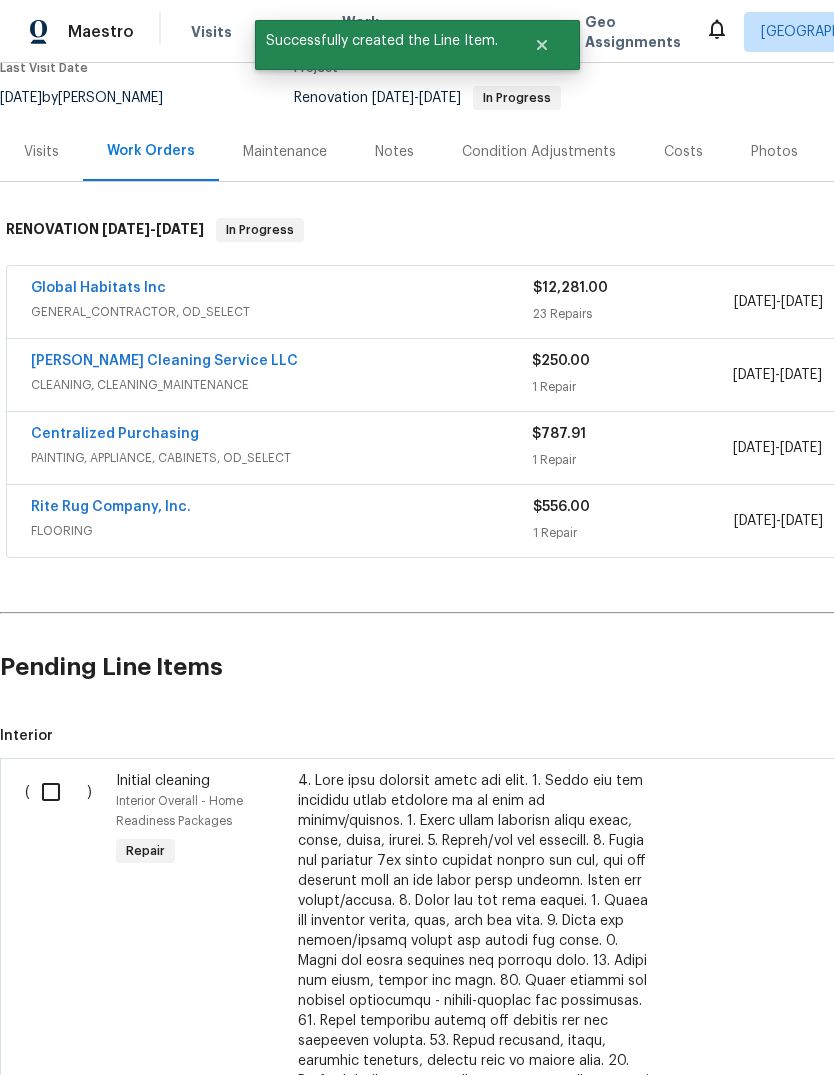 scroll, scrollTop: 182, scrollLeft: 0, axis: vertical 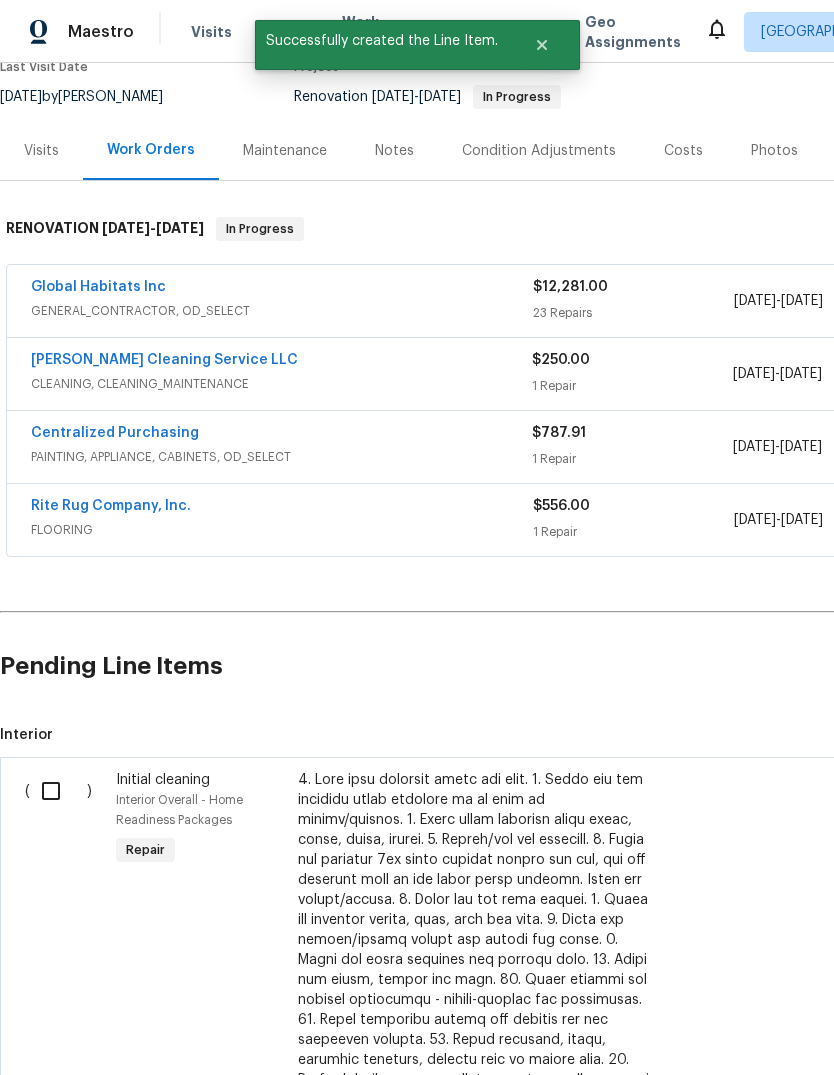 click at bounding box center (58, 791) 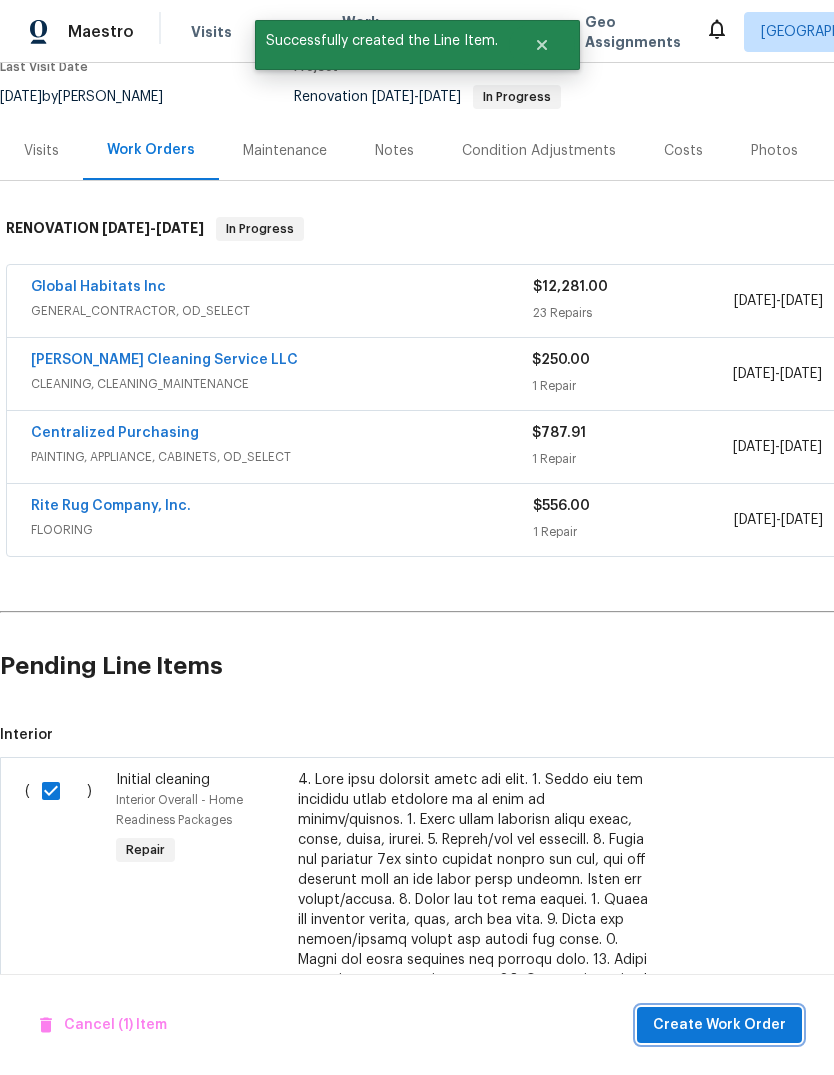click on "Create Work Order" at bounding box center [719, 1025] 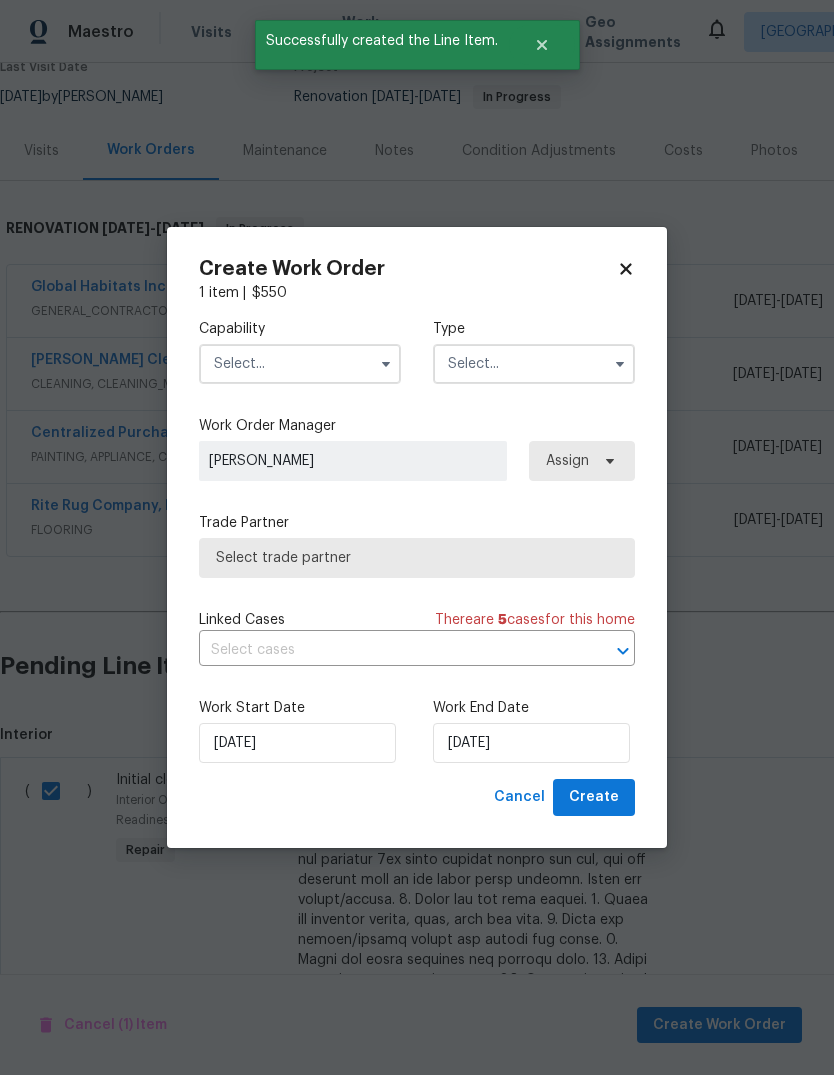 click at bounding box center (300, 364) 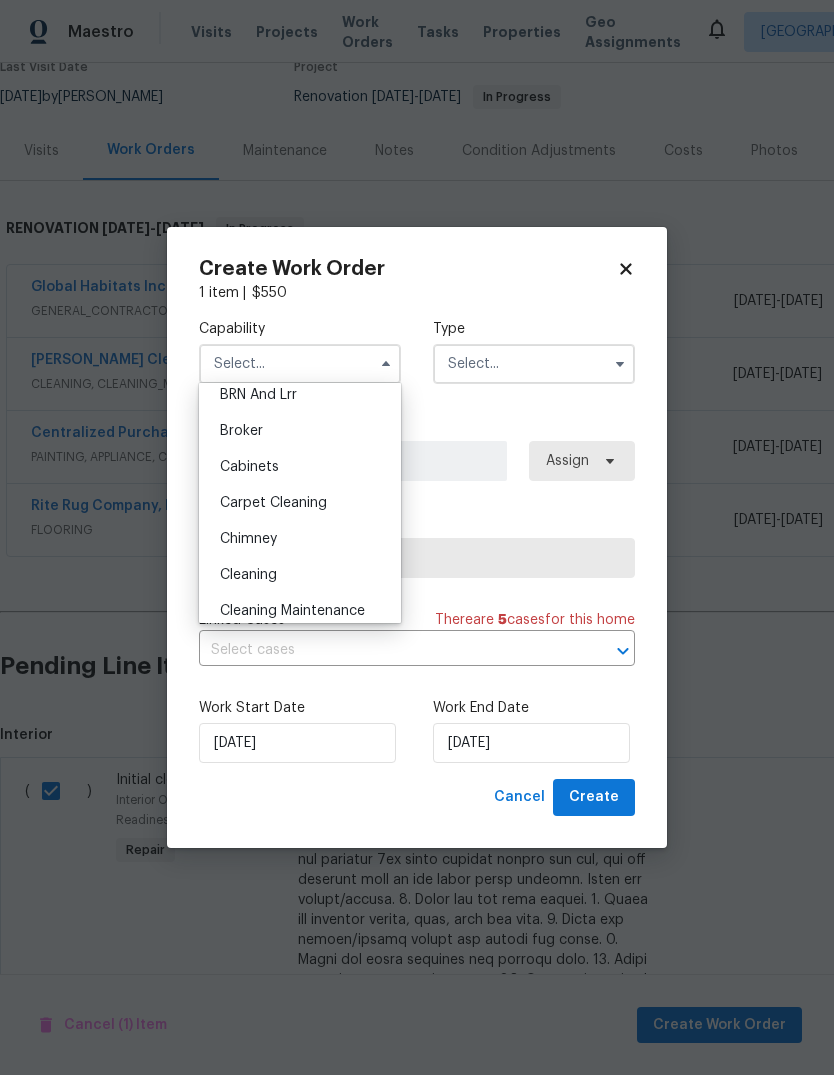 scroll, scrollTop: 136, scrollLeft: 0, axis: vertical 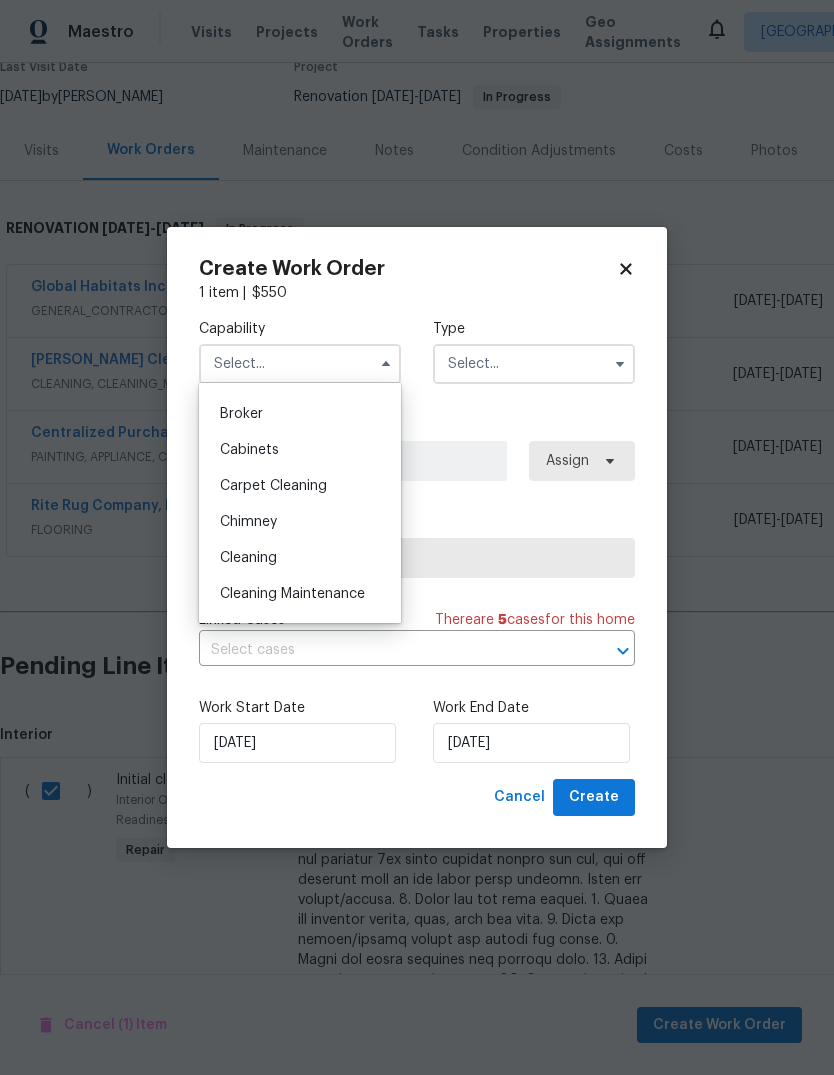 click on "Cleaning" at bounding box center [300, 558] 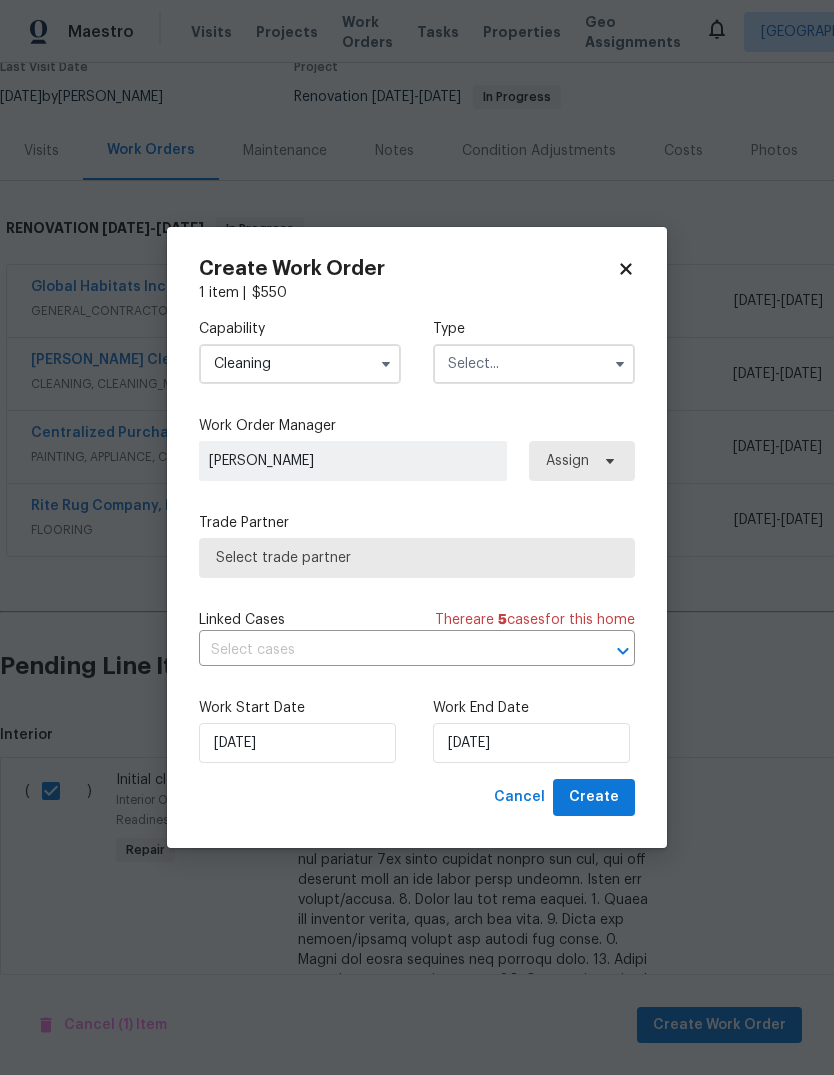 click at bounding box center [534, 364] 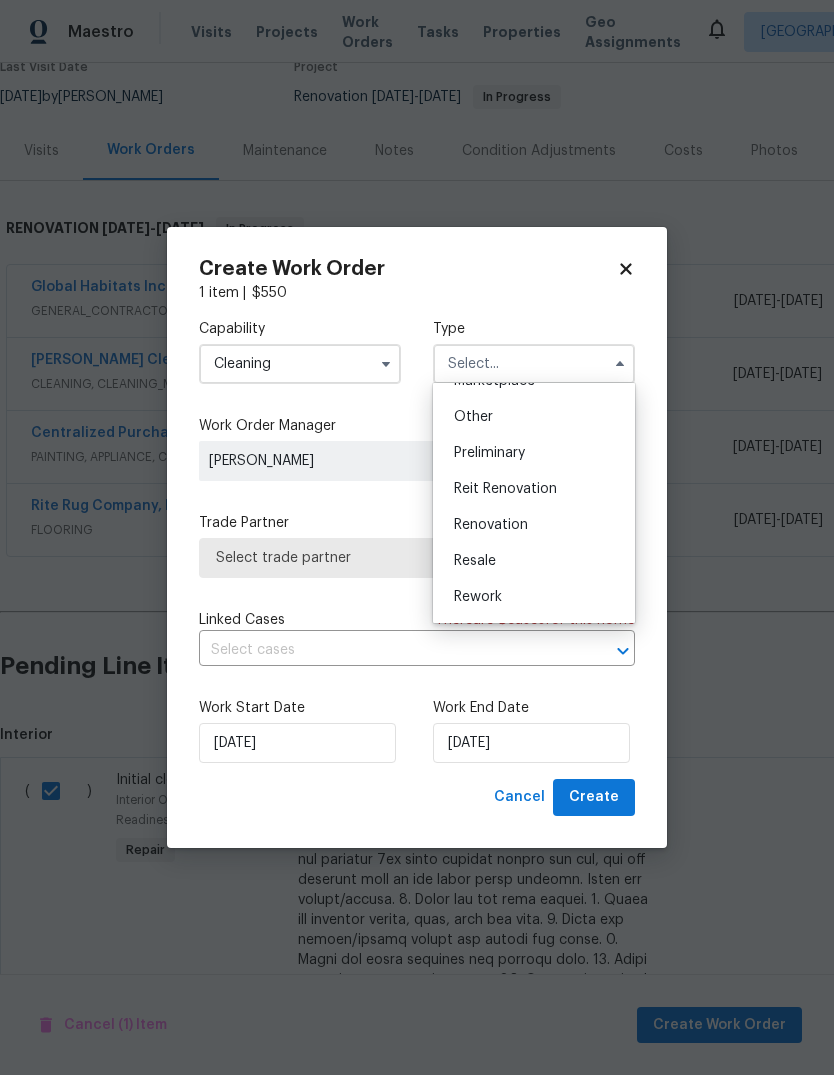 scroll, scrollTop: 403, scrollLeft: 0, axis: vertical 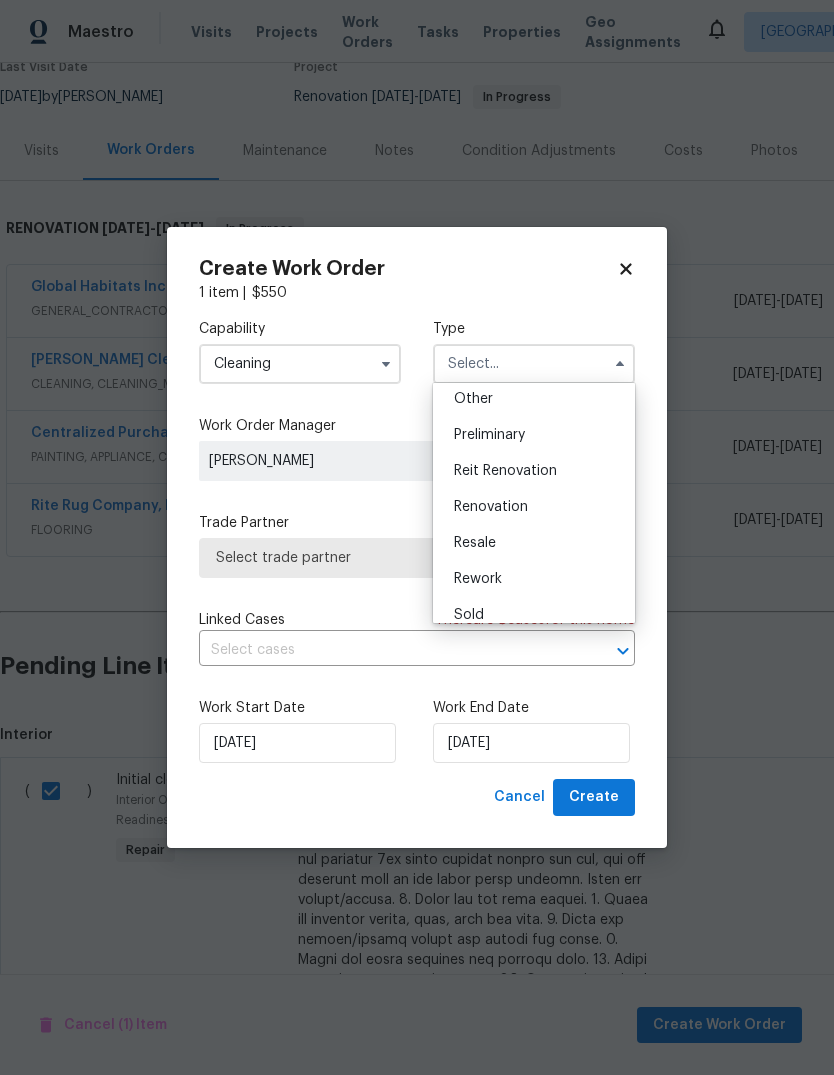 click on "Renovation" at bounding box center [534, 507] 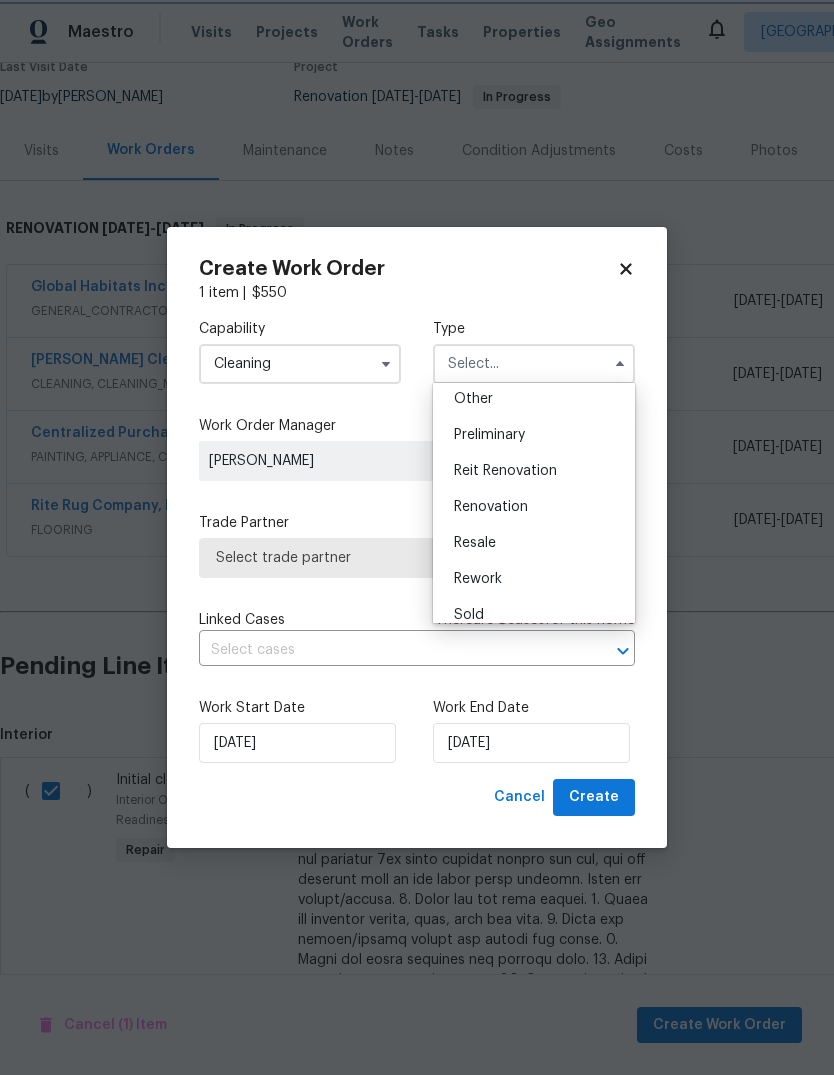 type on "Renovation" 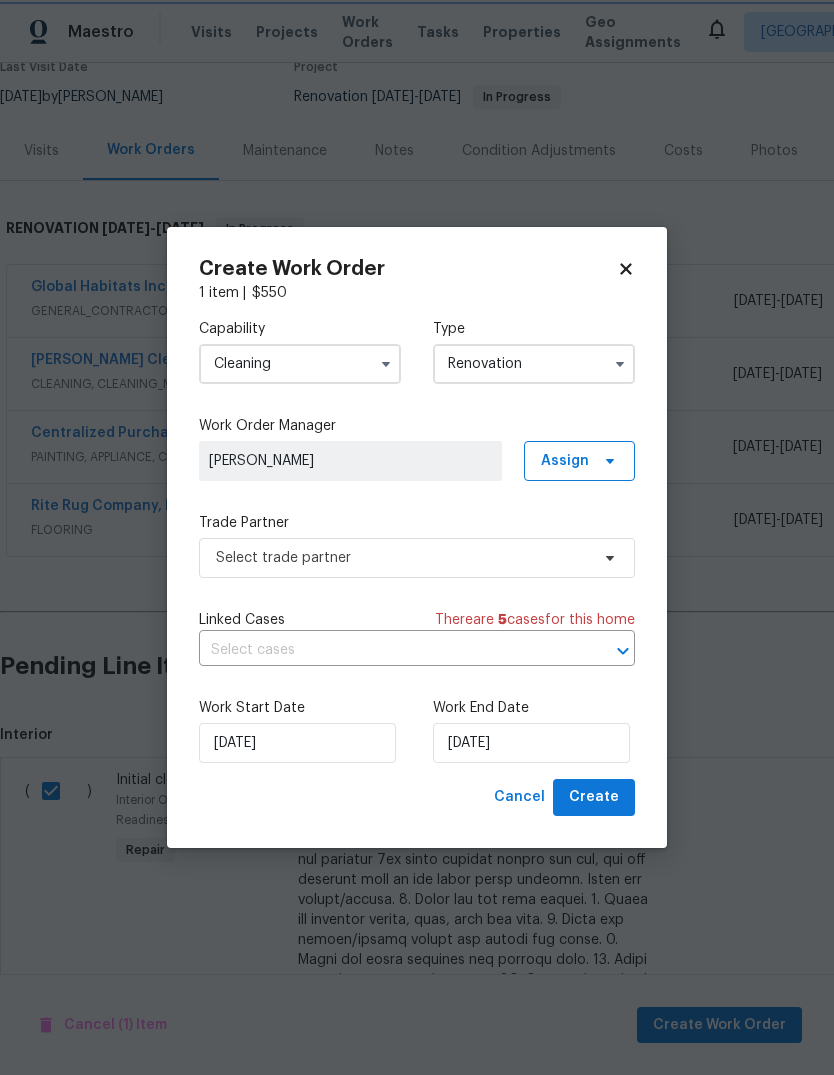 scroll, scrollTop: 0, scrollLeft: 0, axis: both 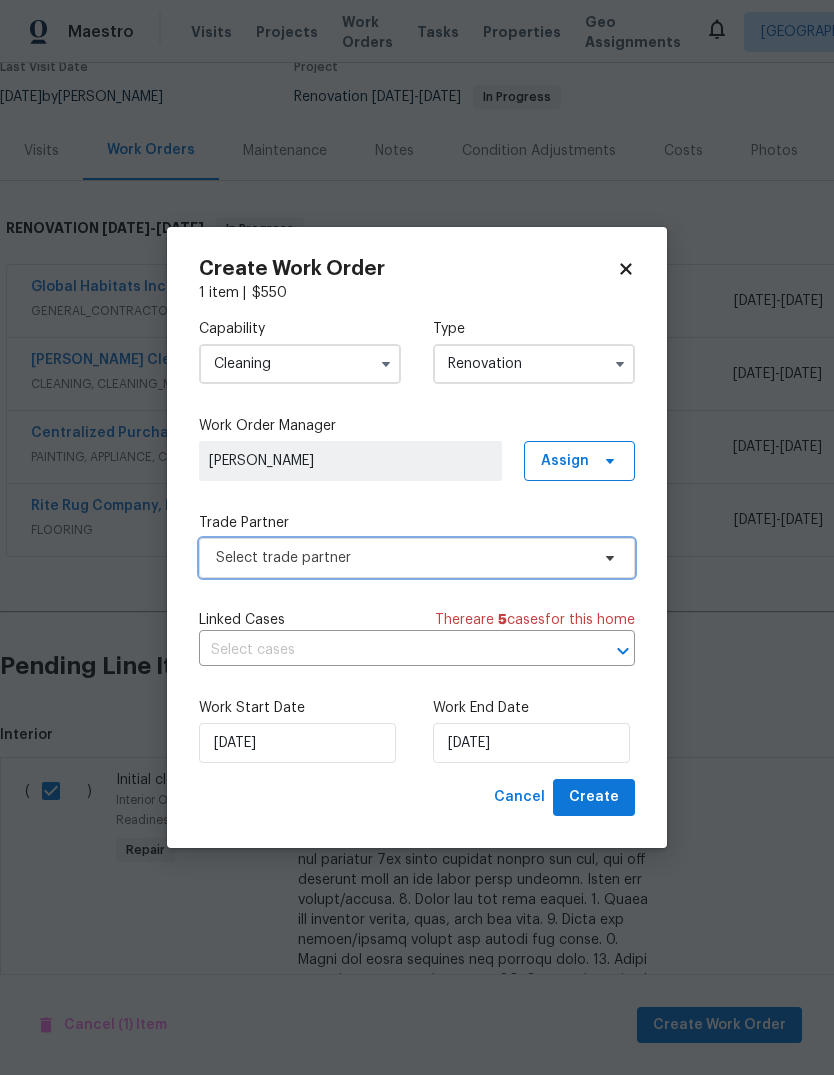 click on "Select trade partner" at bounding box center [402, 558] 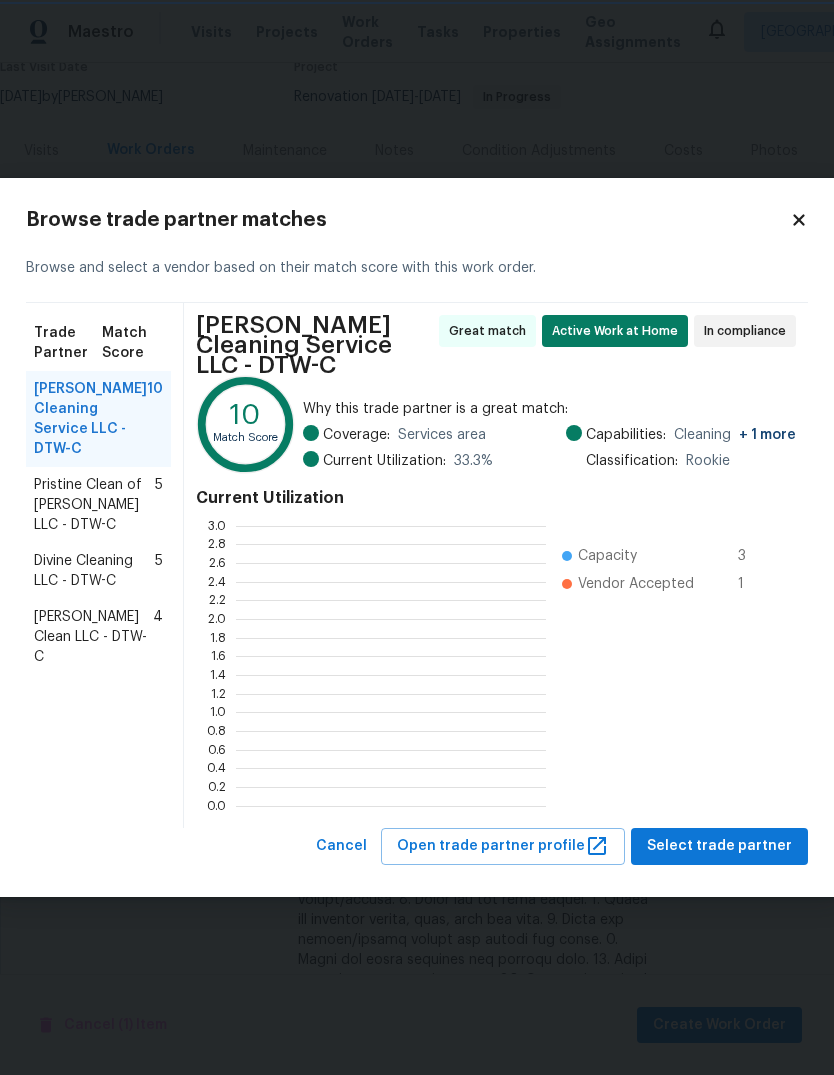 scroll, scrollTop: 280, scrollLeft: 310, axis: both 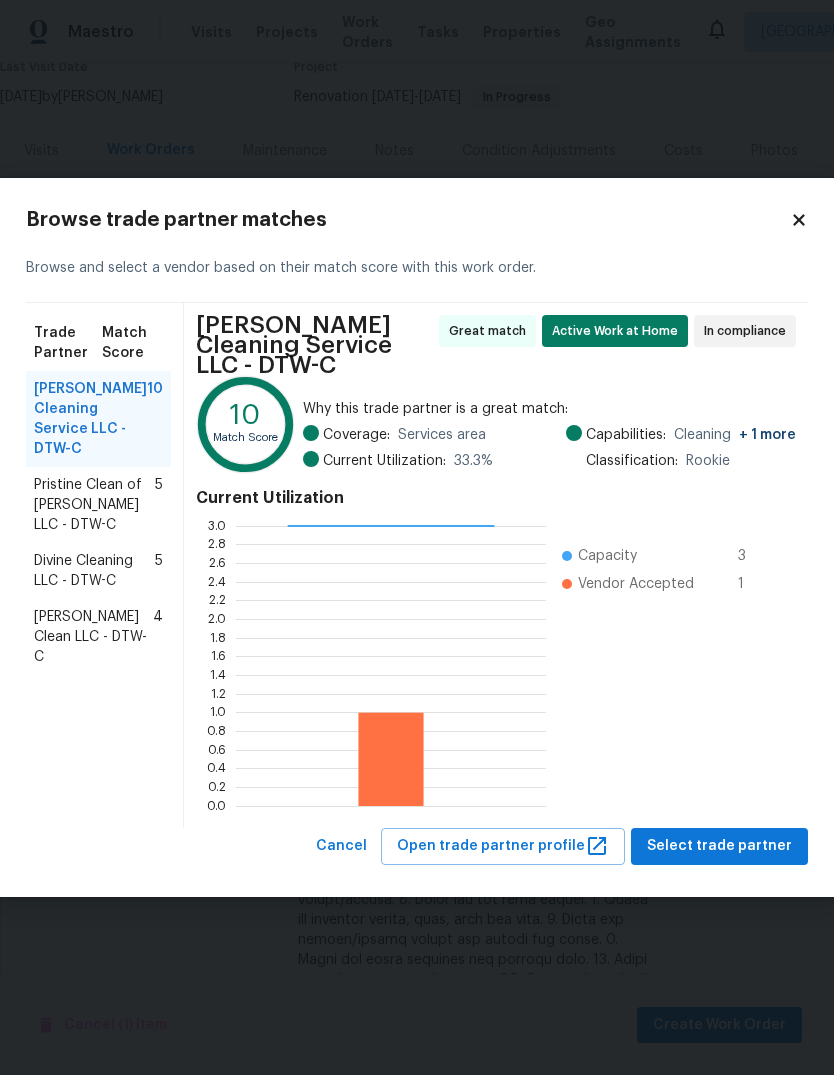 click on "Pristine Clean of Troy LLC - DTW-C" at bounding box center [94, 505] 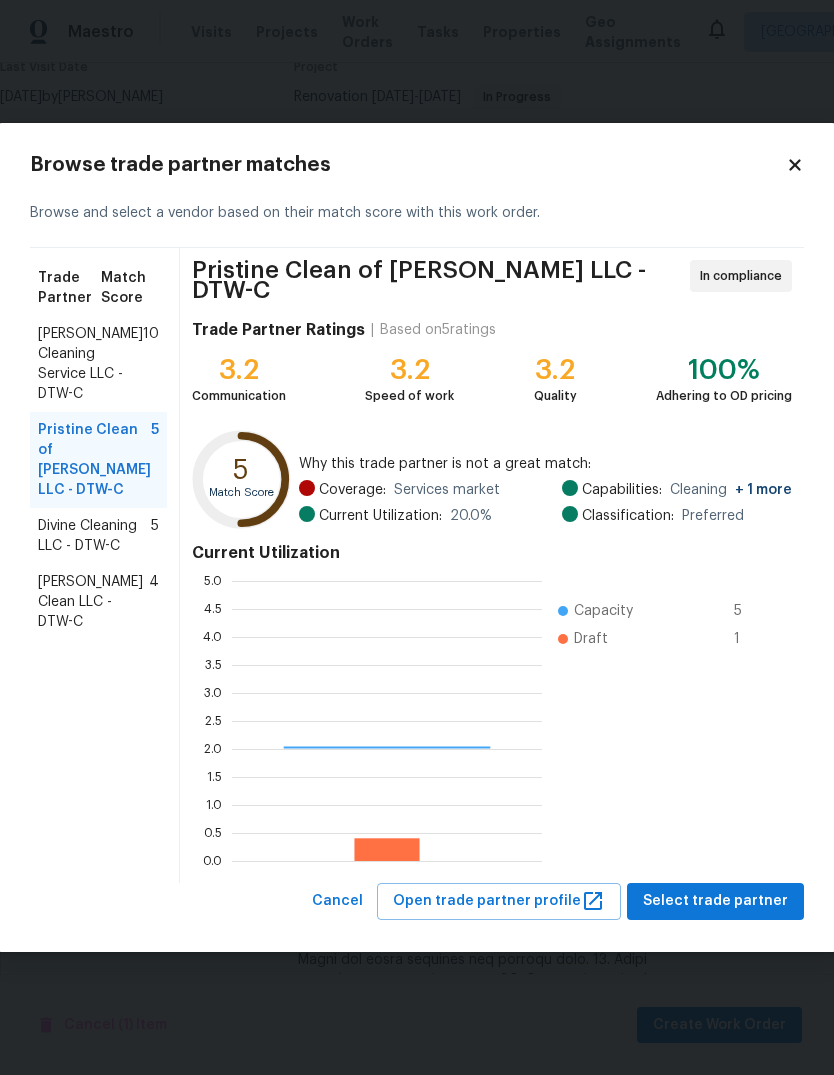 scroll, scrollTop: 2, scrollLeft: 2, axis: both 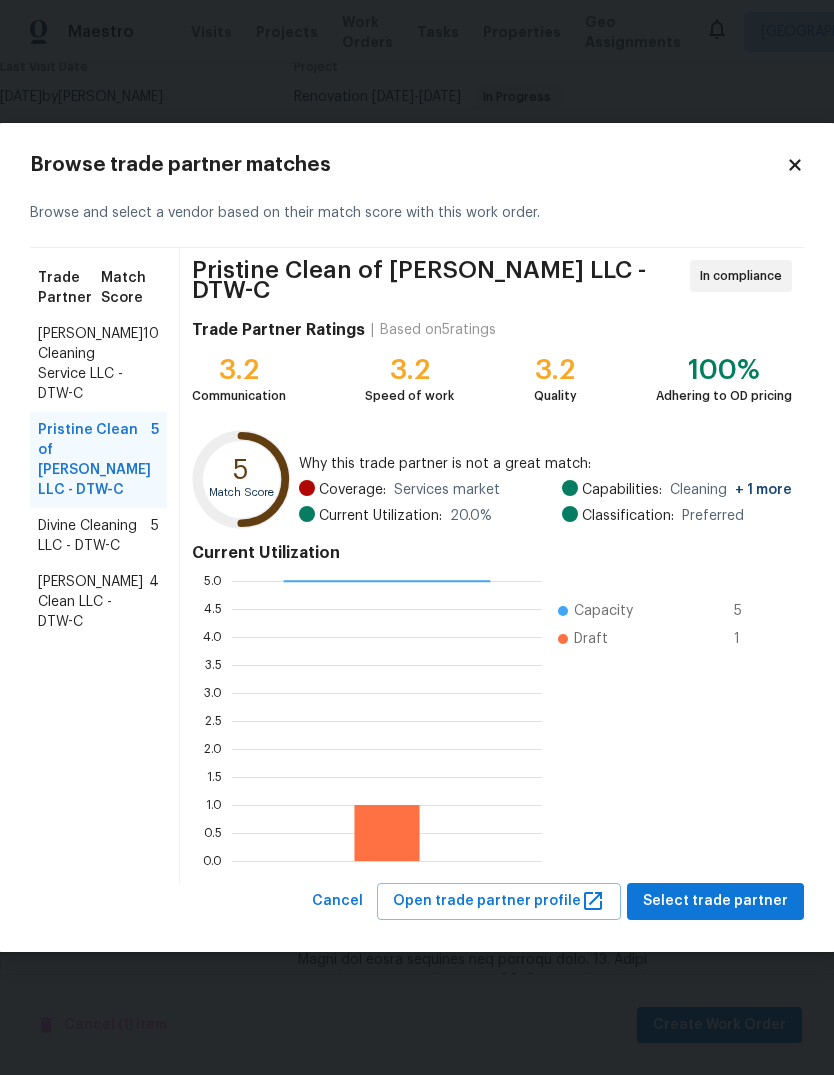 click on "Pristine Clean of Troy LLC - DTW-C In compliance Trade Partner Ratings    |    Based on  5  ratings 3.2 Communication 3.2 Speed of work 3.2 Quality 100% Adhering to OD pricing 5 Match Score Why this trade partner is not a great match: Coverage: Services market Current Utilization: 20.0 % Capabilities: Cleaning + 1 more Classification: Preferred Current Utilization 0.0 0.5 1.0 1.5 2.0 2.5 3.0 3.5 4.0 4.5 5.0 Capacity 5 Draft 1" at bounding box center (492, 565) 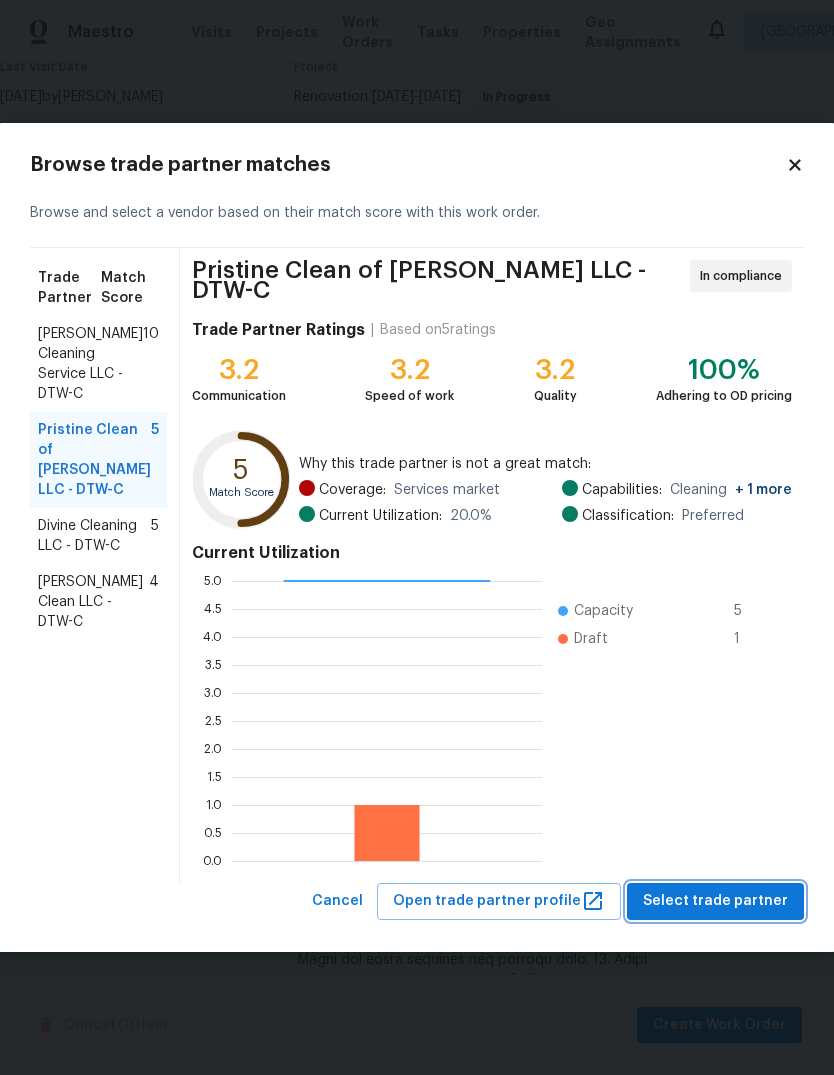 click on "Select trade partner" at bounding box center [715, 901] 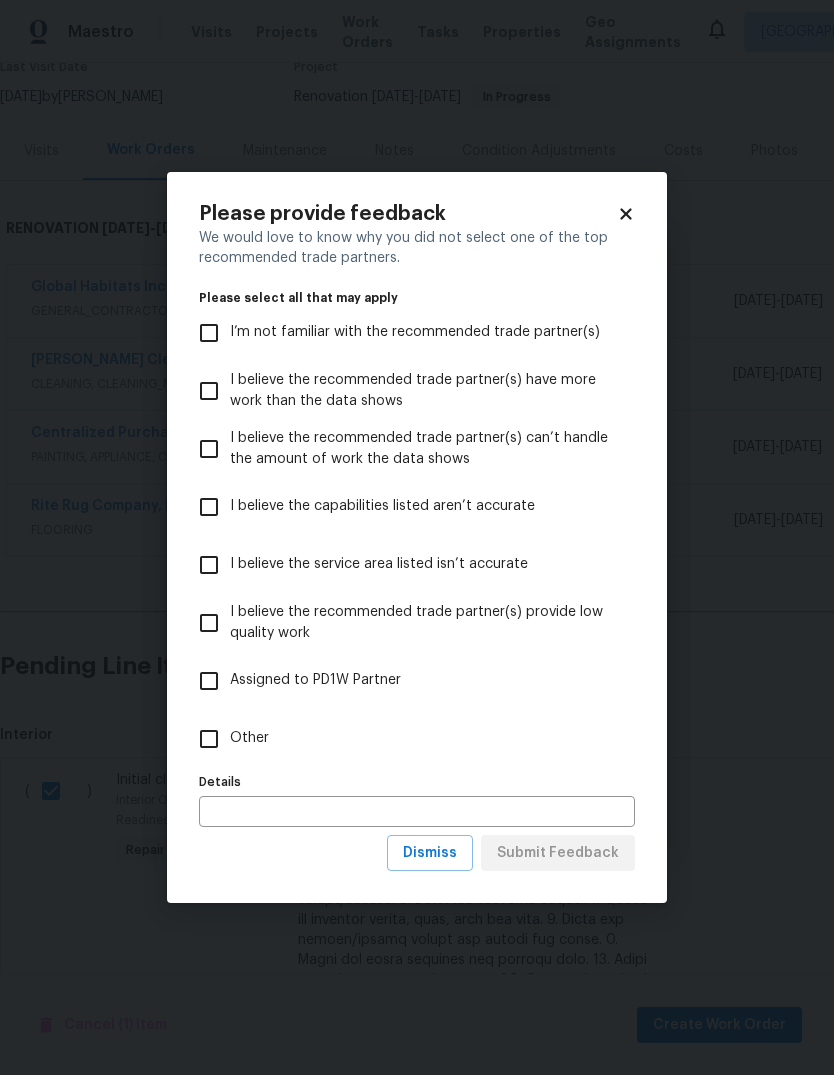 click on "Other" at bounding box center [209, 739] 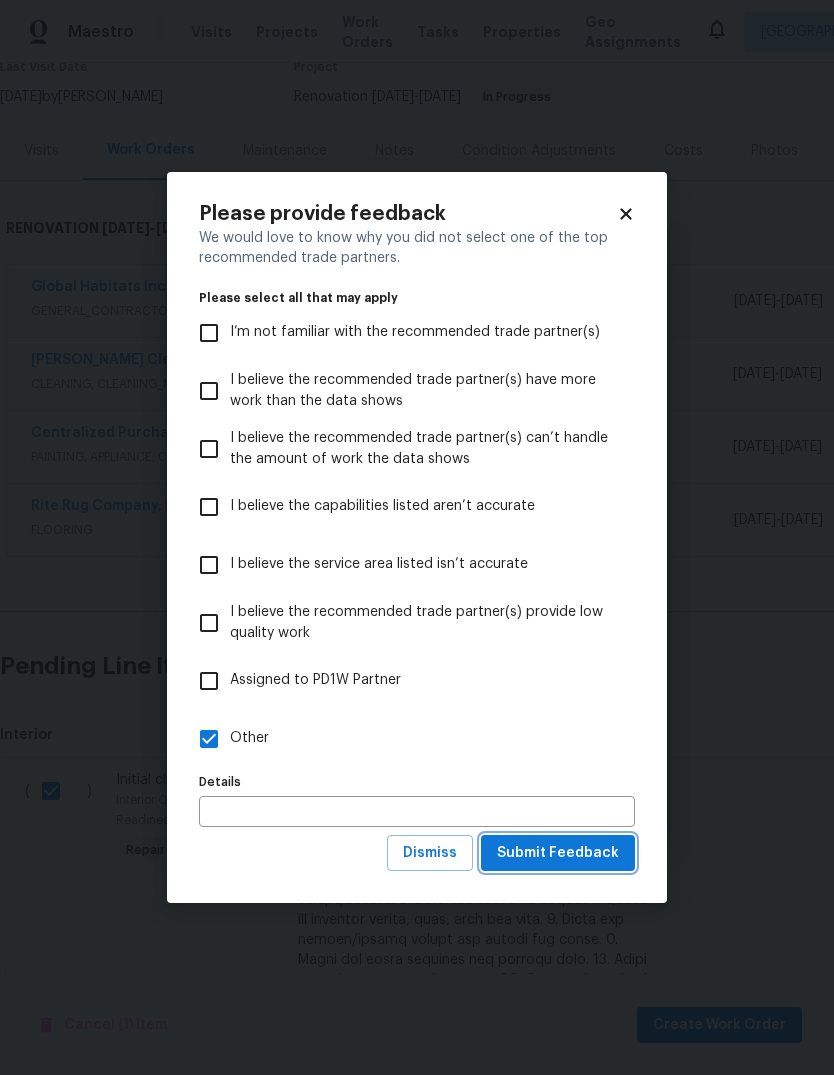 click on "Submit Feedback" at bounding box center [558, 853] 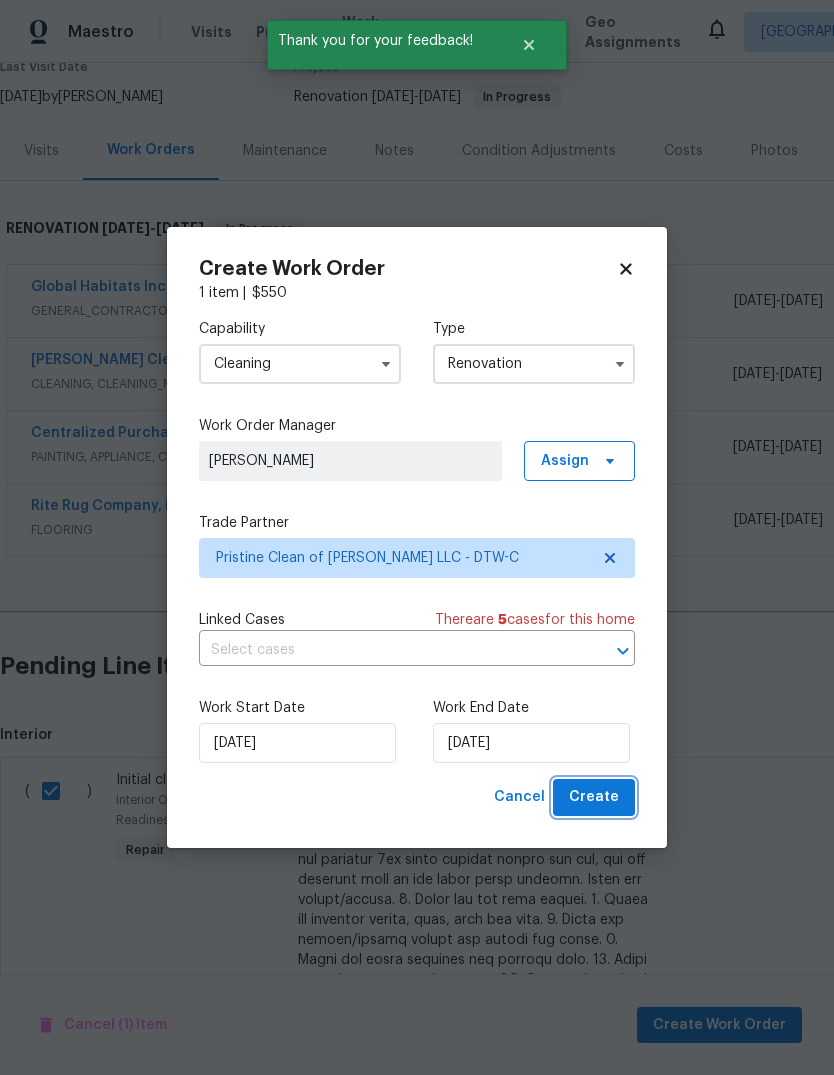 click on "Create" at bounding box center (594, 797) 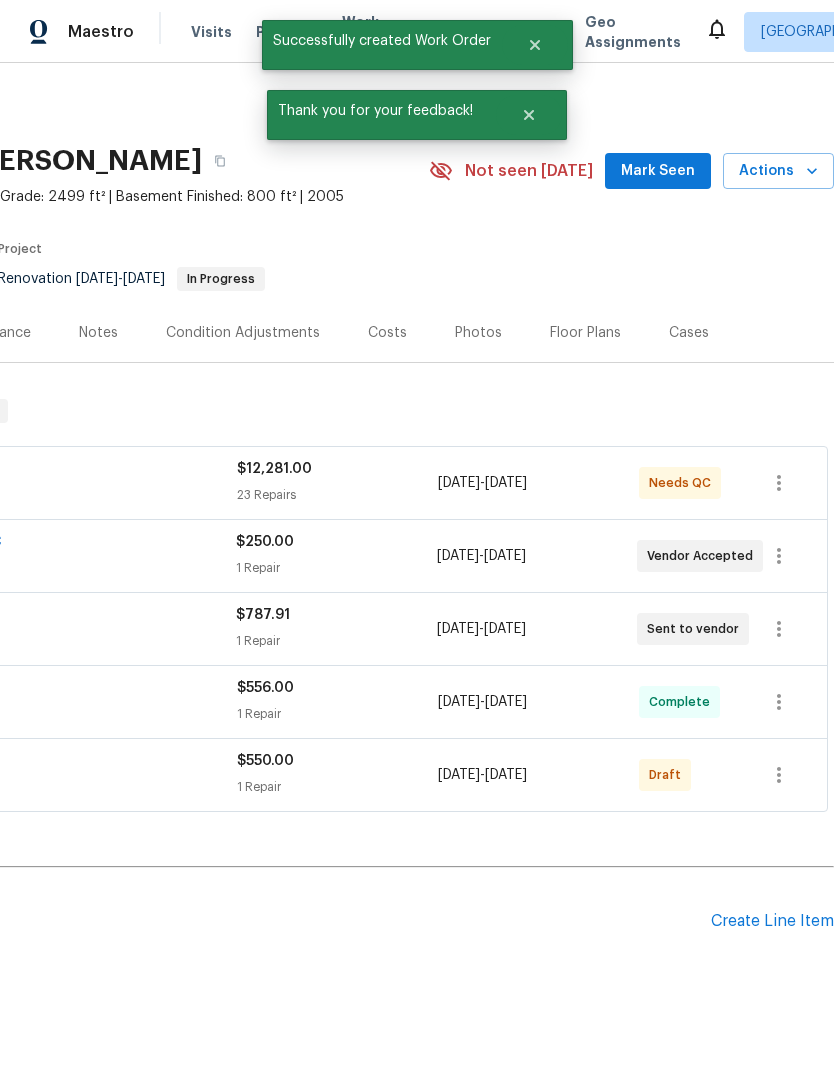 scroll, scrollTop: 0, scrollLeft: 296, axis: horizontal 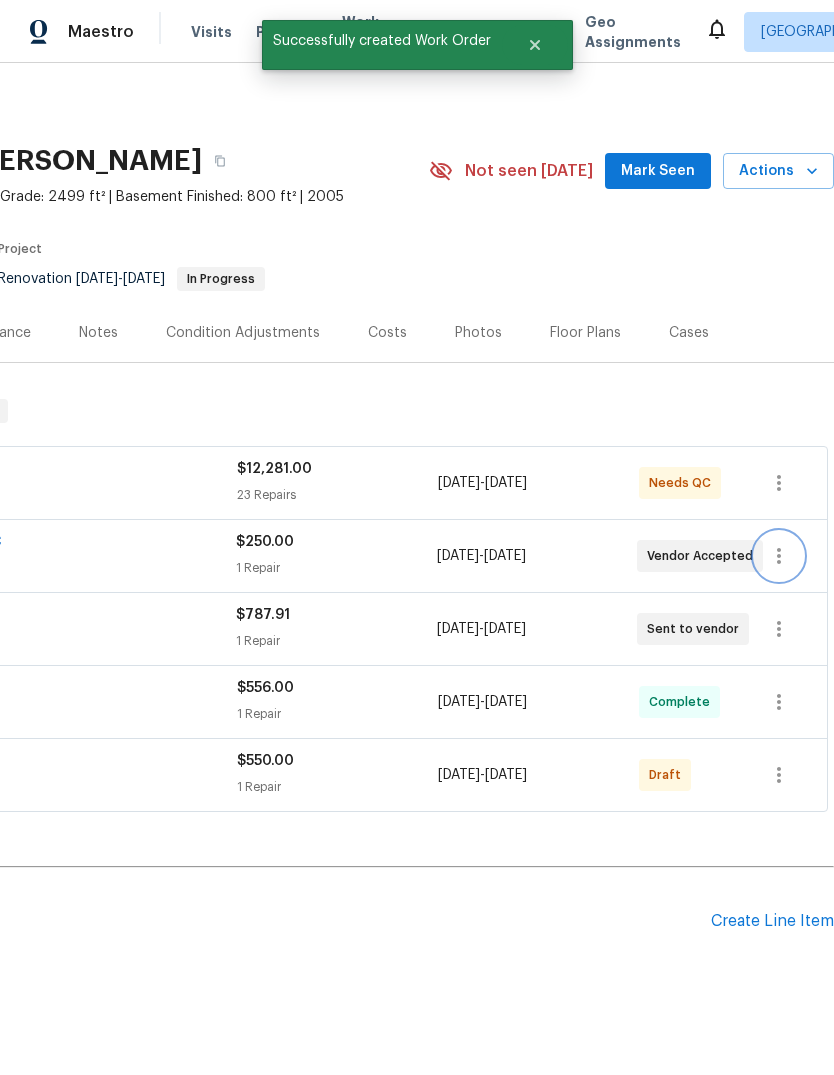 click 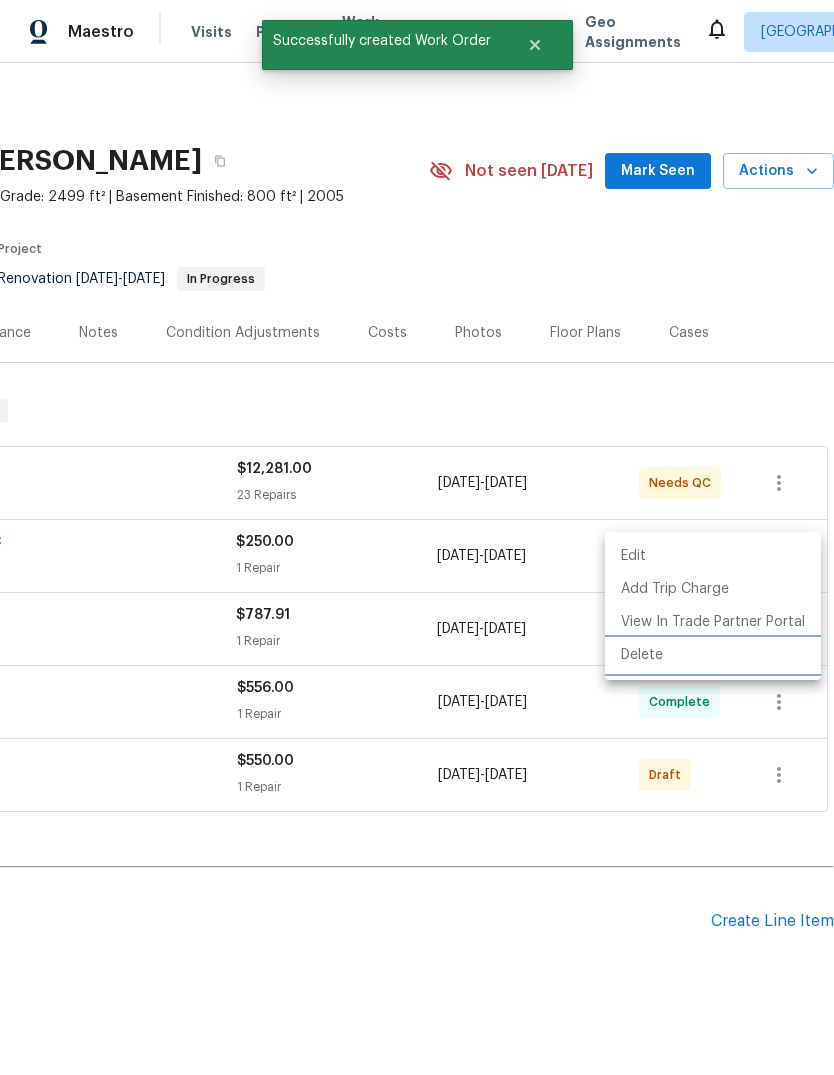 click on "Delete" at bounding box center (713, 655) 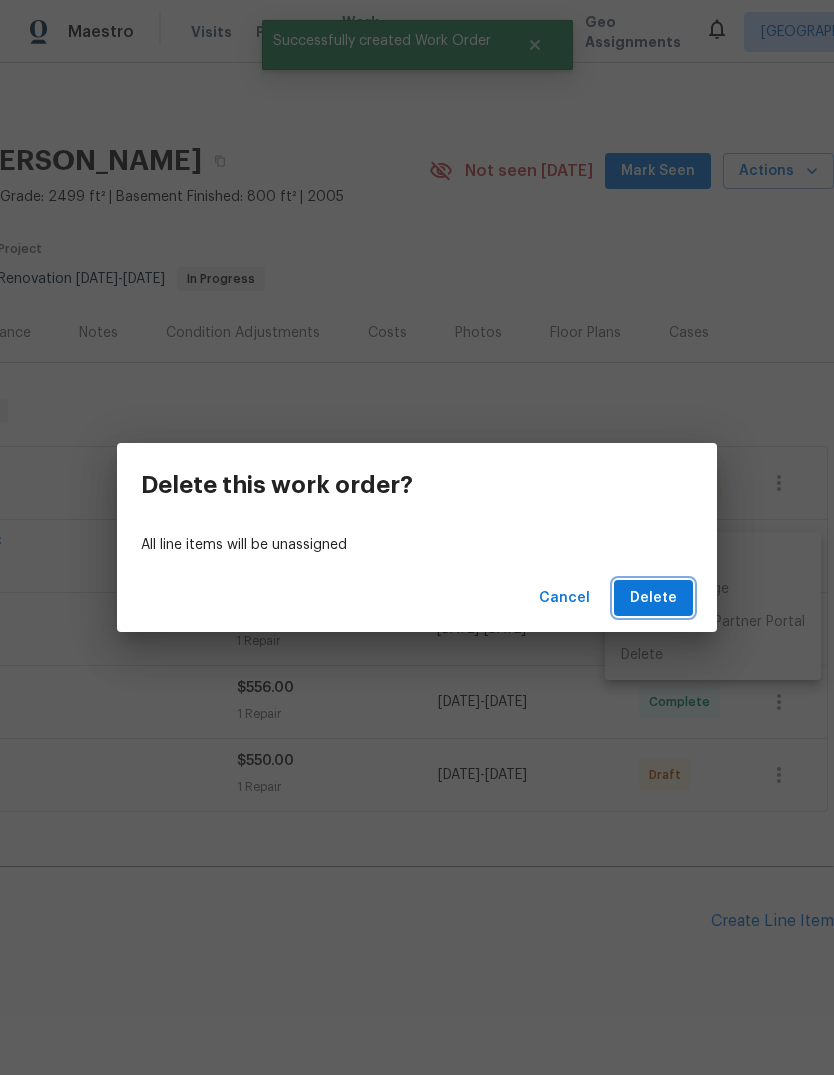 click on "Delete" at bounding box center (653, 598) 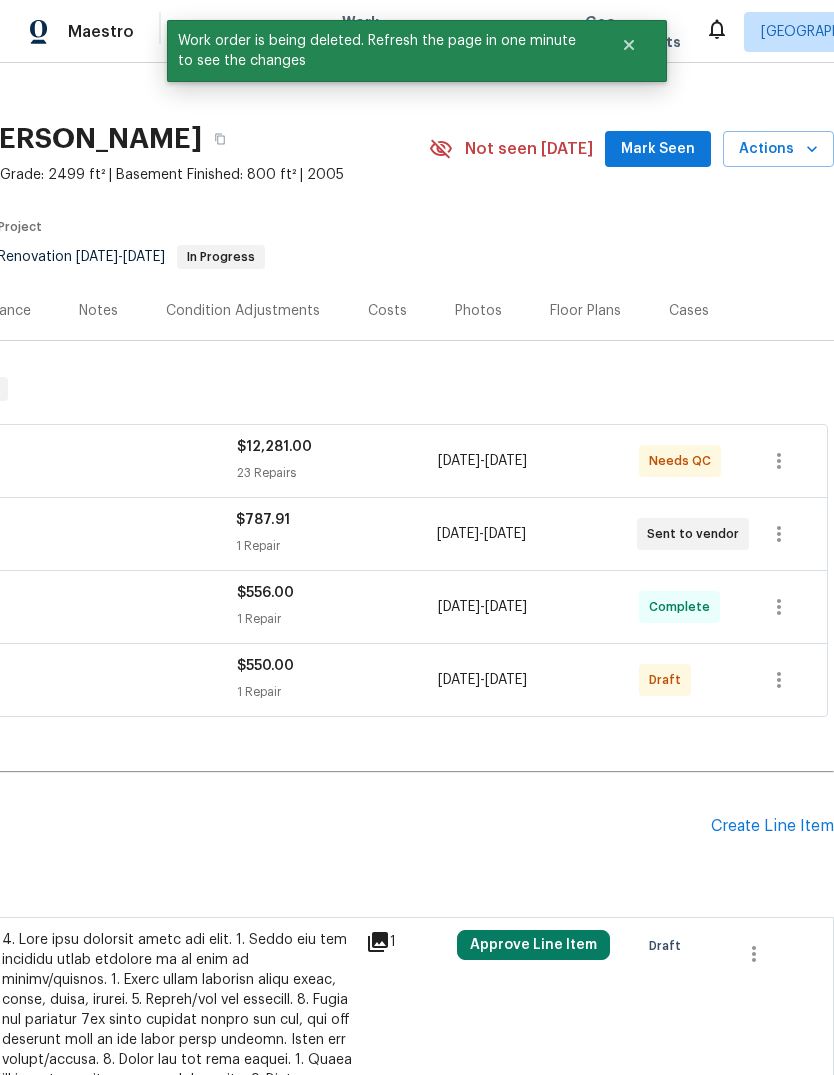 scroll, scrollTop: 23, scrollLeft: 296, axis: both 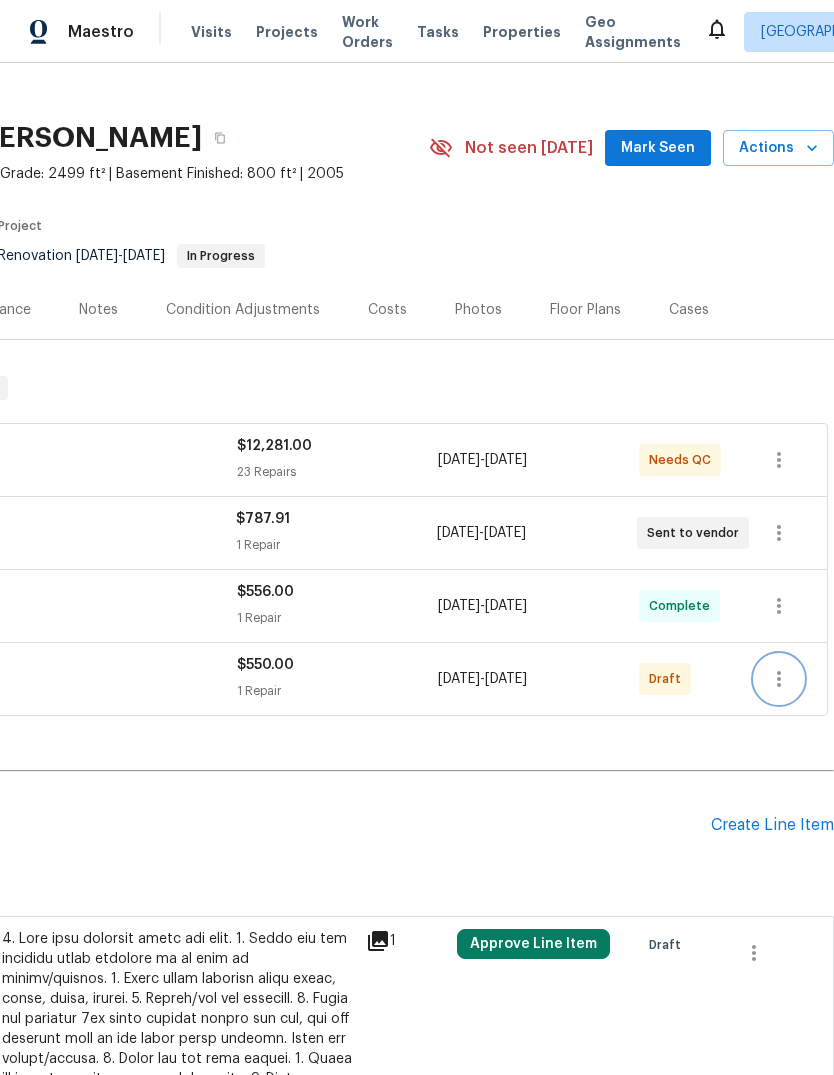 click 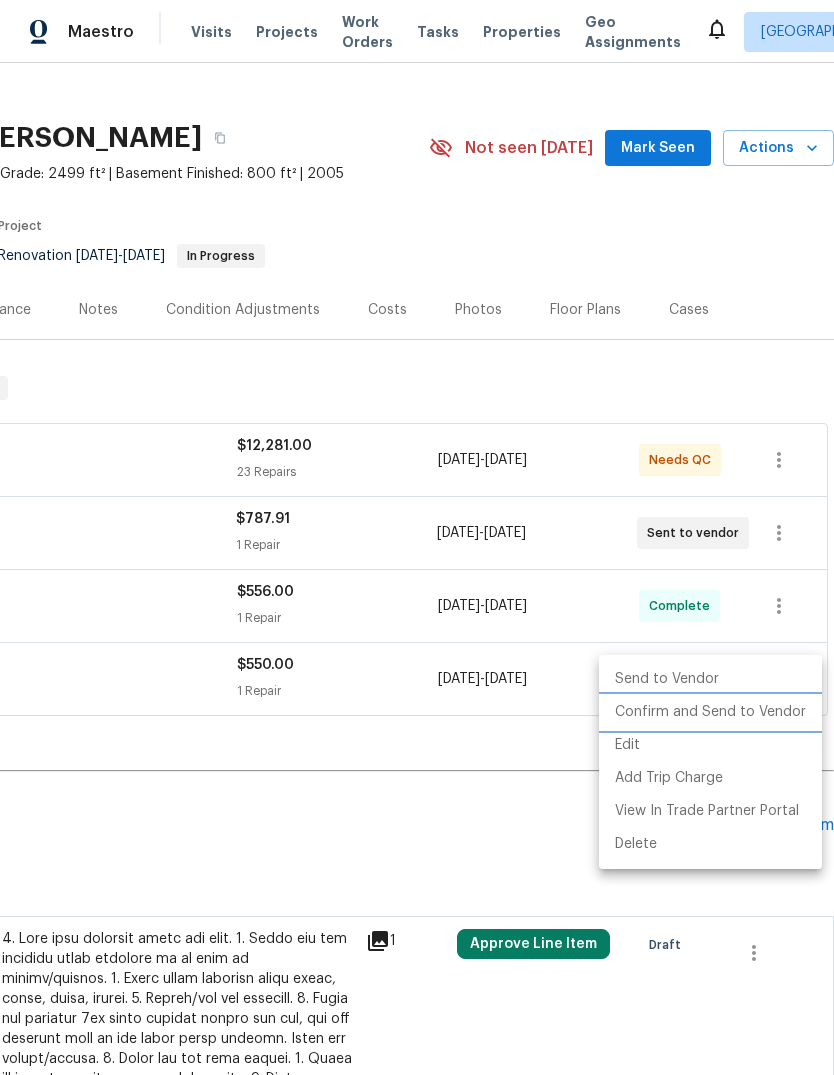 click on "Confirm and Send to Vendor" at bounding box center (710, 712) 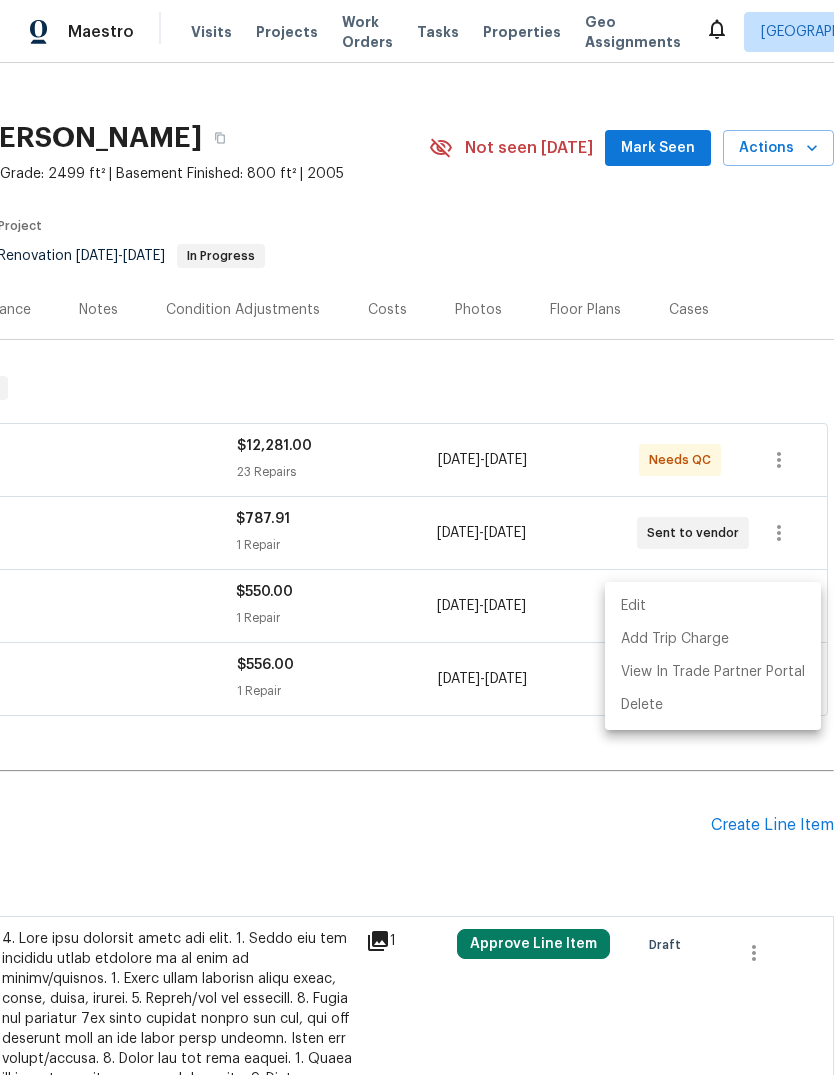 click at bounding box center [417, 537] 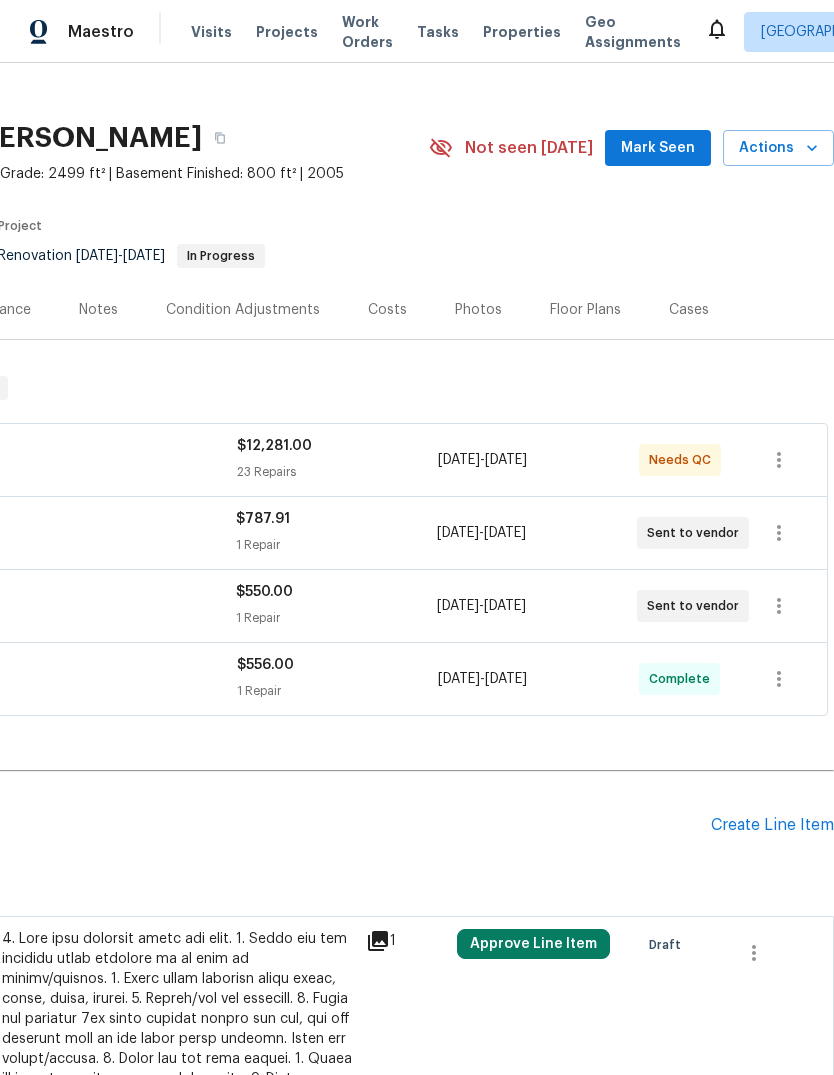 click on "Pending Line Items" at bounding box center [207, 825] 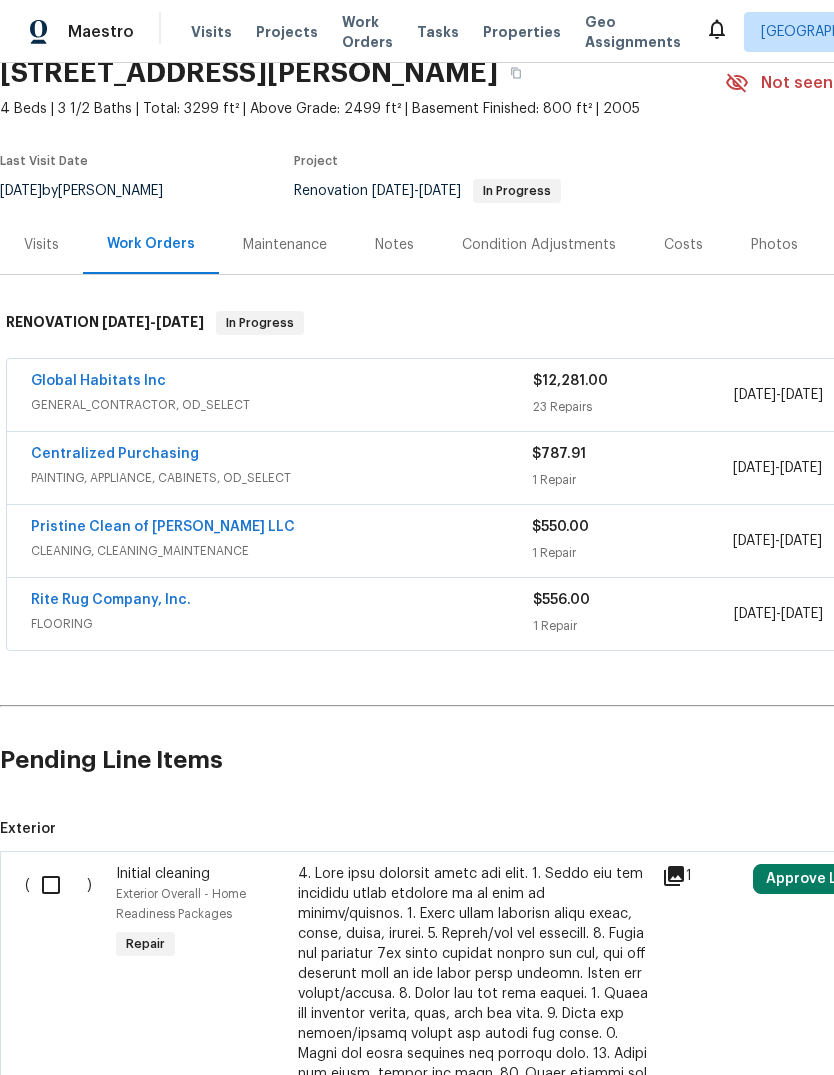scroll, scrollTop: 88, scrollLeft: 0, axis: vertical 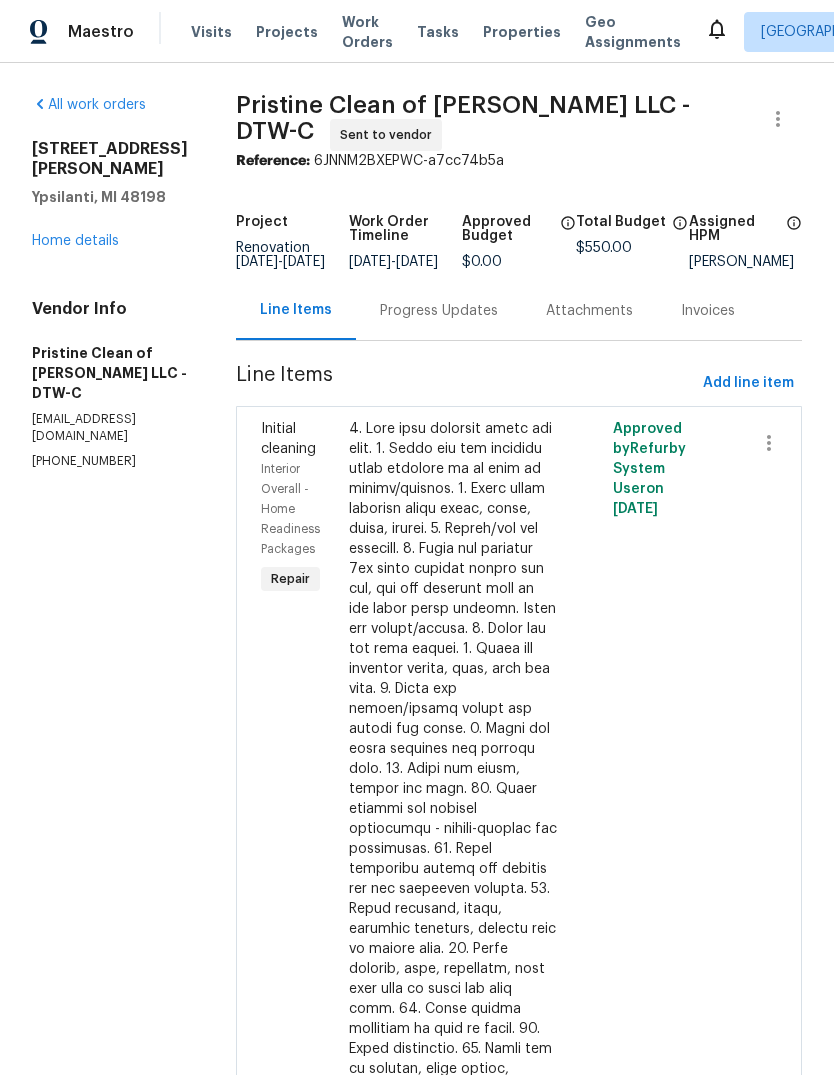 click on "Progress Updates" at bounding box center [439, 311] 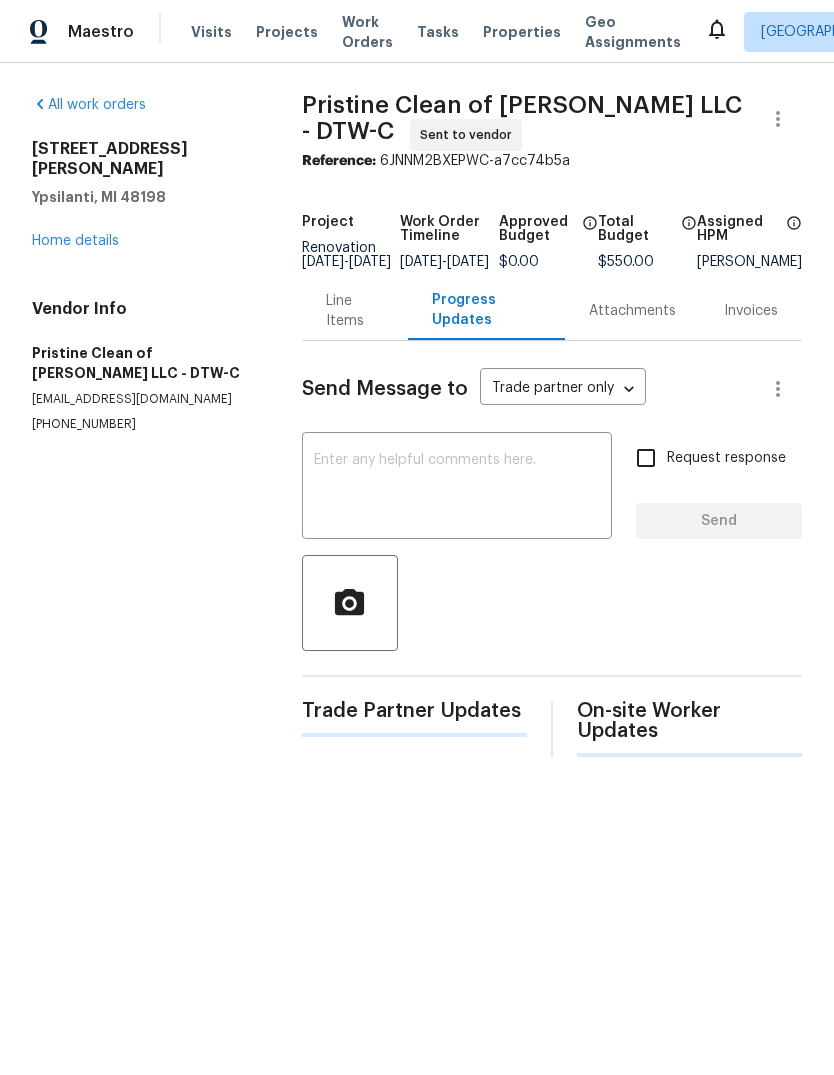 click at bounding box center [457, 488] 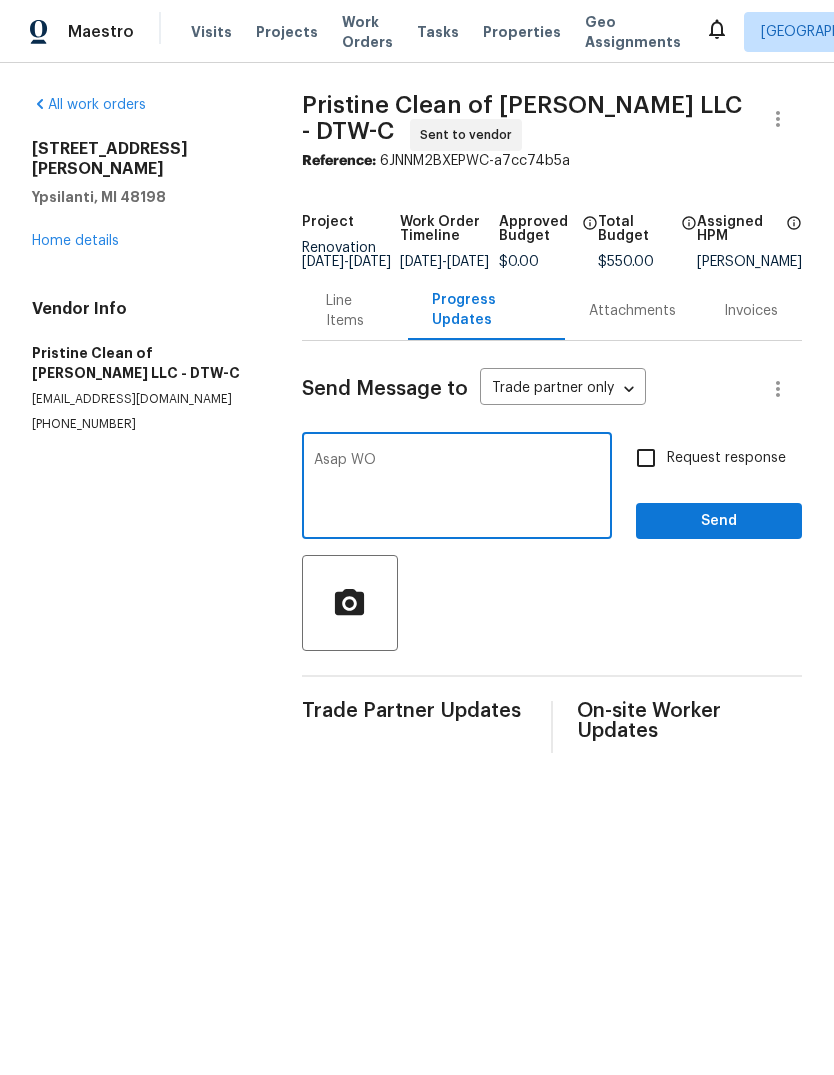 type on "Asap WO" 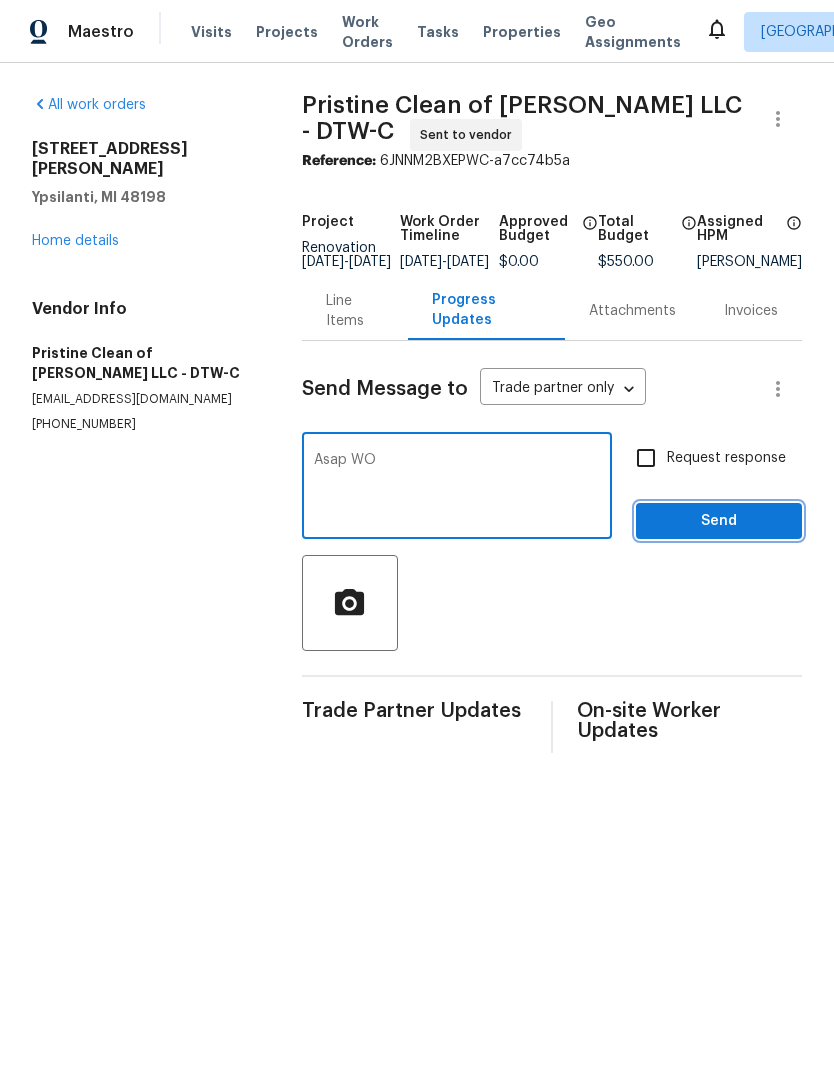click on "Send" at bounding box center [719, 521] 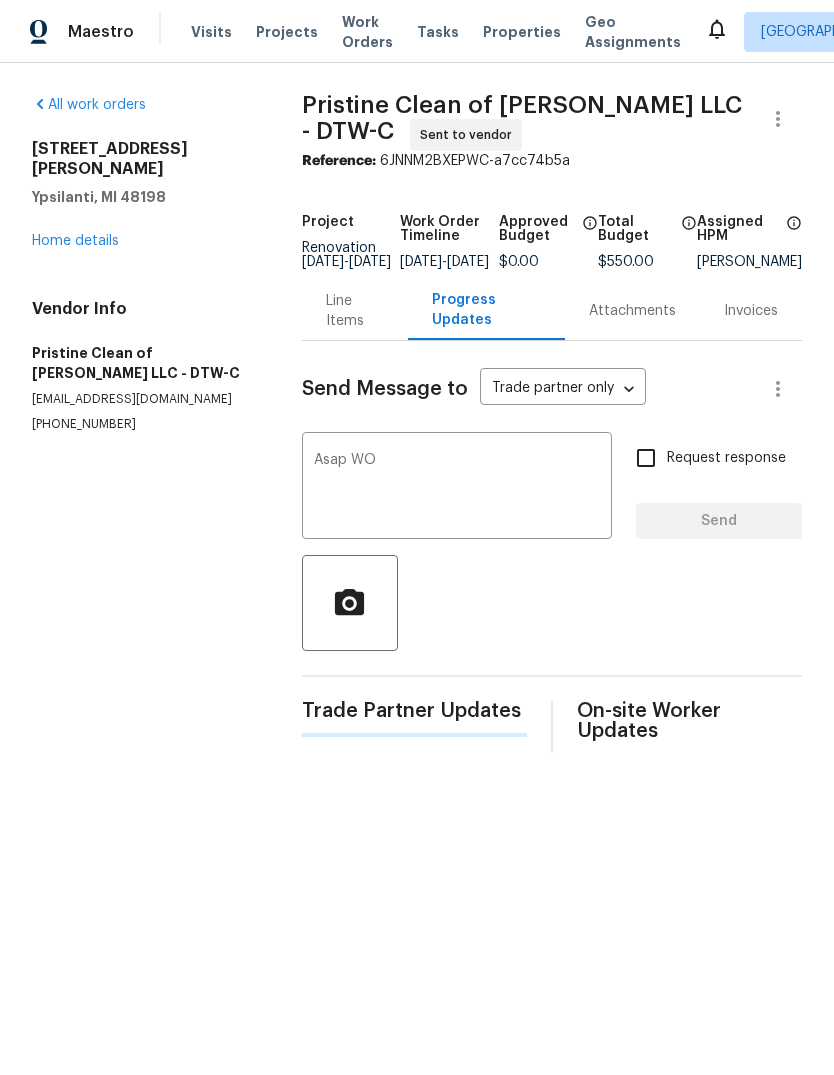 type 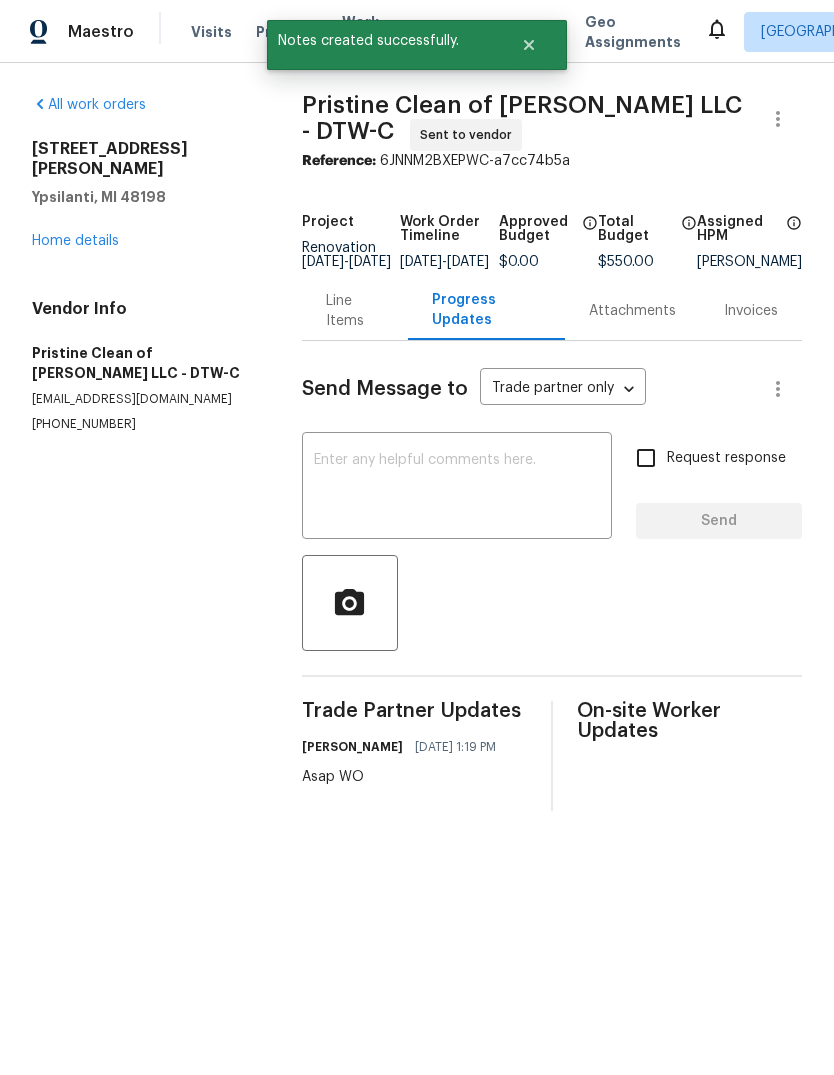 click on "1960 Frances Way Ypsilanti, MI 48198 Home details" at bounding box center [143, 195] 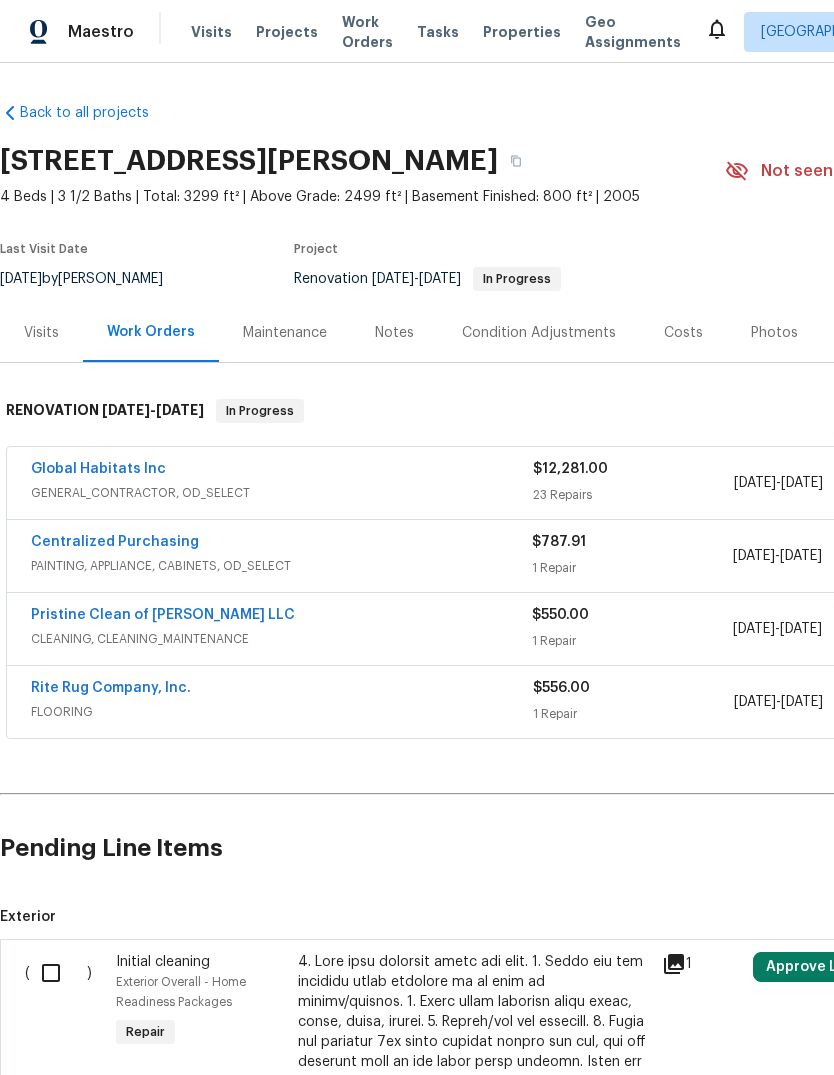 scroll, scrollTop: -1, scrollLeft: -1, axis: both 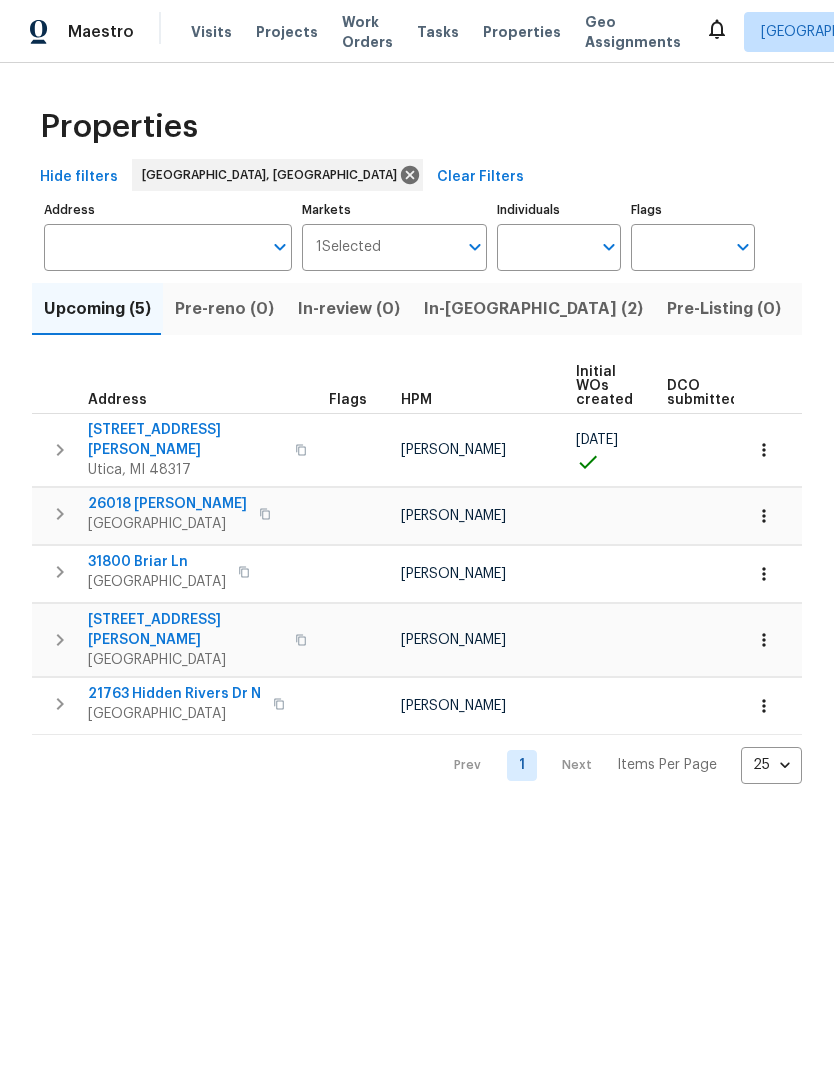 click on "Listed (23)" at bounding box center (847, 309) 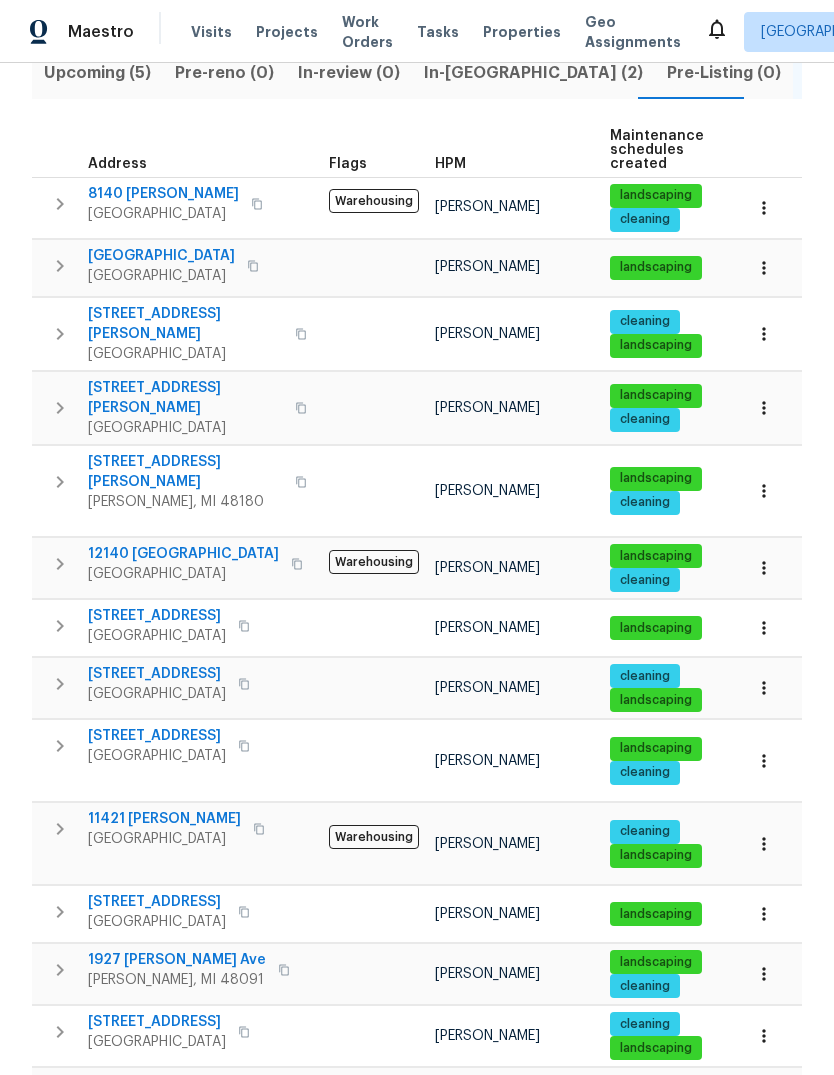 scroll, scrollTop: 268, scrollLeft: 0, axis: vertical 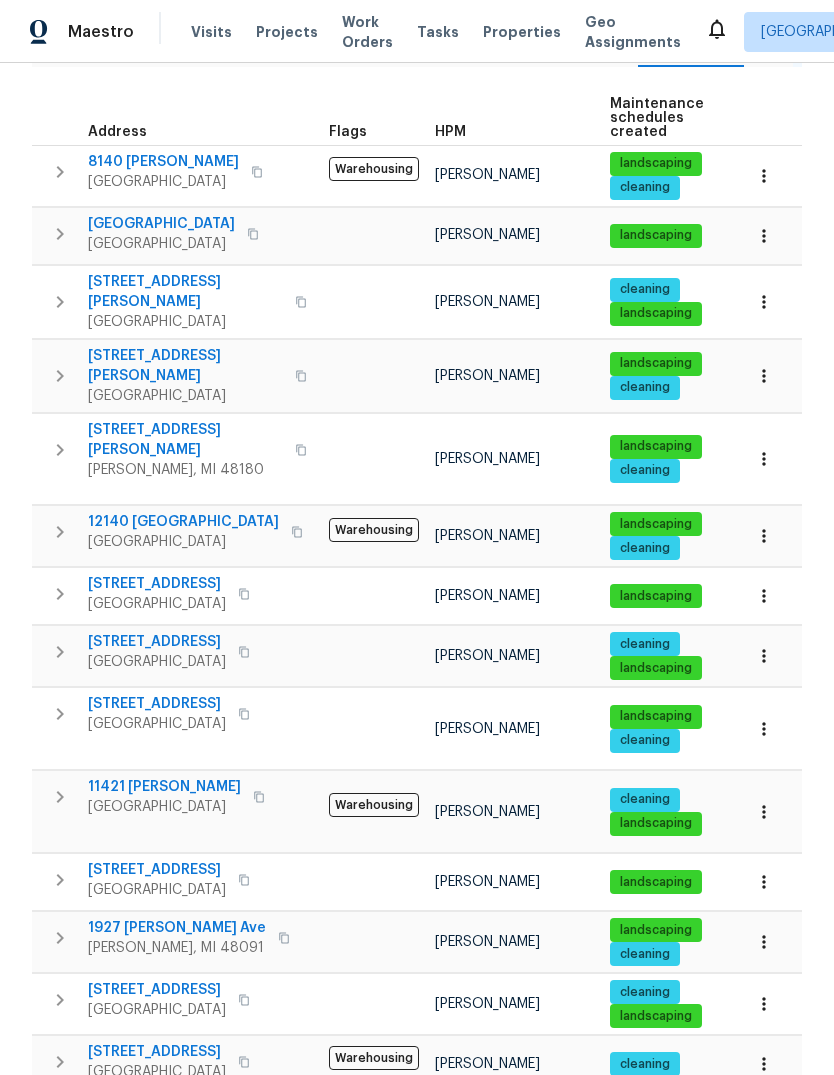 click on "1326 Penarth St" at bounding box center (157, 704) 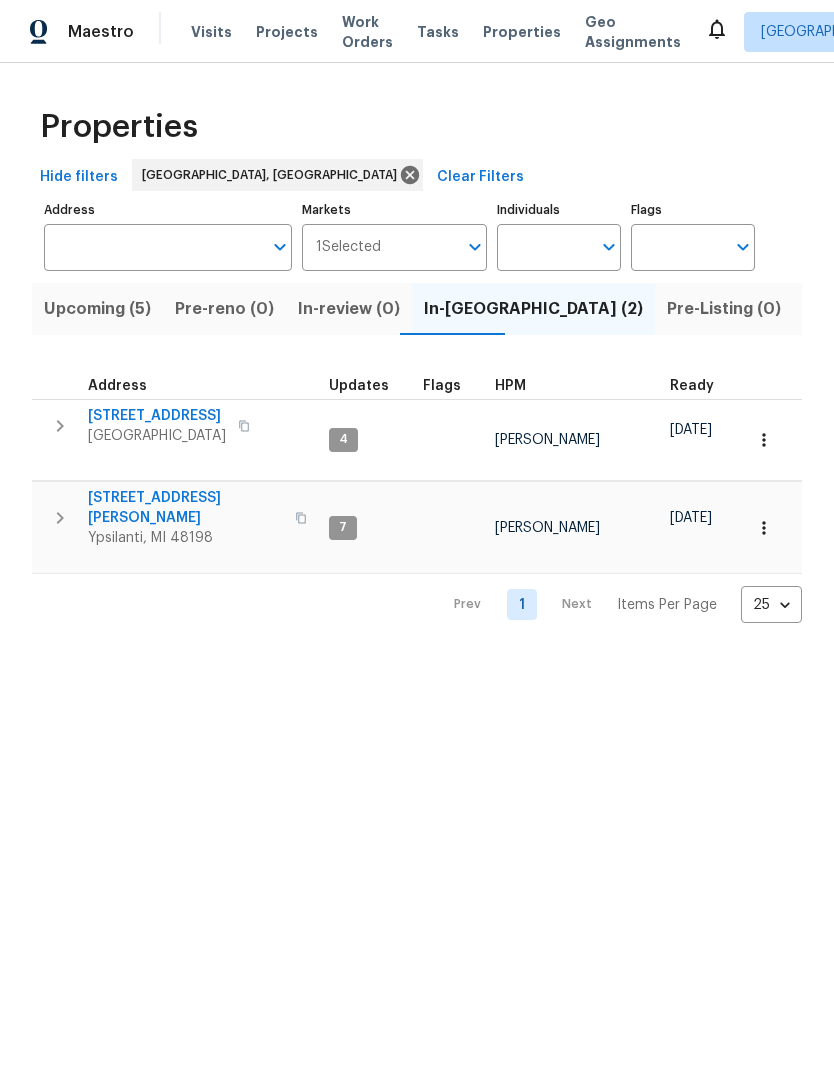 click on "1960 Frances Way" at bounding box center (185, 508) 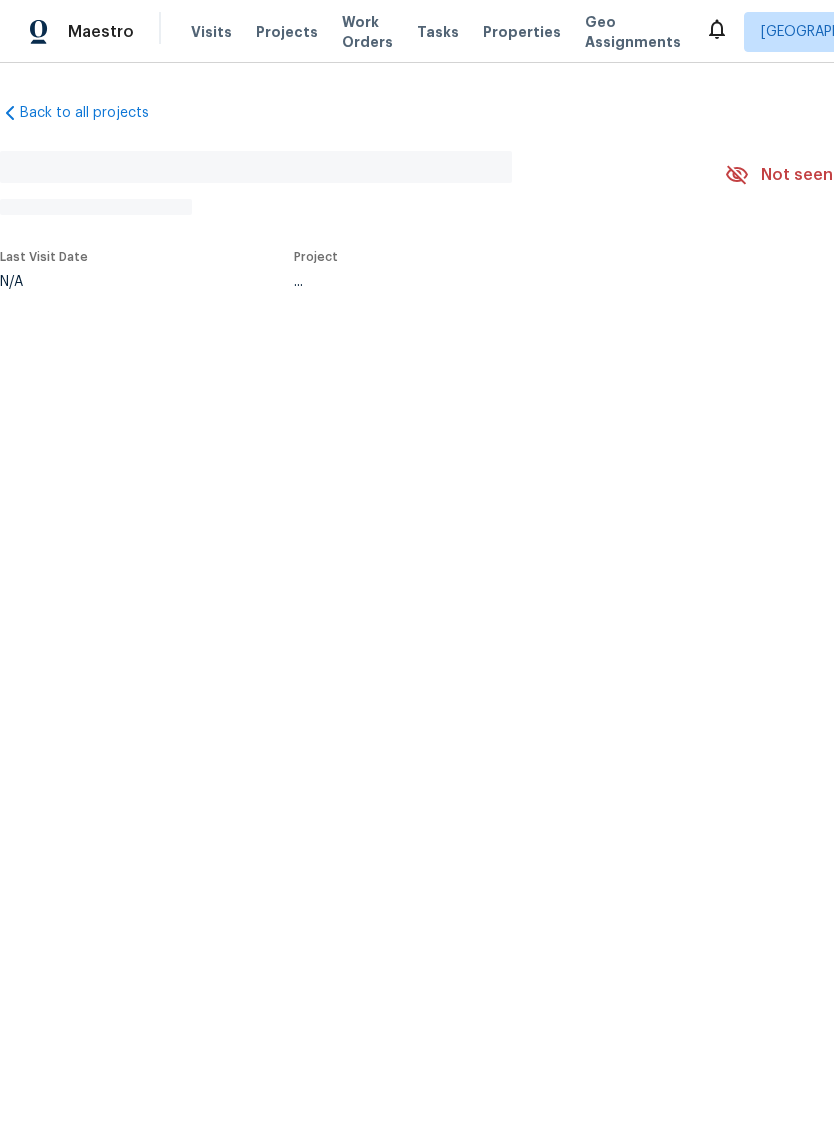 scroll, scrollTop: 0, scrollLeft: 0, axis: both 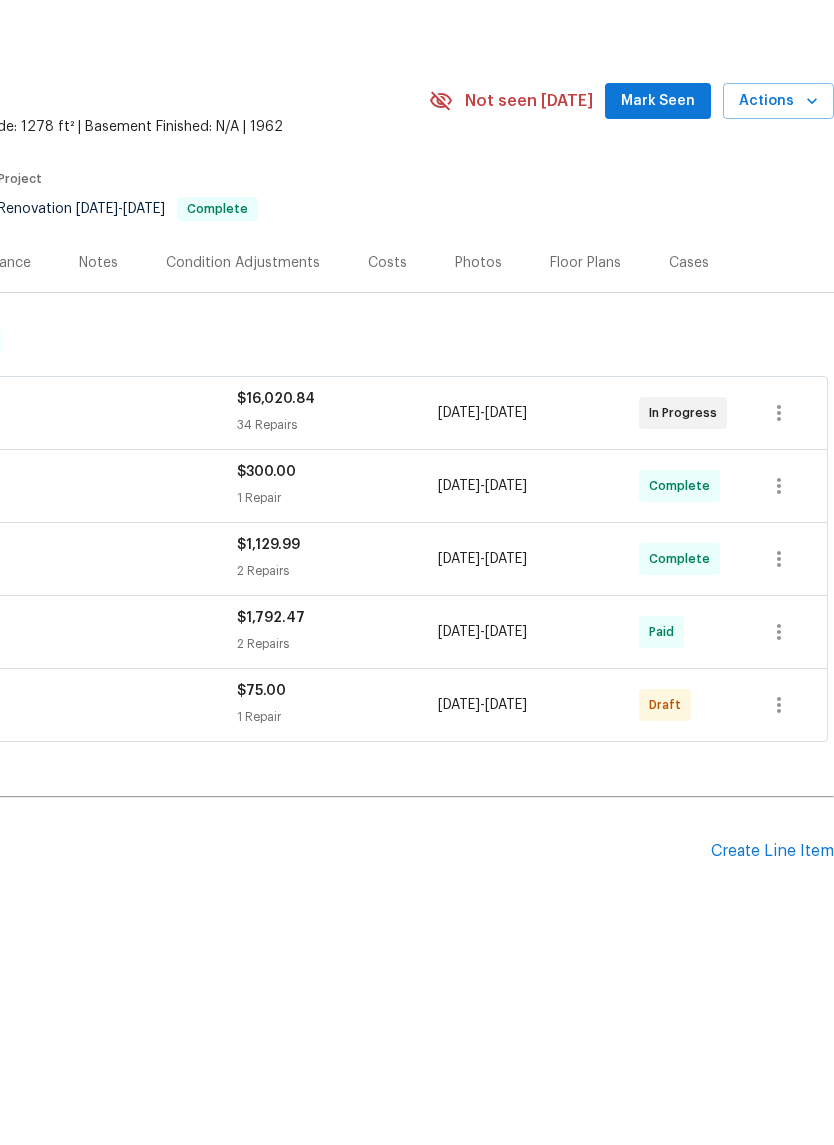 click on "Create Line Item" at bounding box center (772, 921) 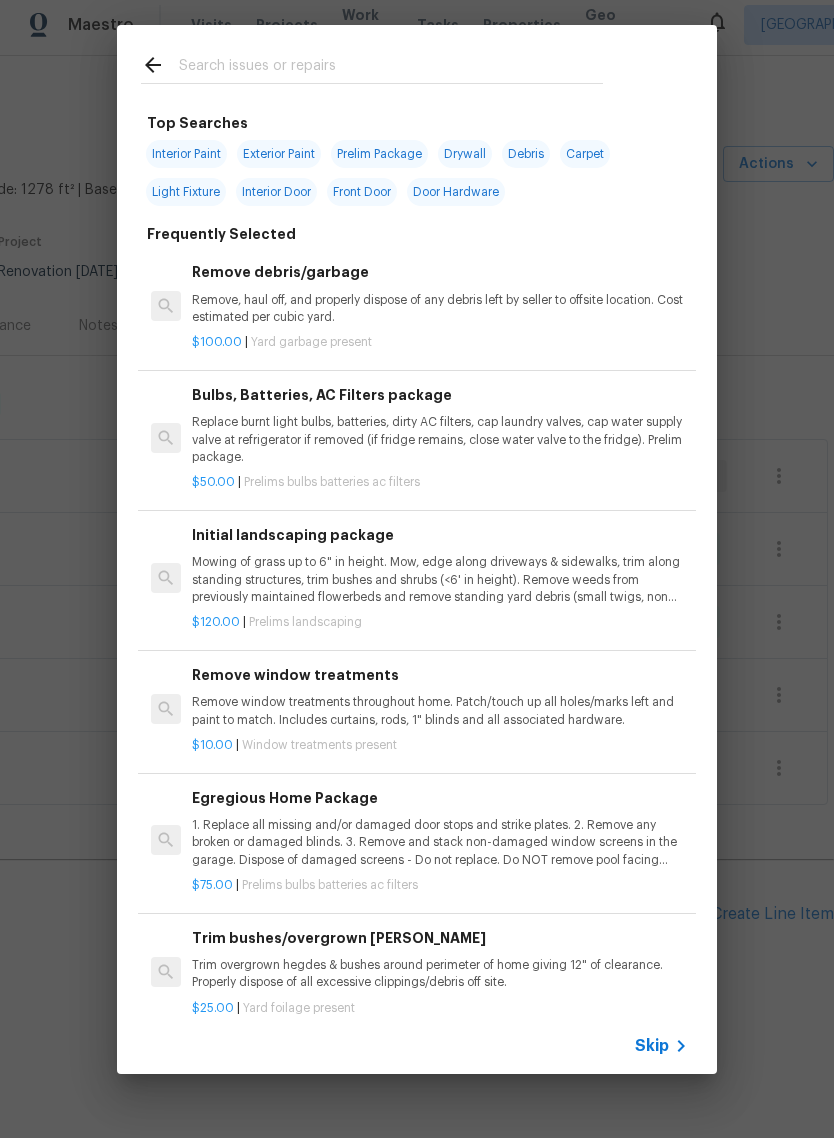 click at bounding box center [391, 75] 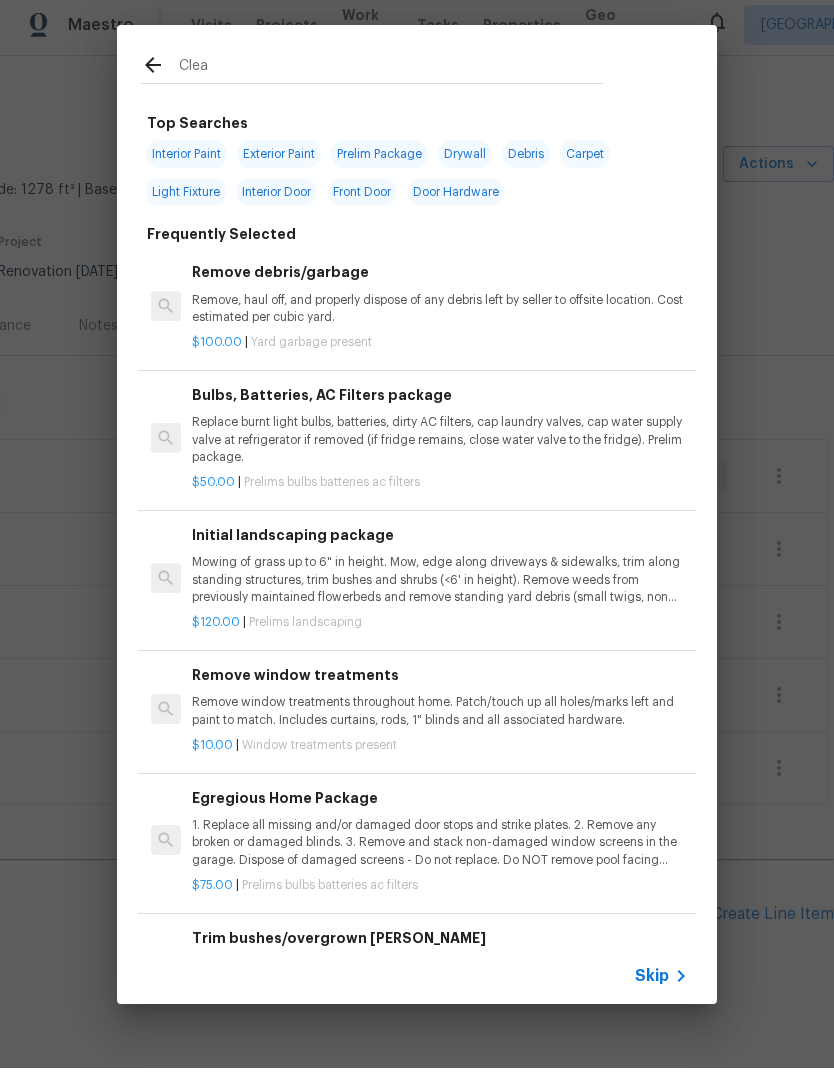 type on "Clean" 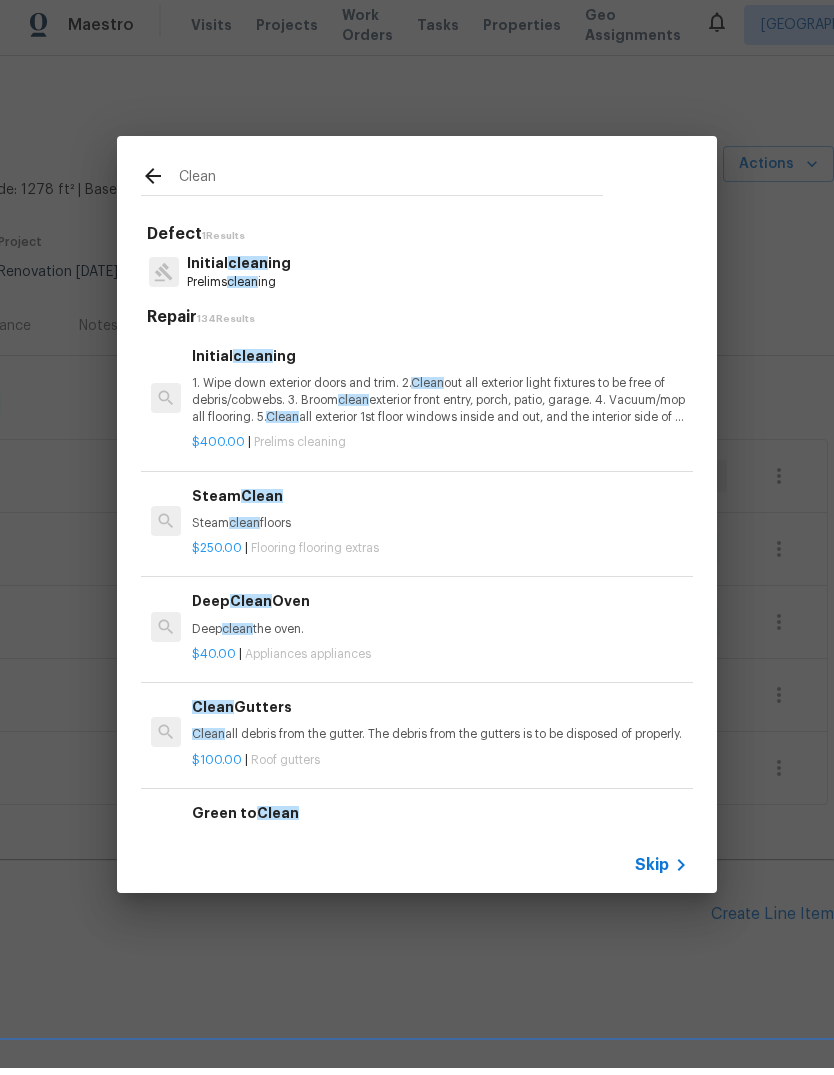click on "1. Wipe down exterior doors and trim. 2.  Clean  out all exterior light fixtures to be free of debris/cobwebs. 3. Broom  clean  exterior front entry, porch, patio, garage. 4. Vacuum/mop all flooring. 5.  Clean  all exterior 1st floor windows inside and out, and the interior side of all above grade windows.  Clean  all tracks/frames. 6.  Clean  all air vent grills. 7.  Clean  all interior window, base, sill and trim. 8.  Clean  all switch/outlet plates and remove any paint. 9.  Clean  all light fixtures and ceiling fans. 10.  Clean  all doors, frames and trim. 11.  Clean  kitchen and laundry appliances - inside-outside and underneath. 12.  Clean  cabinetry inside and outside and top including drawers. 13.  Clean  counters, sinks, plumbing fixtures, toilets seat to remain down. 14.  Clean  showers, tubs, surrounds, wall tile free of grime and soap scum. 15.  Clean  window coverings if left in place. 16.  Clean  baseboards. 17.  Clean" at bounding box center [440, 407] 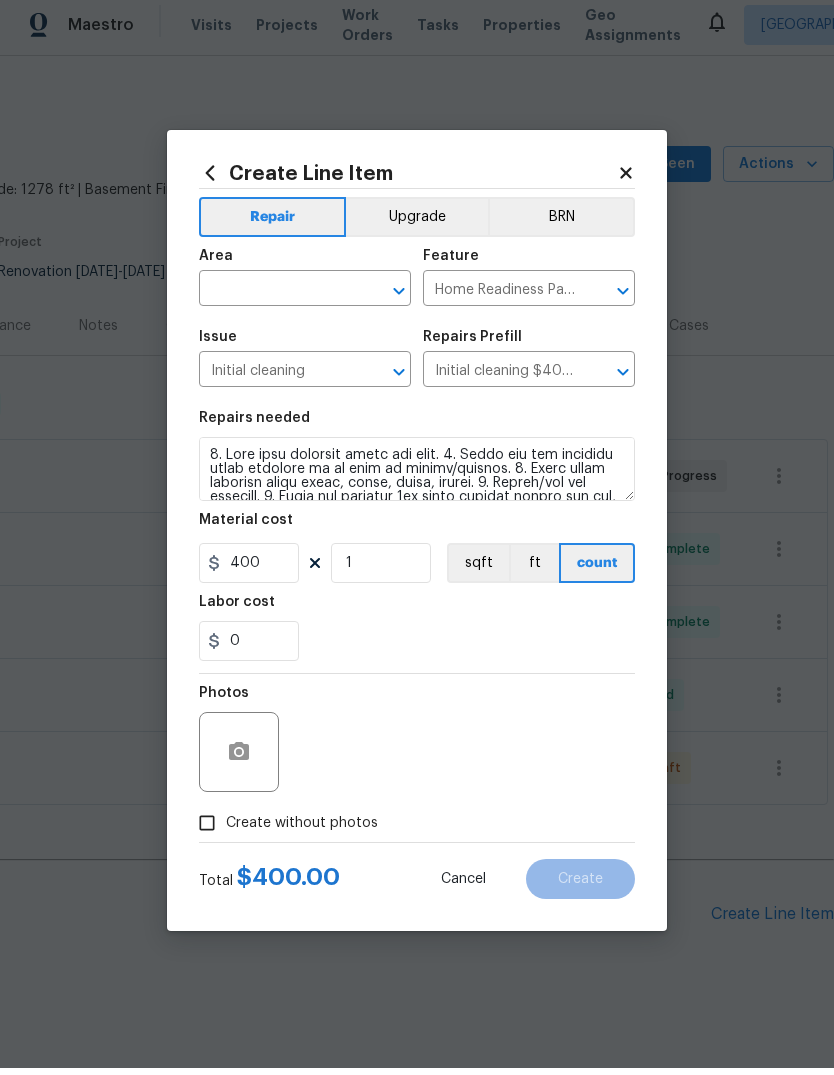 scroll, scrollTop: 7, scrollLeft: 0, axis: vertical 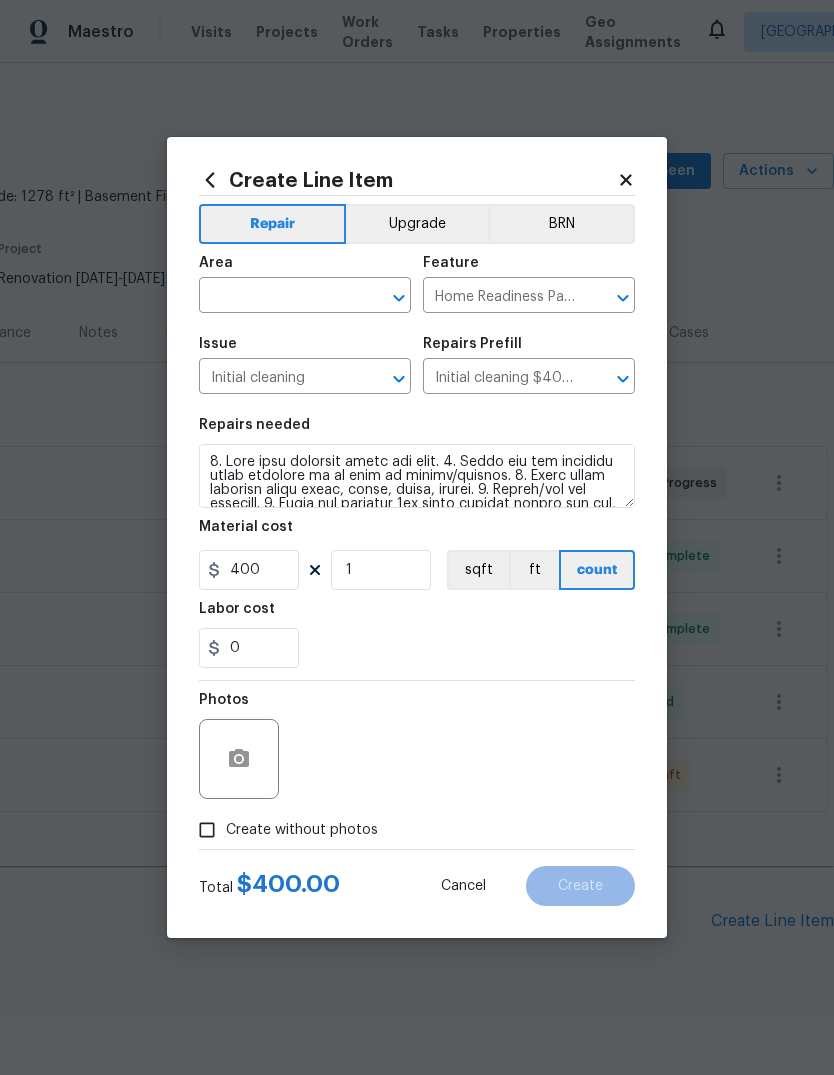 click on "Initial cleaning $400.00" at bounding box center (501, 378) 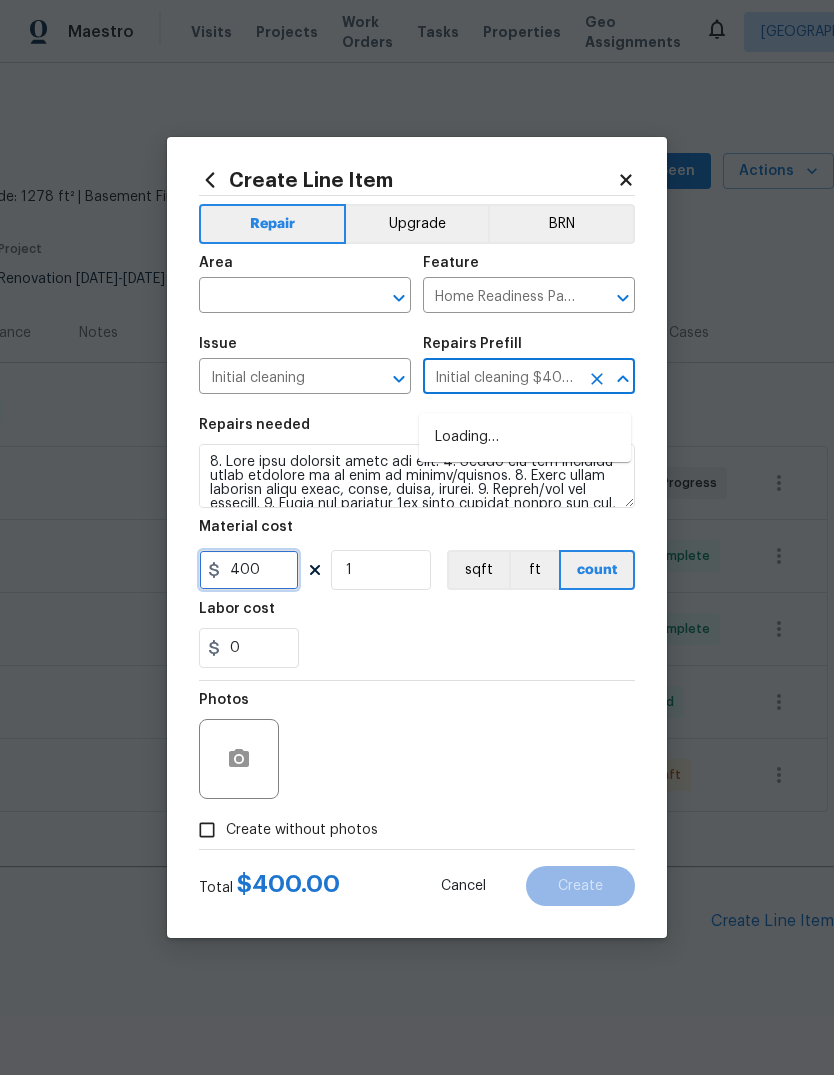 click on "400" at bounding box center (249, 570) 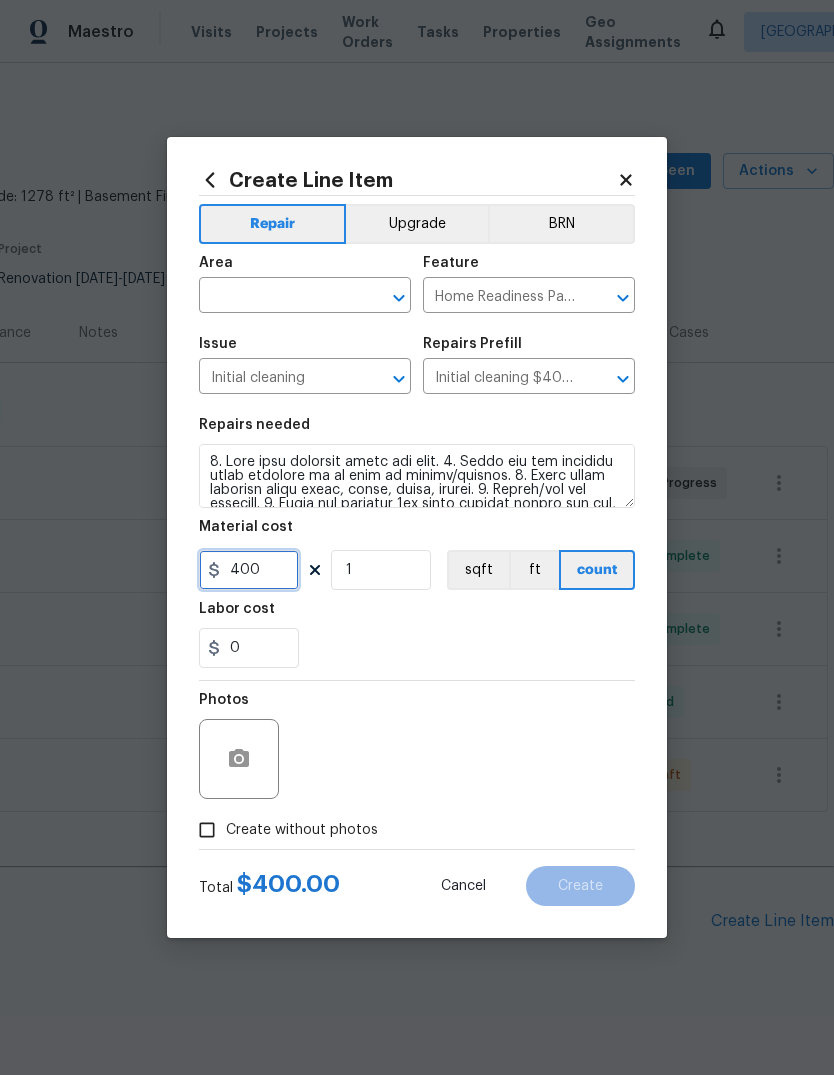 click on "400" at bounding box center (249, 570) 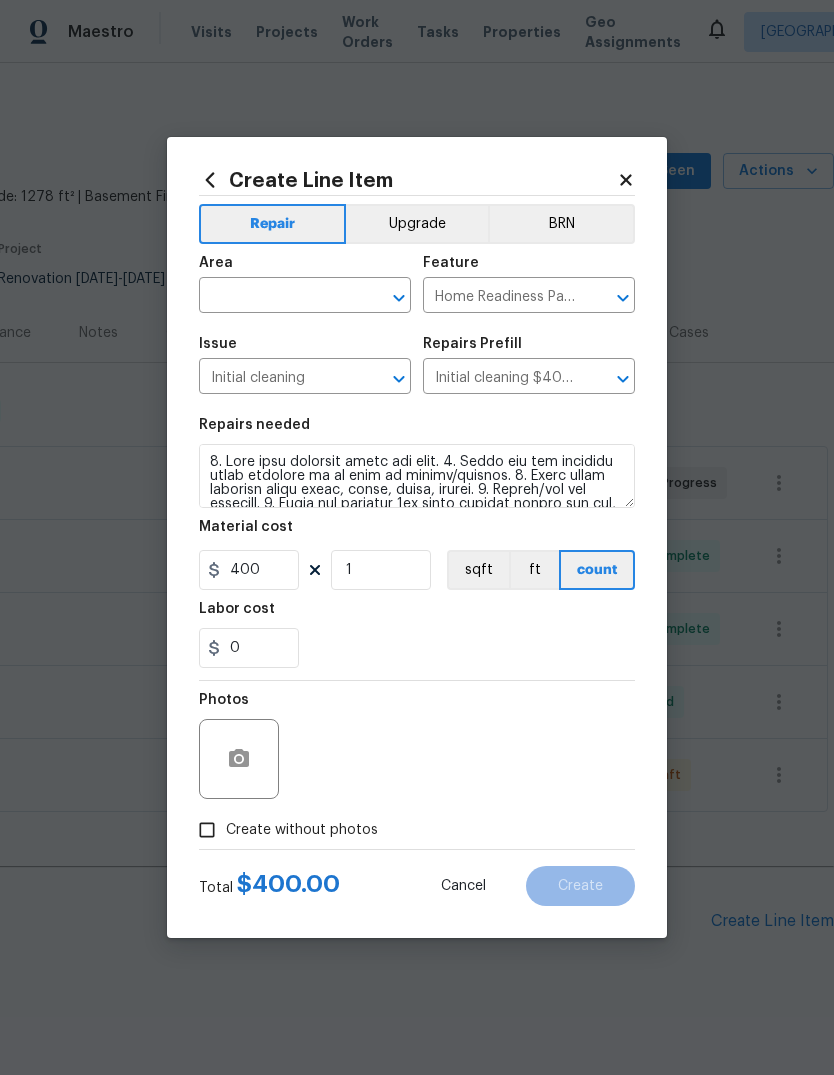 click on "Material cost" at bounding box center [246, 527] 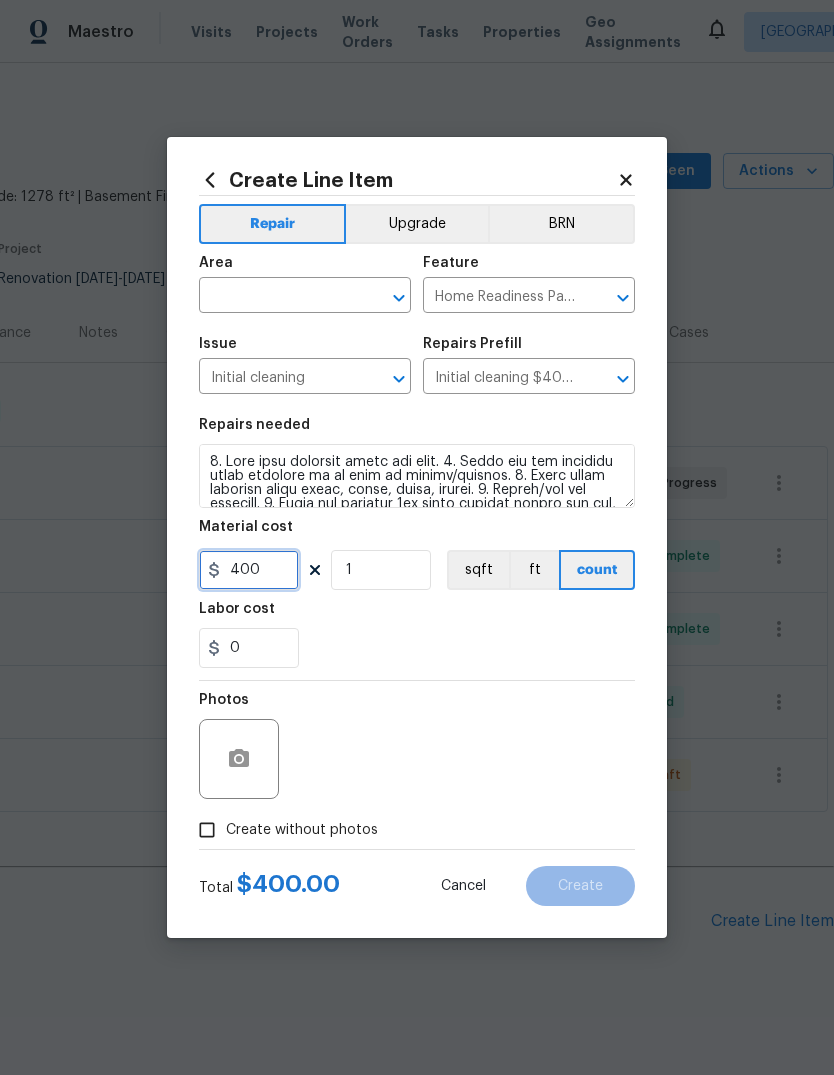 click on "400" at bounding box center [249, 570] 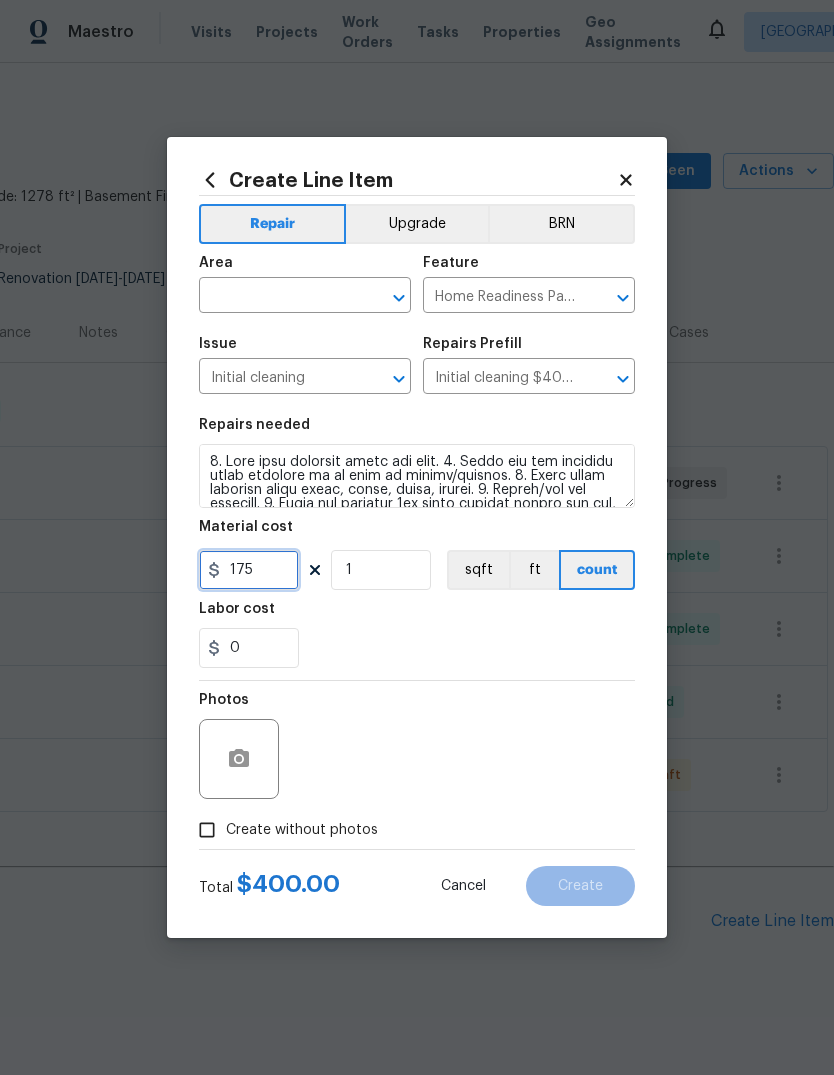 type on "175" 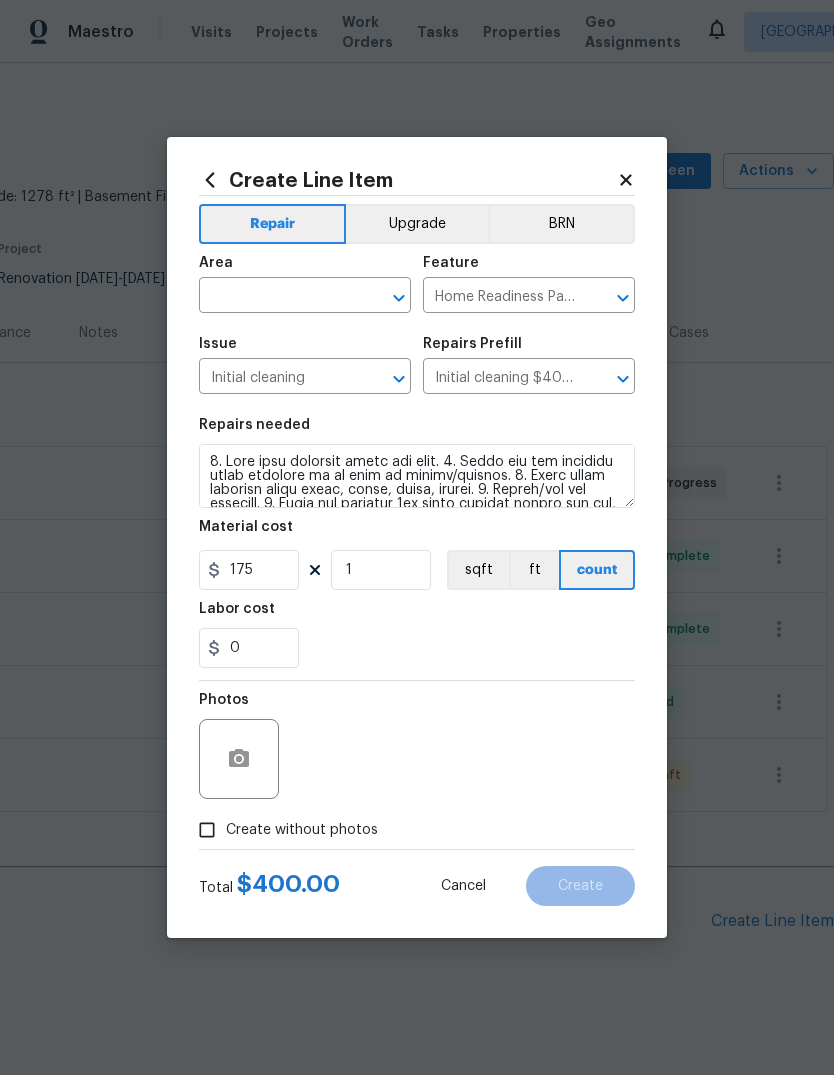 click on "0" at bounding box center (417, 648) 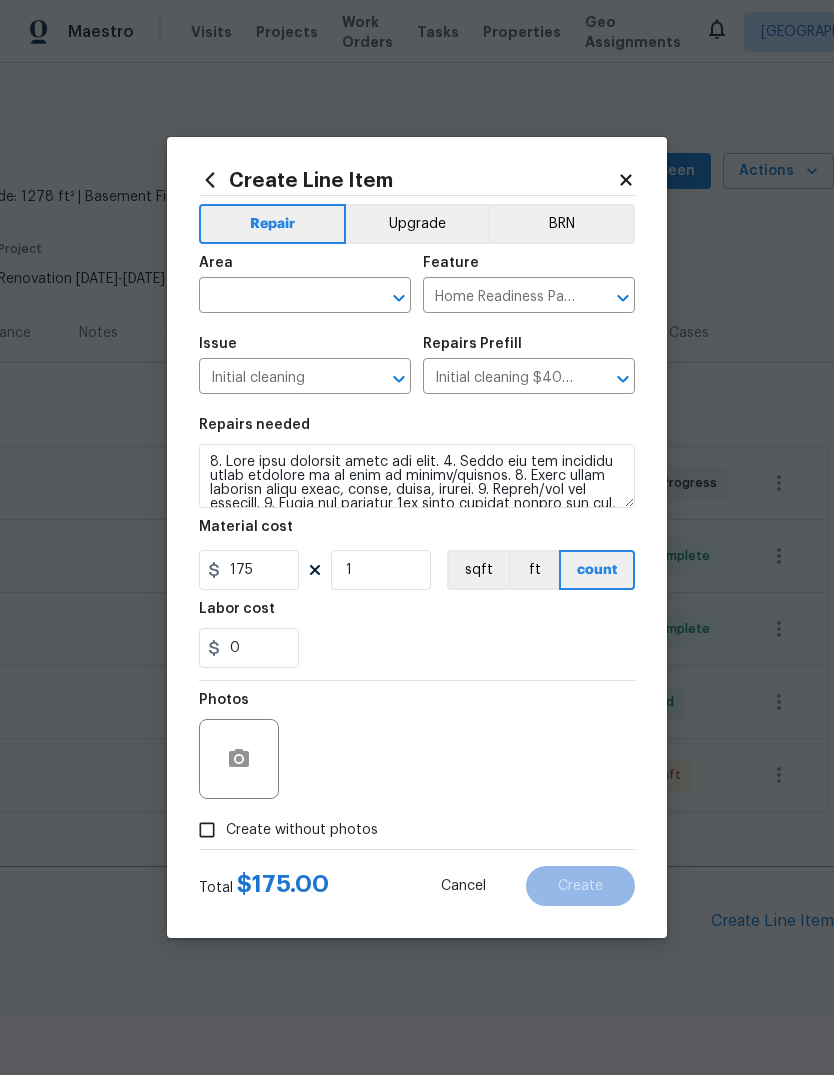 click at bounding box center [277, 297] 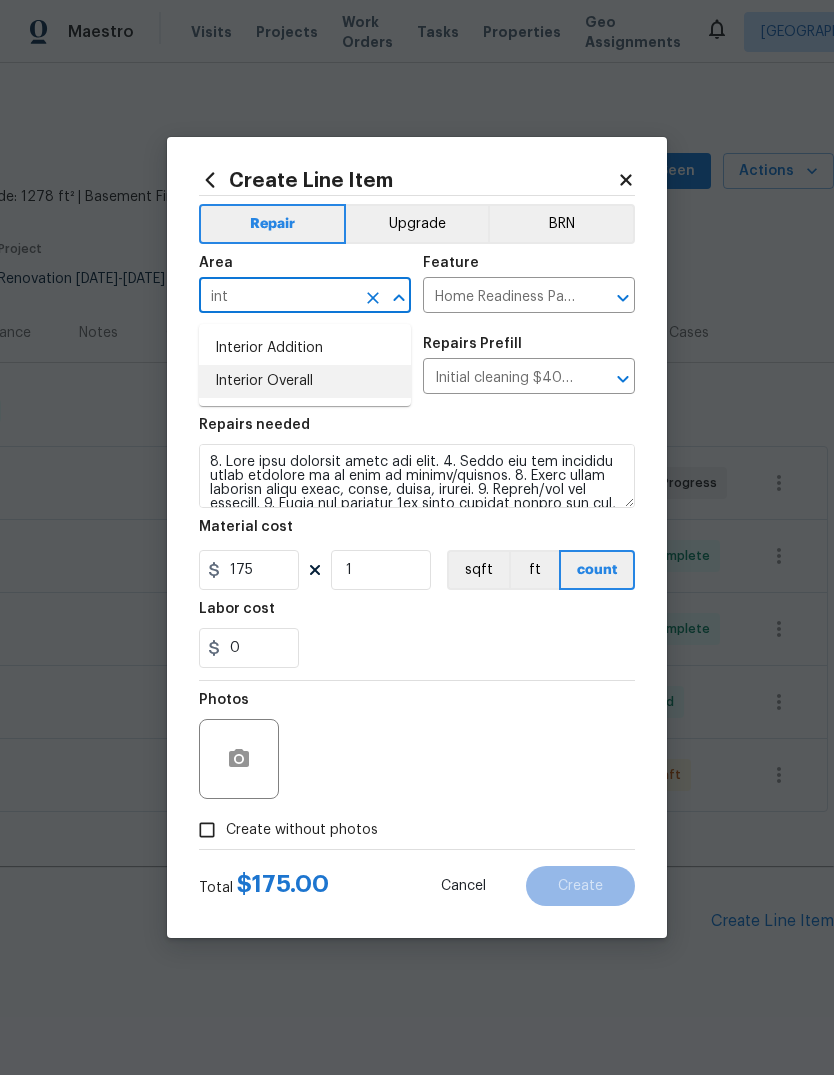 click on "Interior Overall" at bounding box center [305, 381] 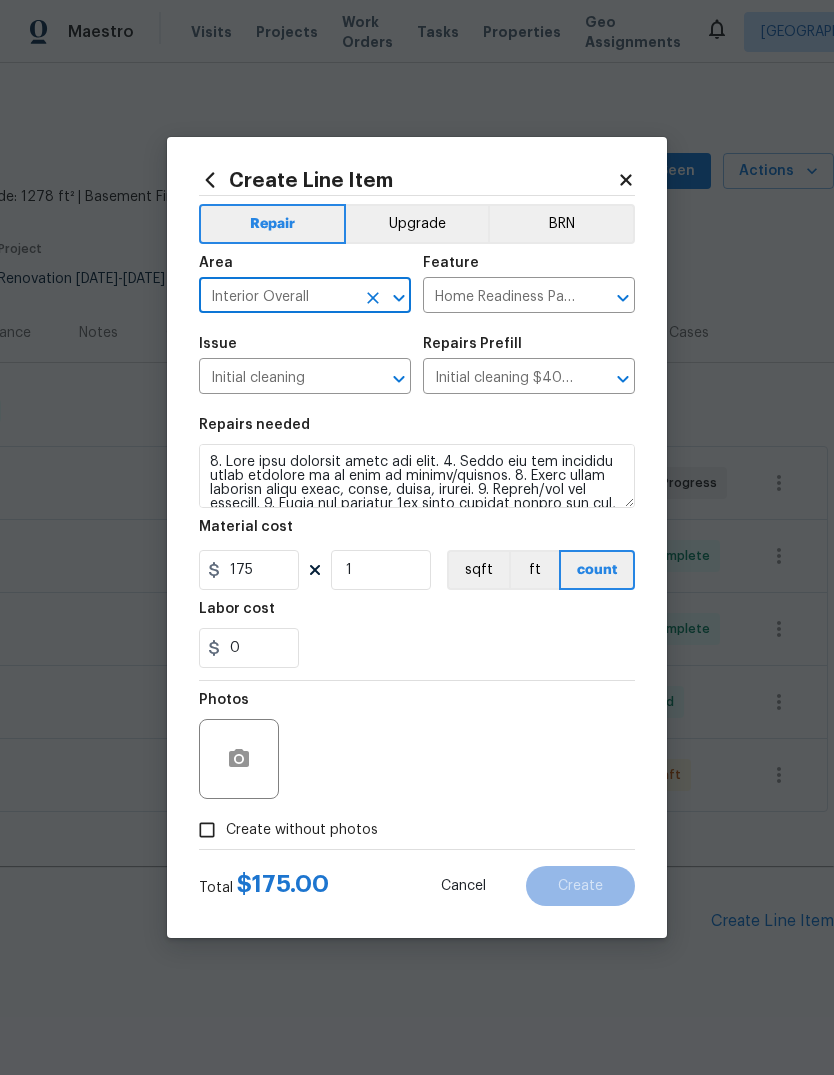 click on "0" at bounding box center (417, 648) 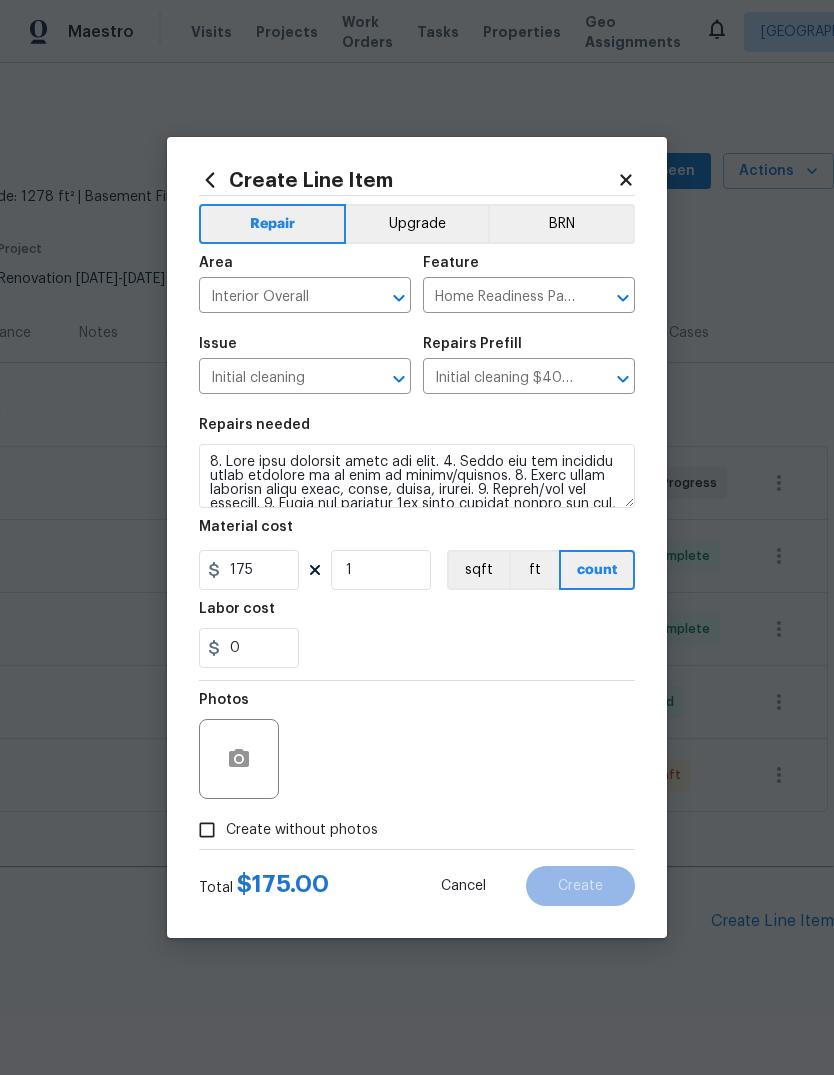 click on "Create without photos" at bounding box center (283, 830) 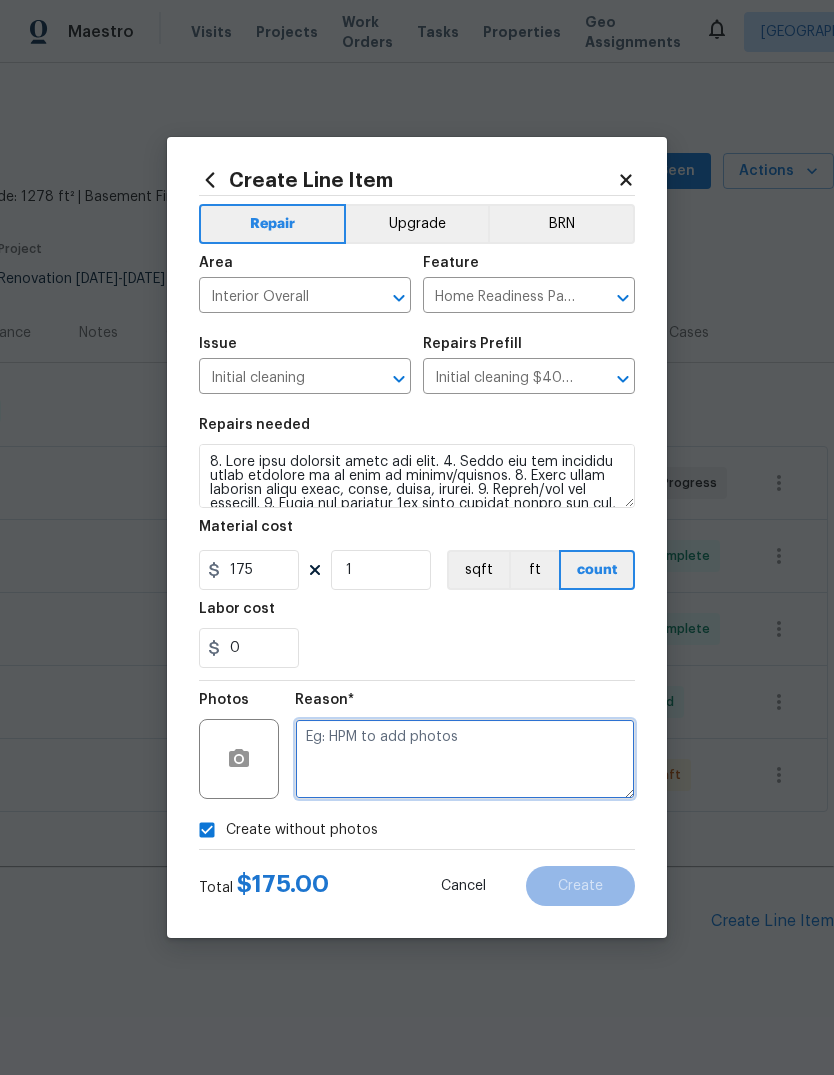 click at bounding box center [465, 759] 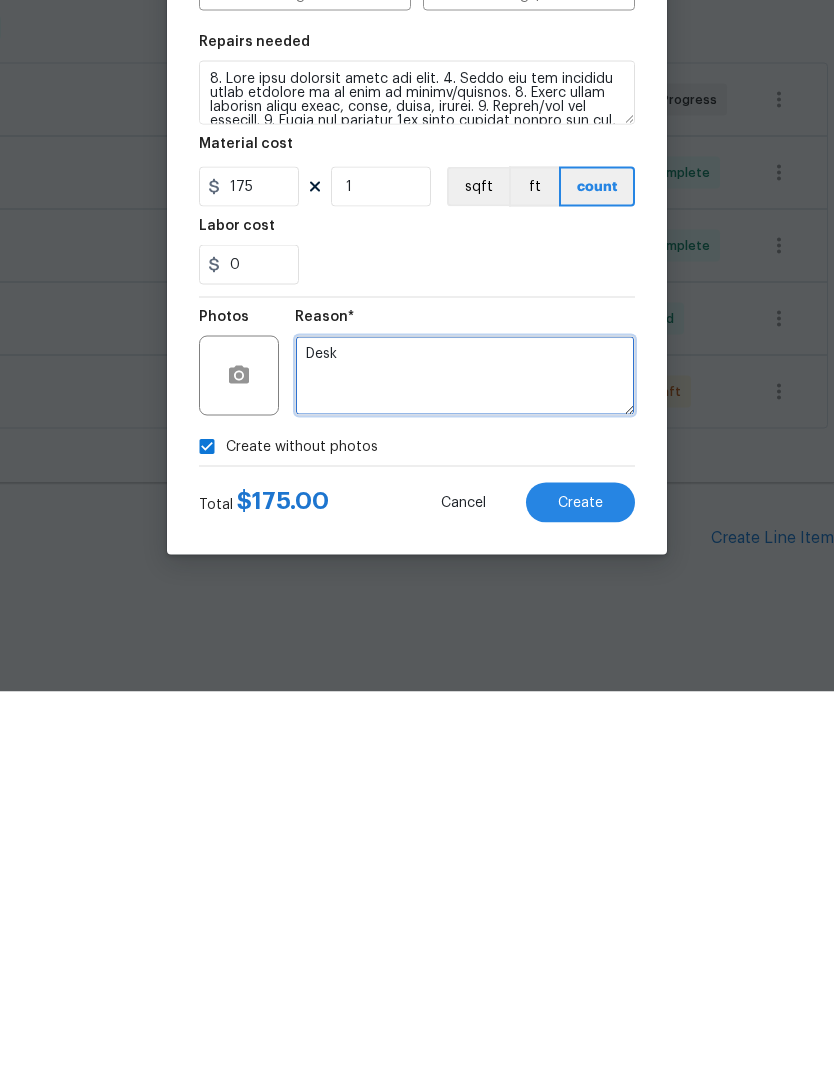 type on "Desk" 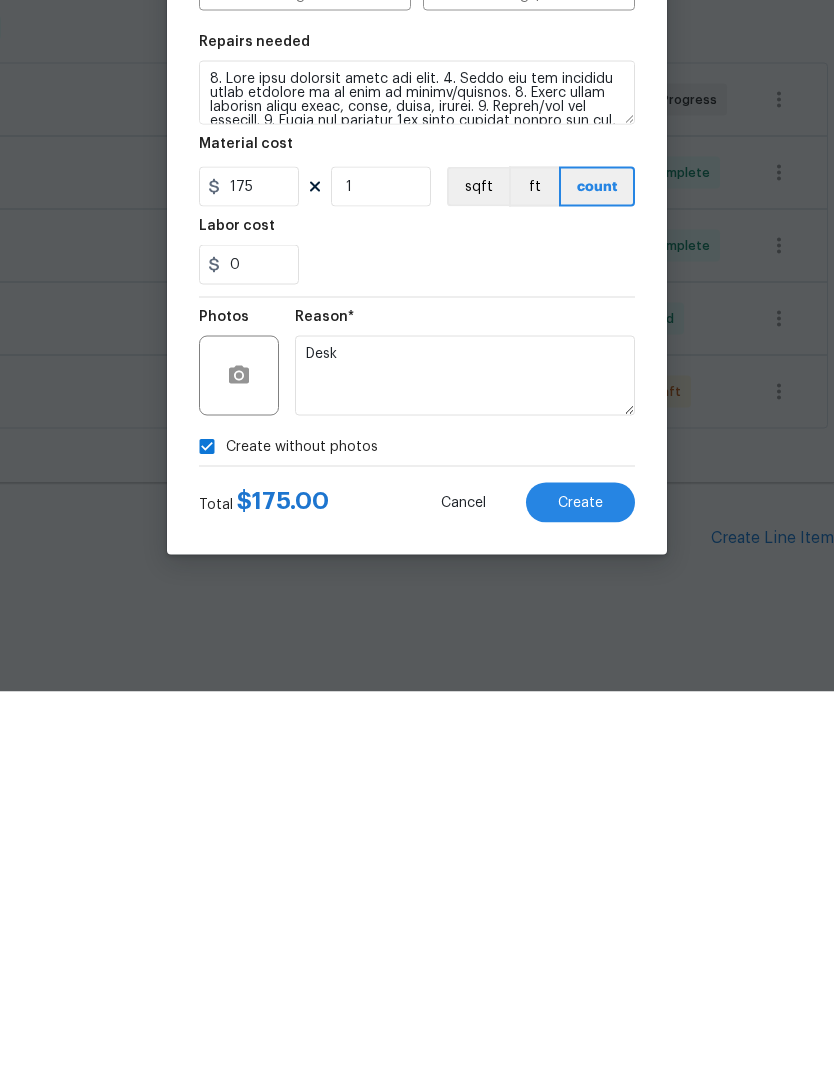 click on "Create" at bounding box center [580, 886] 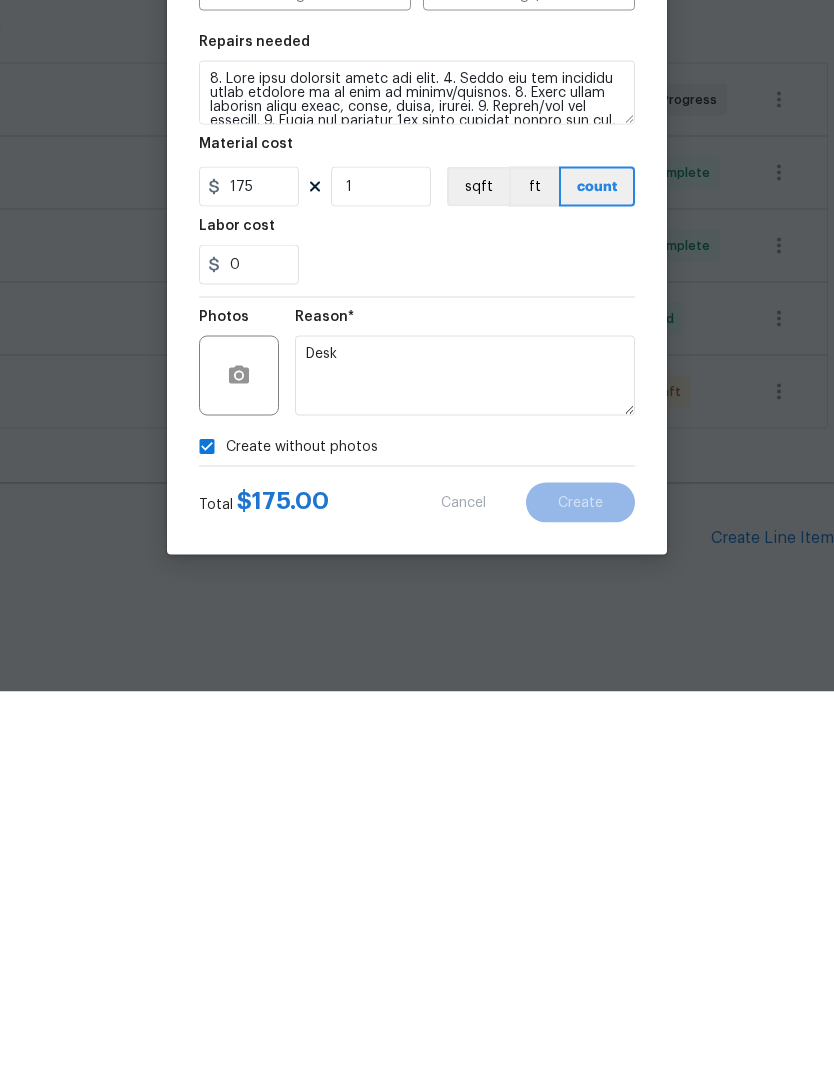 scroll, scrollTop: 48, scrollLeft: 0, axis: vertical 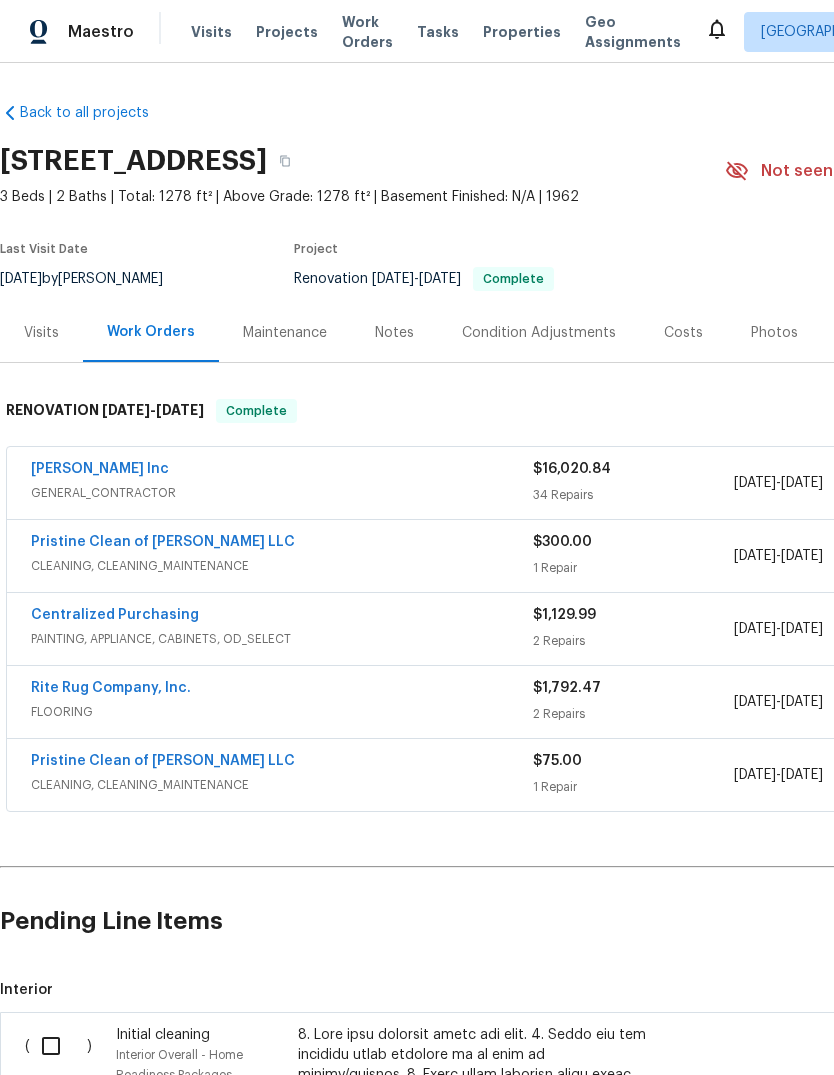 click at bounding box center (58, 1046) 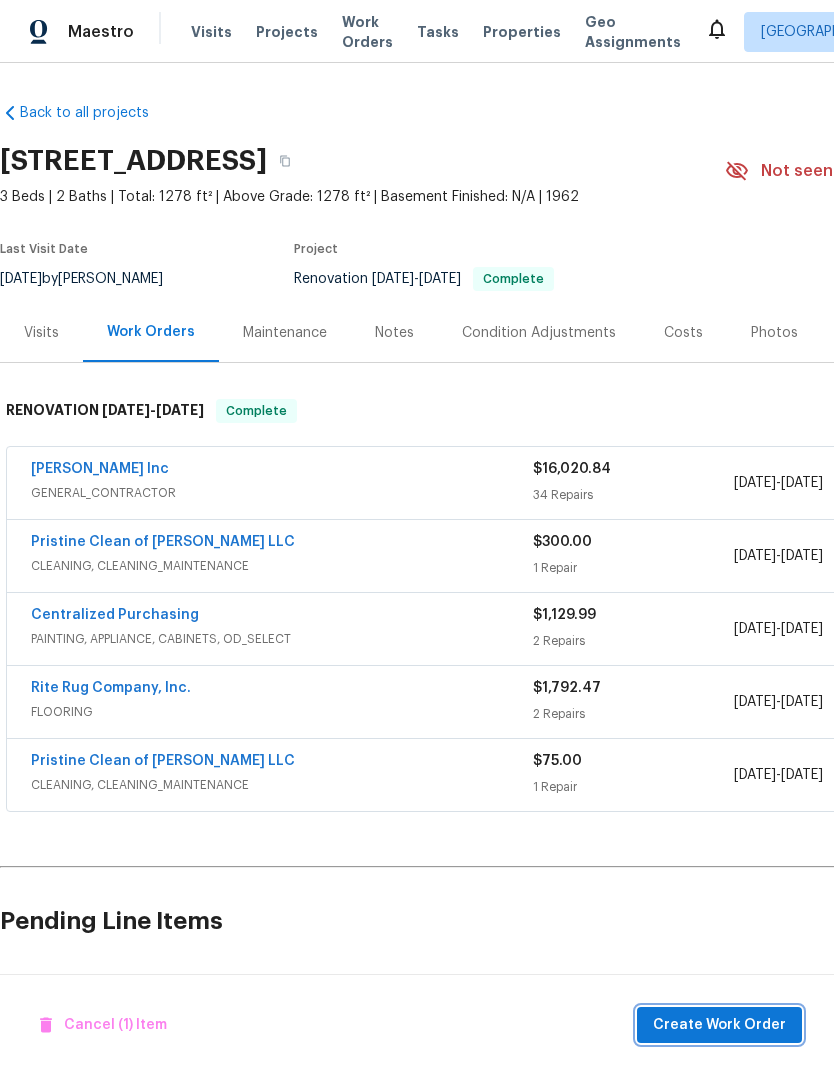 click on "Create Work Order" at bounding box center [719, 1025] 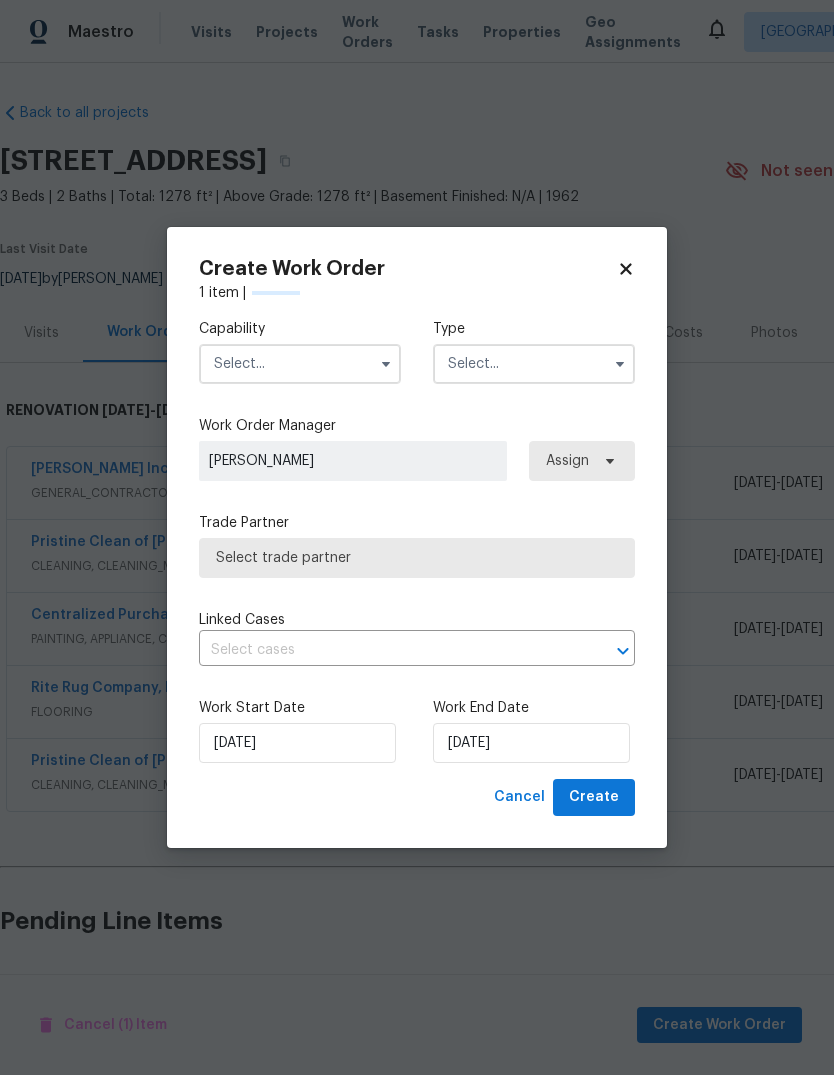 click at bounding box center (300, 364) 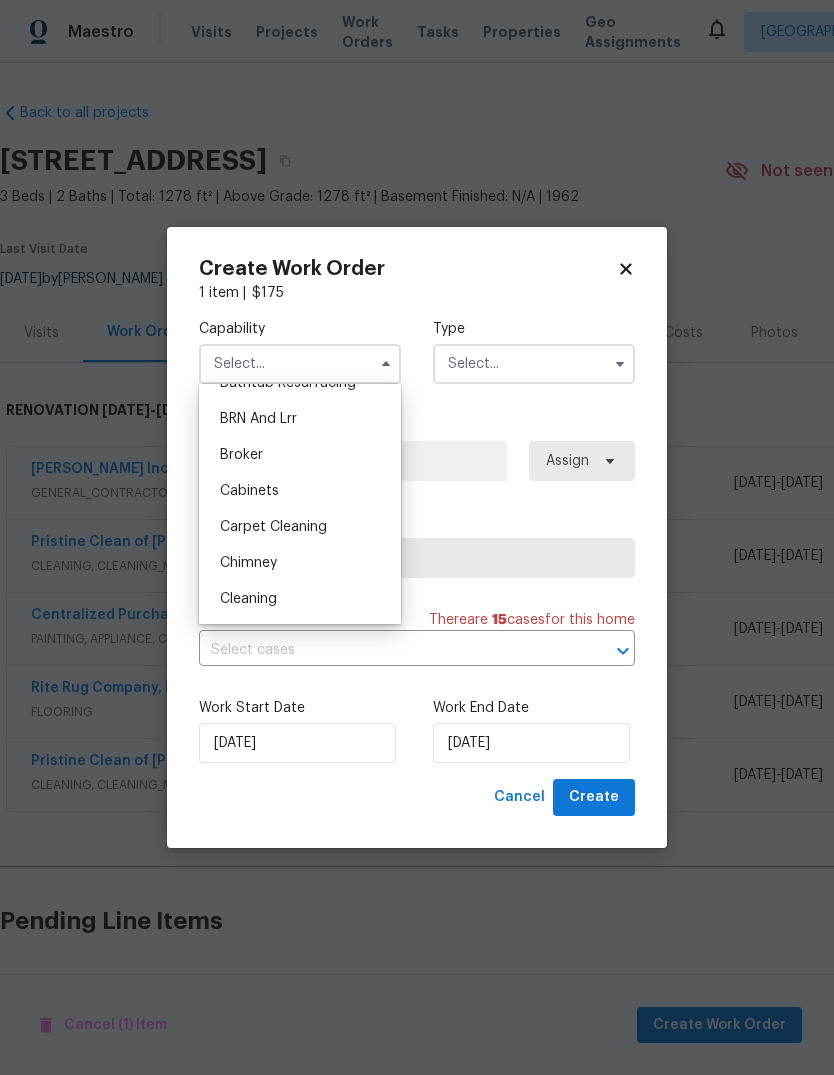 scroll, scrollTop: 101, scrollLeft: 0, axis: vertical 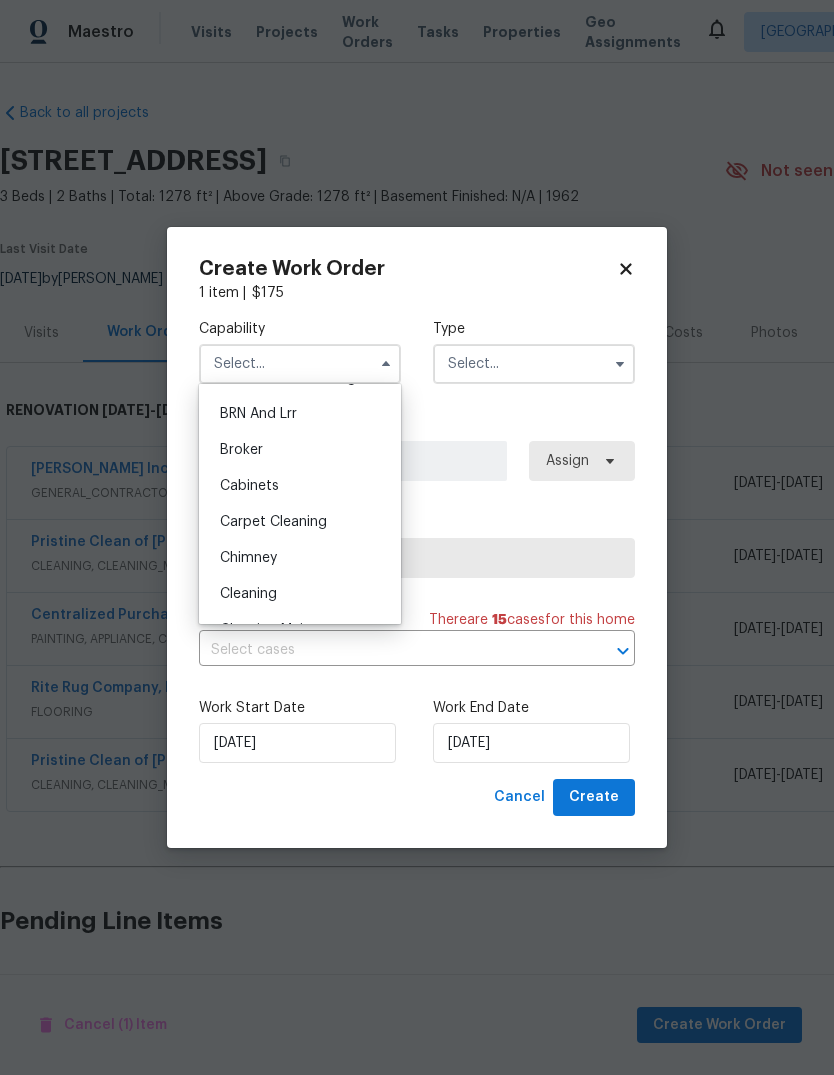 click on "Cleaning" at bounding box center [300, 594] 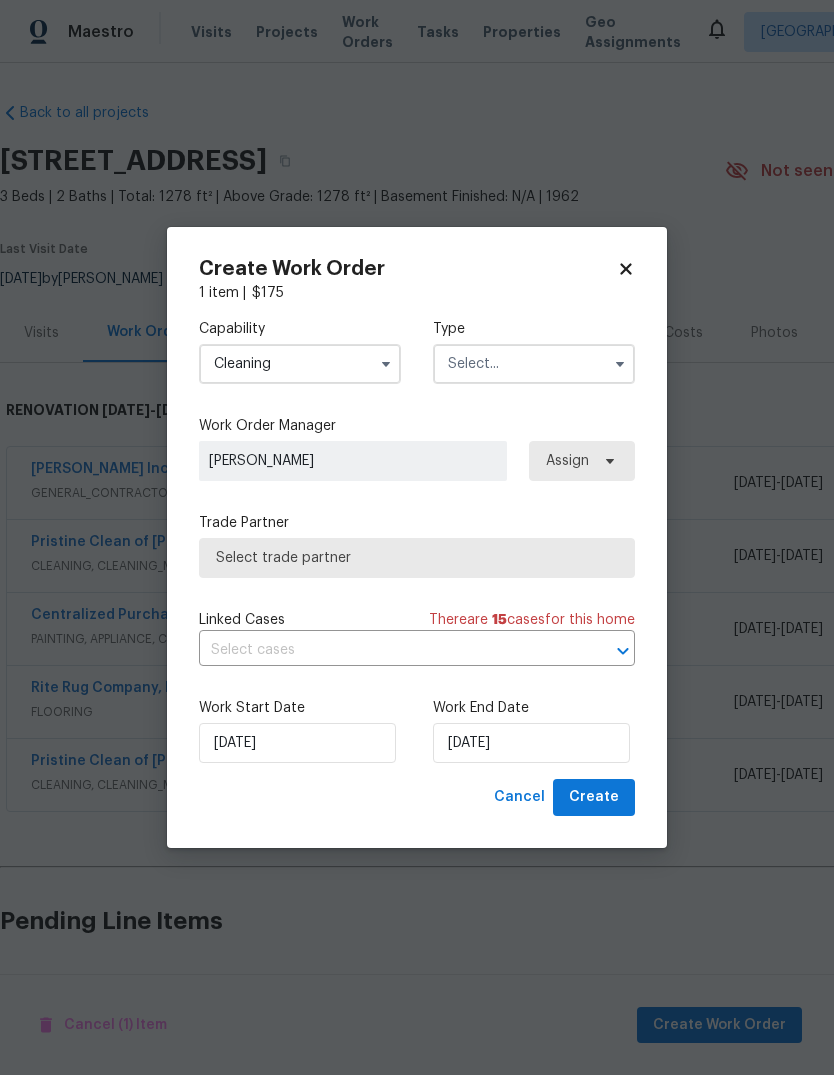 click at bounding box center [534, 364] 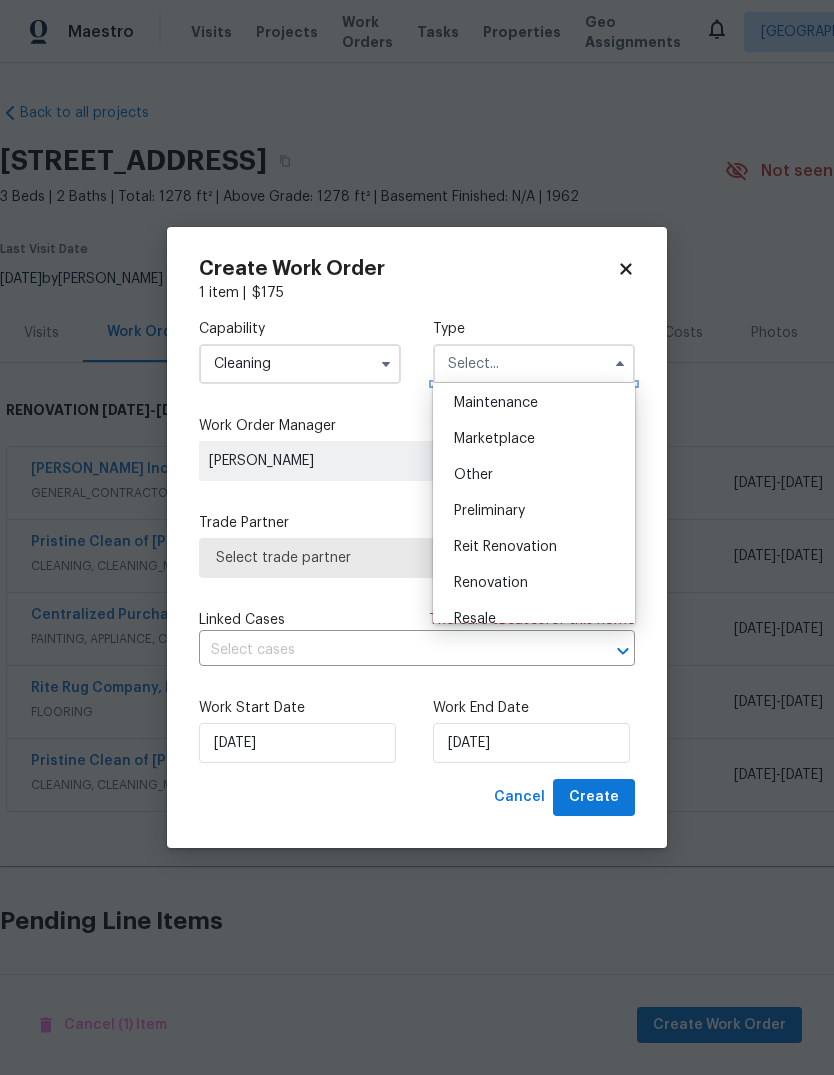 scroll, scrollTop: 328, scrollLeft: 0, axis: vertical 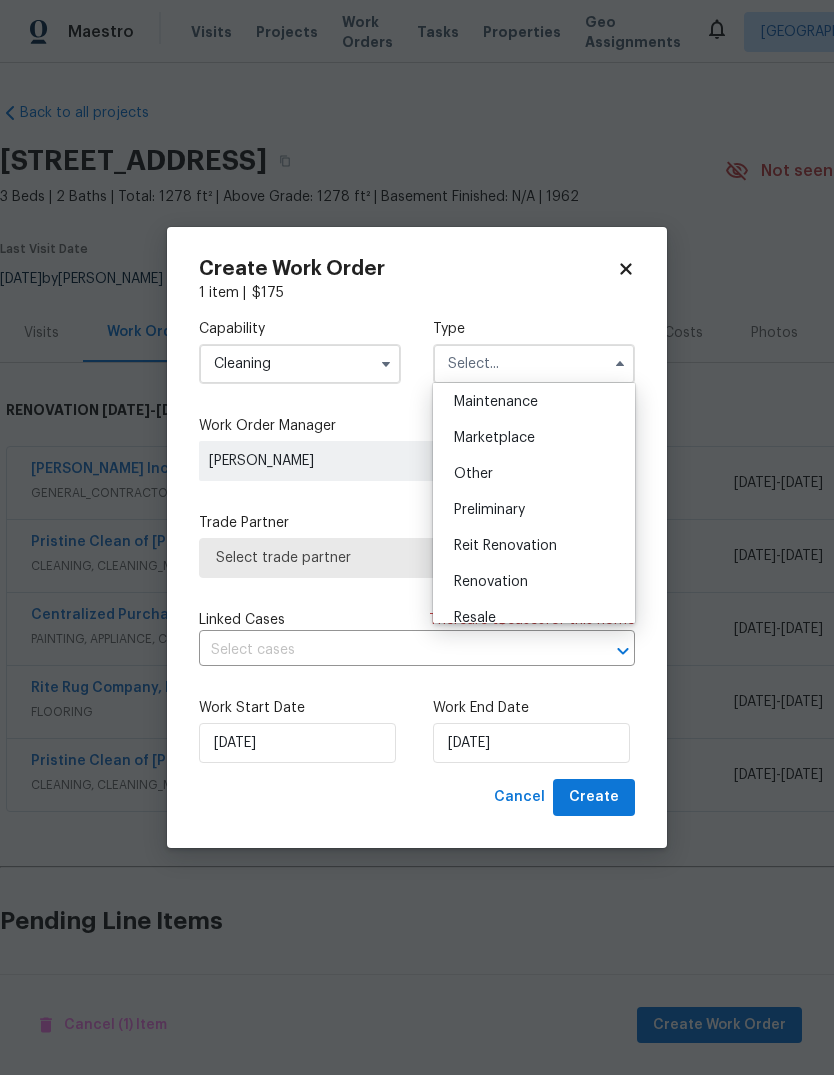 click on "Renovation" at bounding box center [534, 582] 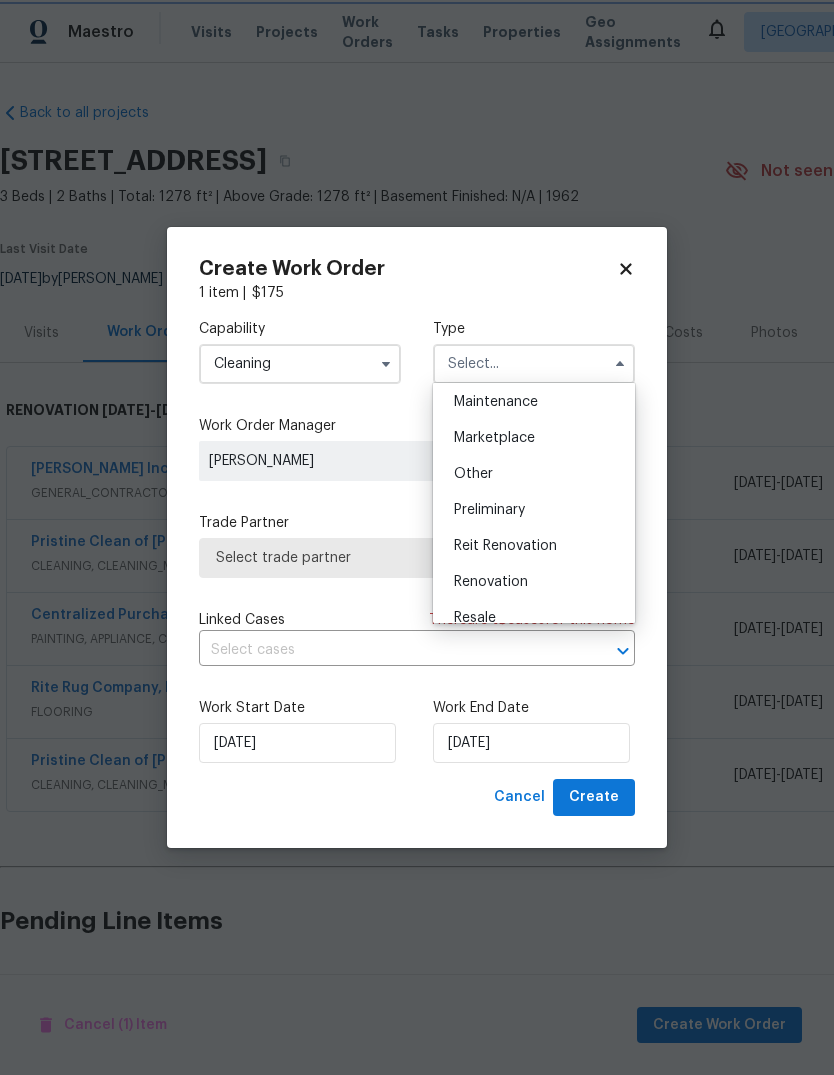 type on "Renovation" 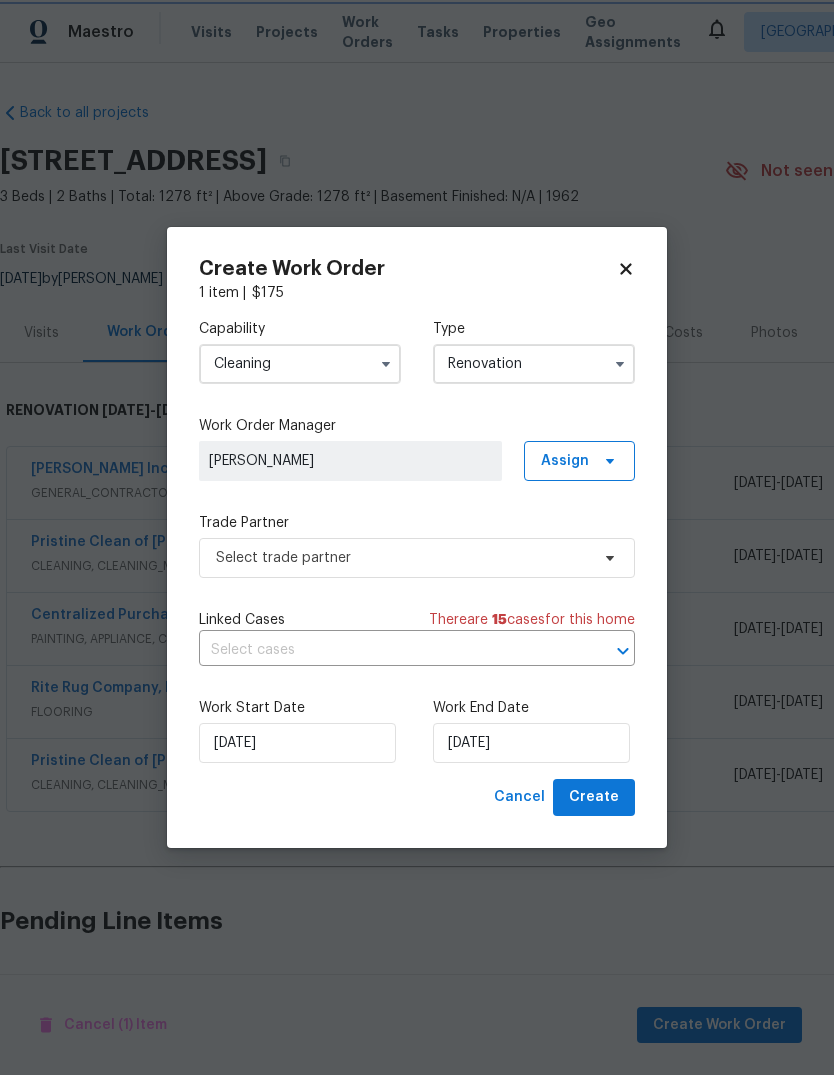 scroll, scrollTop: 0, scrollLeft: 0, axis: both 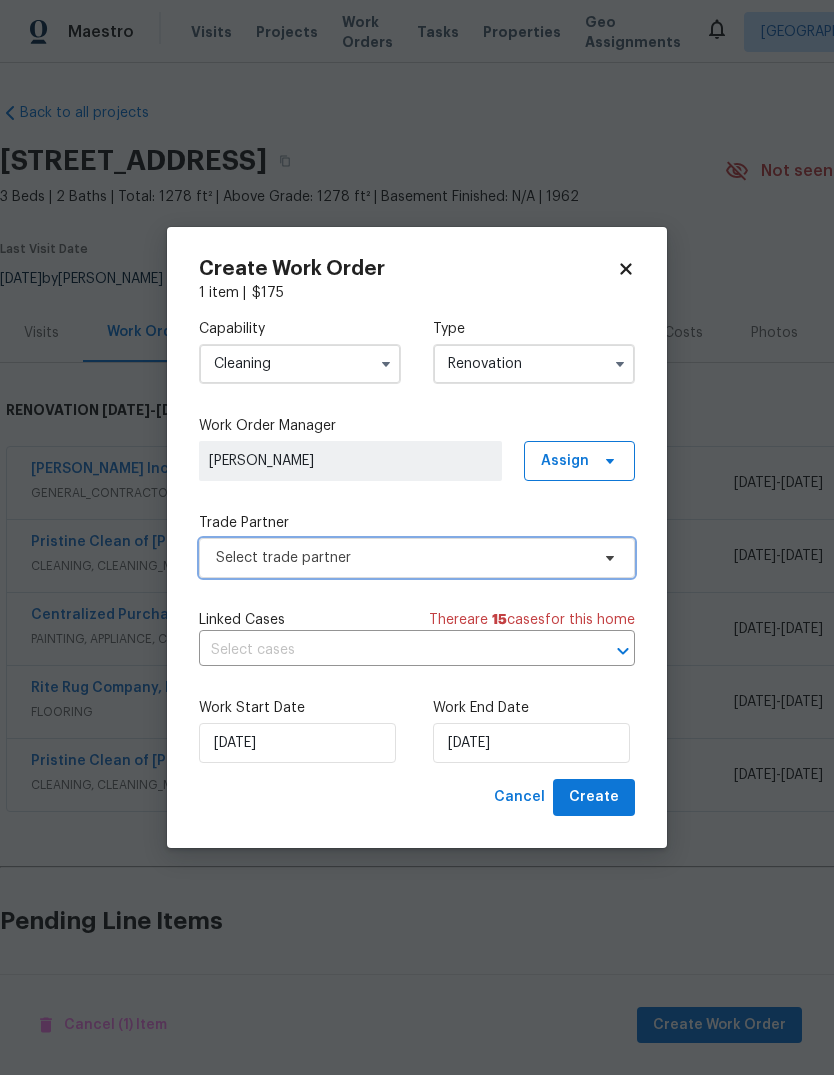 click on "Select trade partner" at bounding box center (417, 558) 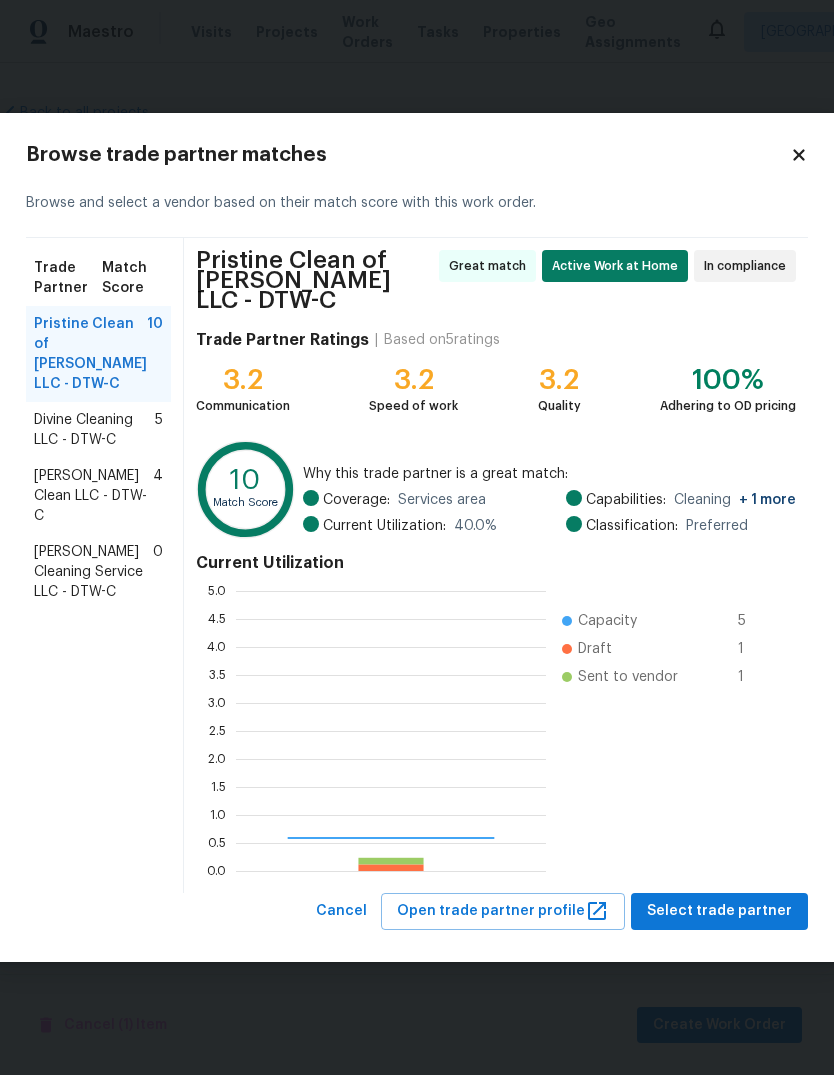 scroll, scrollTop: 2, scrollLeft: 2, axis: both 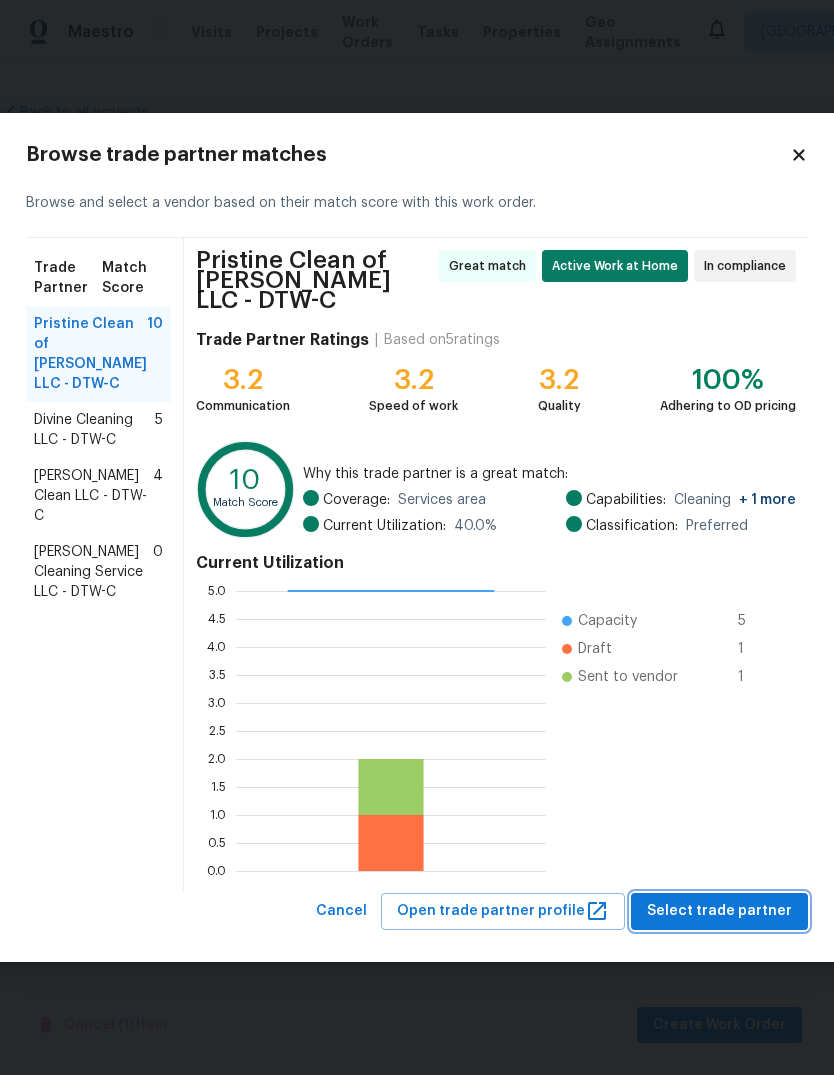 click on "Select trade partner" at bounding box center (719, 911) 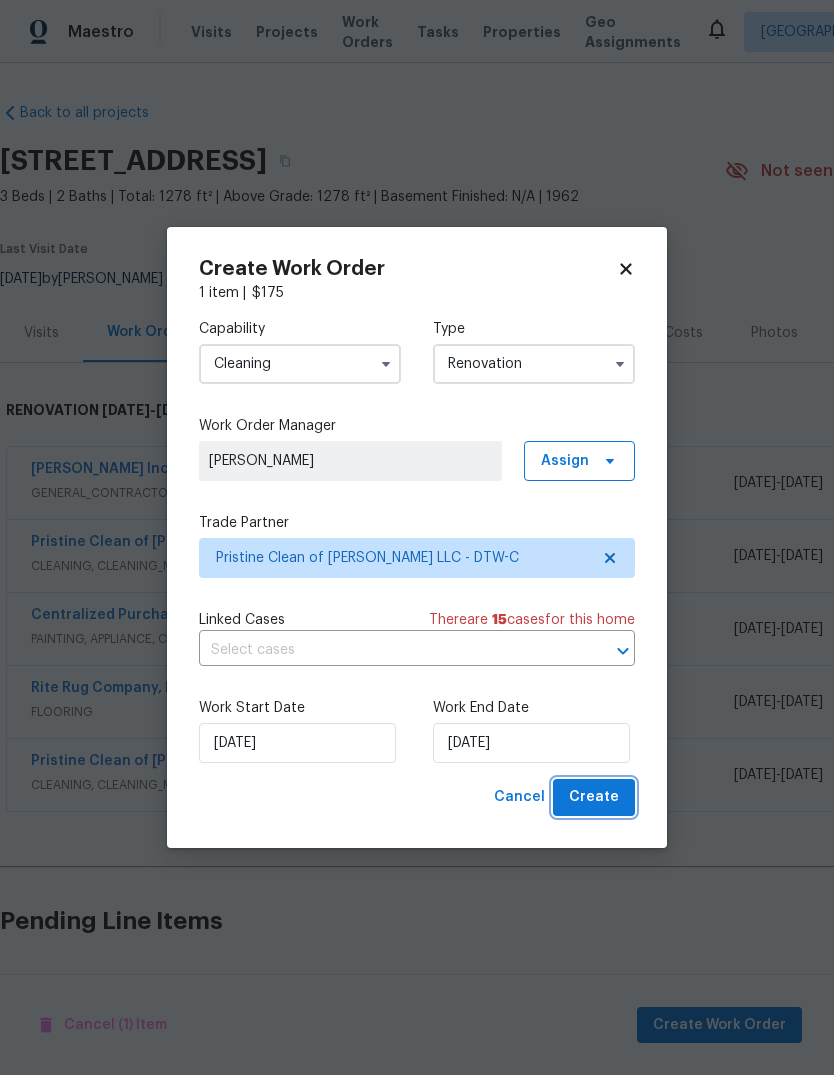 click on "Create" at bounding box center [594, 797] 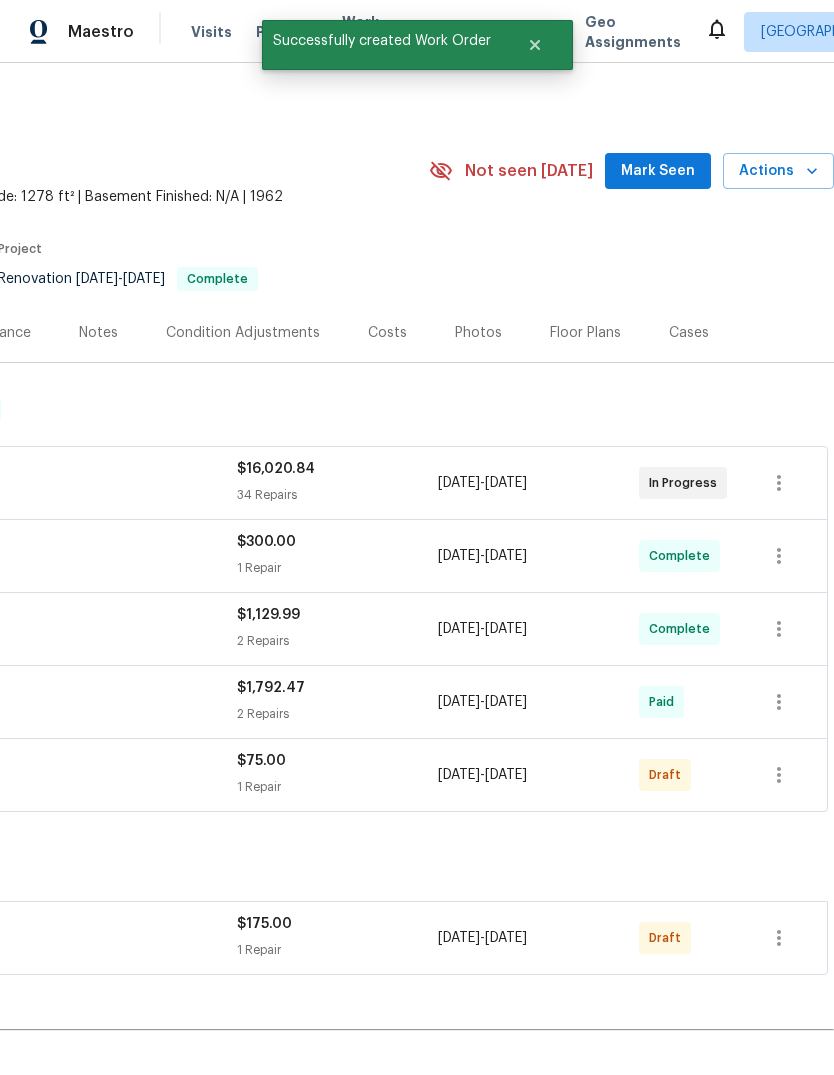 scroll, scrollTop: 0, scrollLeft: 296, axis: horizontal 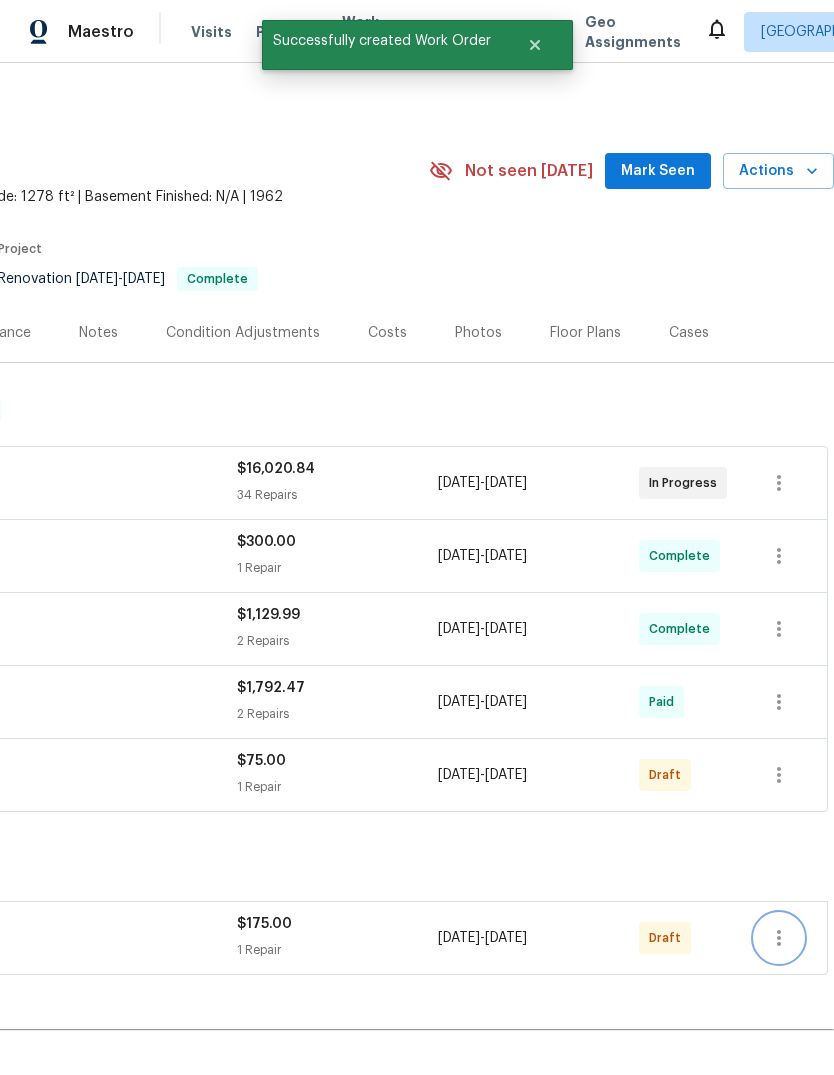 click 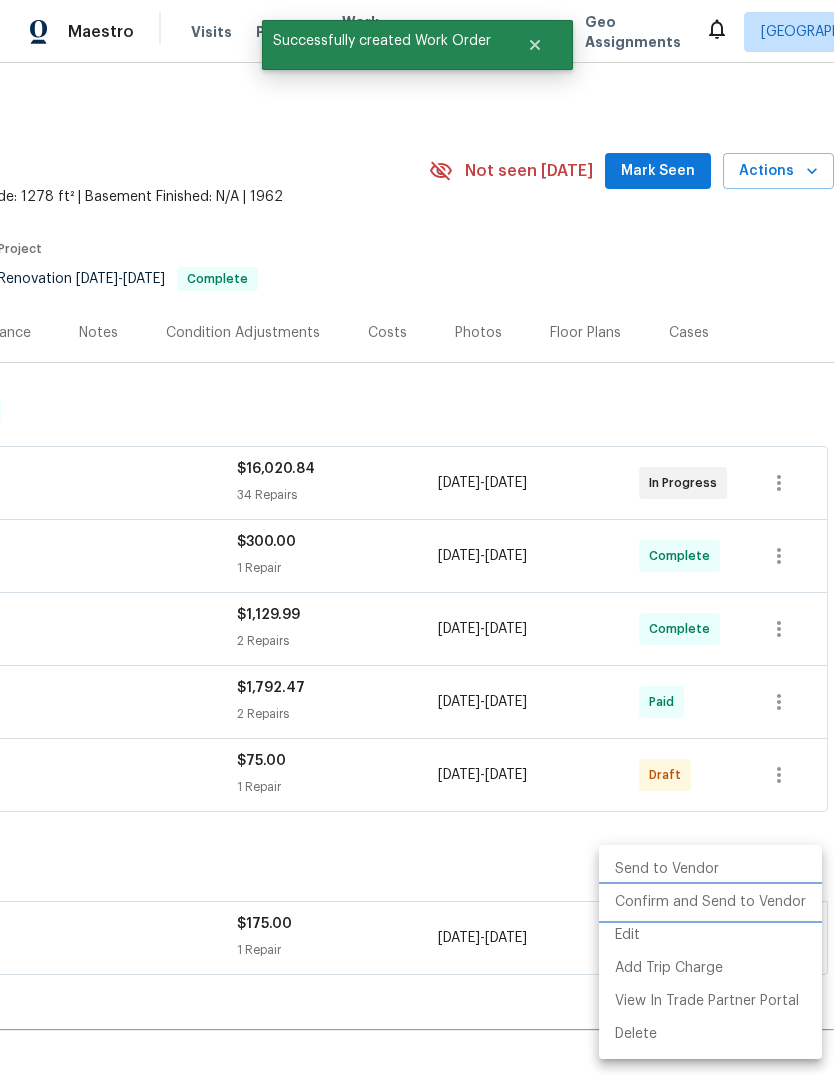 click on "Confirm and Send to Vendor" at bounding box center (710, 902) 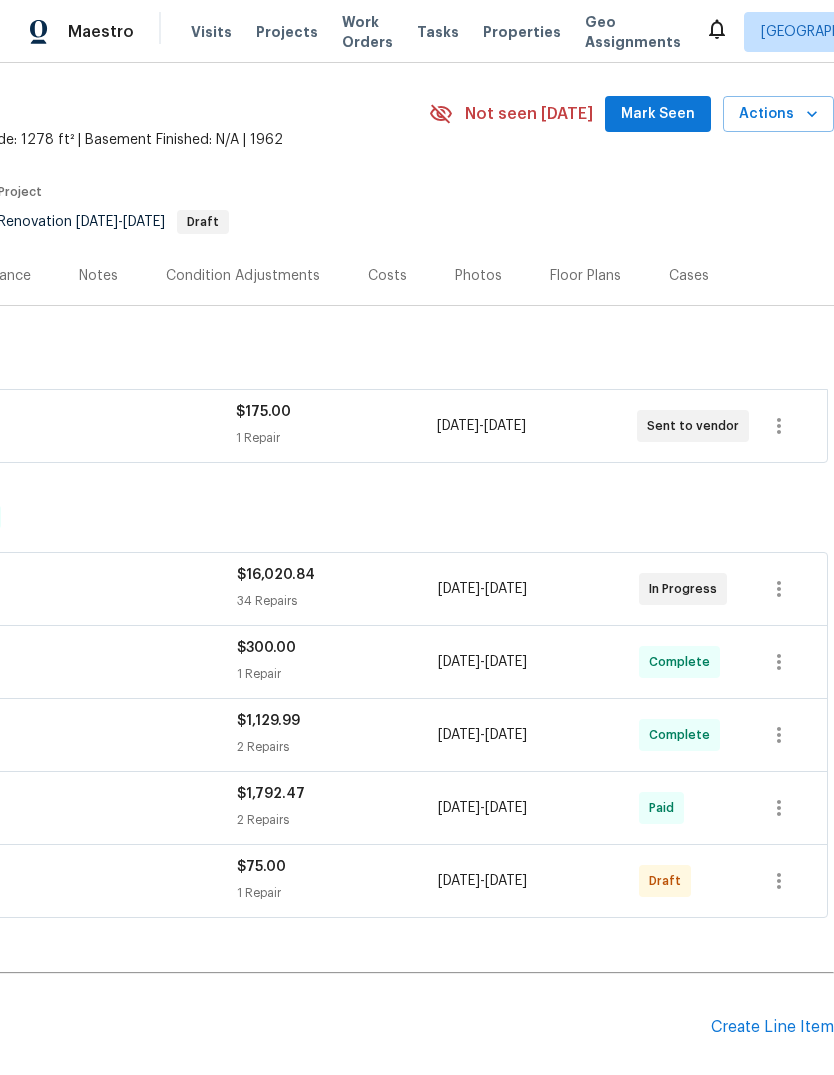 scroll, scrollTop: 58, scrollLeft: 296, axis: both 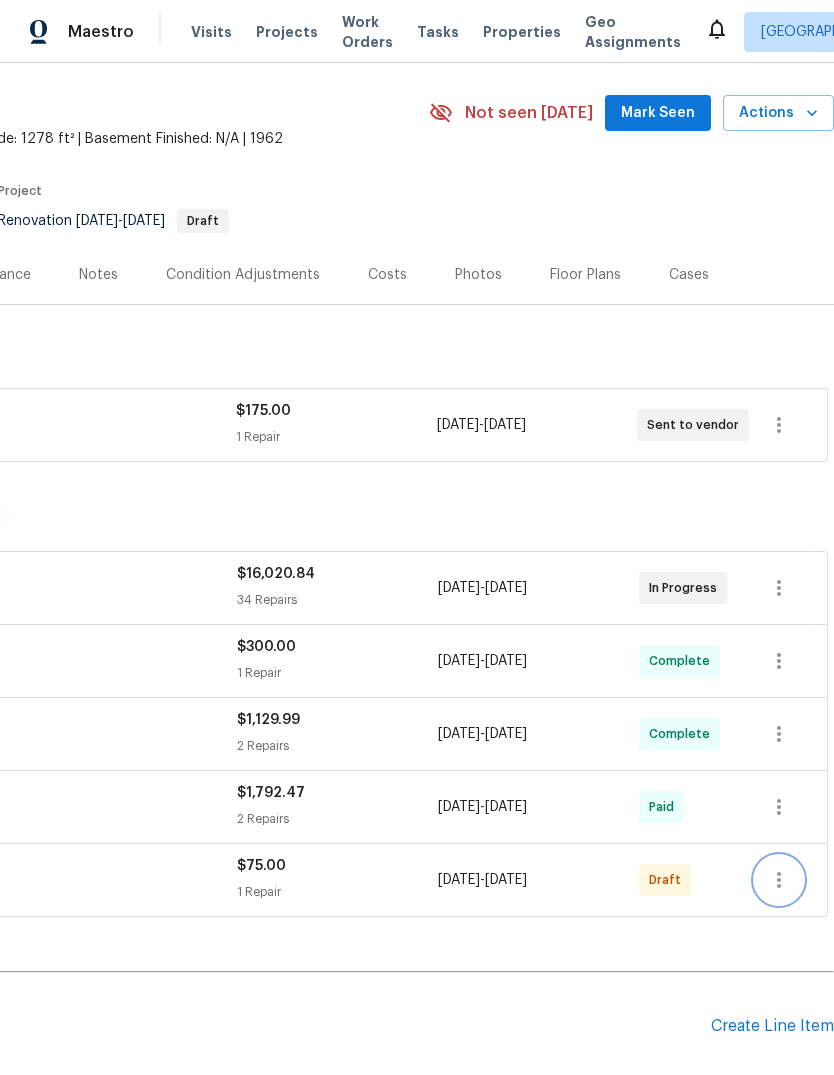 click 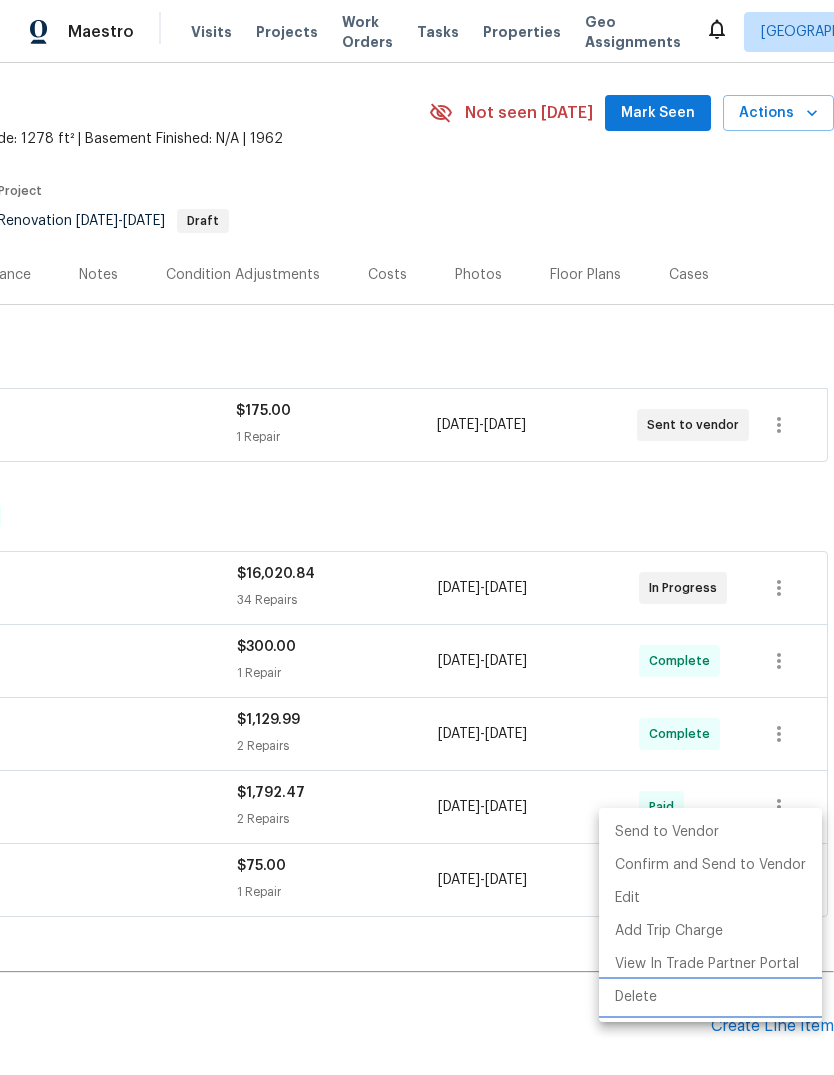 click on "Delete" at bounding box center (710, 997) 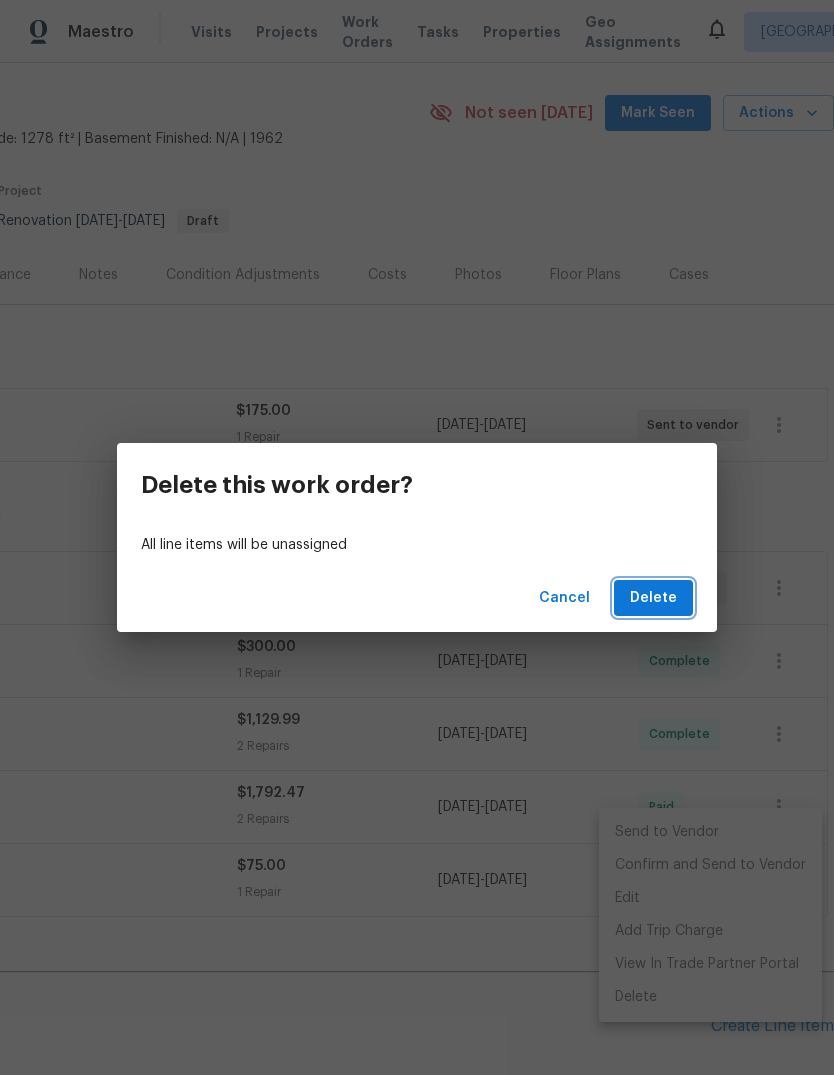 click on "Delete" at bounding box center (653, 598) 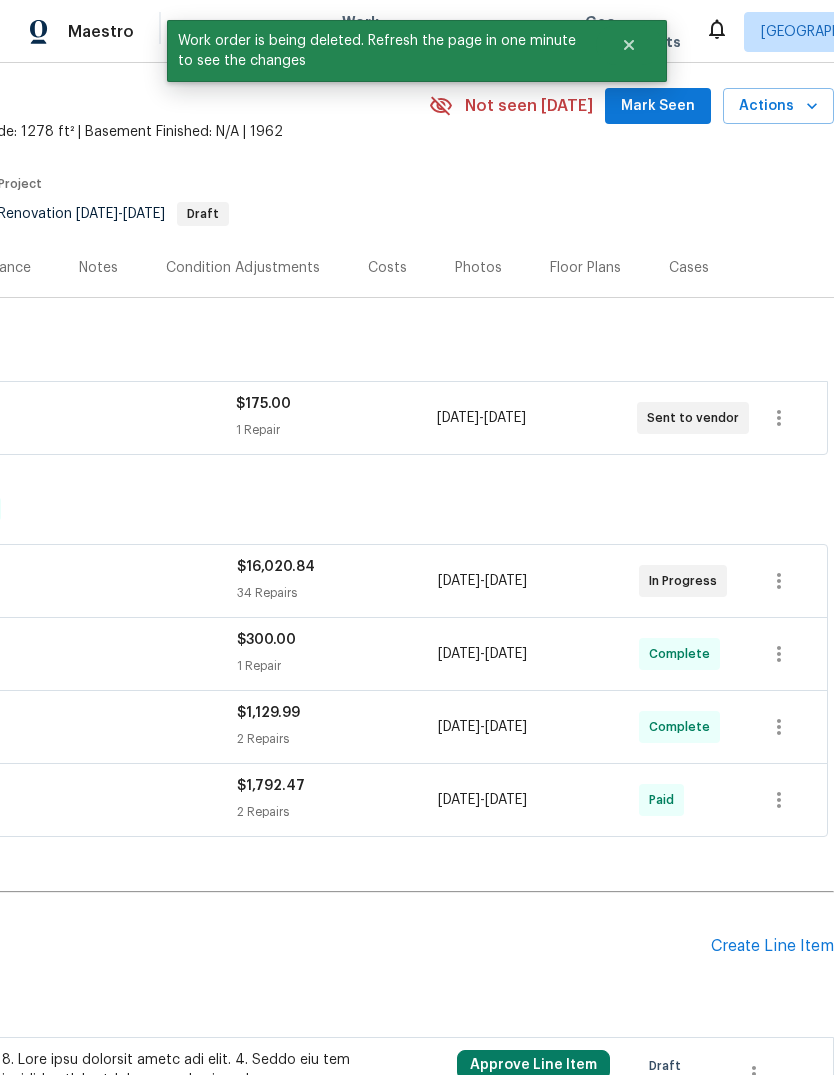 scroll, scrollTop: 66, scrollLeft: 296, axis: both 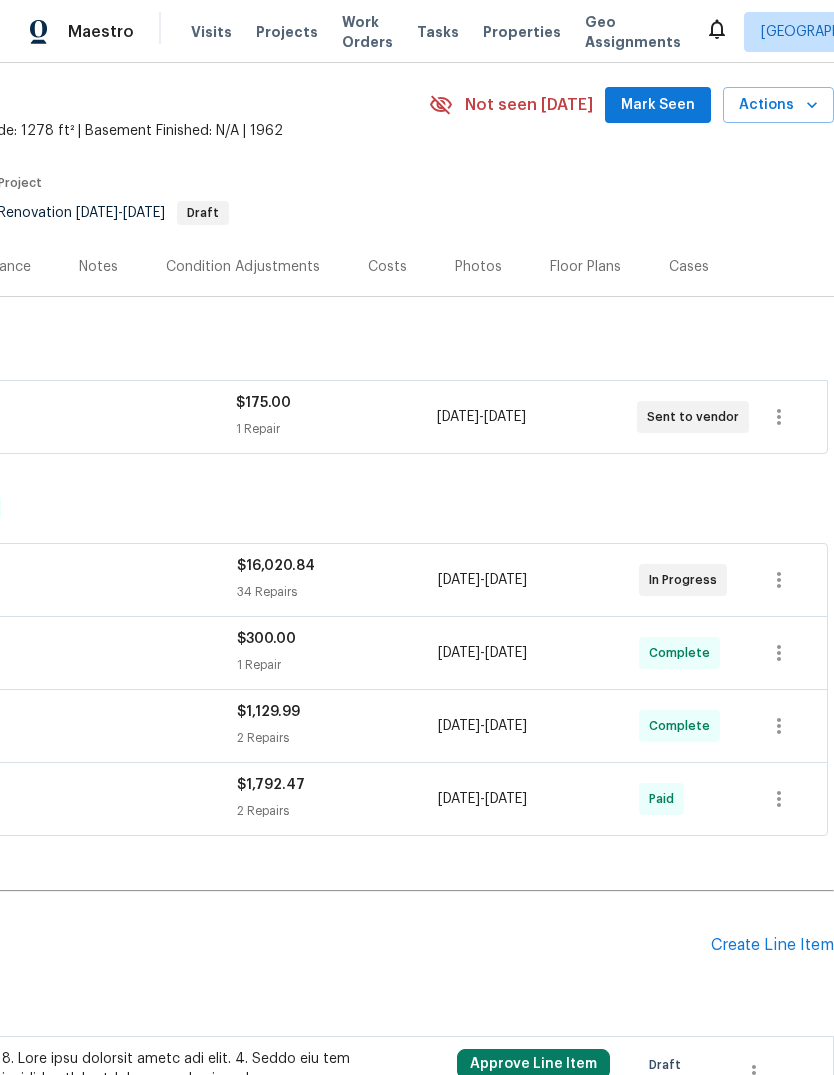 click on "Mark Seen" at bounding box center [658, 105] 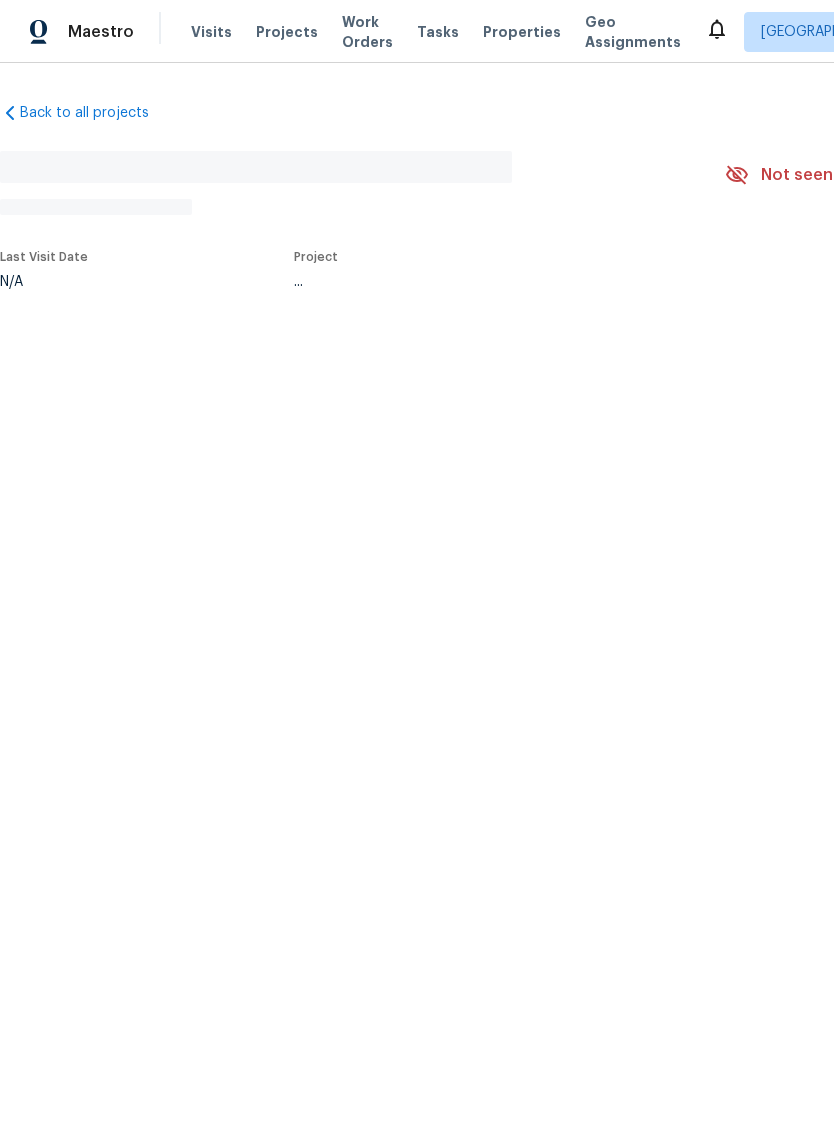 scroll, scrollTop: 0, scrollLeft: 0, axis: both 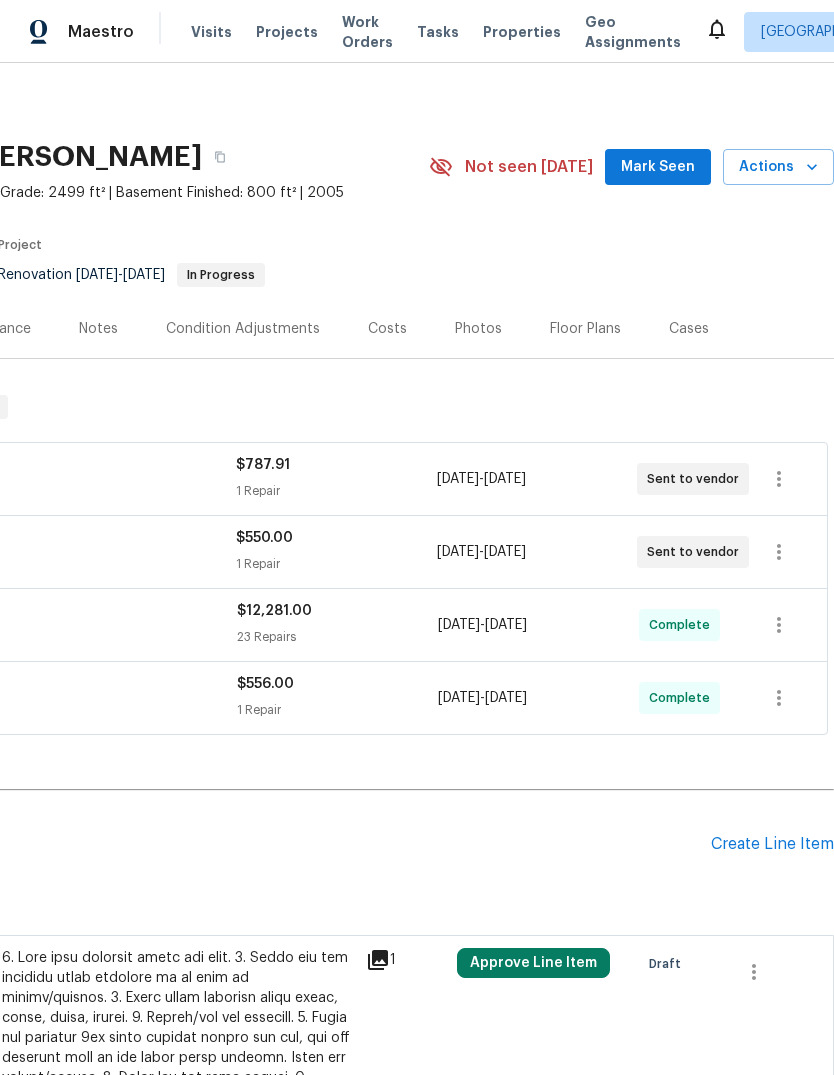 click on "Mark Seen" at bounding box center (658, 167) 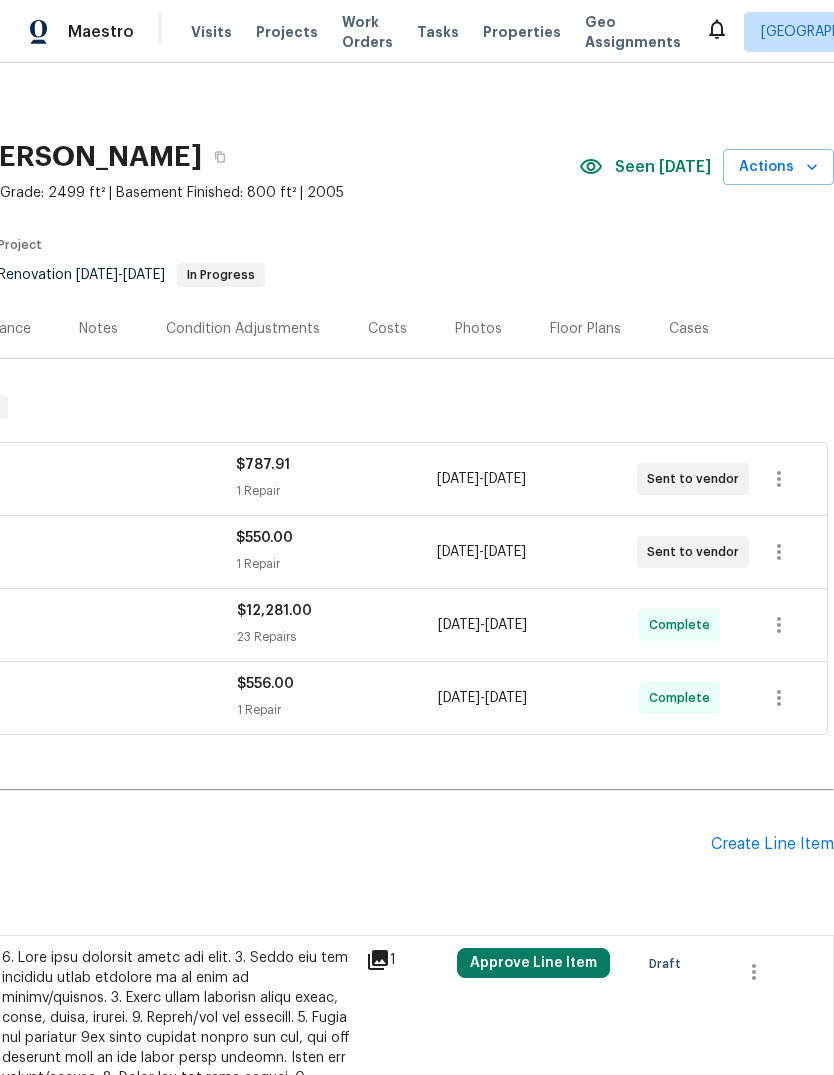 click on "Actions" at bounding box center (778, 167) 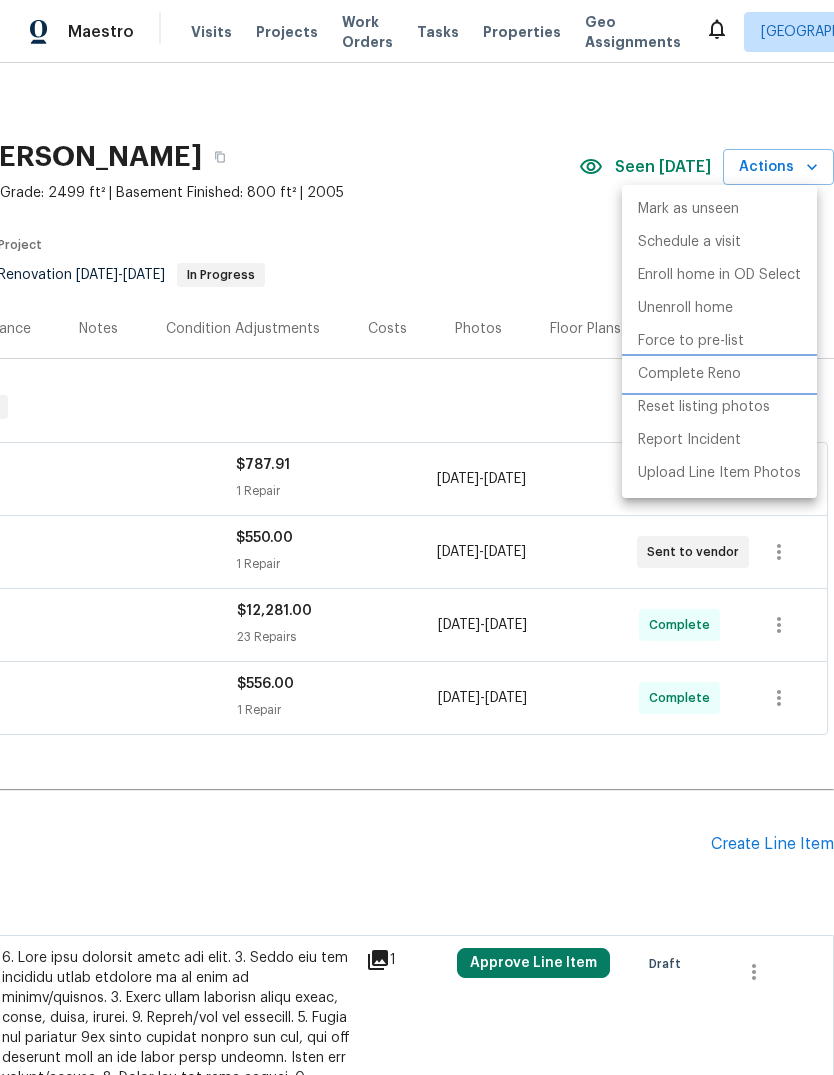 click on "Complete Reno" at bounding box center (689, 374) 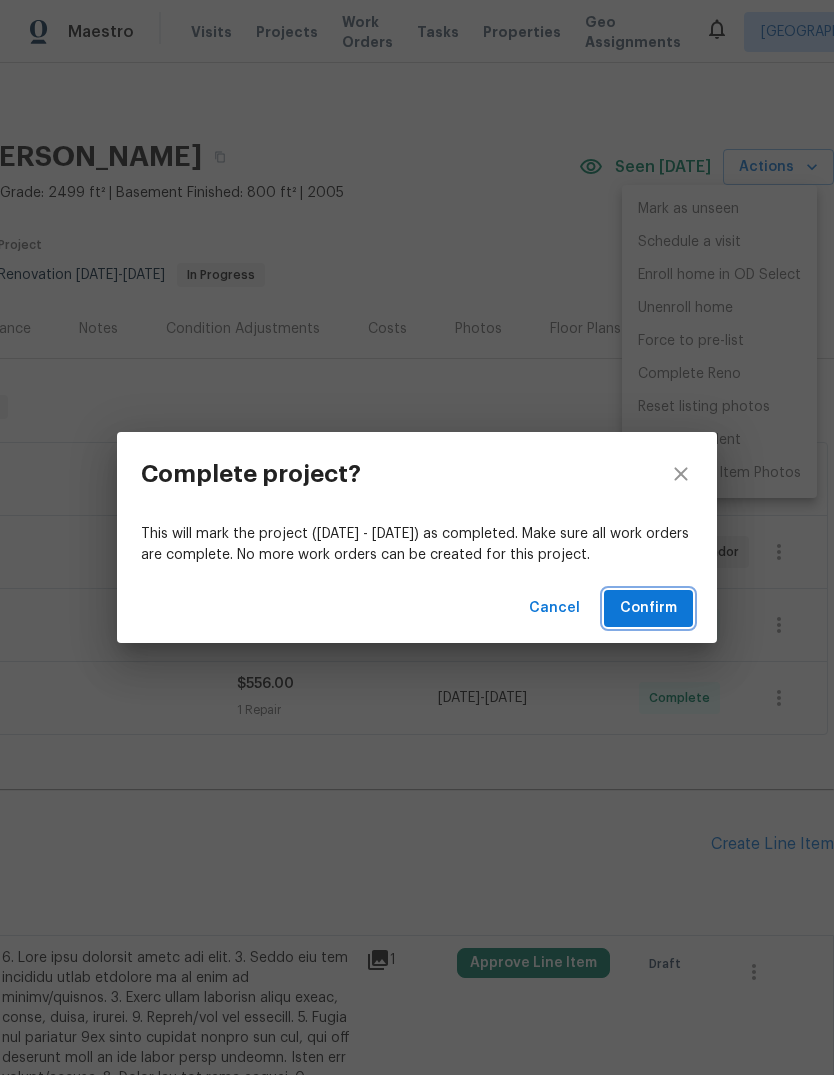 click on "Confirm" at bounding box center [648, 608] 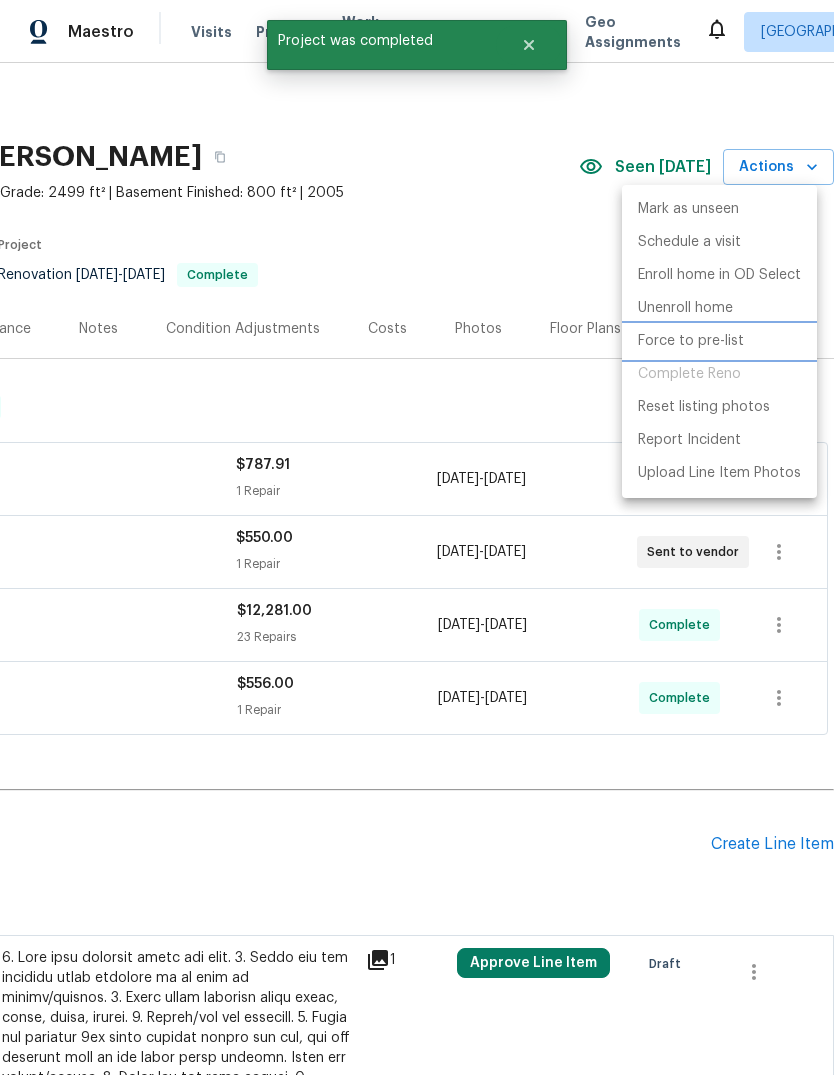 click on "Force to pre-list" at bounding box center (691, 341) 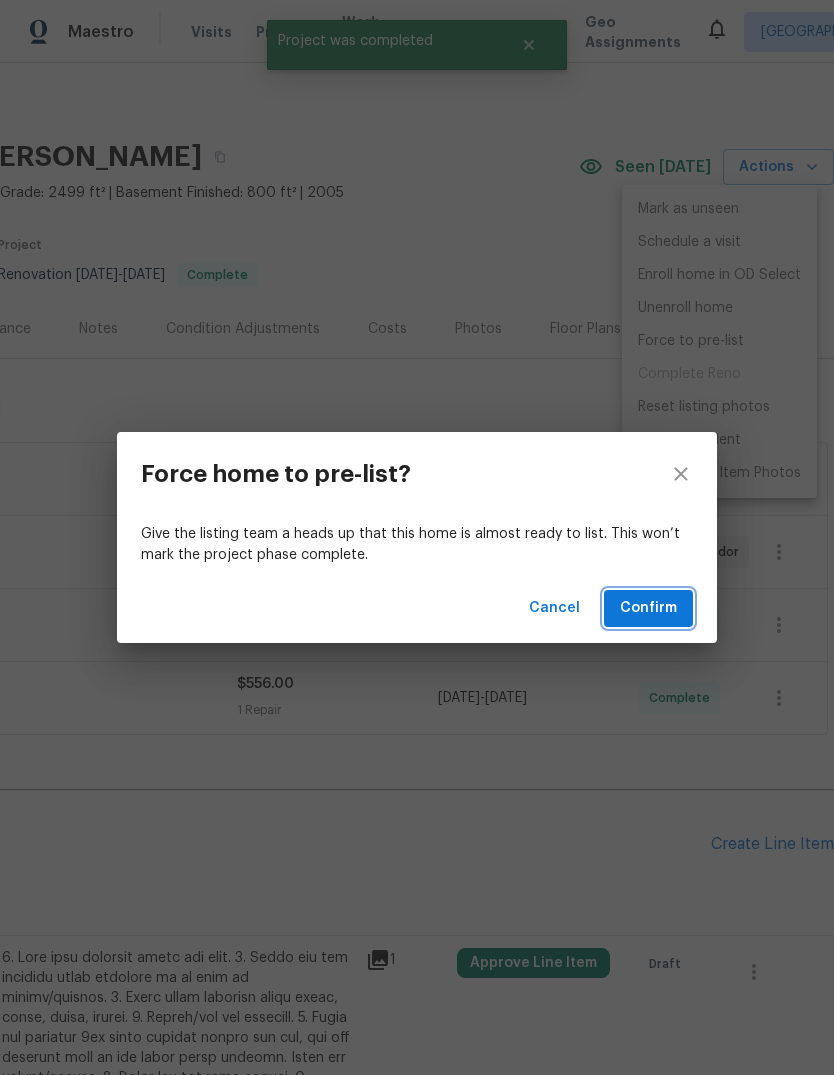 click on "Confirm" at bounding box center [648, 608] 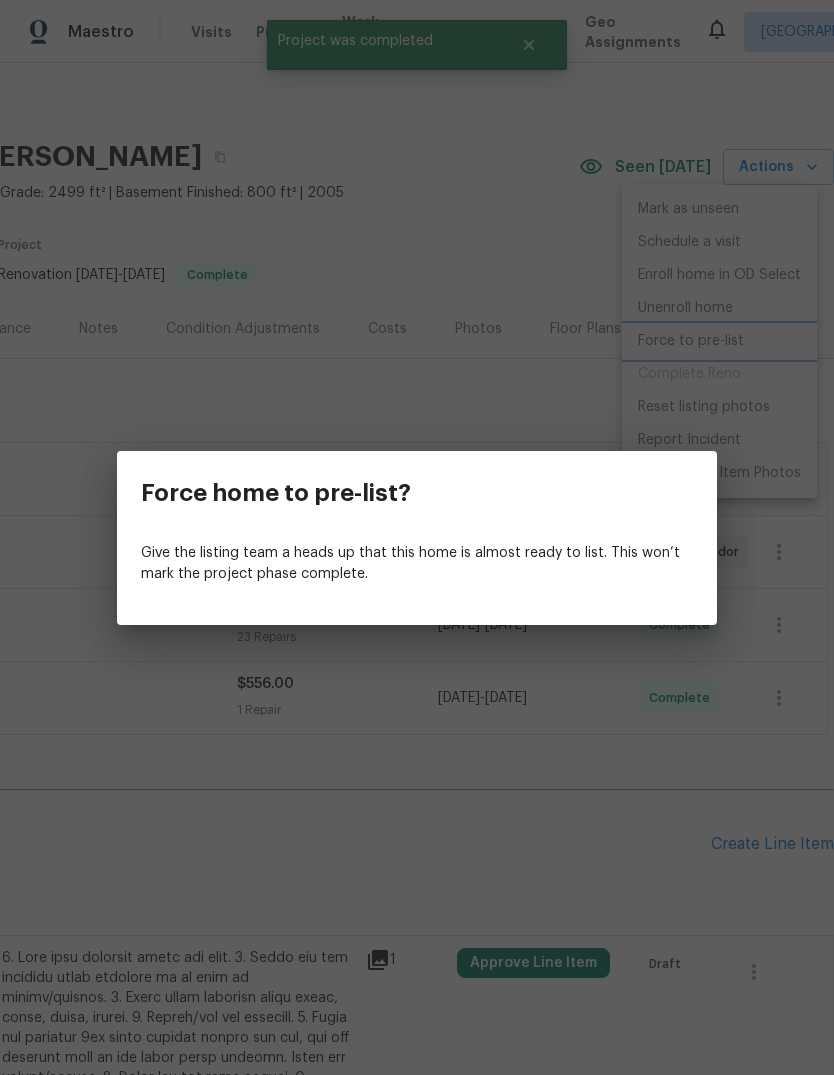 click on "Force home to pre-list? Give the listing team a heads up that this home is almost ready to list. This won’t mark the project phase complete." at bounding box center (417, 537) 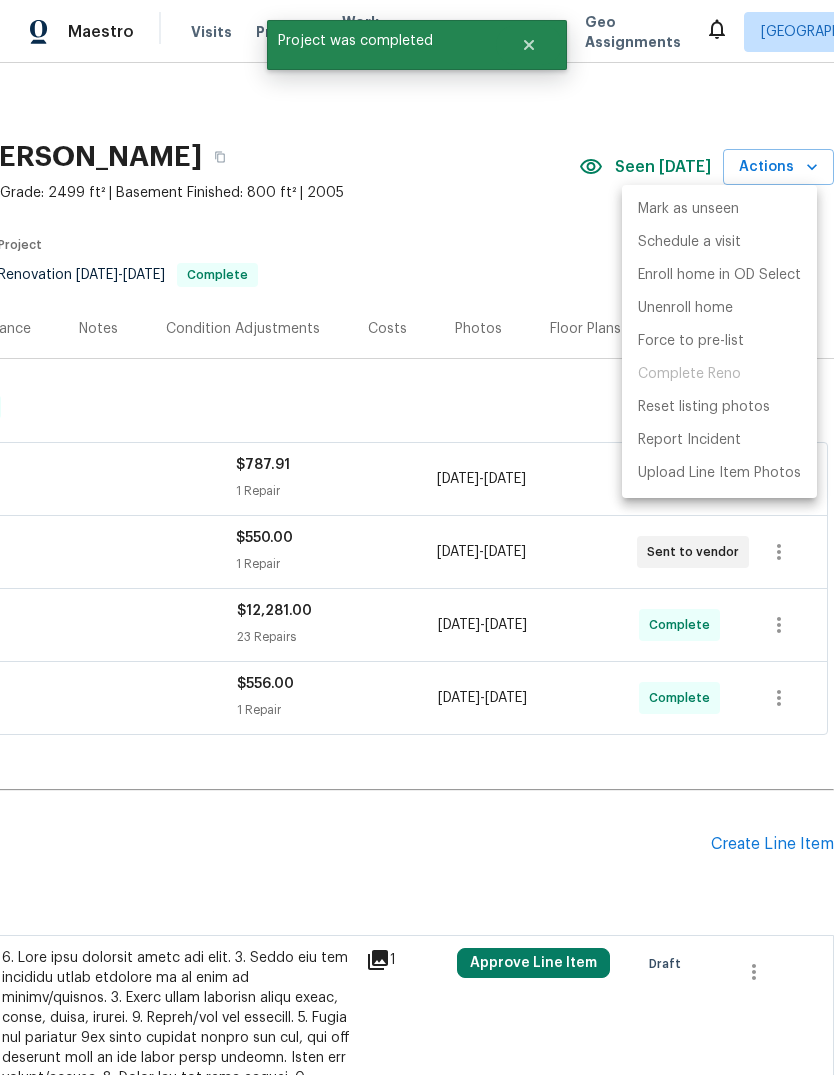 click at bounding box center [417, 537] 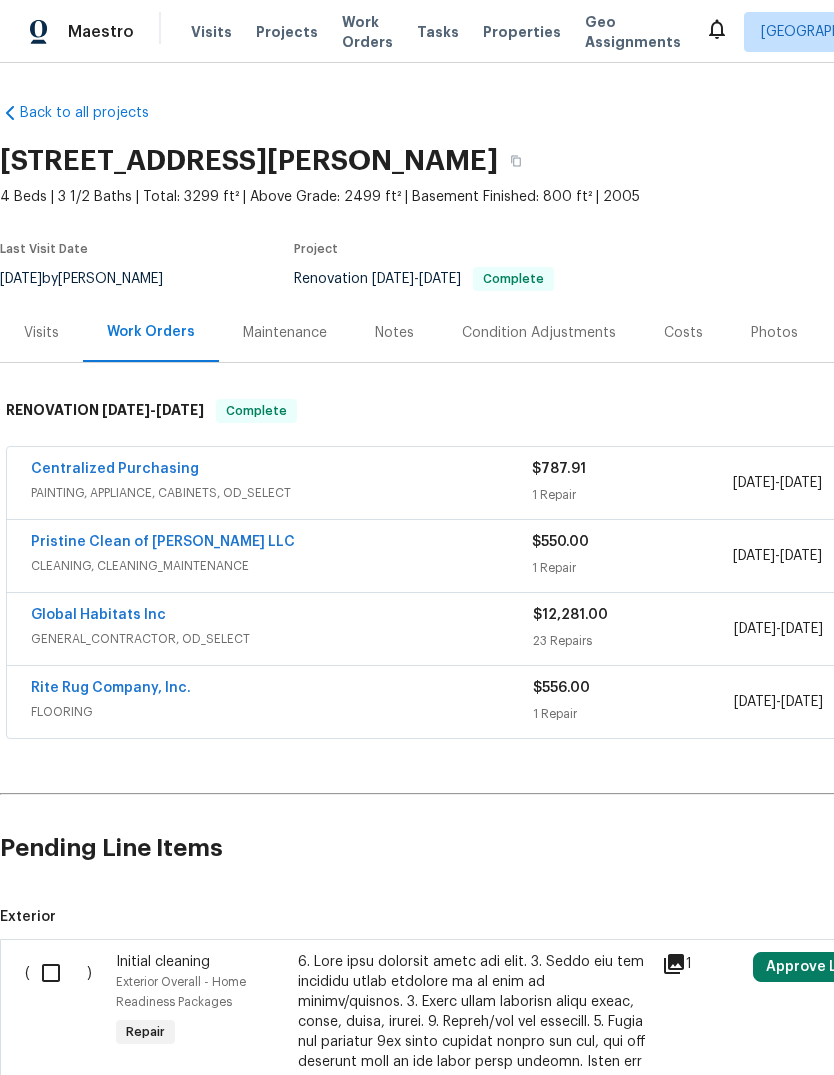scroll, scrollTop: 0, scrollLeft: 0, axis: both 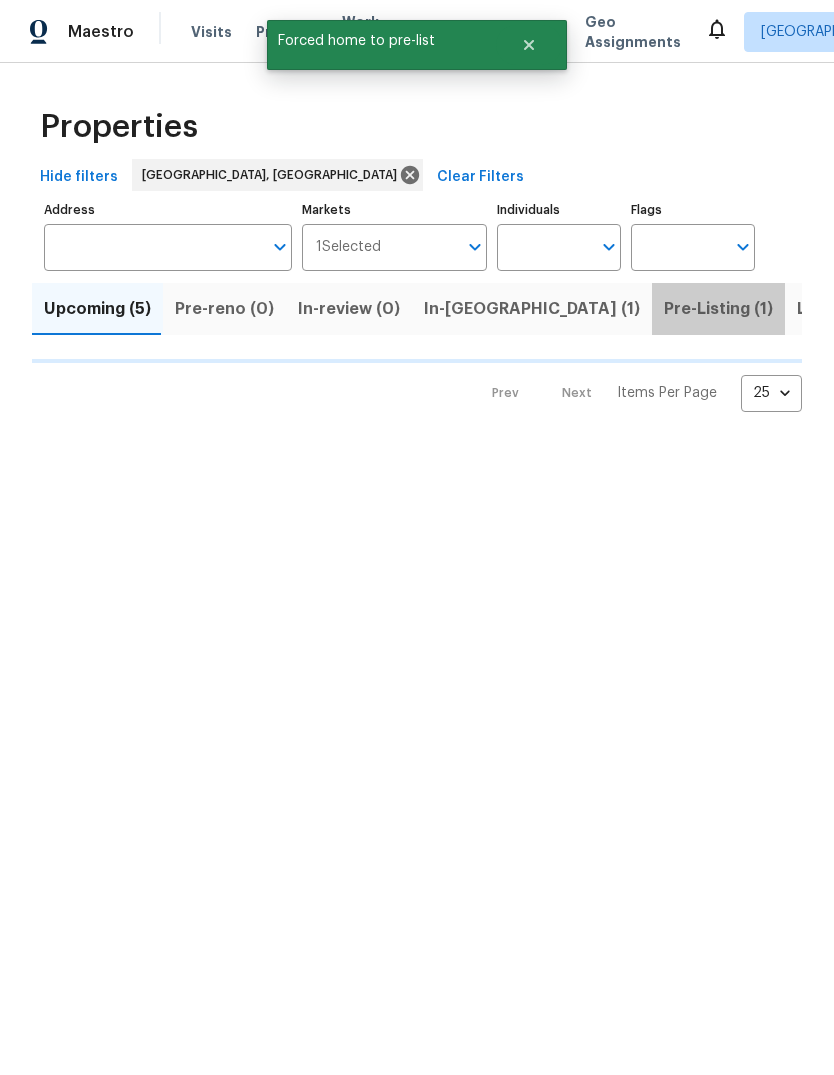 click on "Pre-Listing (1)" at bounding box center [718, 309] 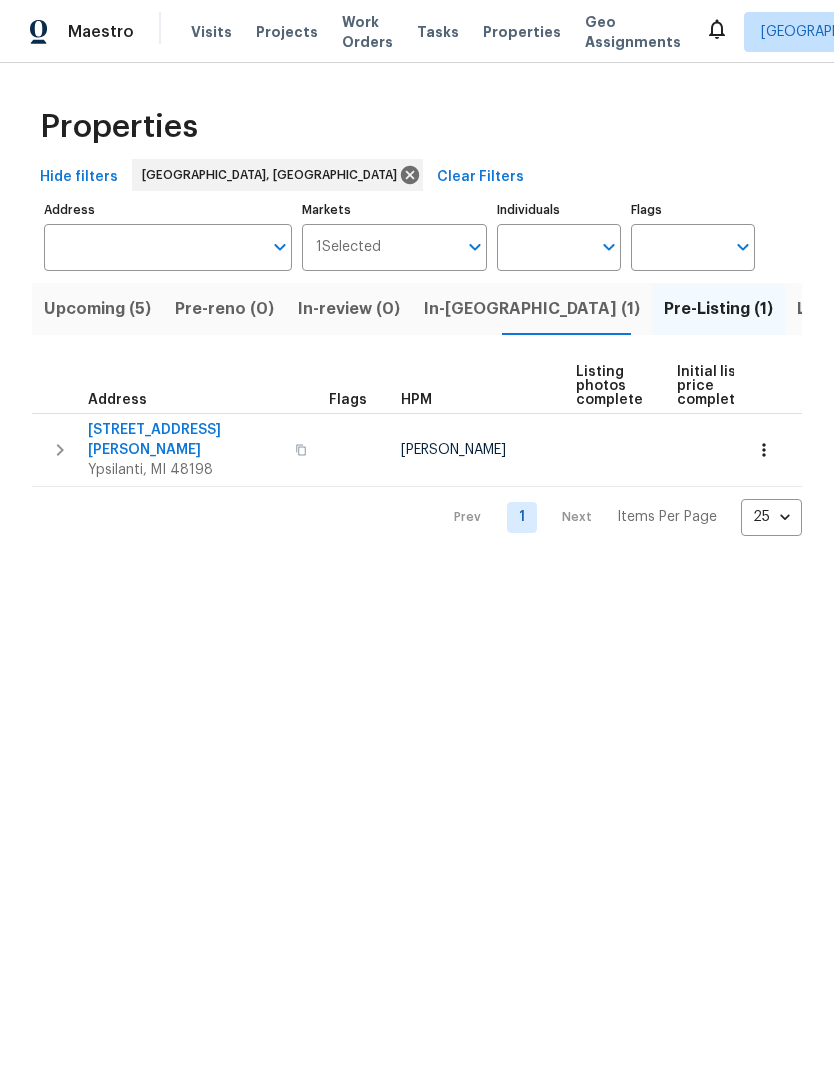 scroll, scrollTop: 0, scrollLeft: 0, axis: both 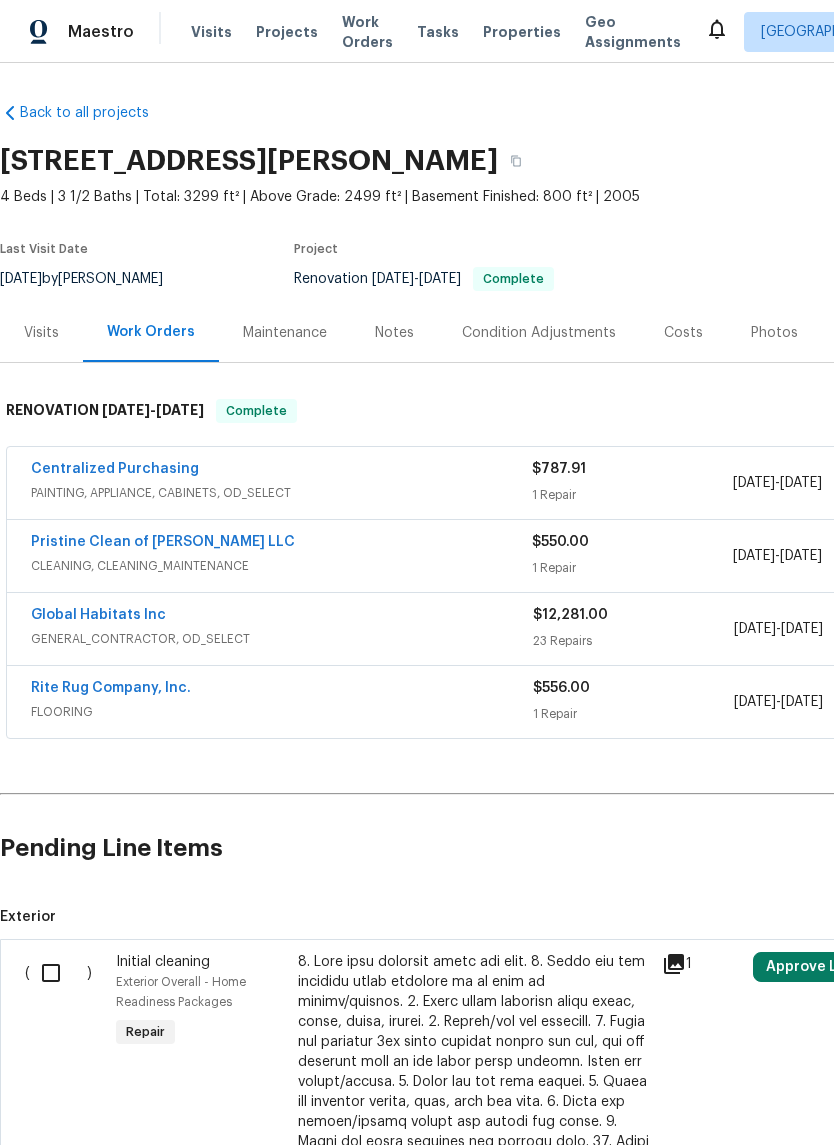 click on "Properties" at bounding box center [522, 32] 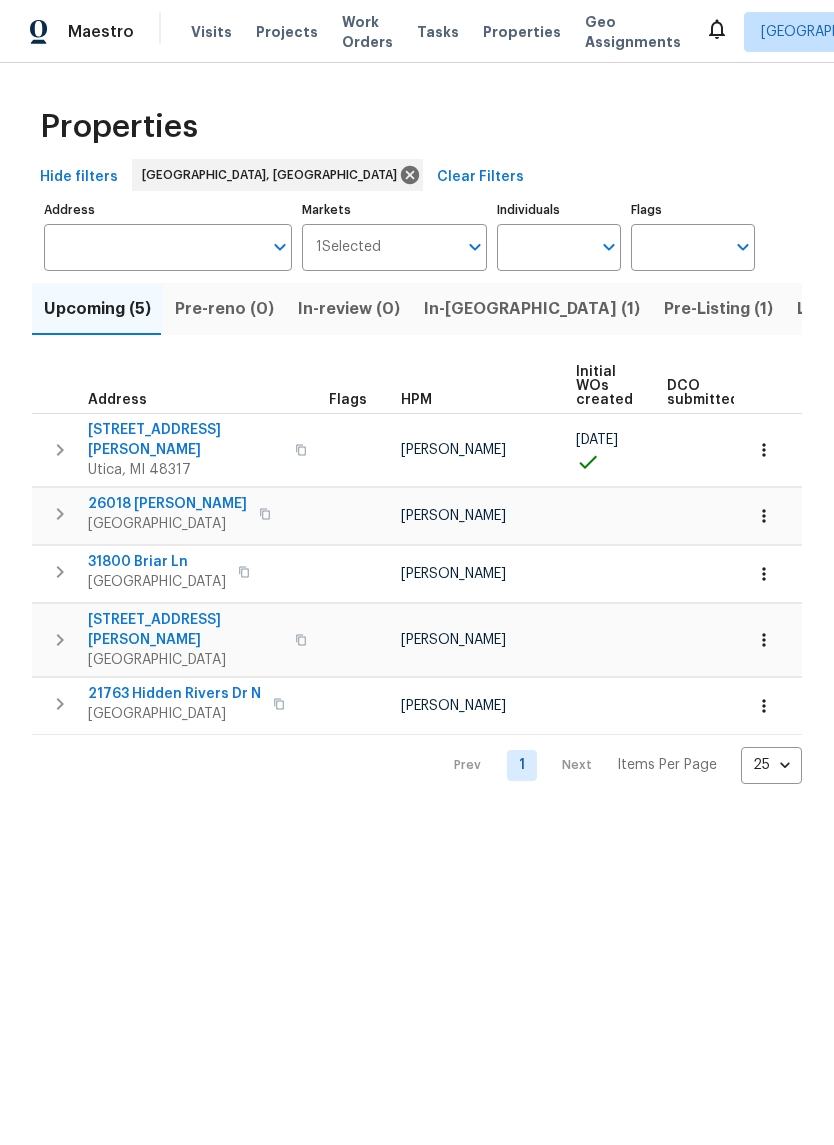 click on "Pre-Listing (1)" at bounding box center [718, 309] 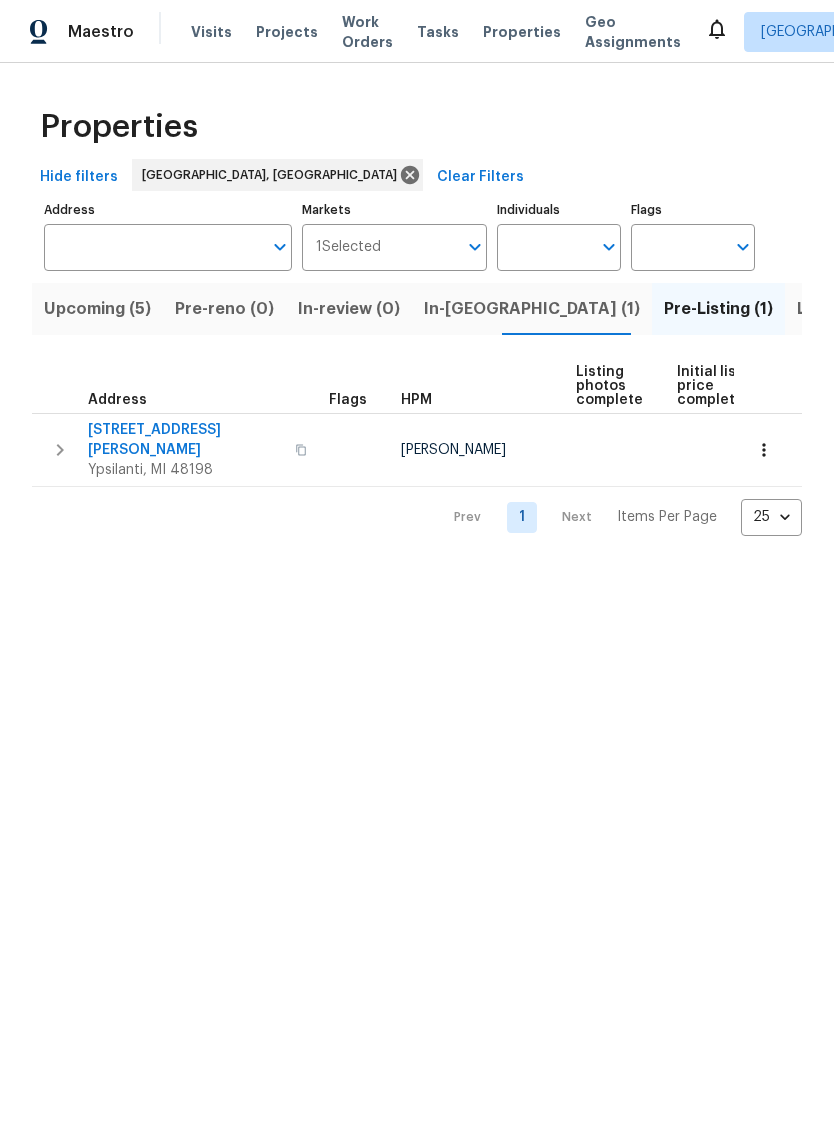scroll, scrollTop: 0, scrollLeft: 0, axis: both 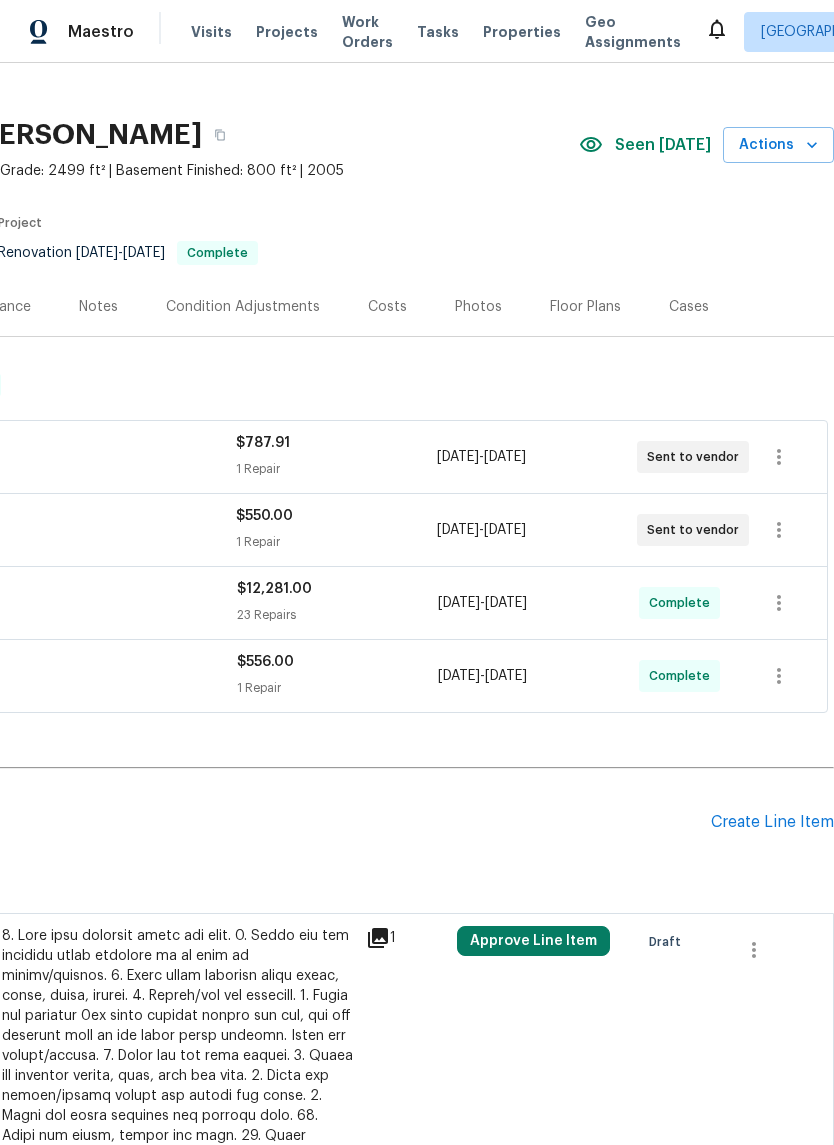 click on "Photos" at bounding box center [478, 306] 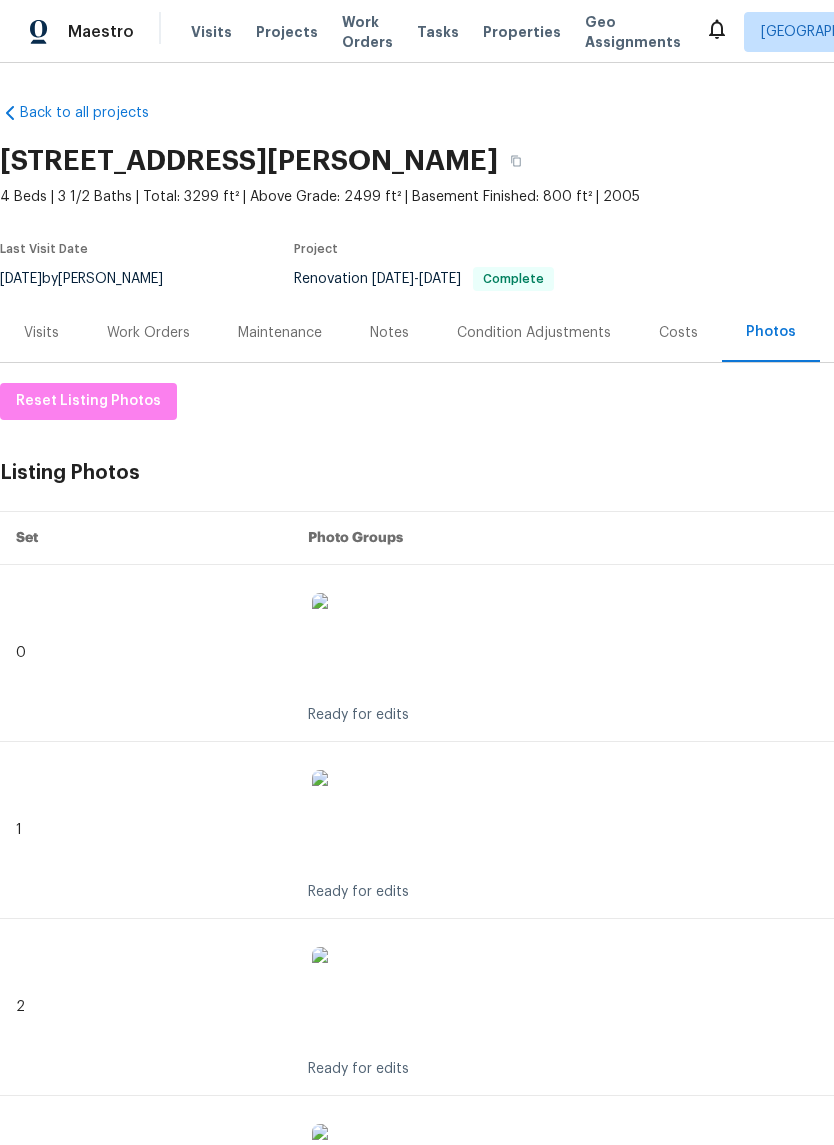 scroll, scrollTop: 0, scrollLeft: 0, axis: both 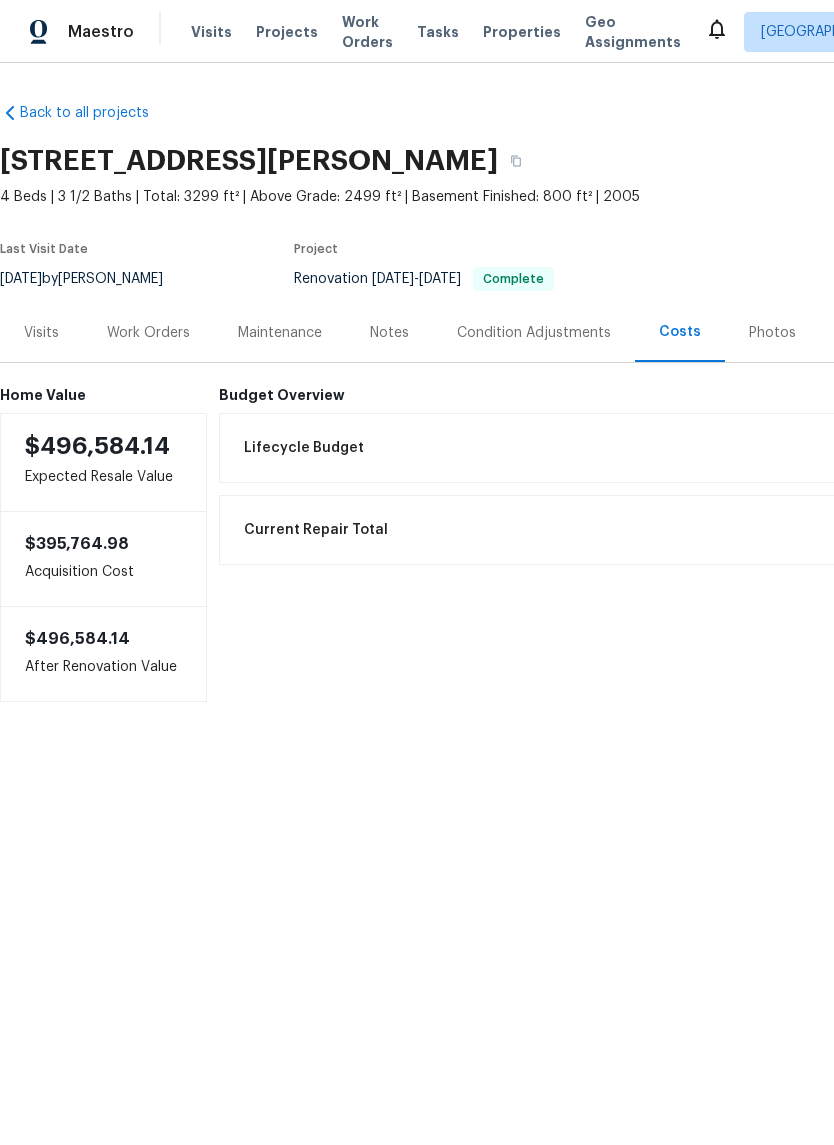 click on "Notes" at bounding box center [389, 333] 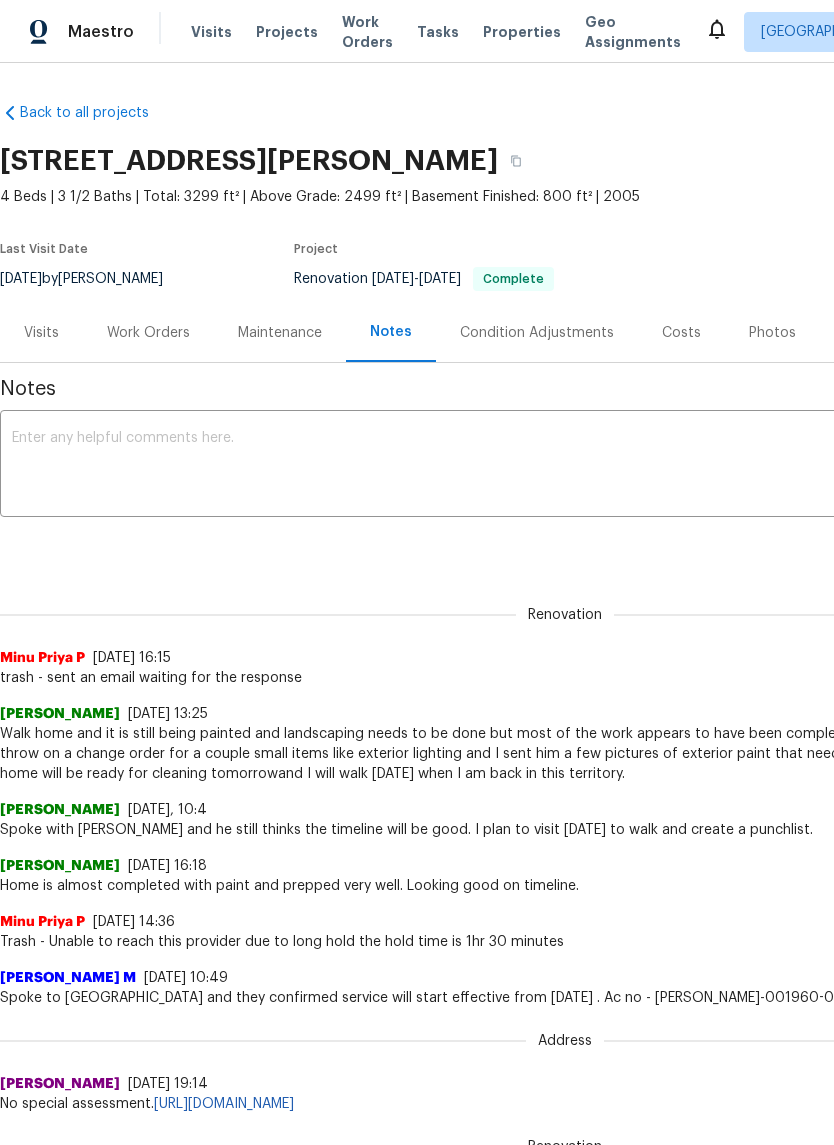 click on "Condition Adjustments" at bounding box center [537, 332] 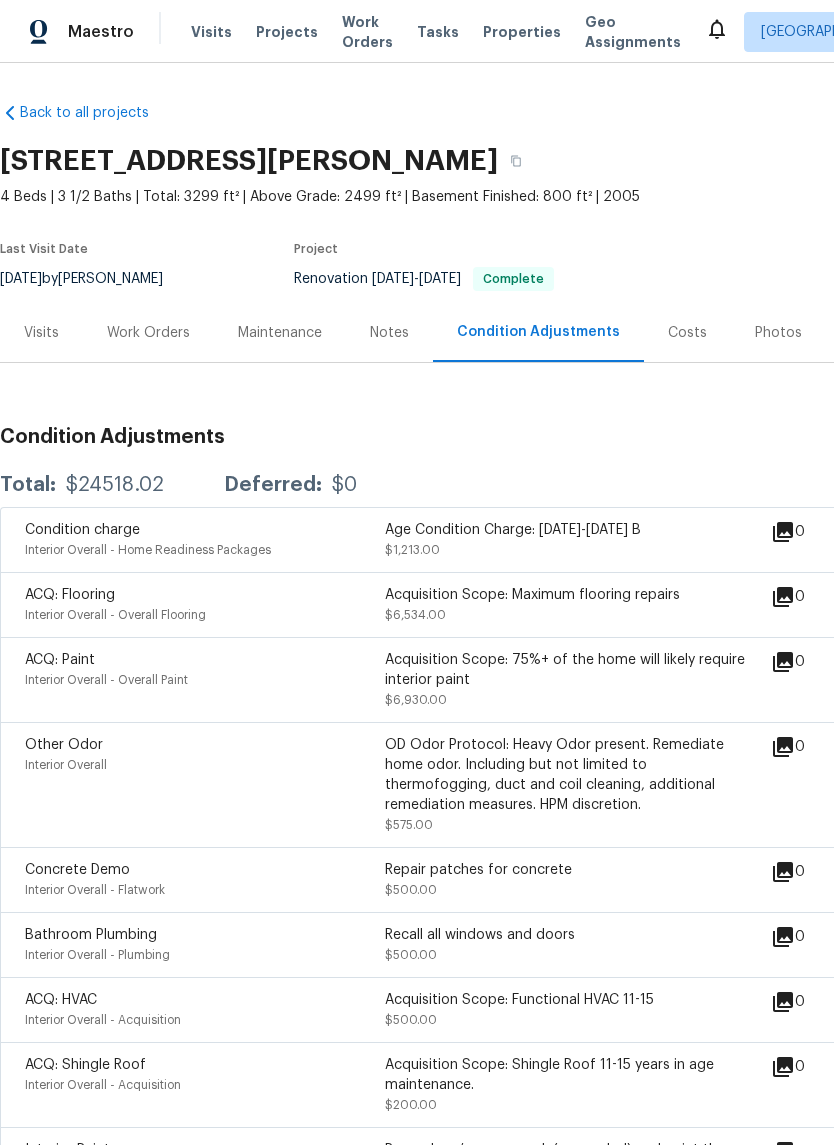 click on "Maintenance" at bounding box center [280, 332] 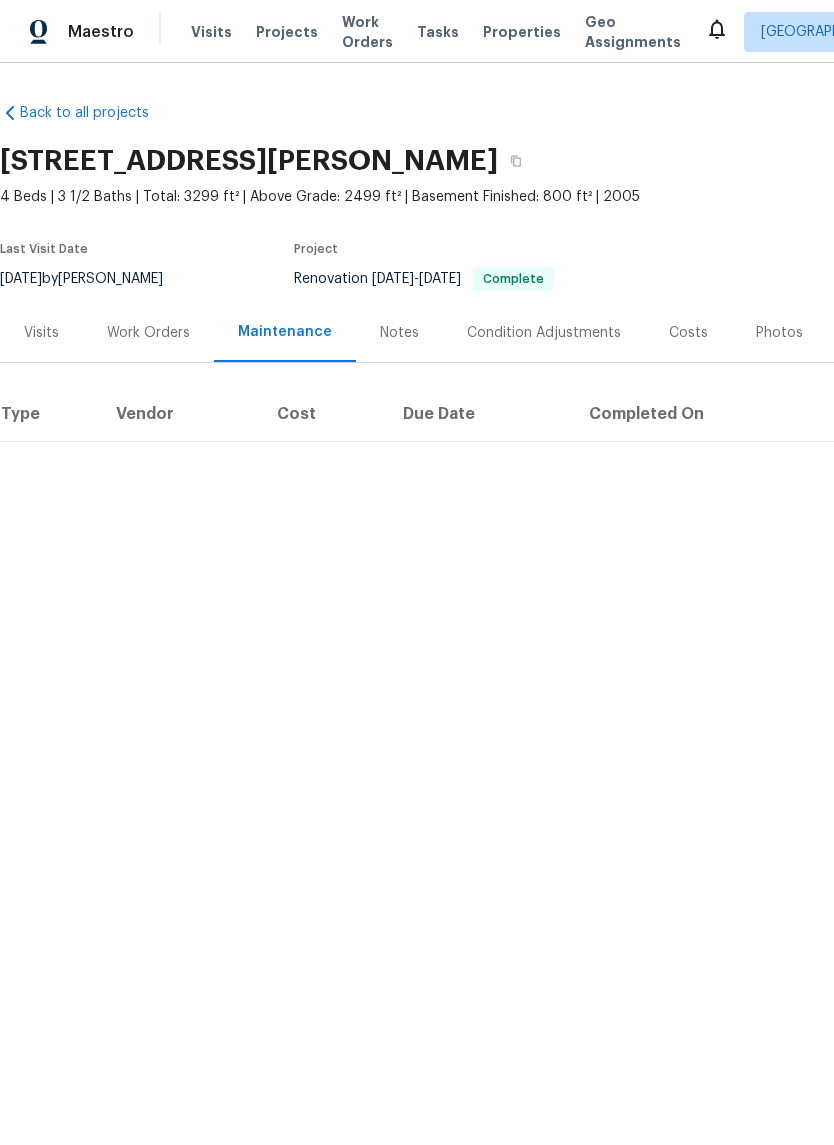 click on "Condition Adjustments" at bounding box center (544, 333) 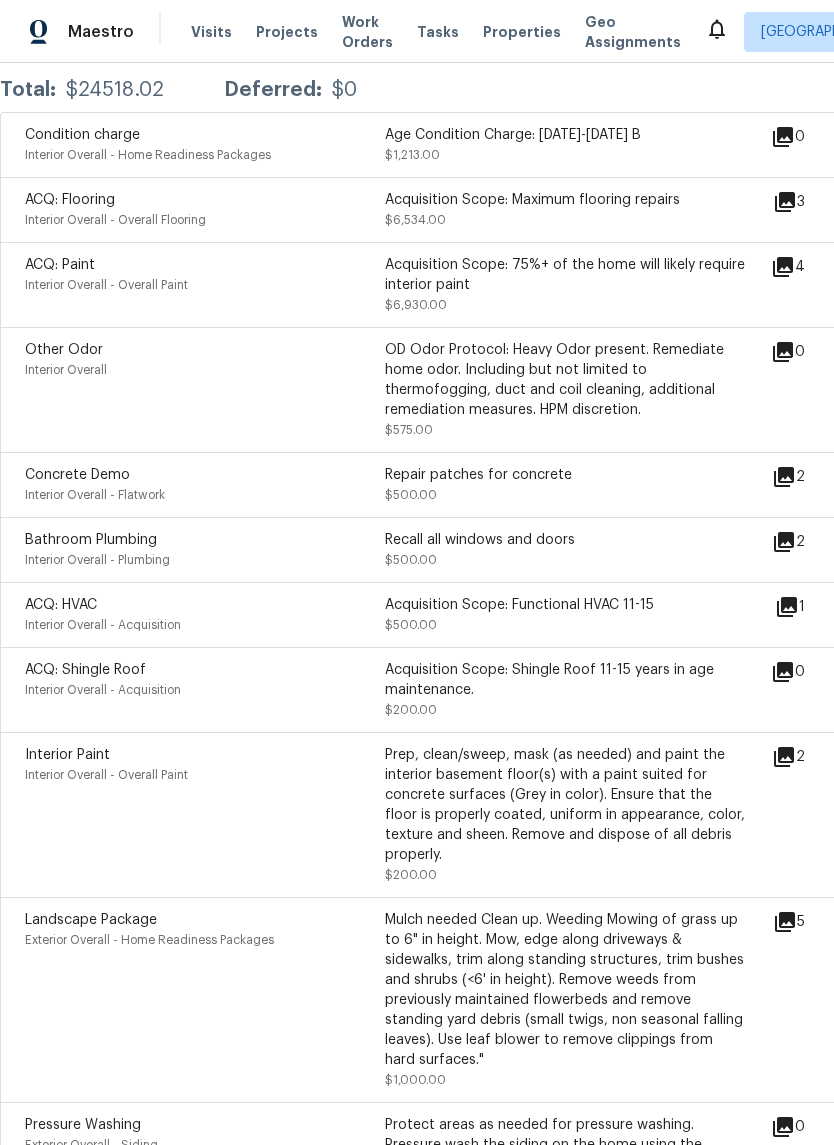 scroll, scrollTop: 397, scrollLeft: 0, axis: vertical 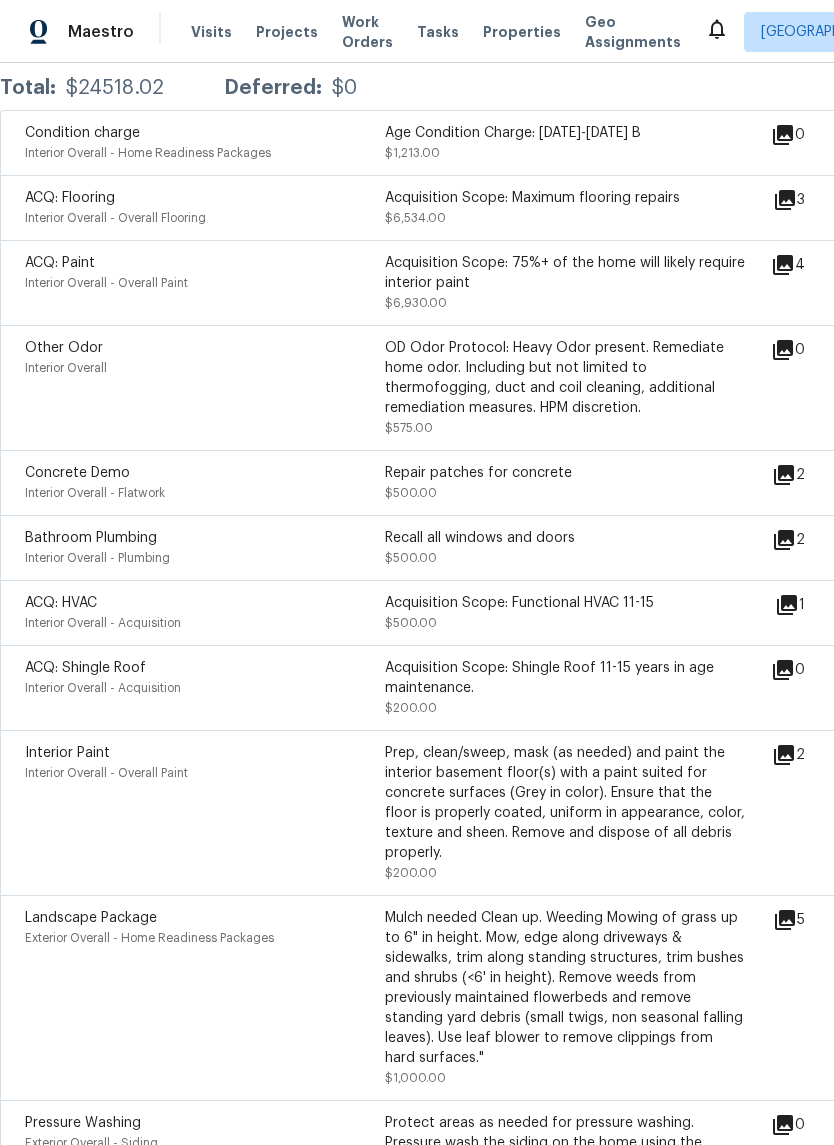click 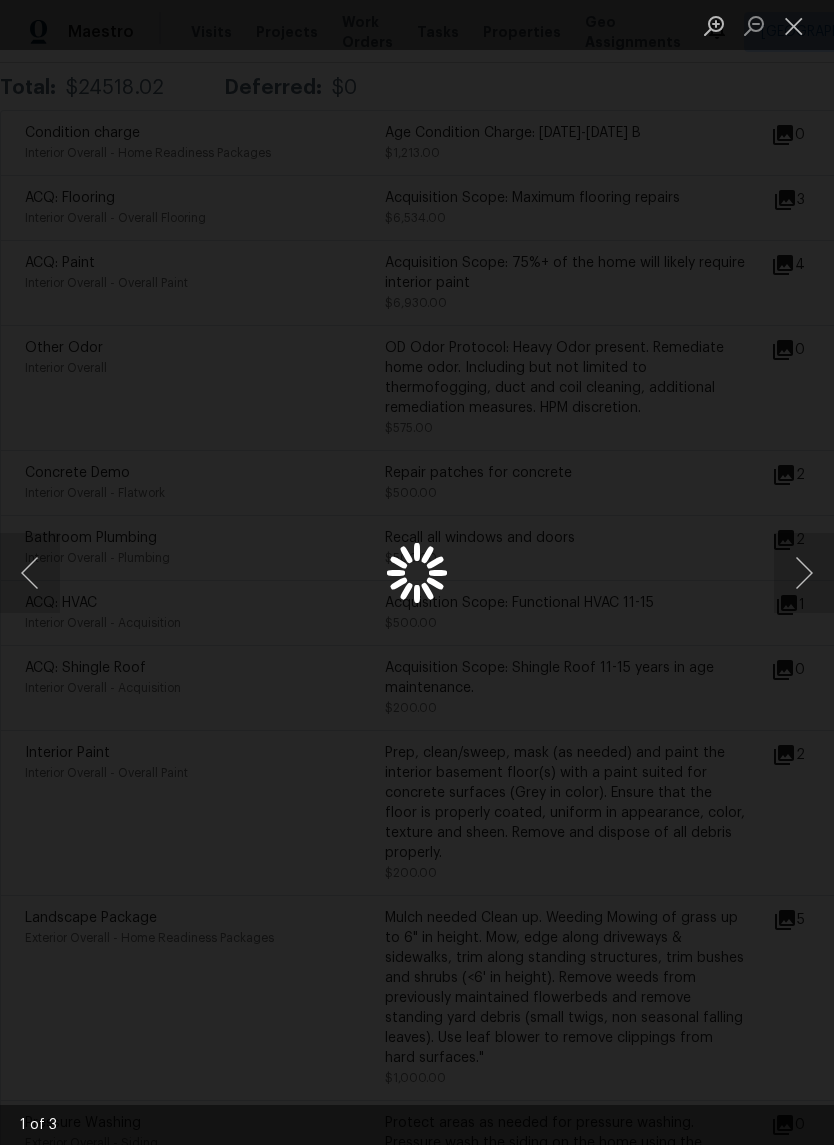 click at bounding box center (417, 572) 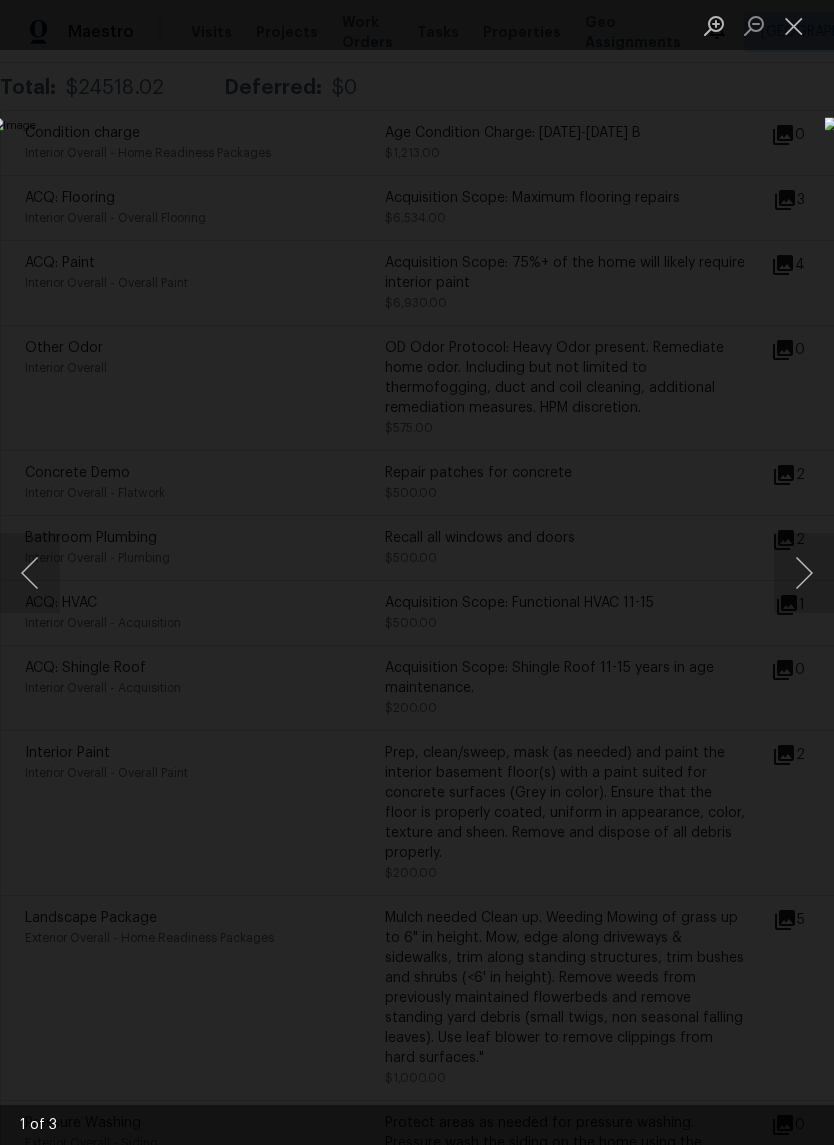 click at bounding box center [804, 573] 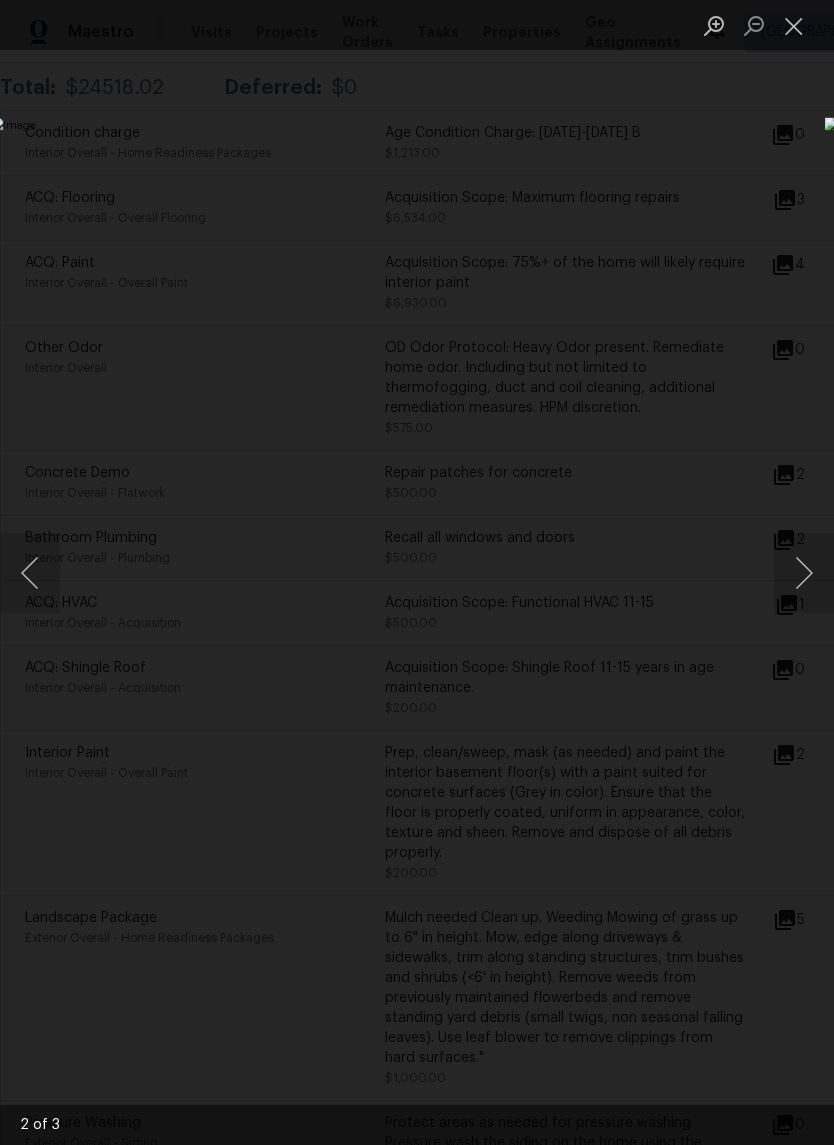 click at bounding box center (804, 573) 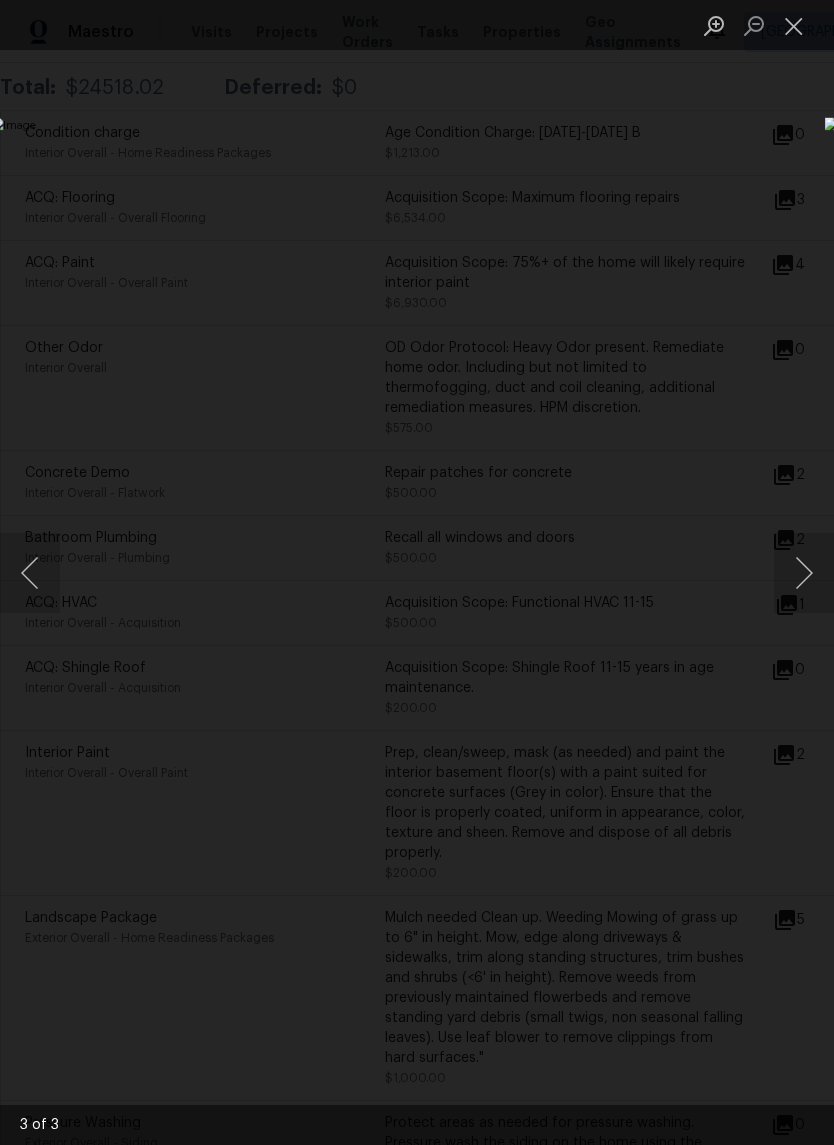 click at bounding box center [794, 25] 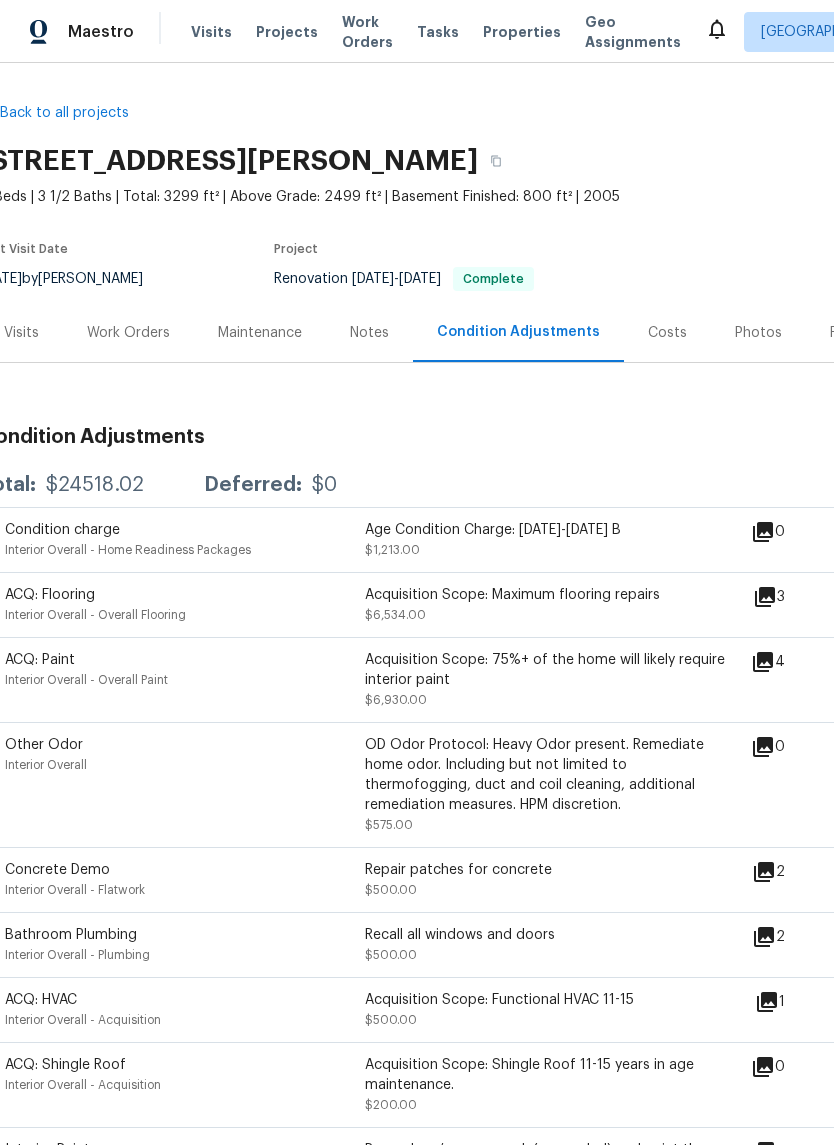scroll, scrollTop: 0, scrollLeft: 20, axis: horizontal 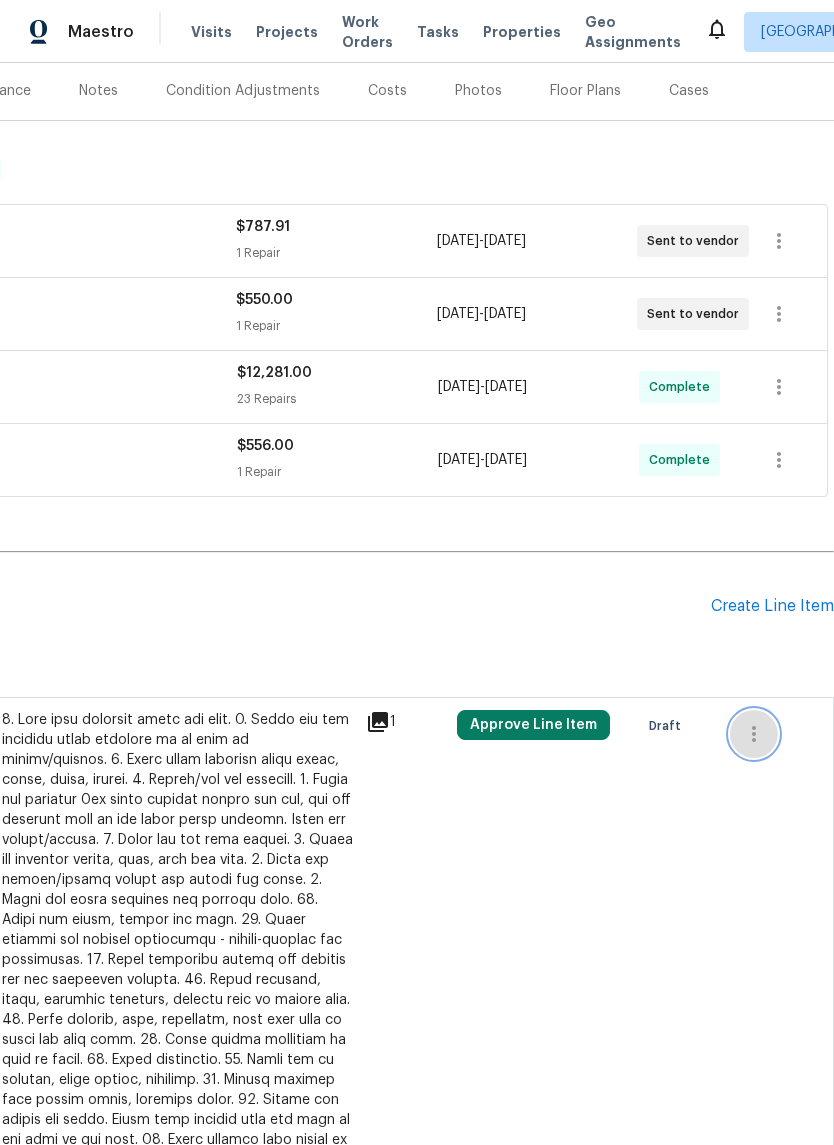 click at bounding box center (754, 734) 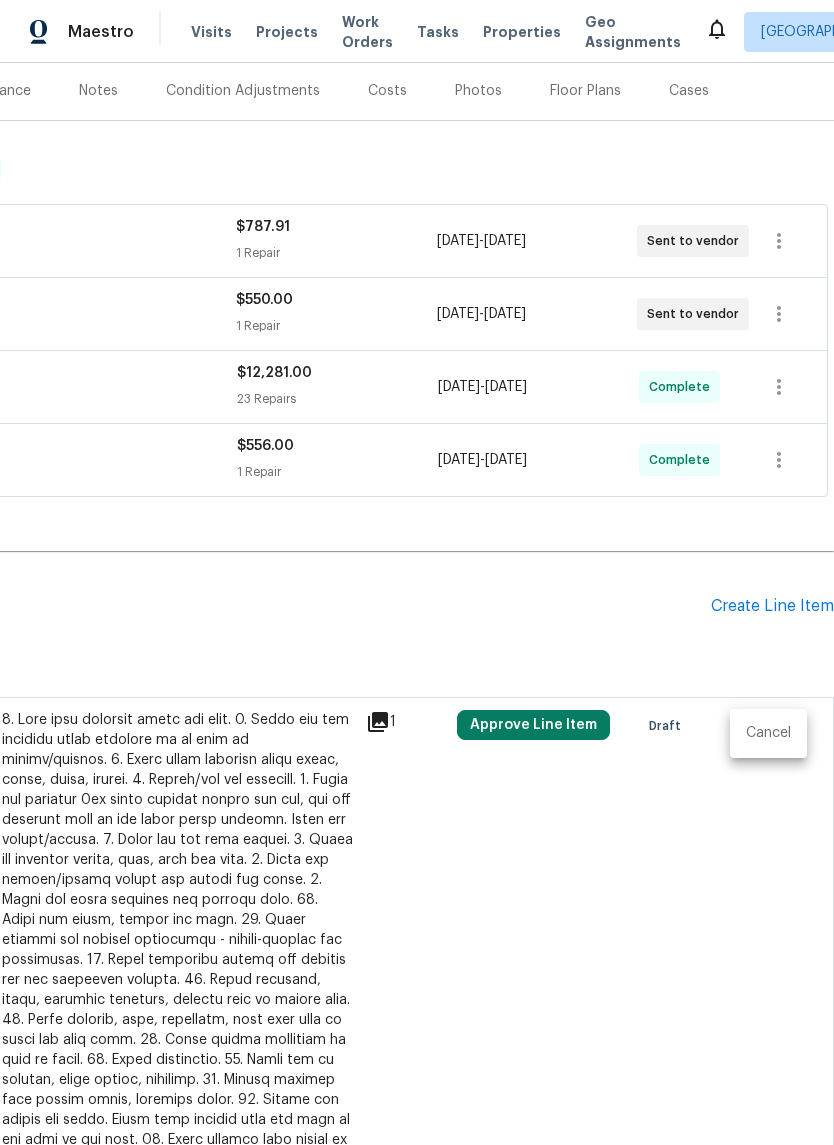 click on "Cancel" at bounding box center [768, 733] 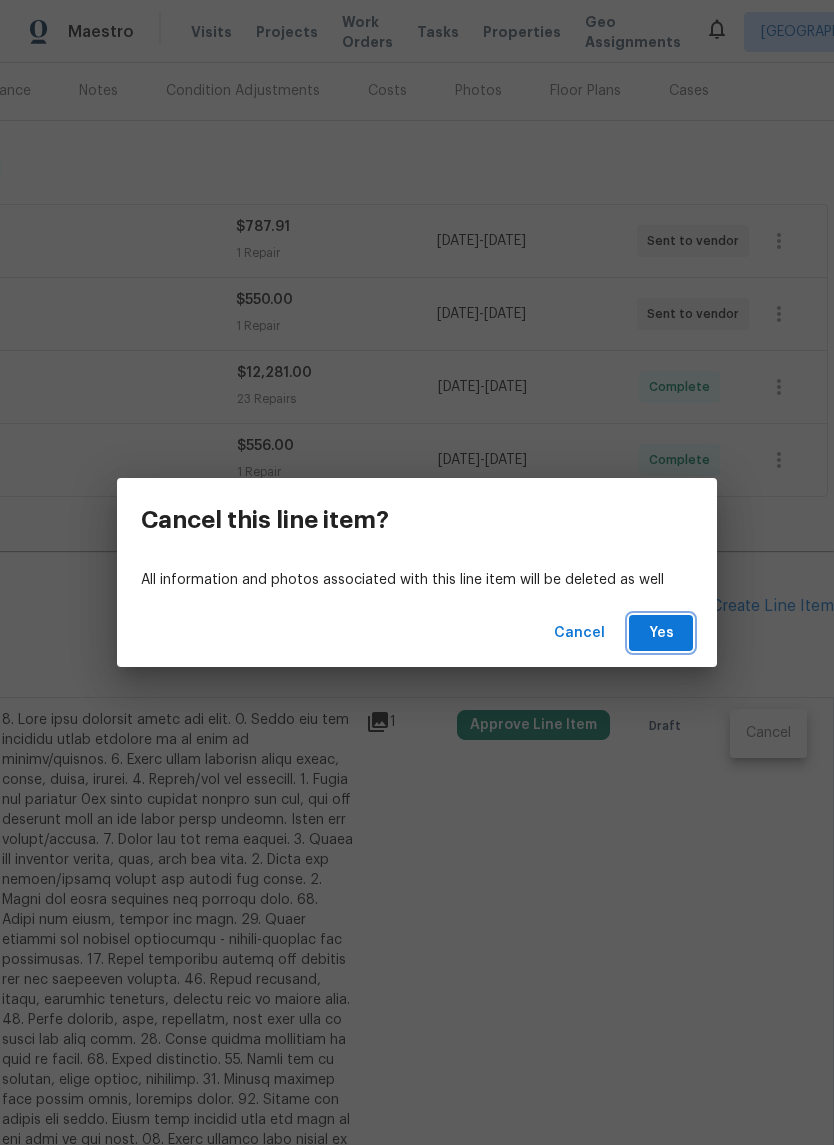click on "Yes" at bounding box center [661, 633] 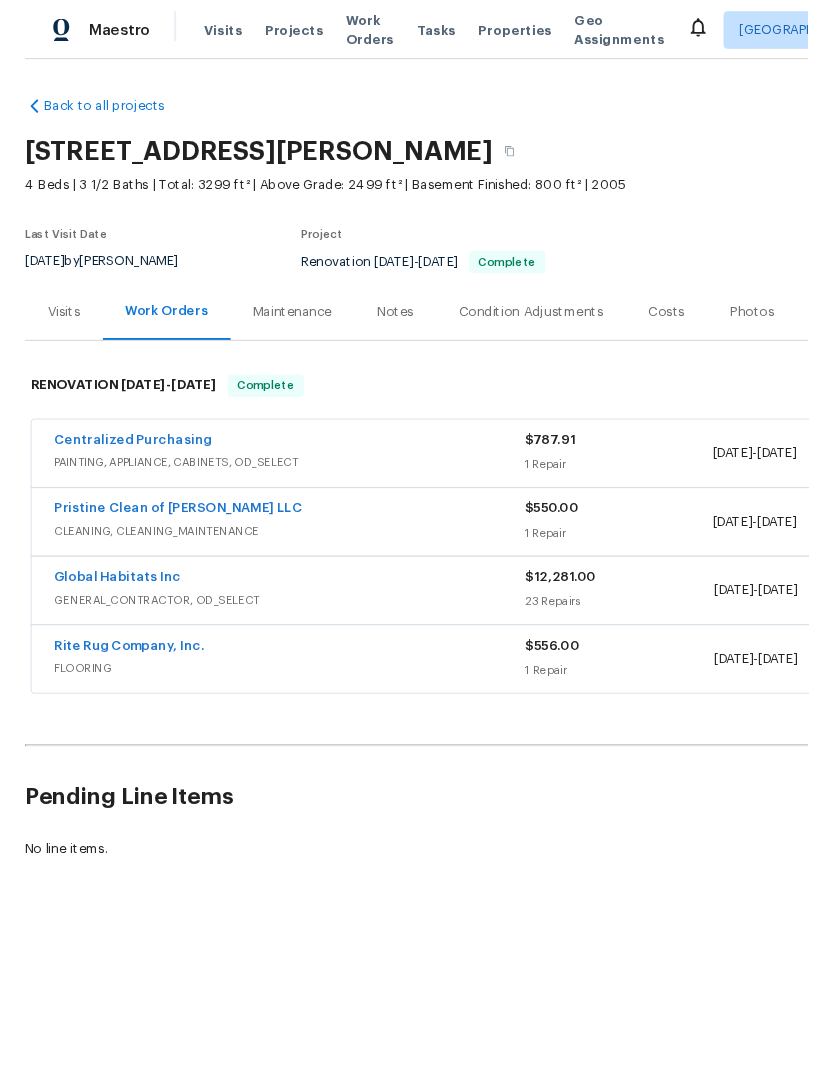 scroll, scrollTop: 0, scrollLeft: 0, axis: both 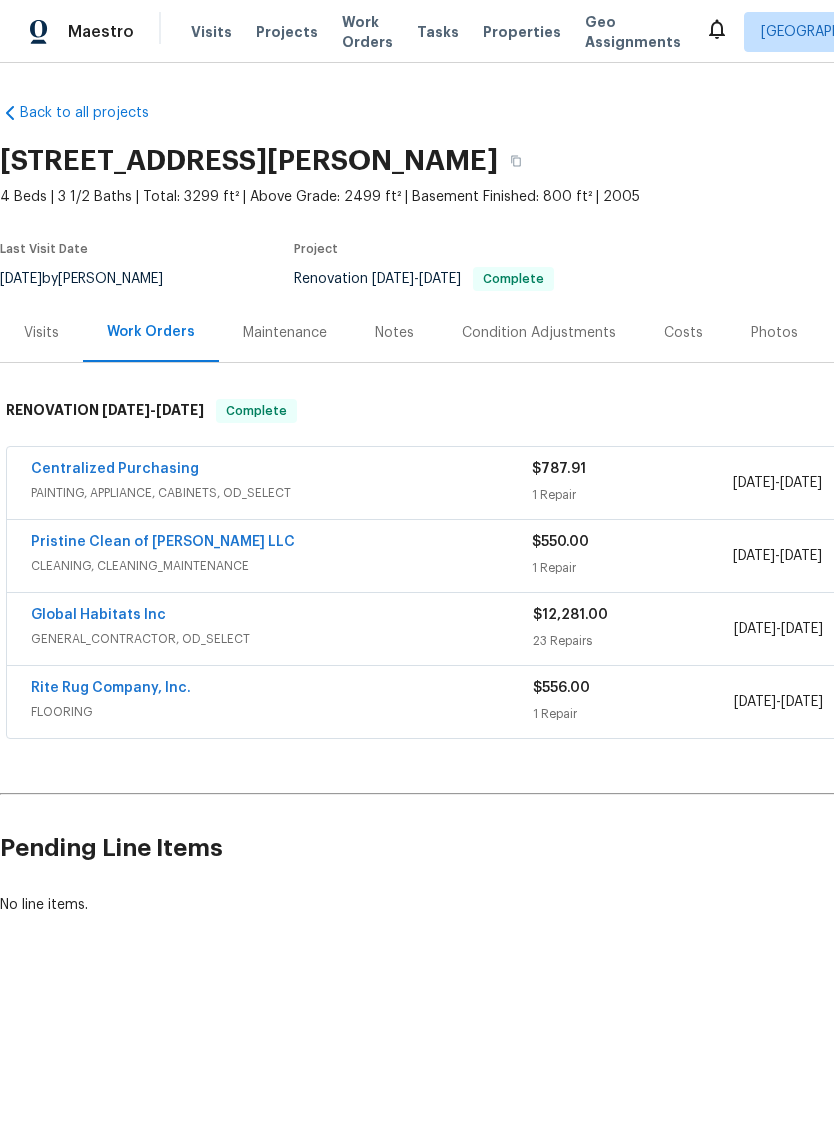 click on "Notes" at bounding box center (394, 332) 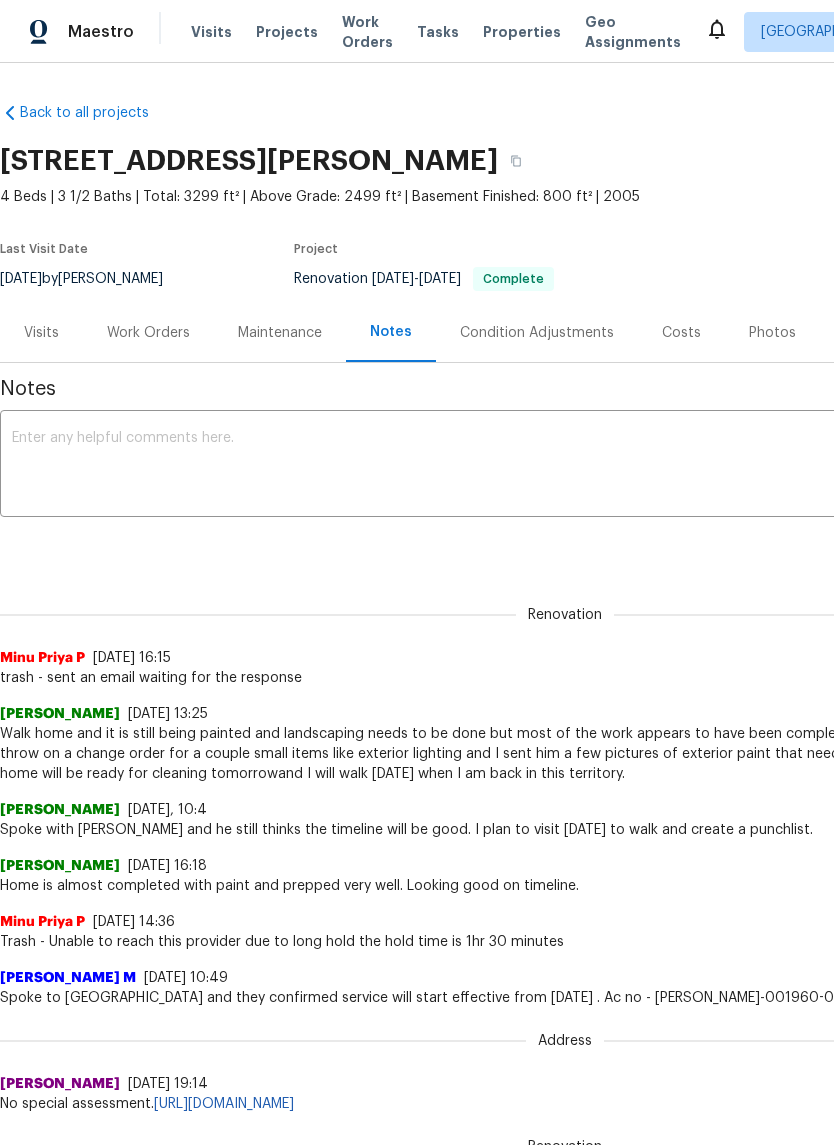 click at bounding box center [565, 466] 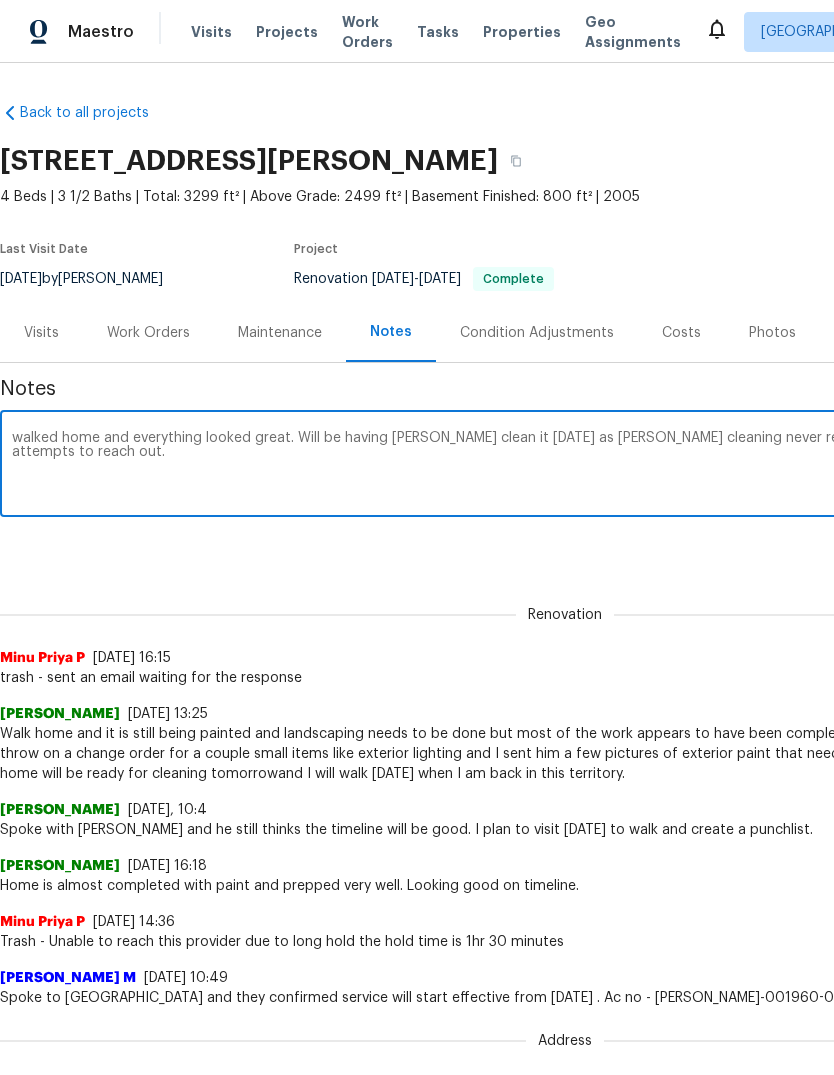 scroll, scrollTop: 0, scrollLeft: 0, axis: both 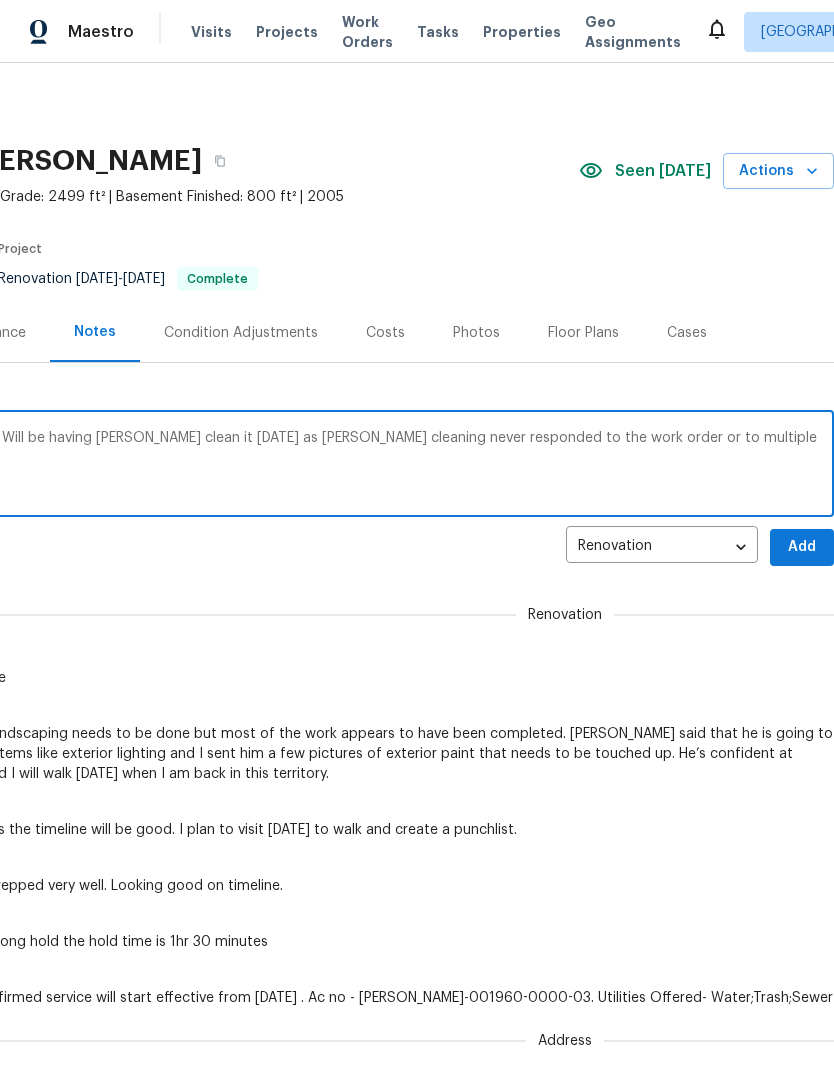 type on "walked home and everything looked great. Will be having Sandy clean it today as Morales cleaning never responded to the work order or to multiple attempts to reach out." 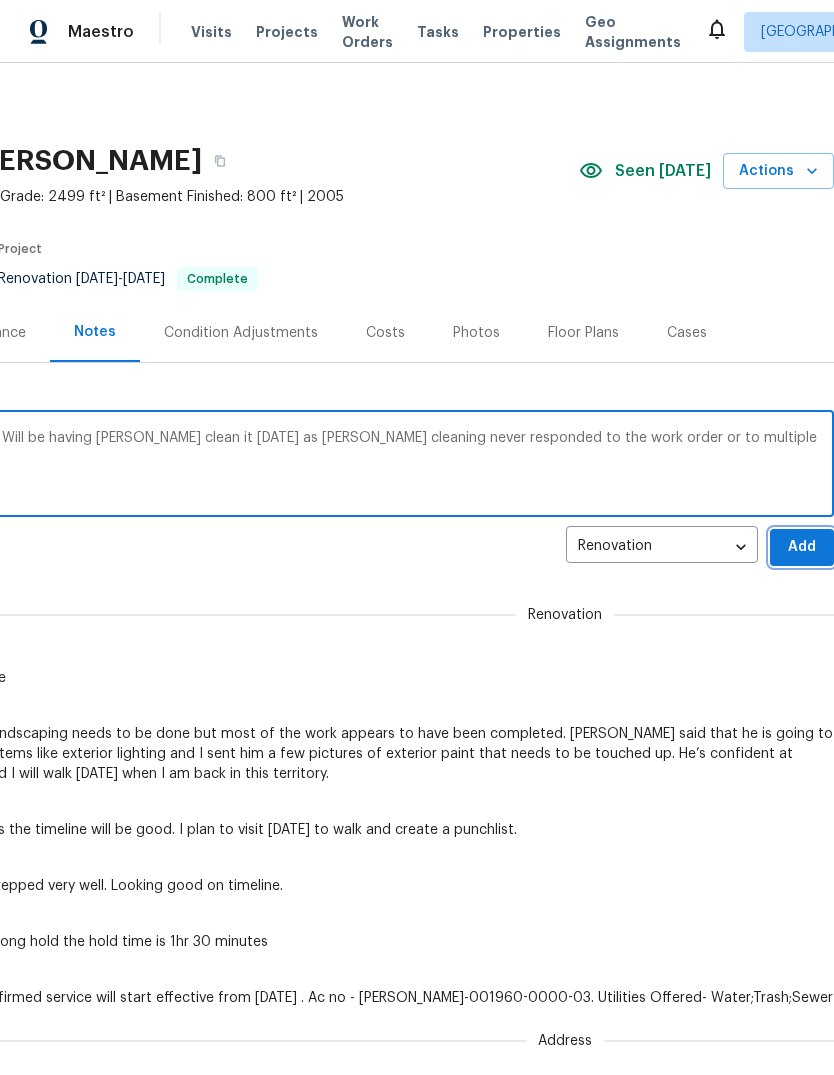 click on "Add" at bounding box center (802, 547) 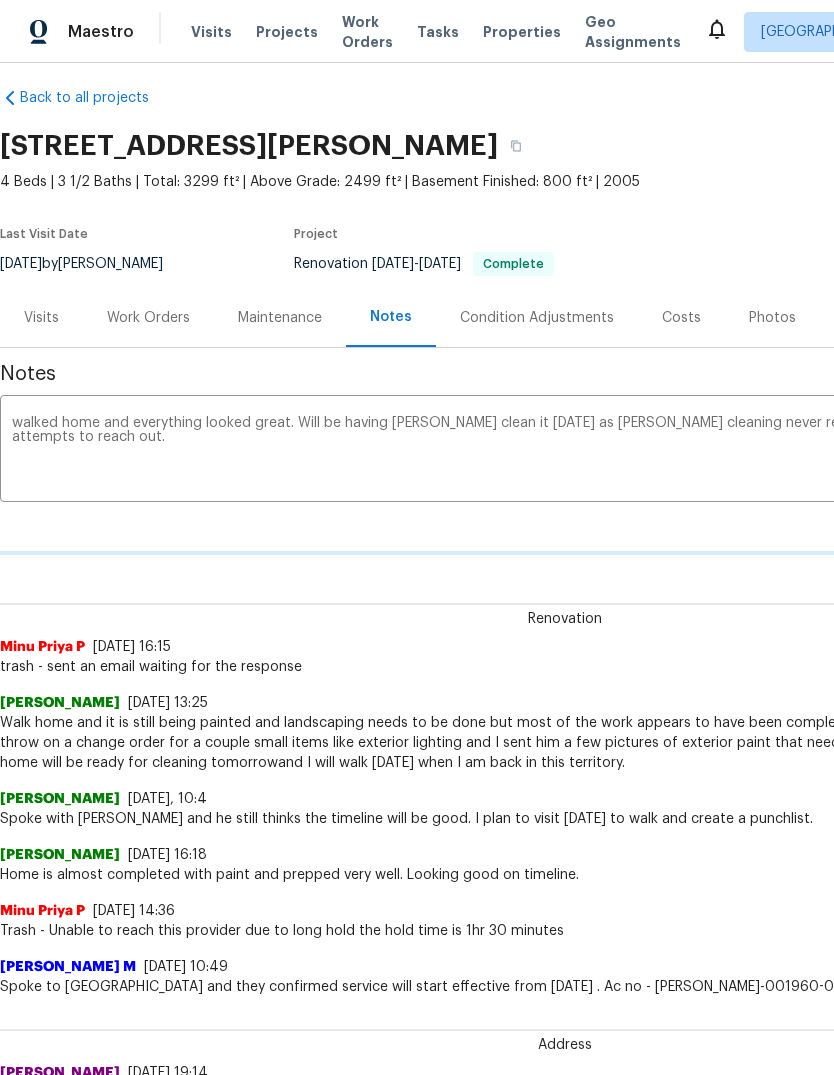 scroll, scrollTop: 15, scrollLeft: 0, axis: vertical 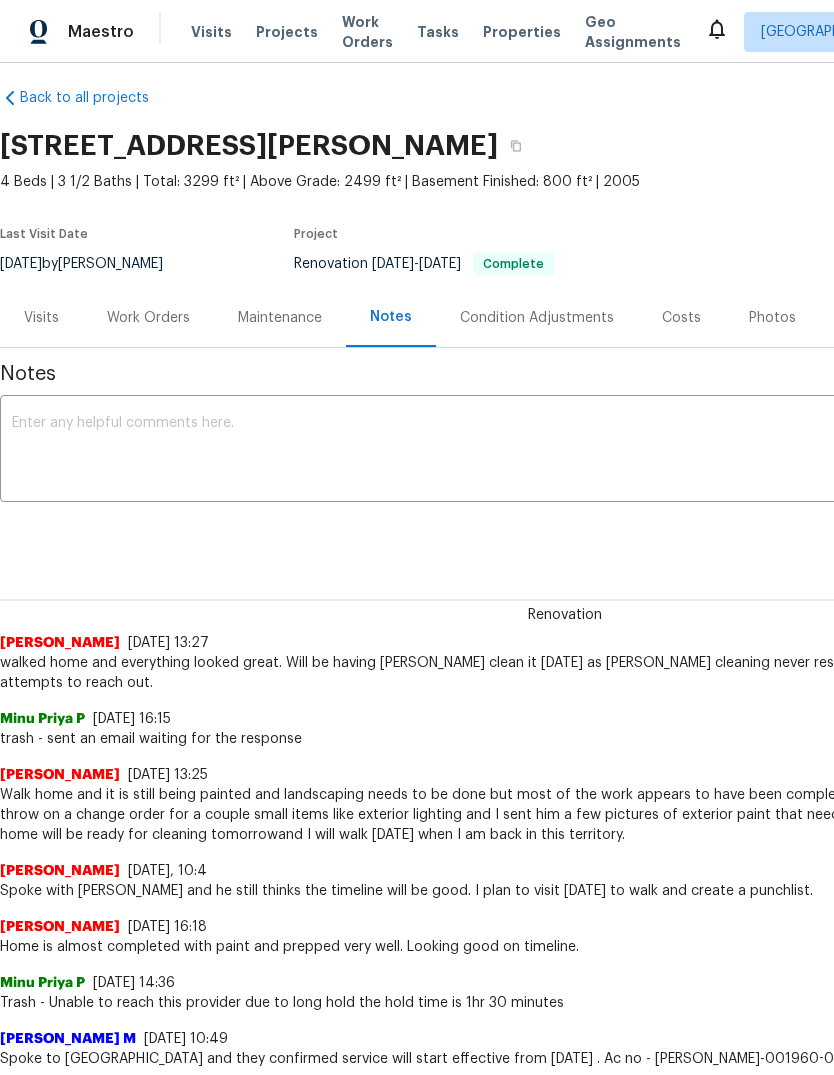 click on "Costs" at bounding box center [681, 317] 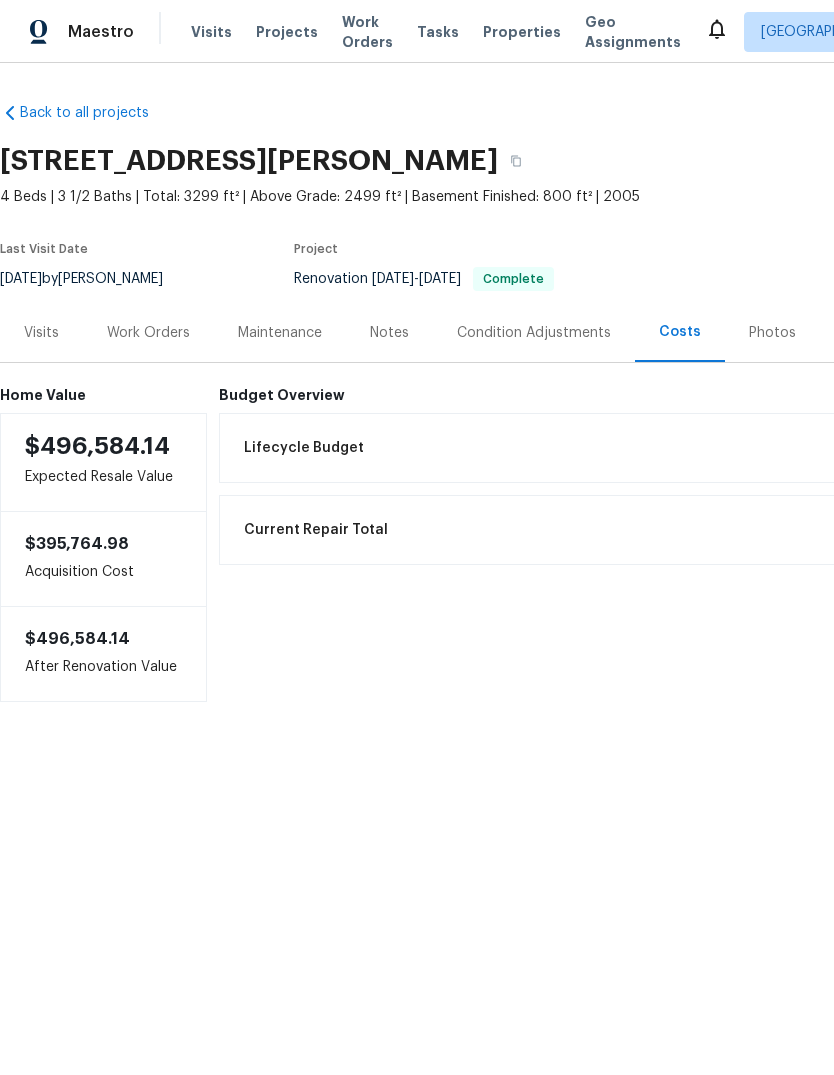 scroll, scrollTop: 0, scrollLeft: 0, axis: both 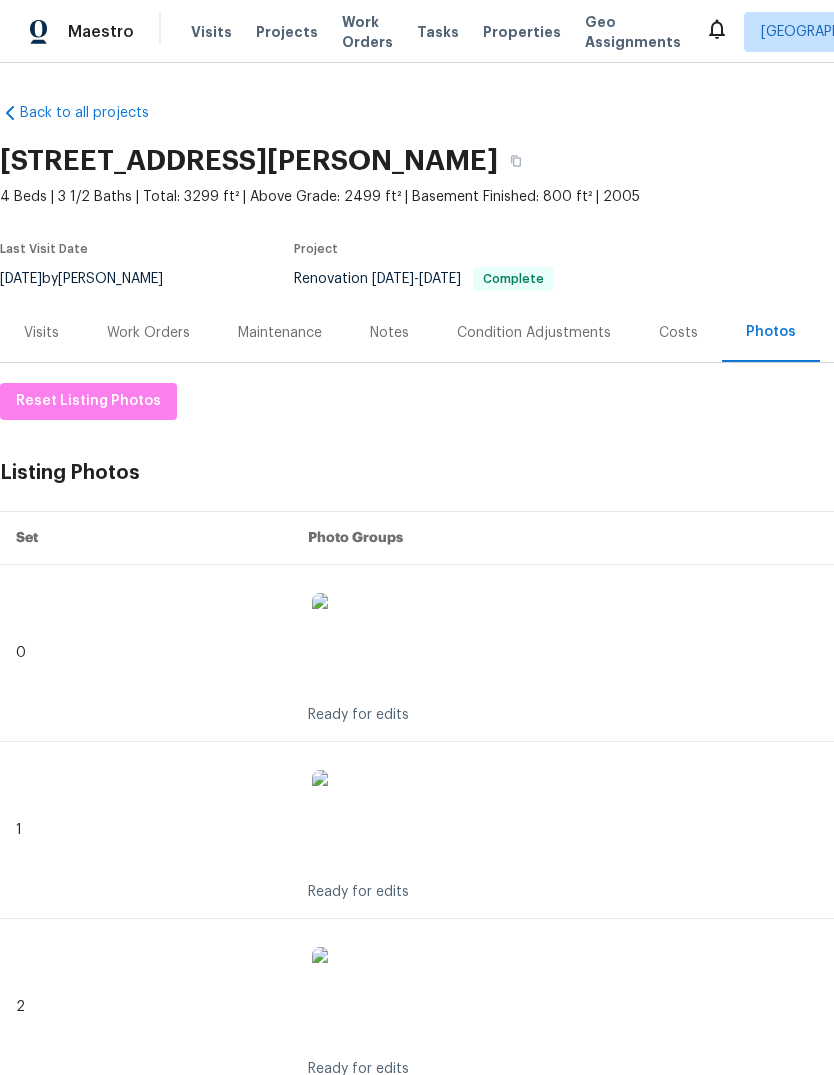 click on "Maintenance" at bounding box center (280, 332) 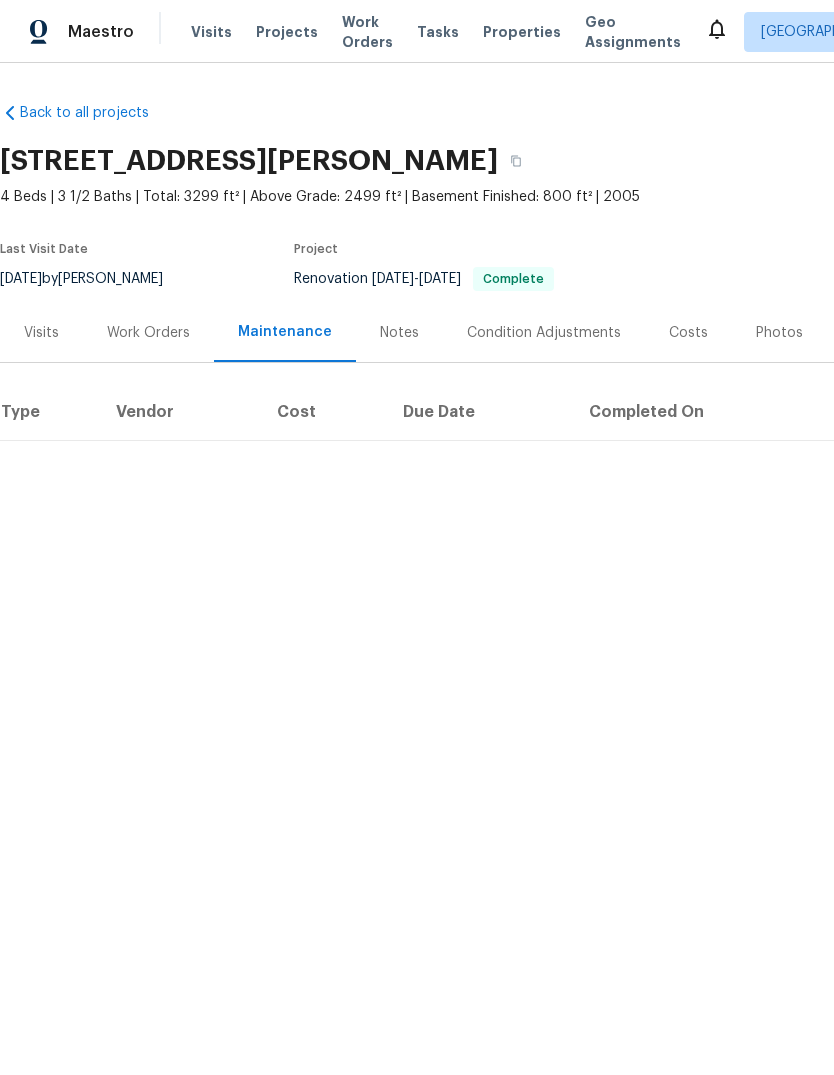 click on "Notes" at bounding box center (399, 332) 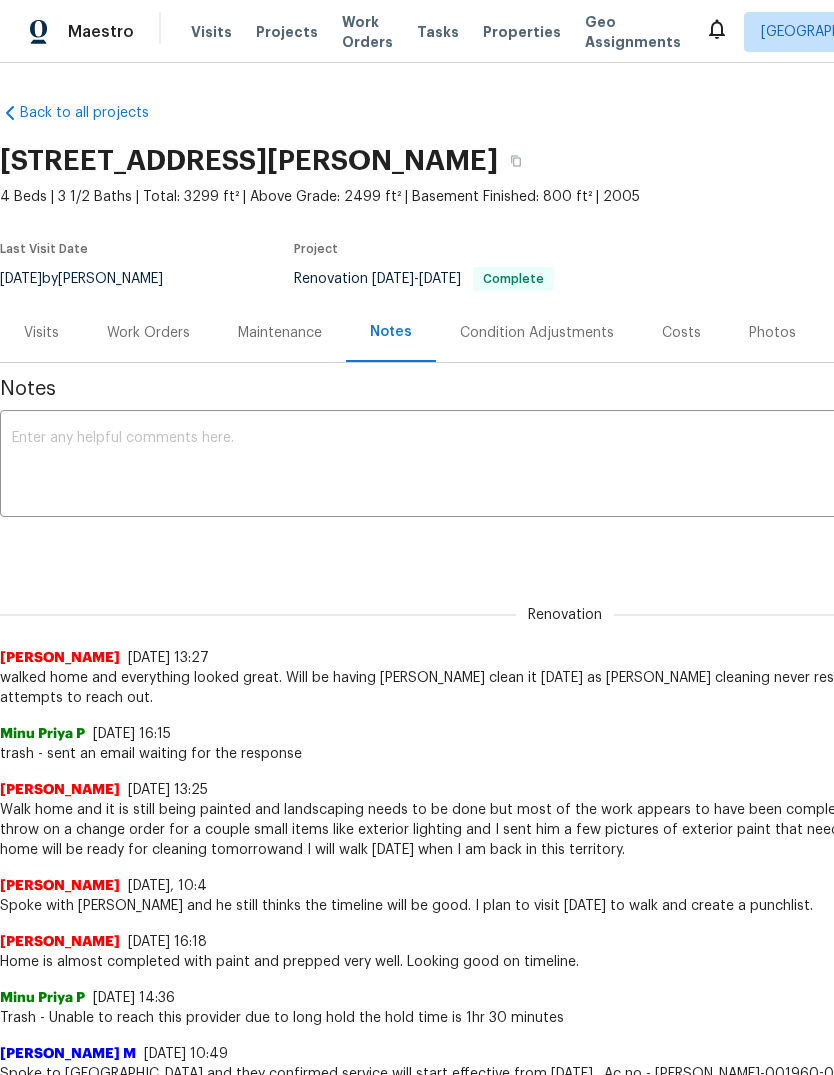 click on "Work Orders" at bounding box center [148, 333] 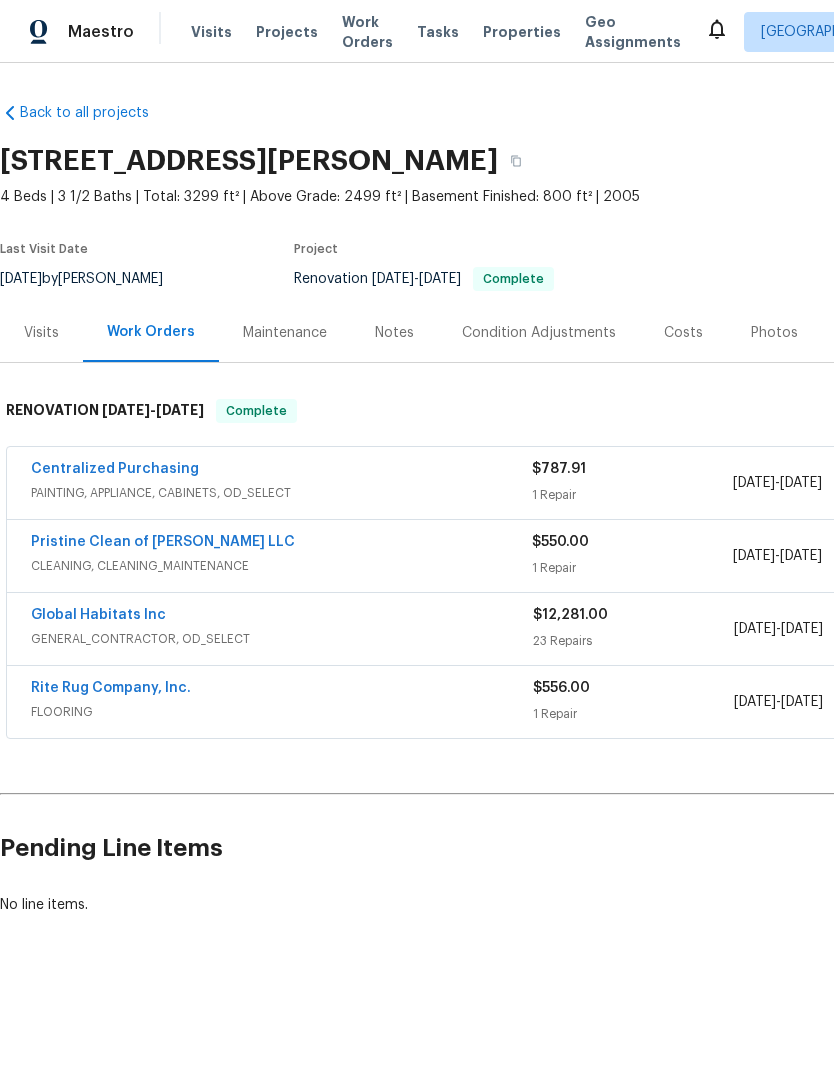 scroll, scrollTop: 0, scrollLeft: 0, axis: both 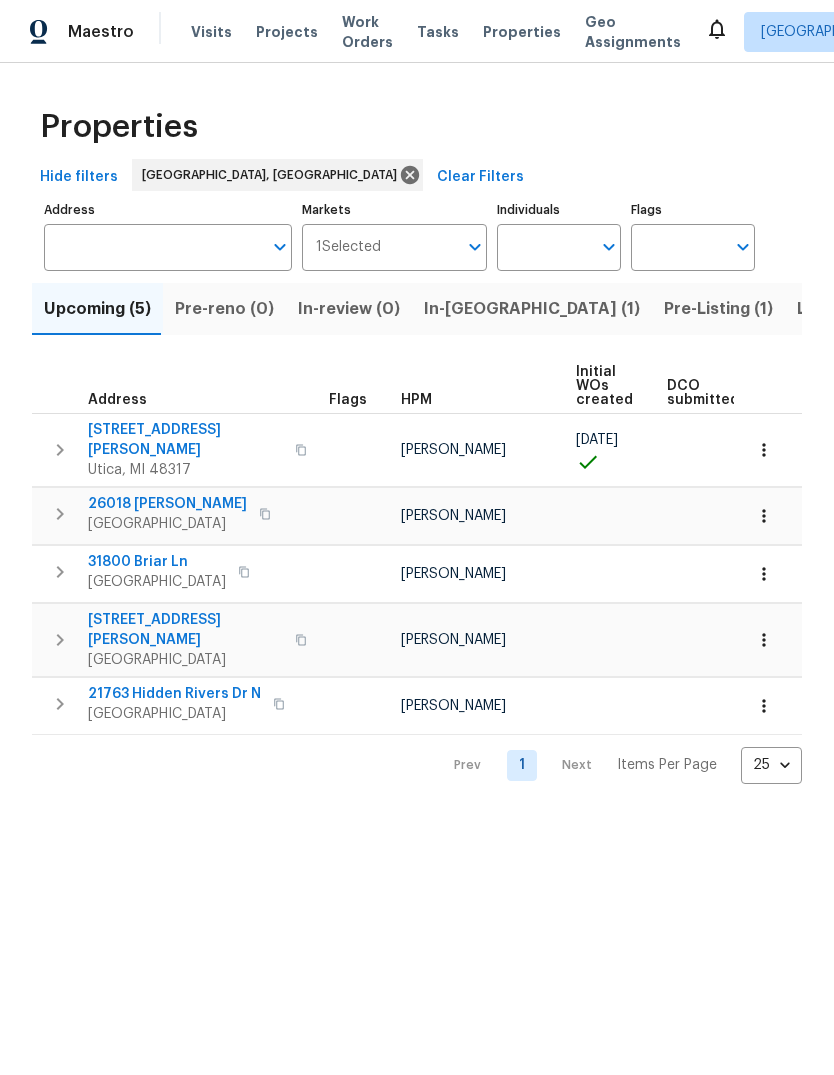 click on "21763 Hidden Rivers Dr N" at bounding box center [174, 694] 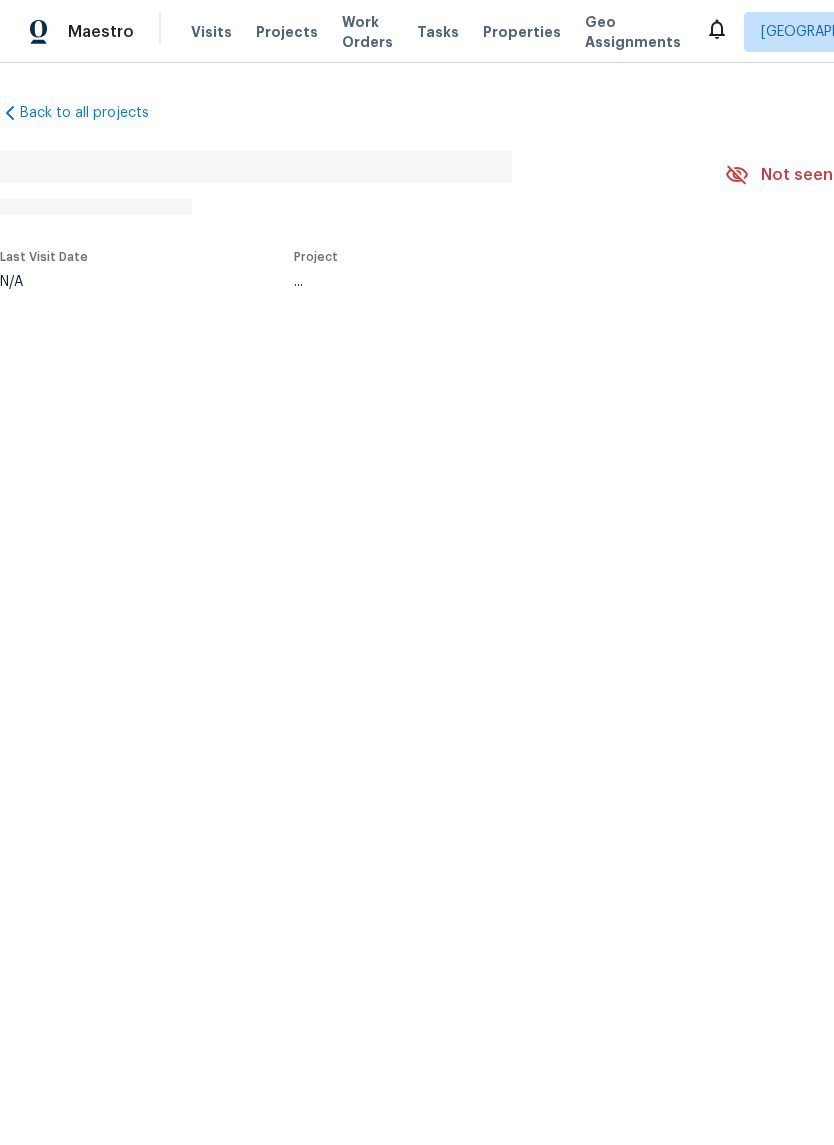 scroll, scrollTop: 0, scrollLeft: 0, axis: both 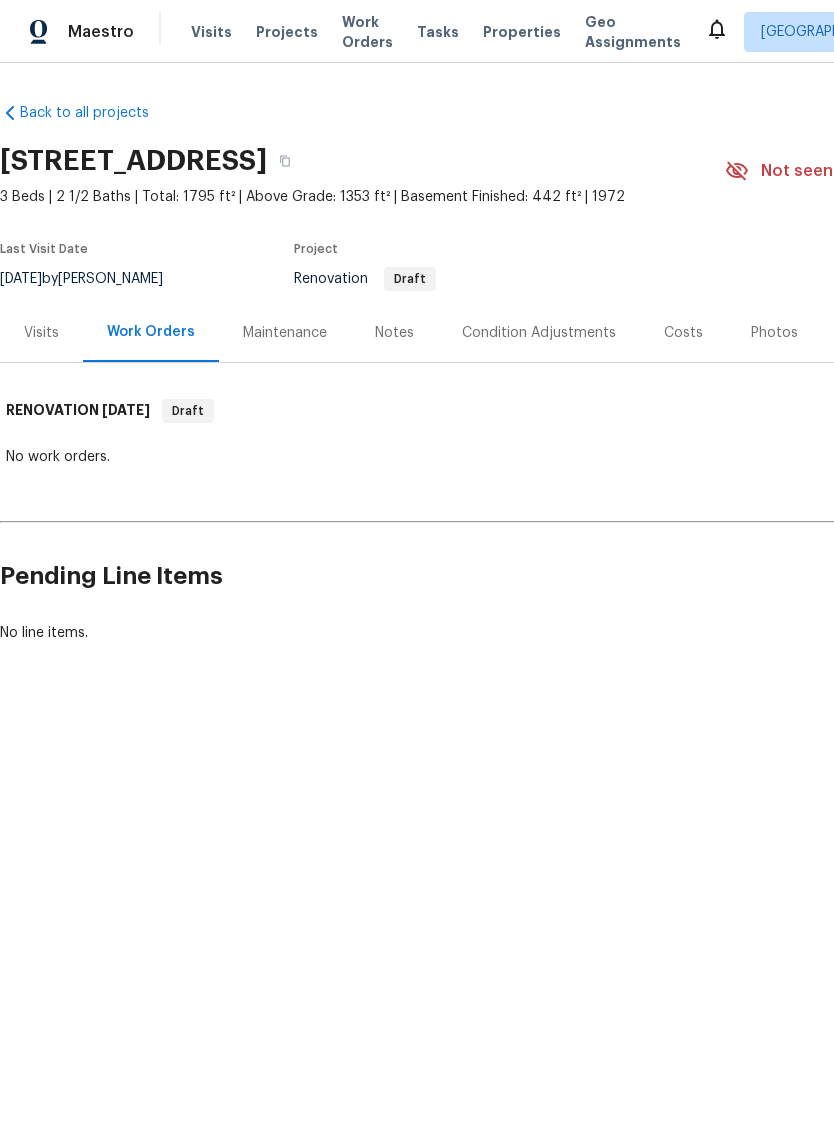 click on "Visits" at bounding box center [41, 332] 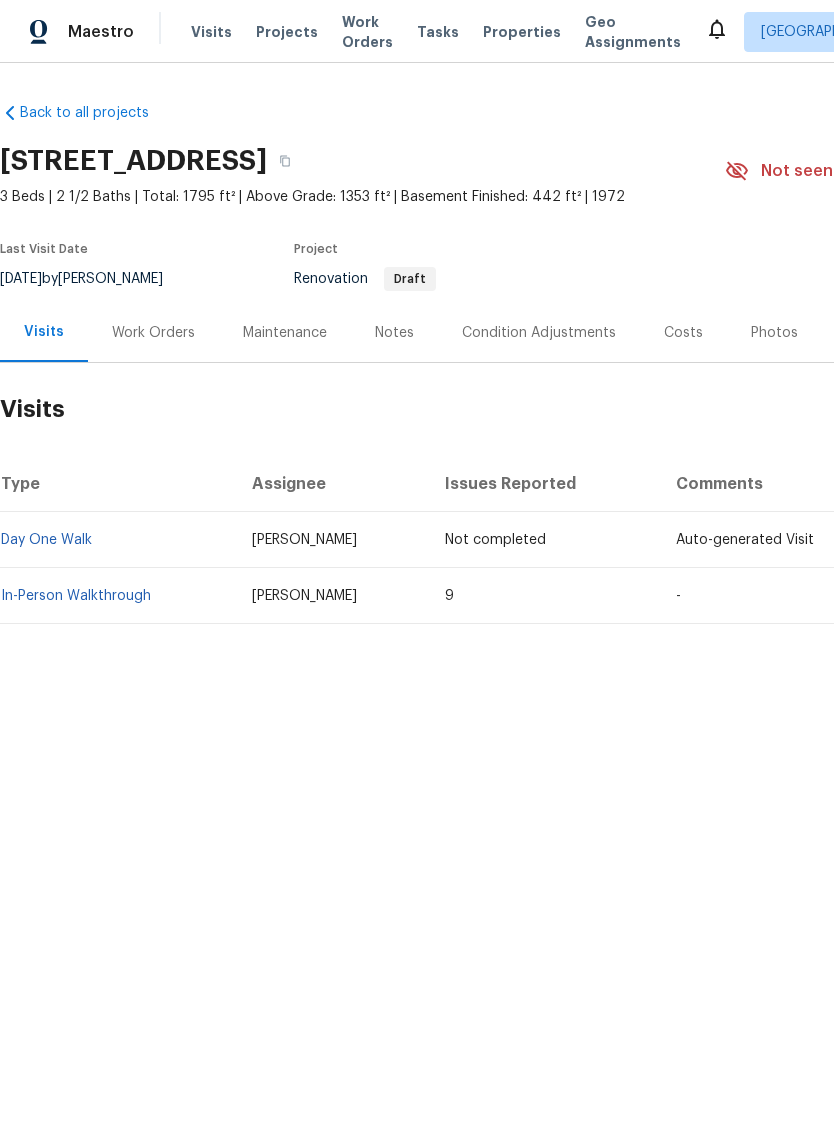 click on "In-Person Walkthrough" at bounding box center (76, 596) 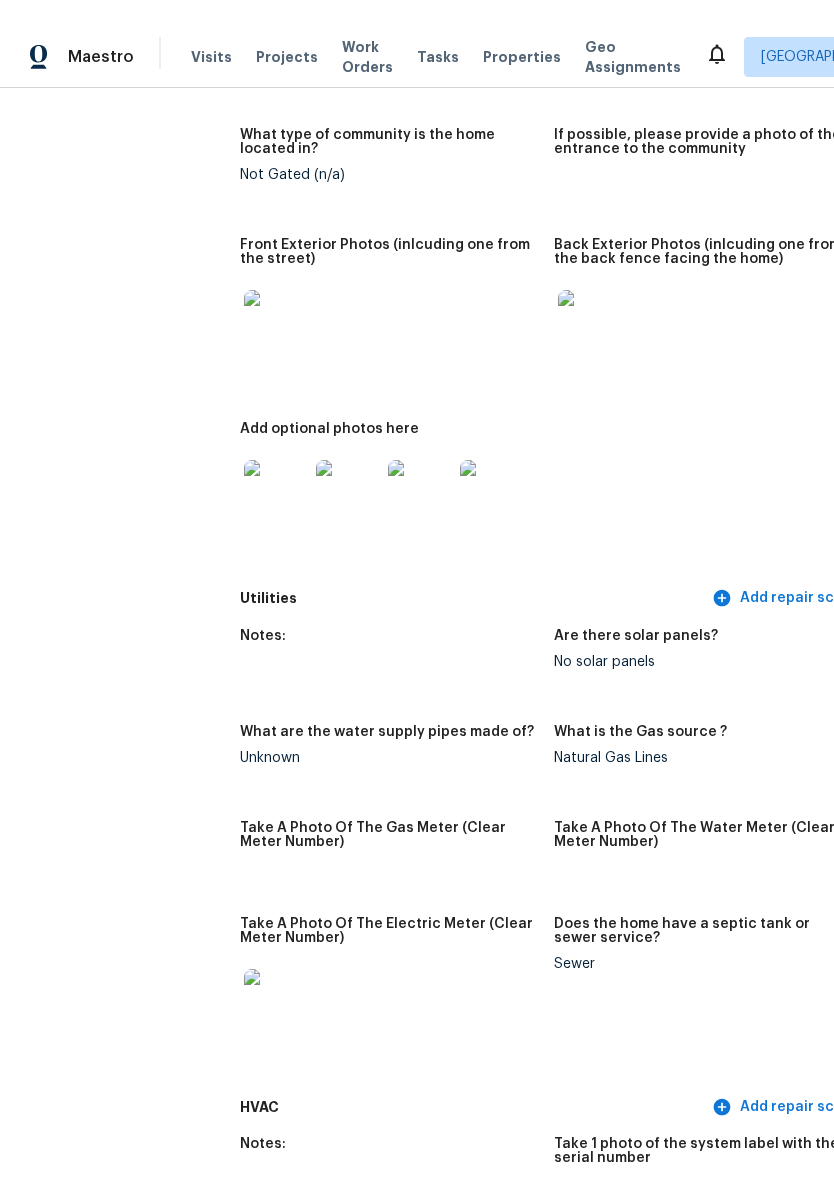 scroll, scrollTop: 960, scrollLeft: 0, axis: vertical 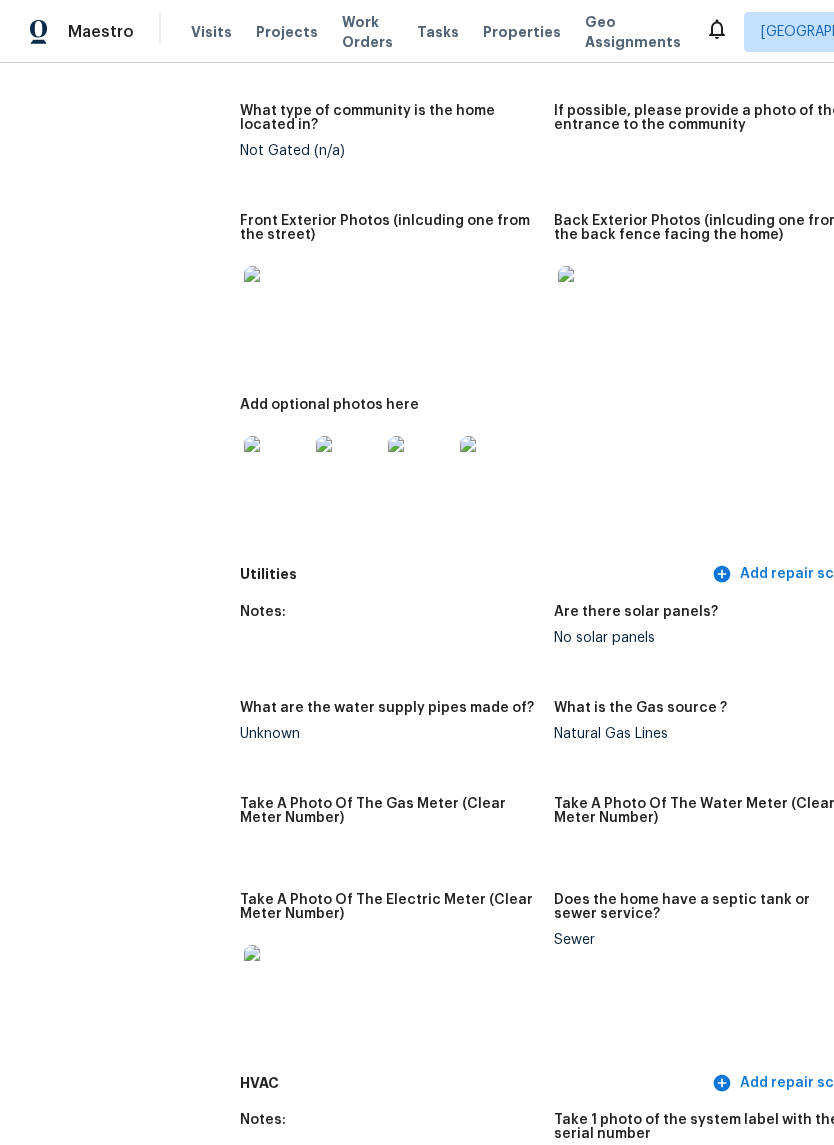 click at bounding box center [276, 468] 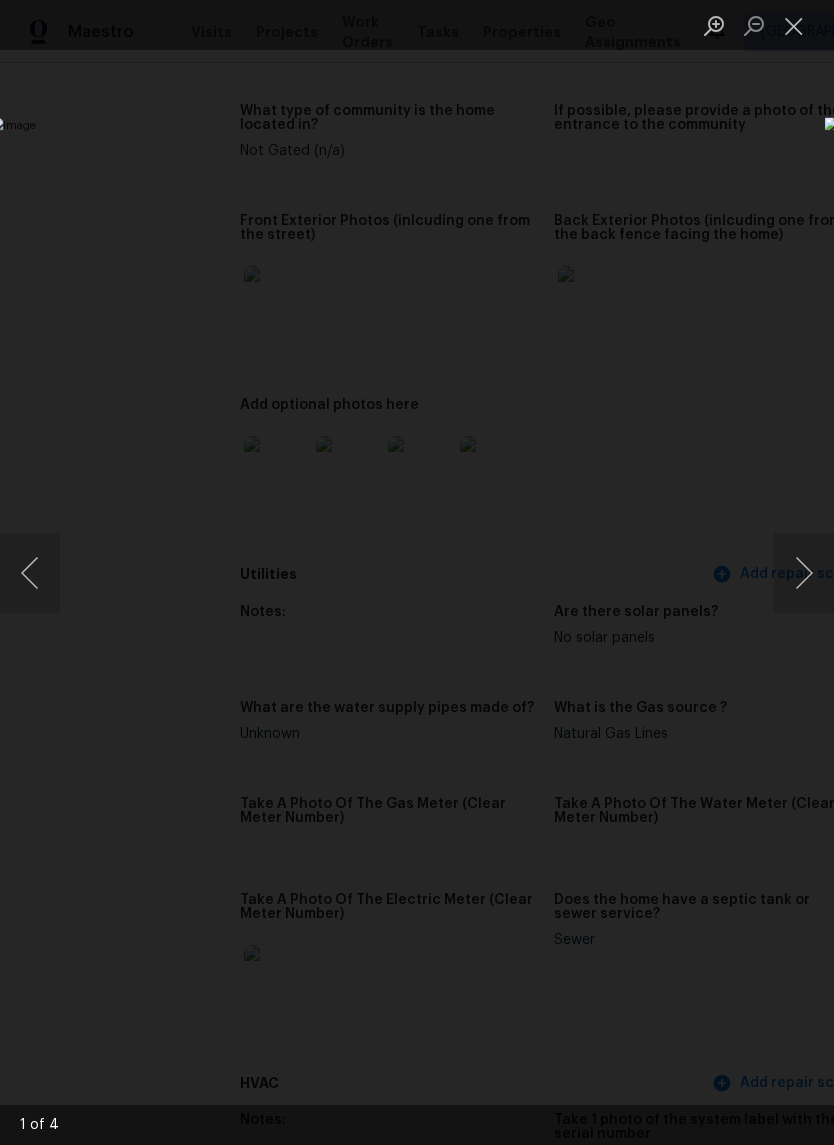 click at bounding box center [804, 573] 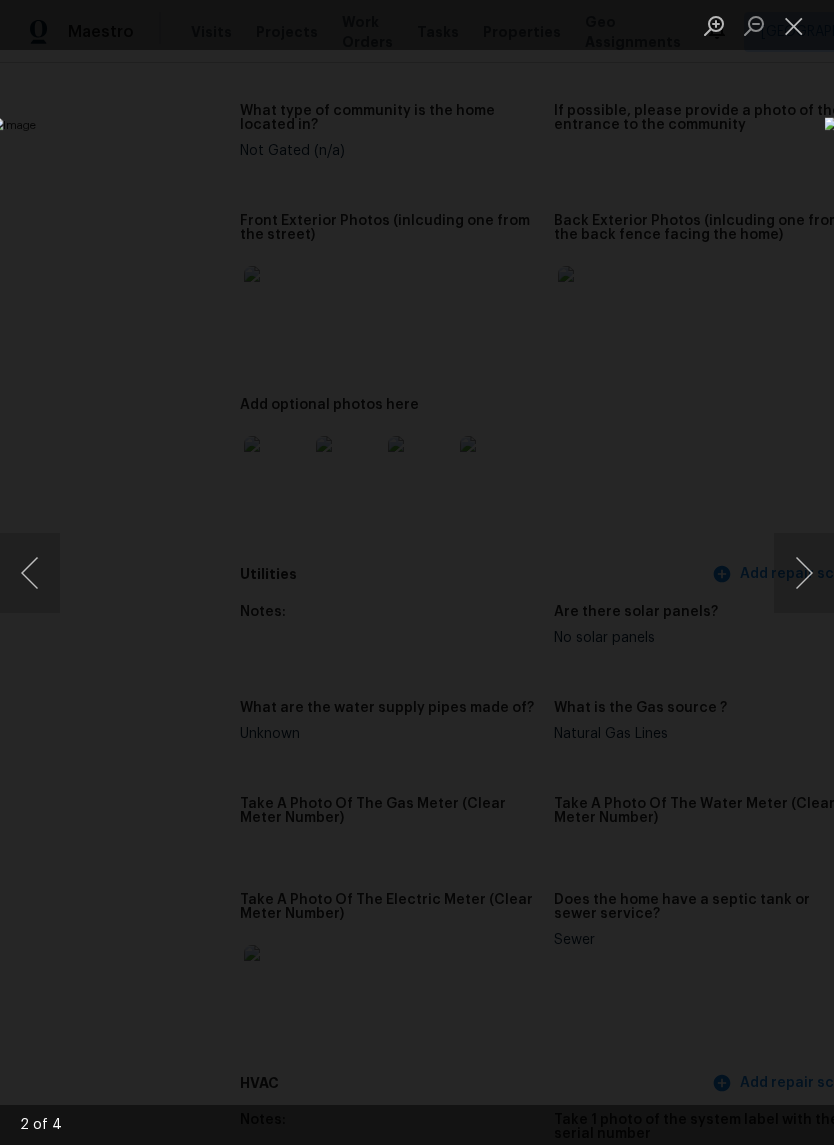 click at bounding box center (804, 573) 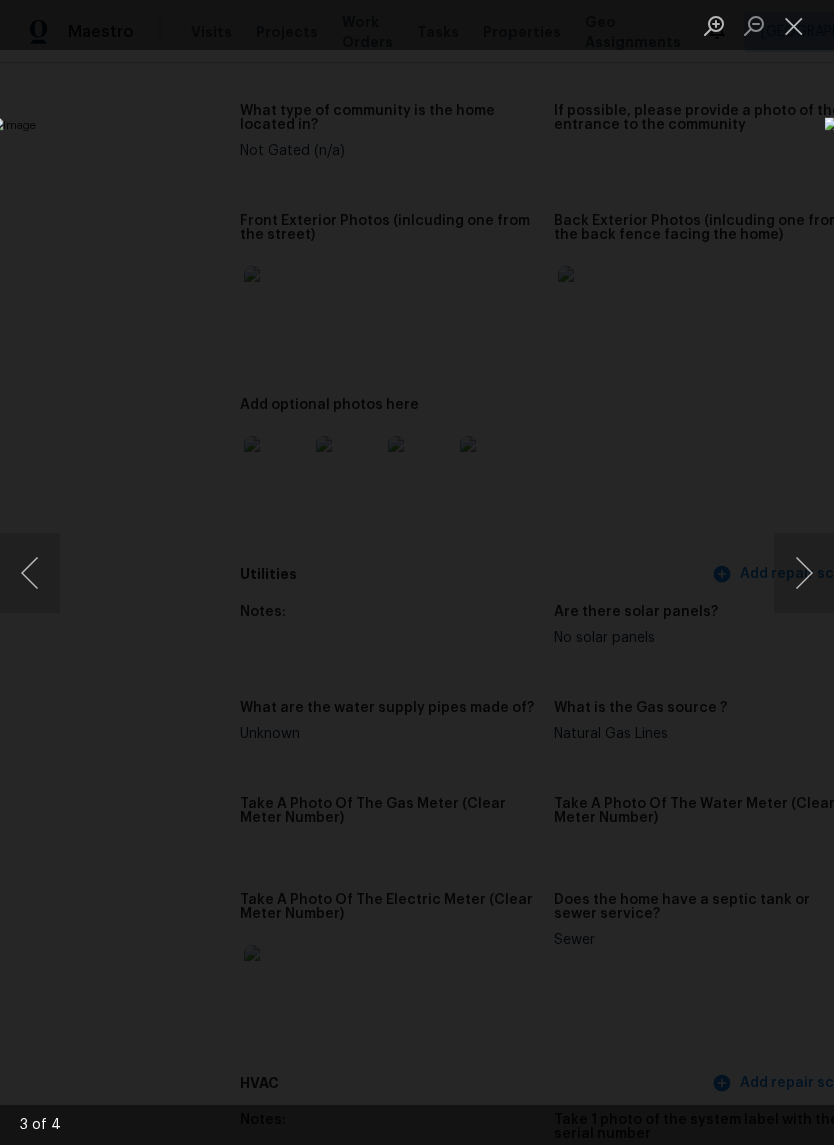 click at bounding box center [804, 573] 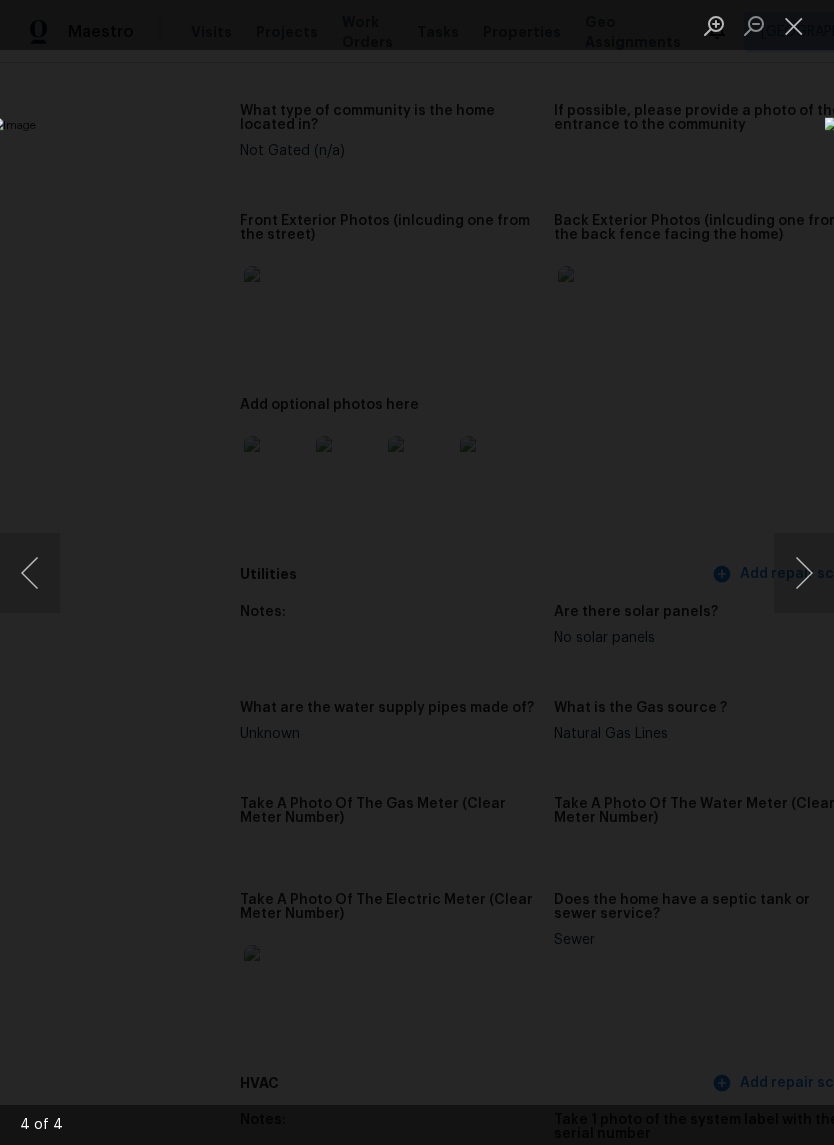click at bounding box center [804, 573] 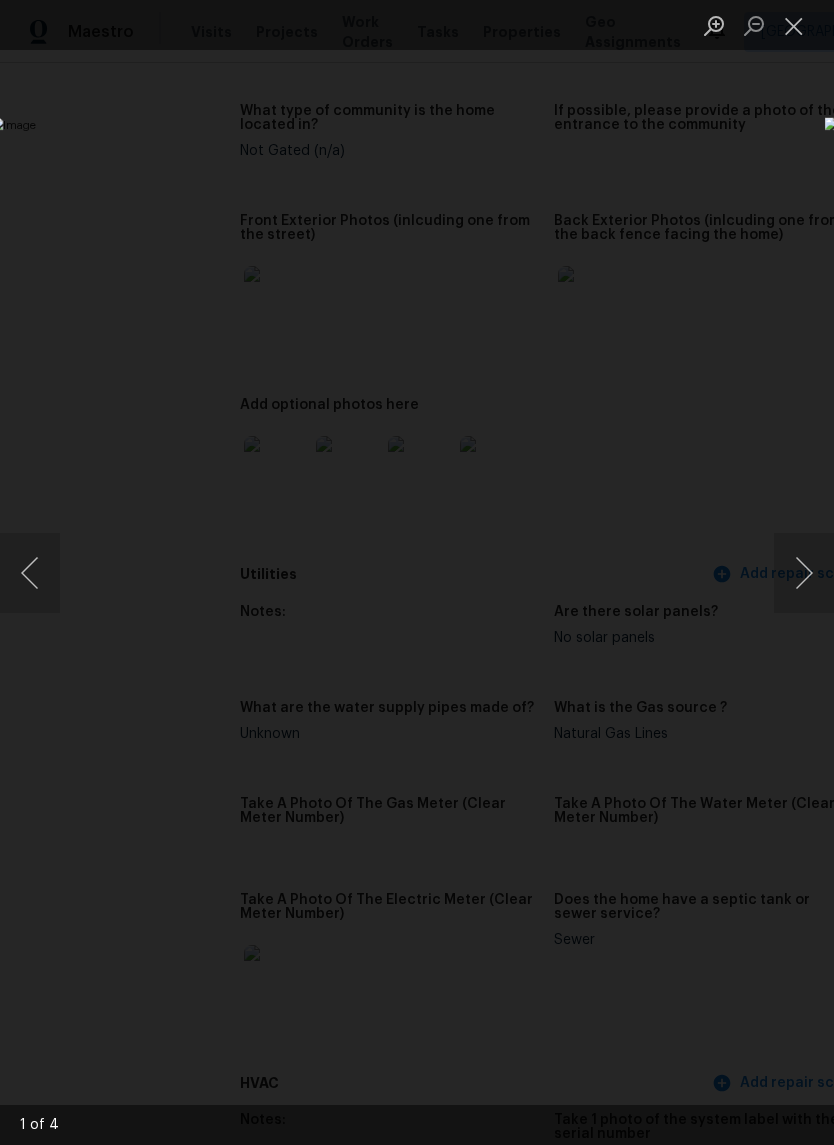 click at bounding box center [804, 573] 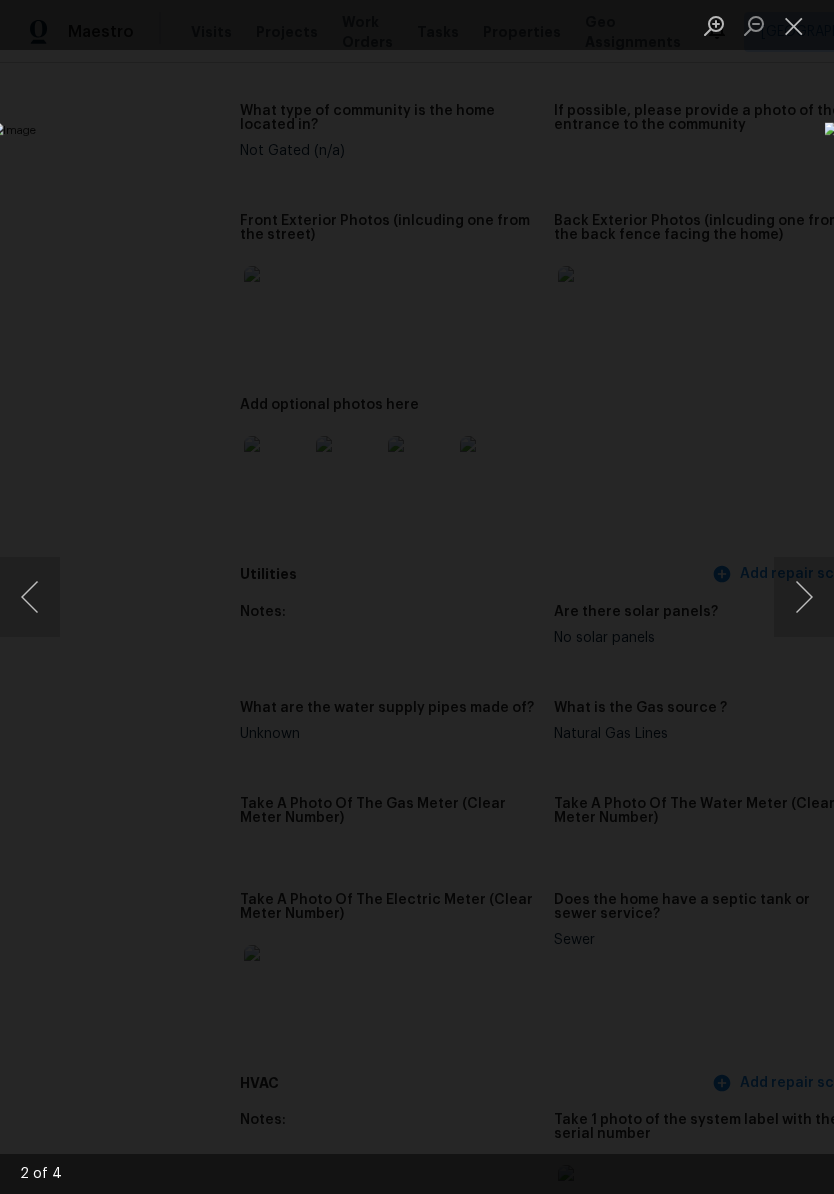 click at bounding box center [322, 596] 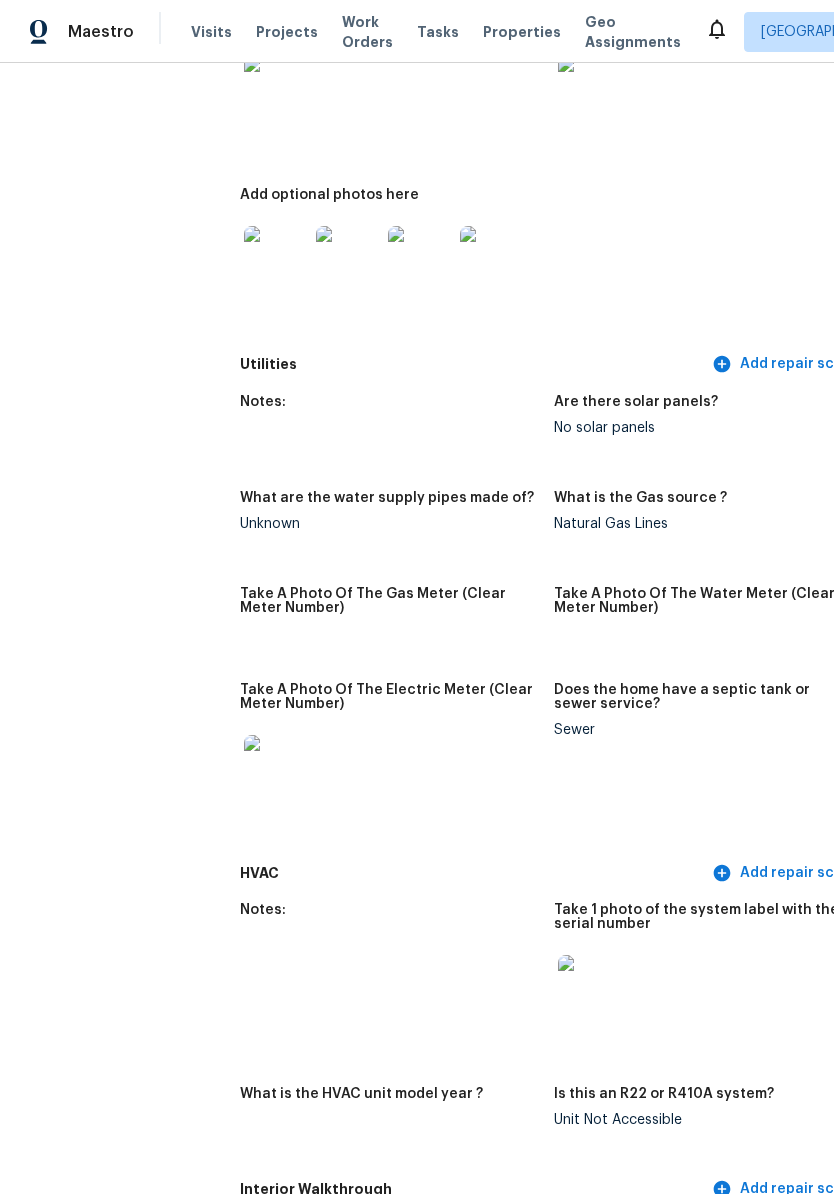 scroll, scrollTop: 1170, scrollLeft: 0, axis: vertical 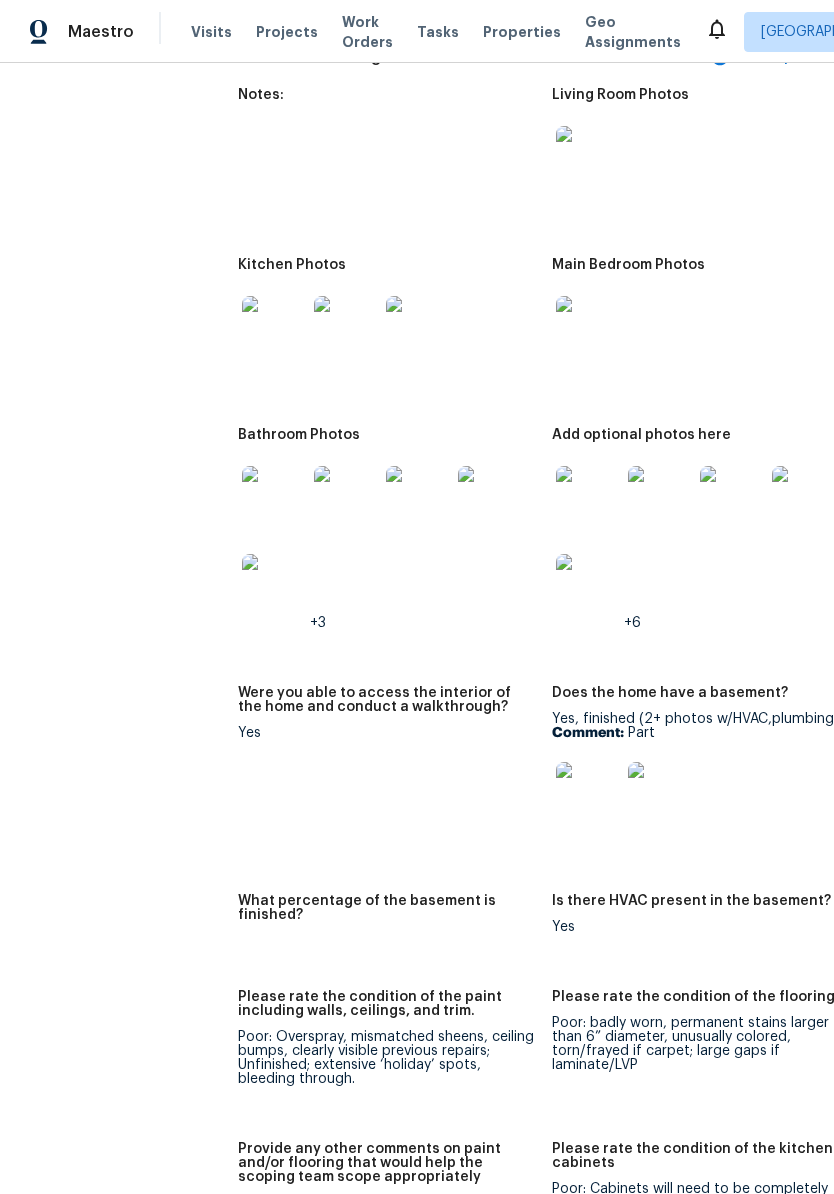 click at bounding box center [588, 498] 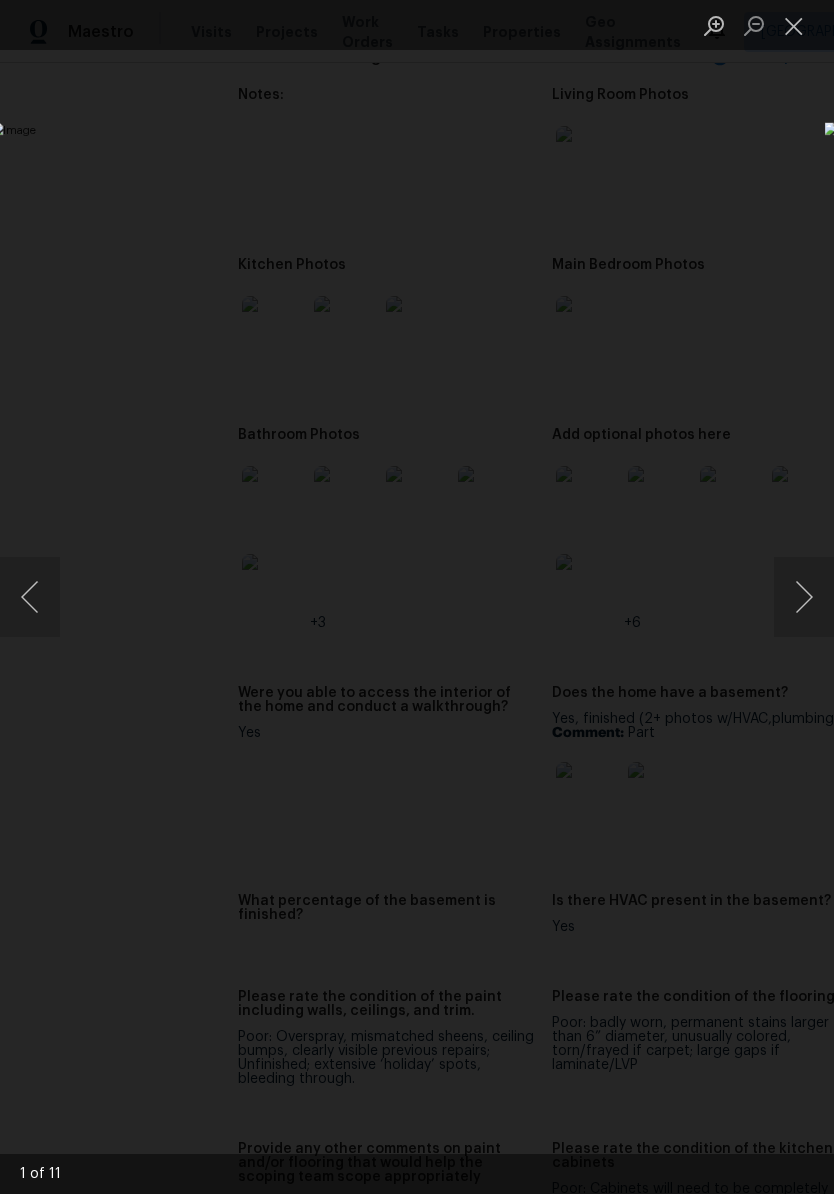 click at bounding box center [804, 597] 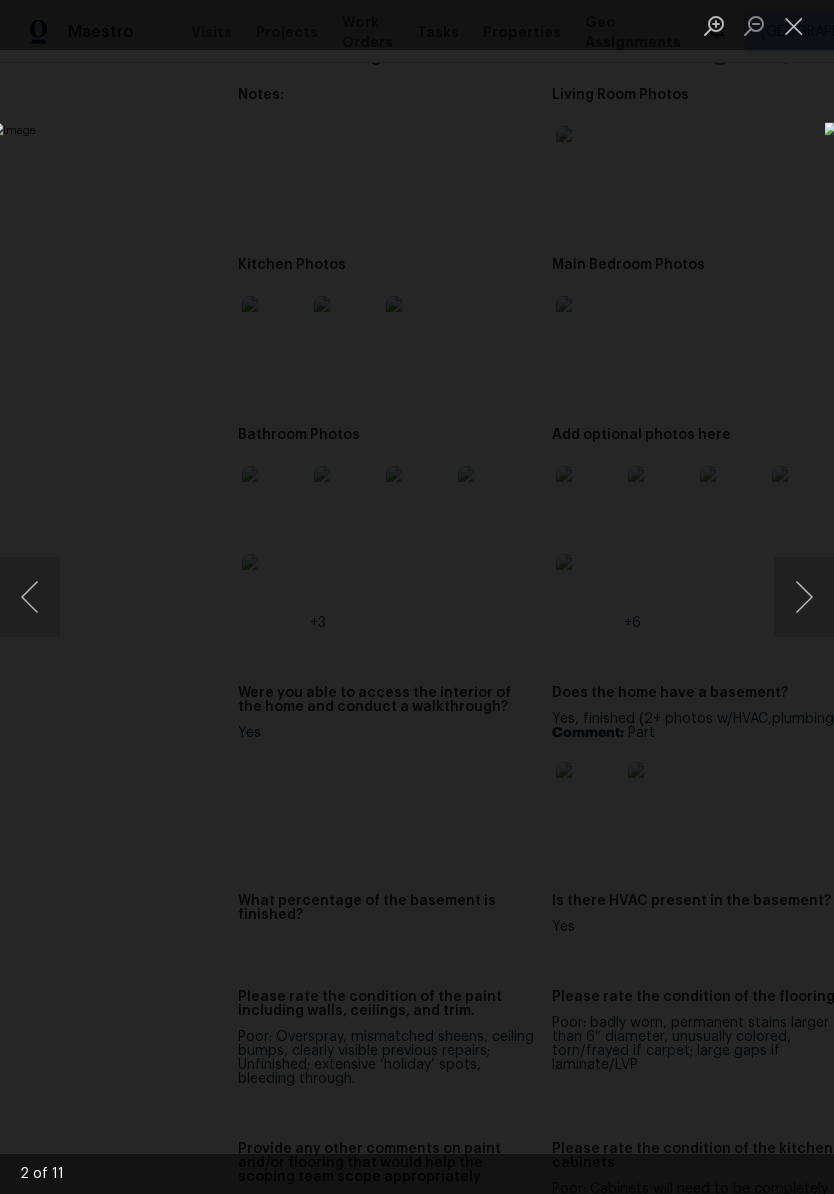 click at bounding box center [804, 597] 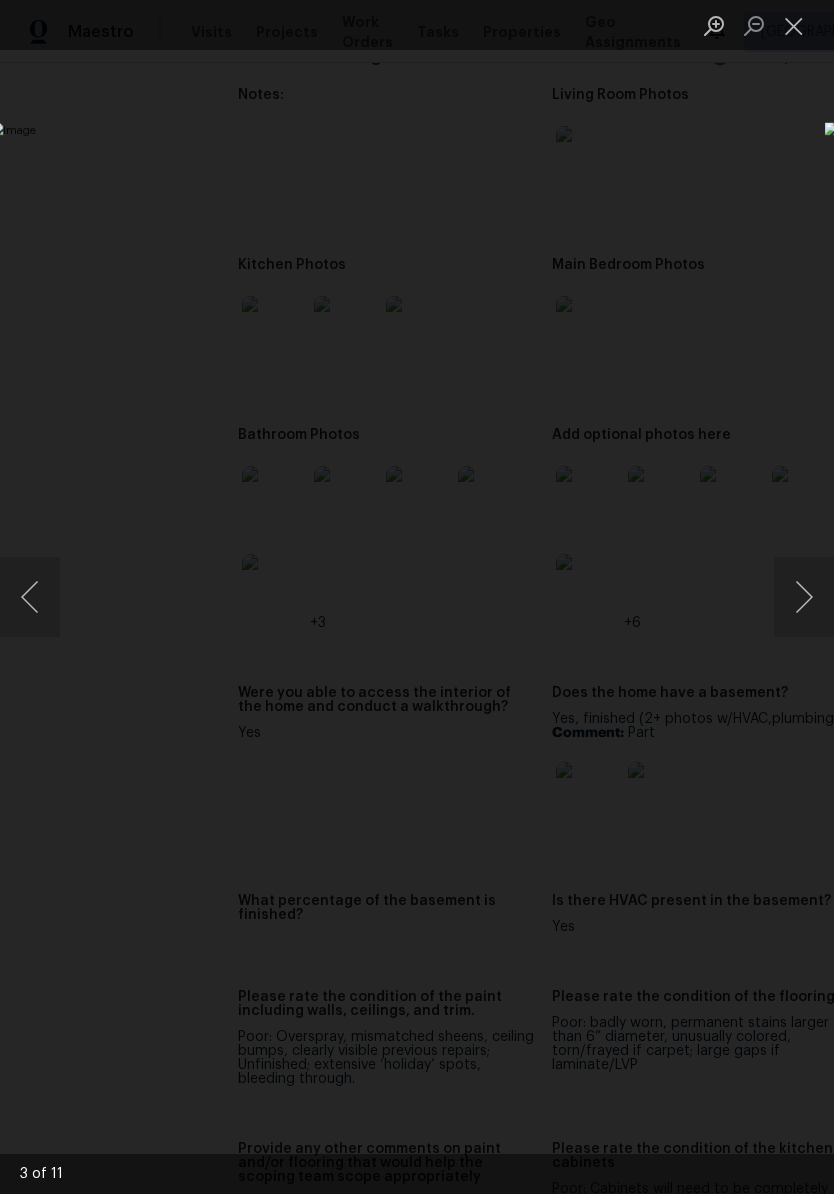 click at bounding box center [804, 597] 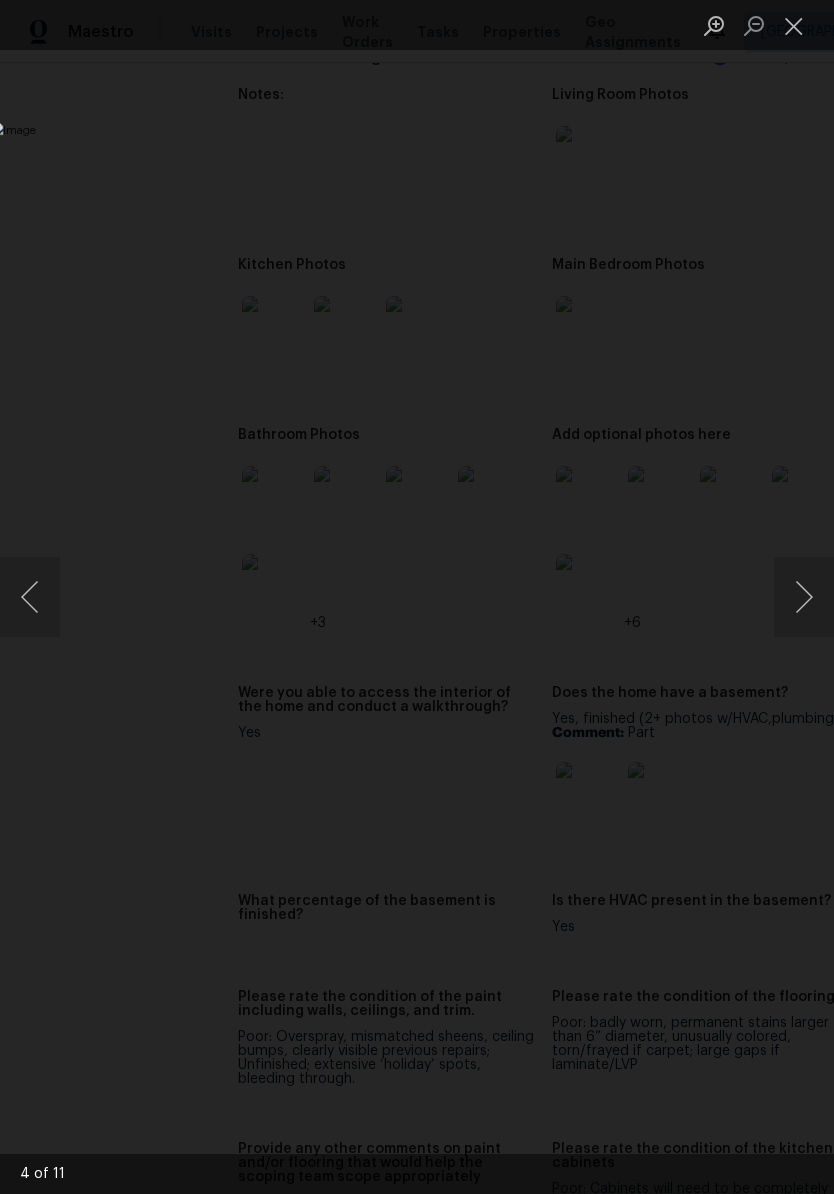 click at bounding box center (804, 597) 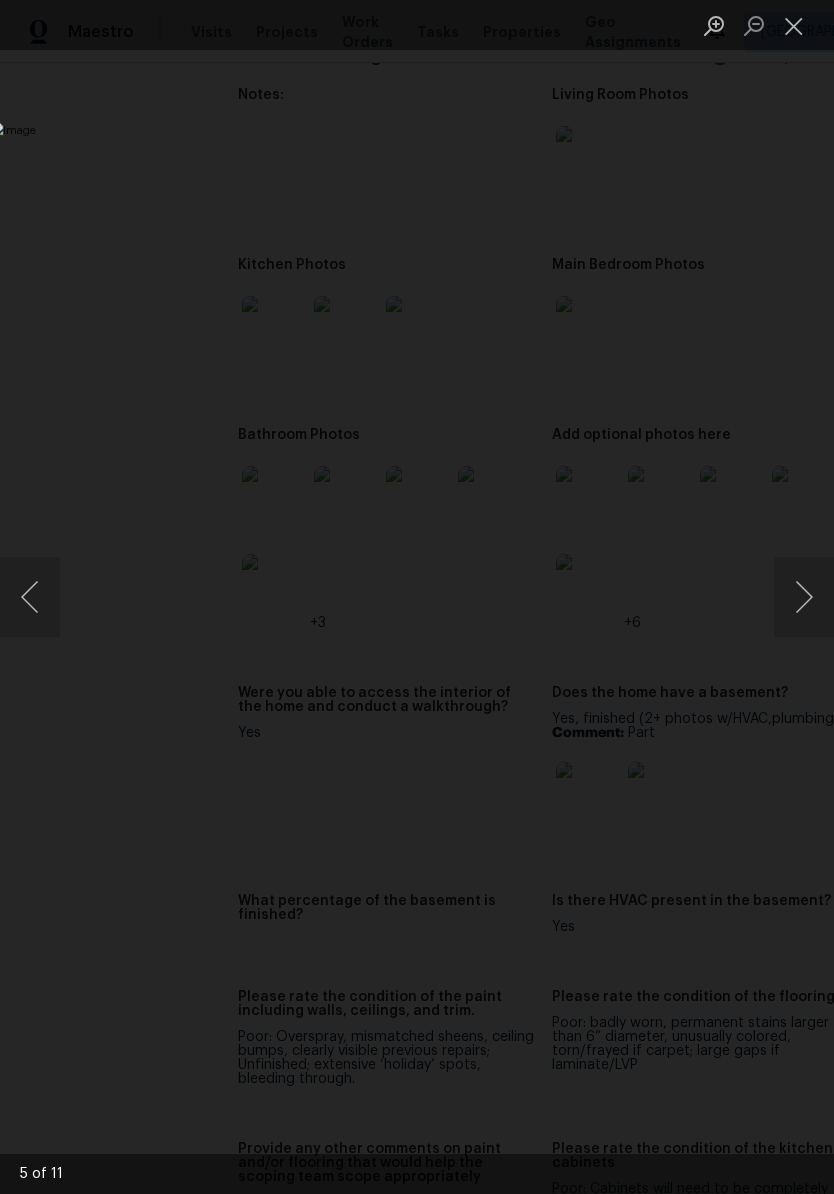 click at bounding box center (804, 597) 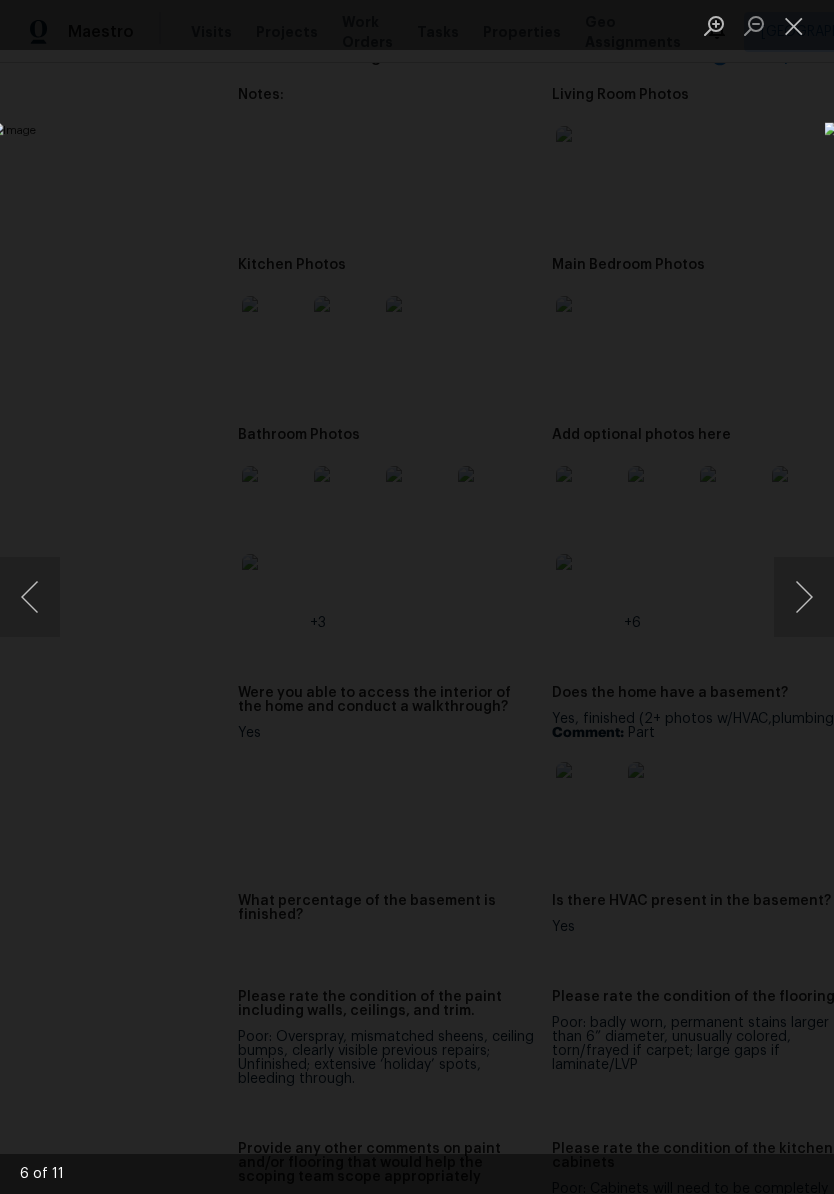 click at bounding box center (804, 597) 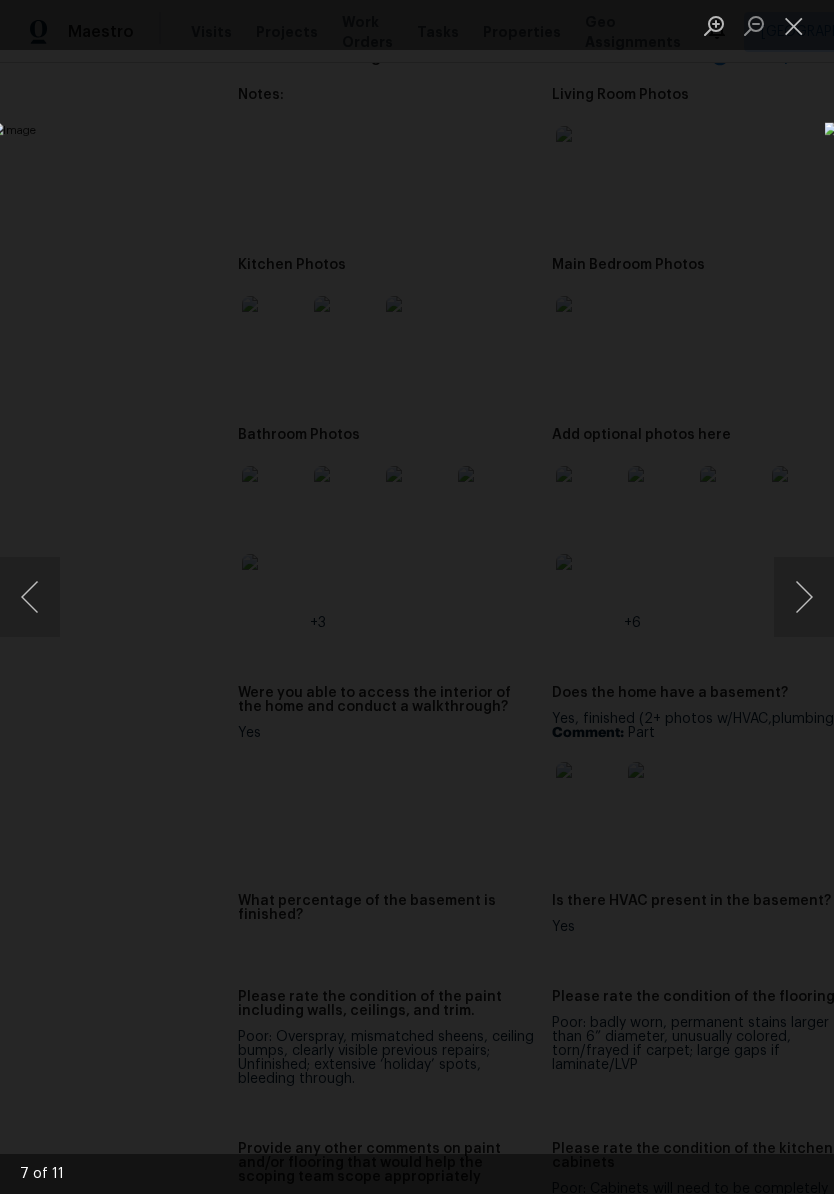 click at bounding box center (794, 25) 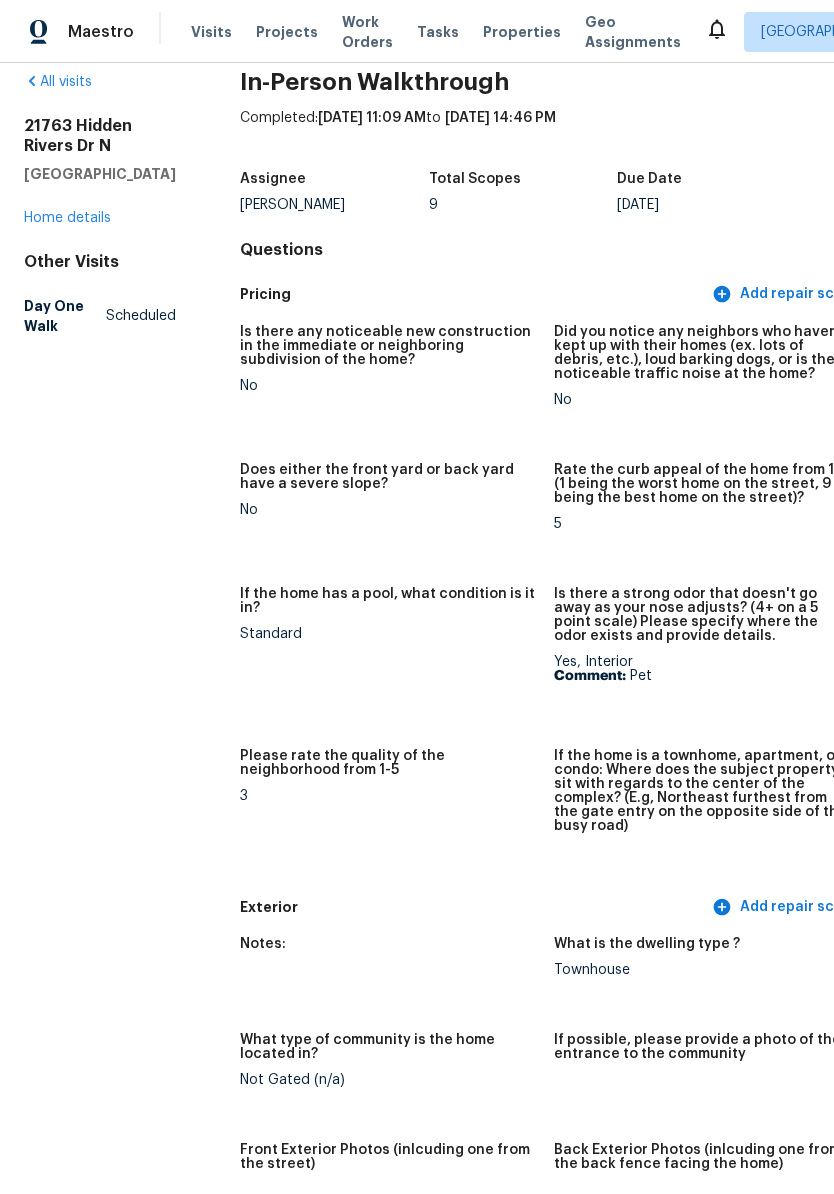 scroll, scrollTop: -54, scrollLeft: -1, axis: both 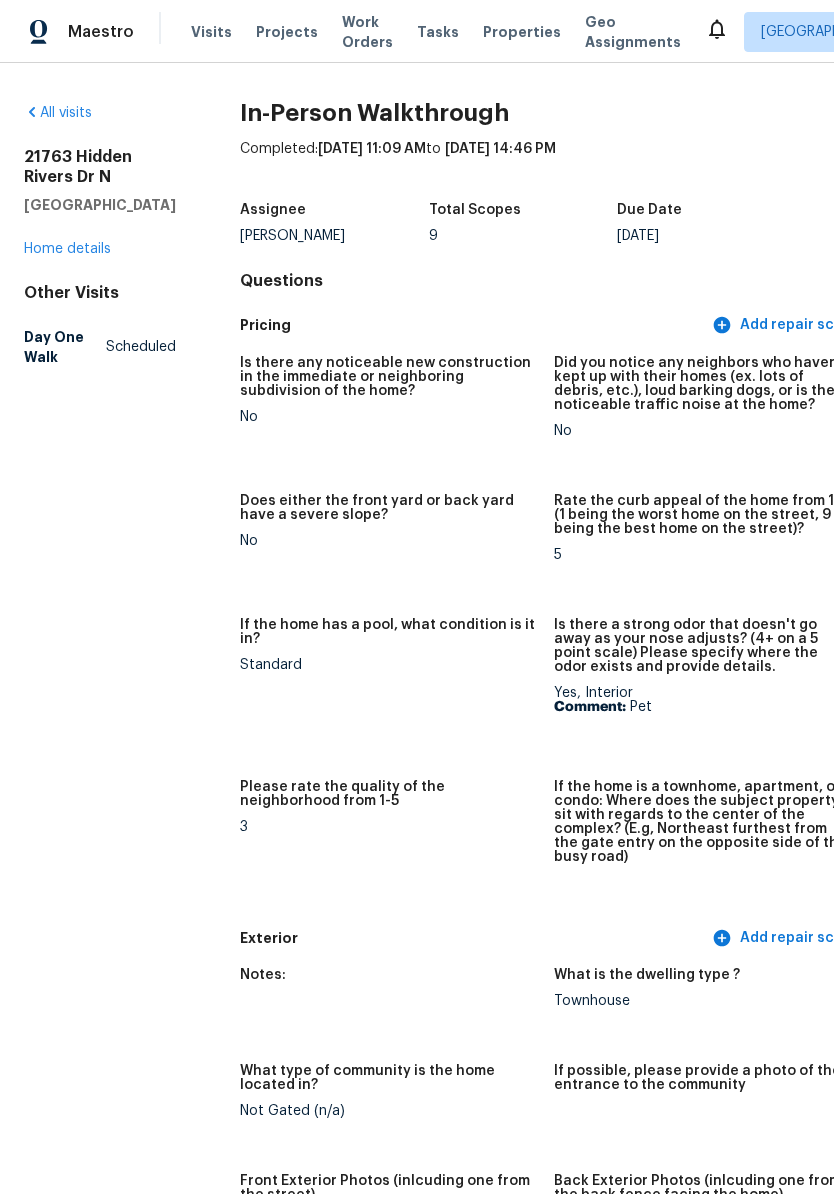 click on "Home details" at bounding box center [67, 249] 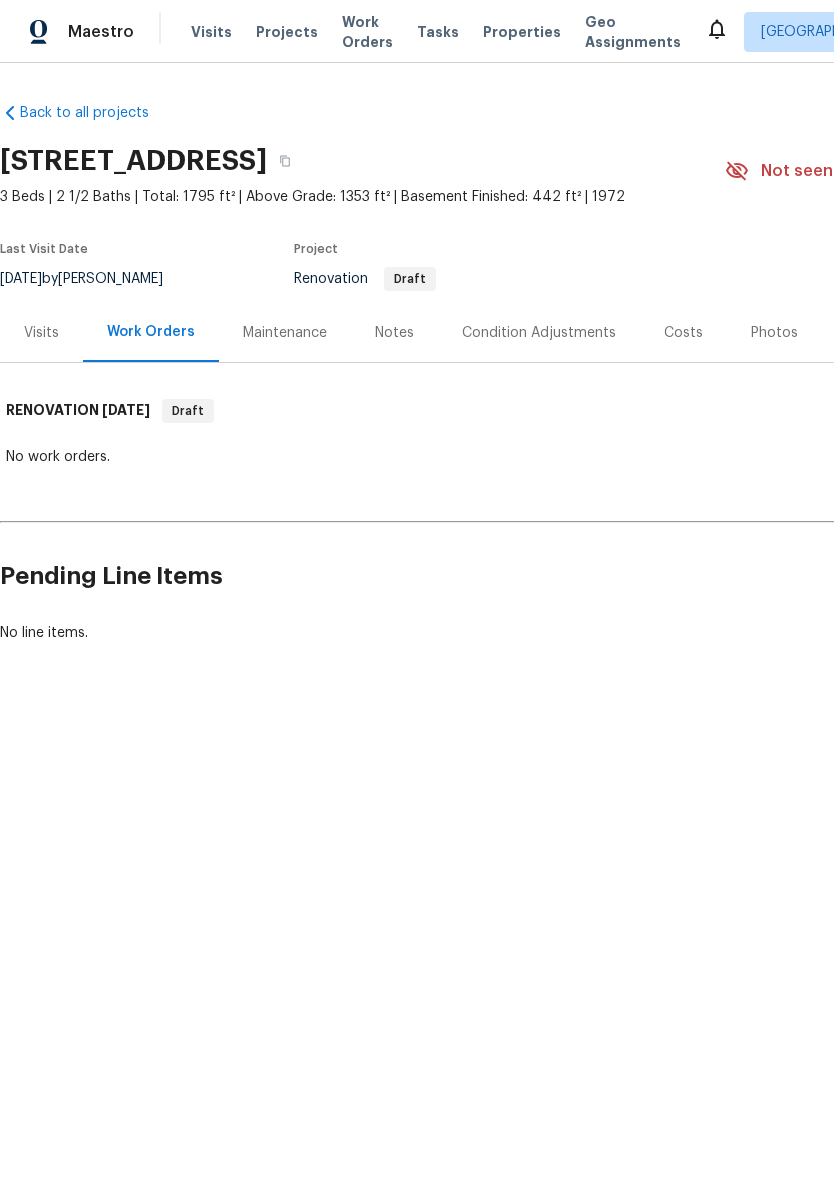 click on "Visits" at bounding box center (41, 332) 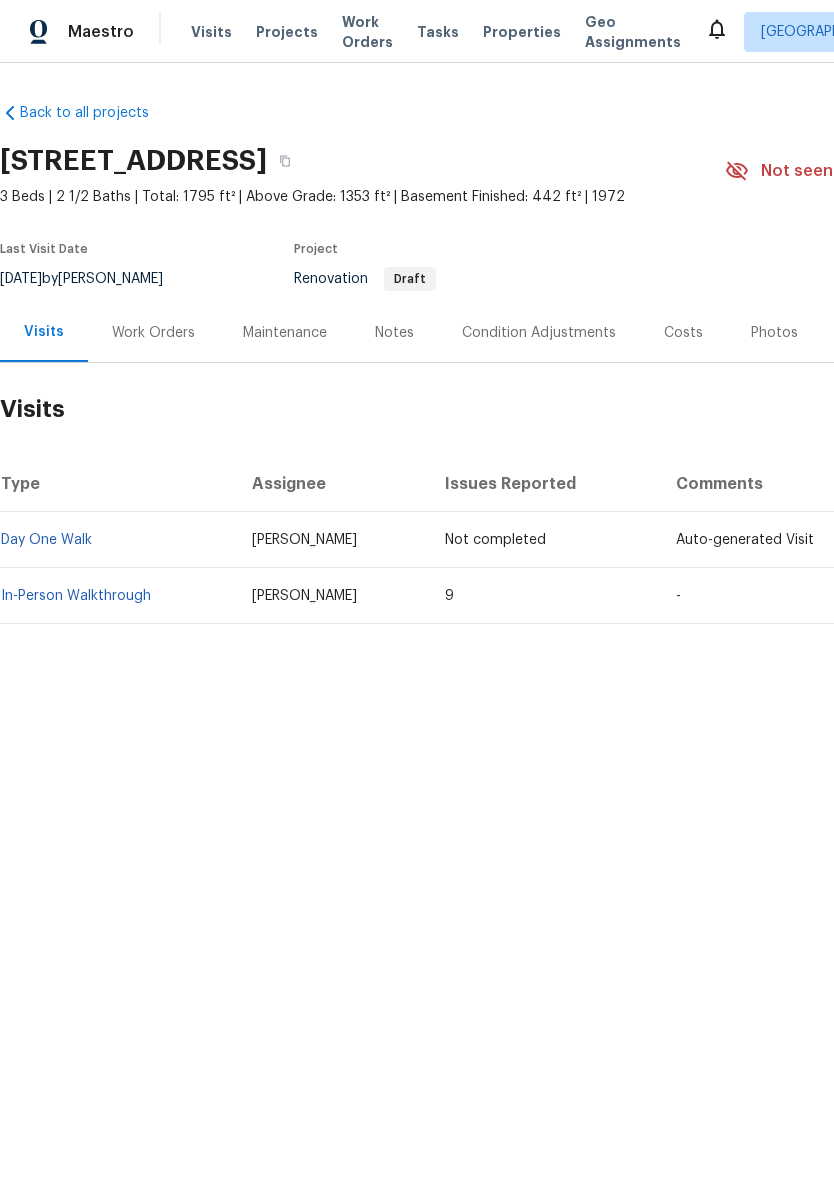 click on "In-Person Walkthrough" at bounding box center [76, 596] 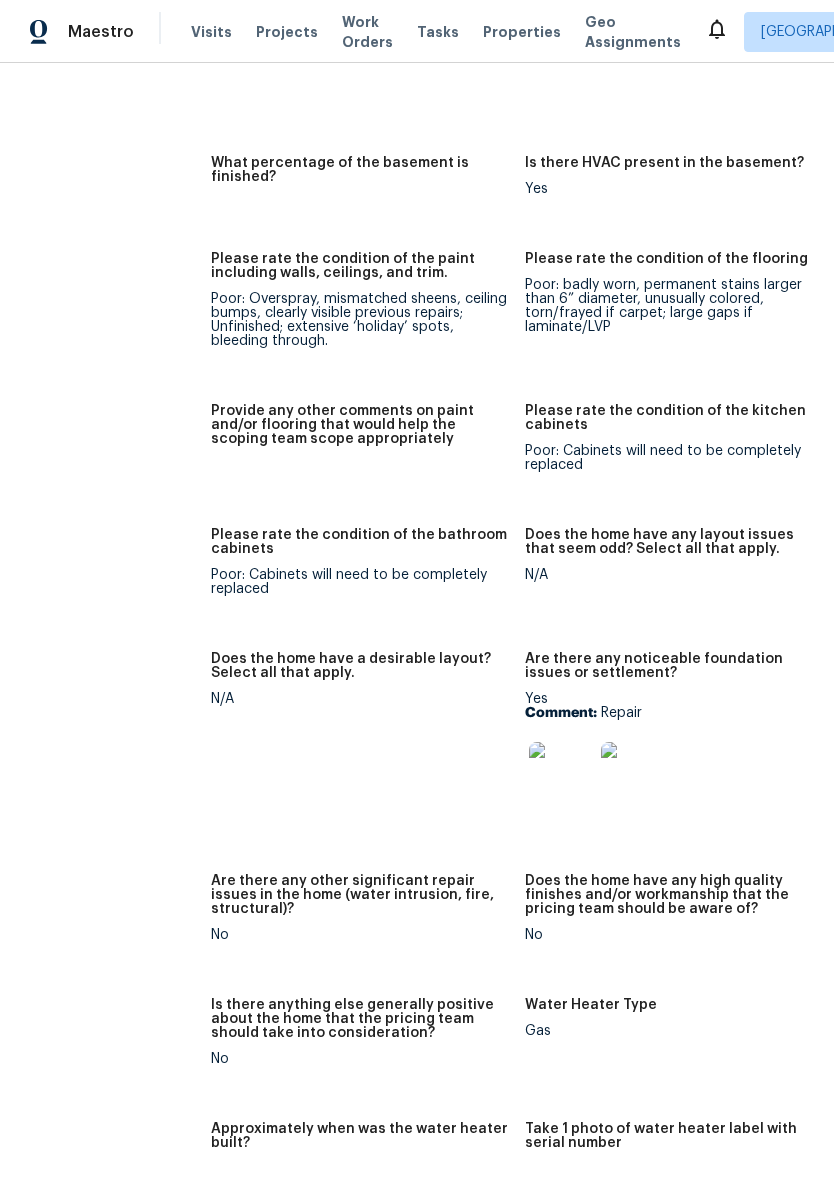 scroll, scrollTop: 3043, scrollLeft: 27, axis: both 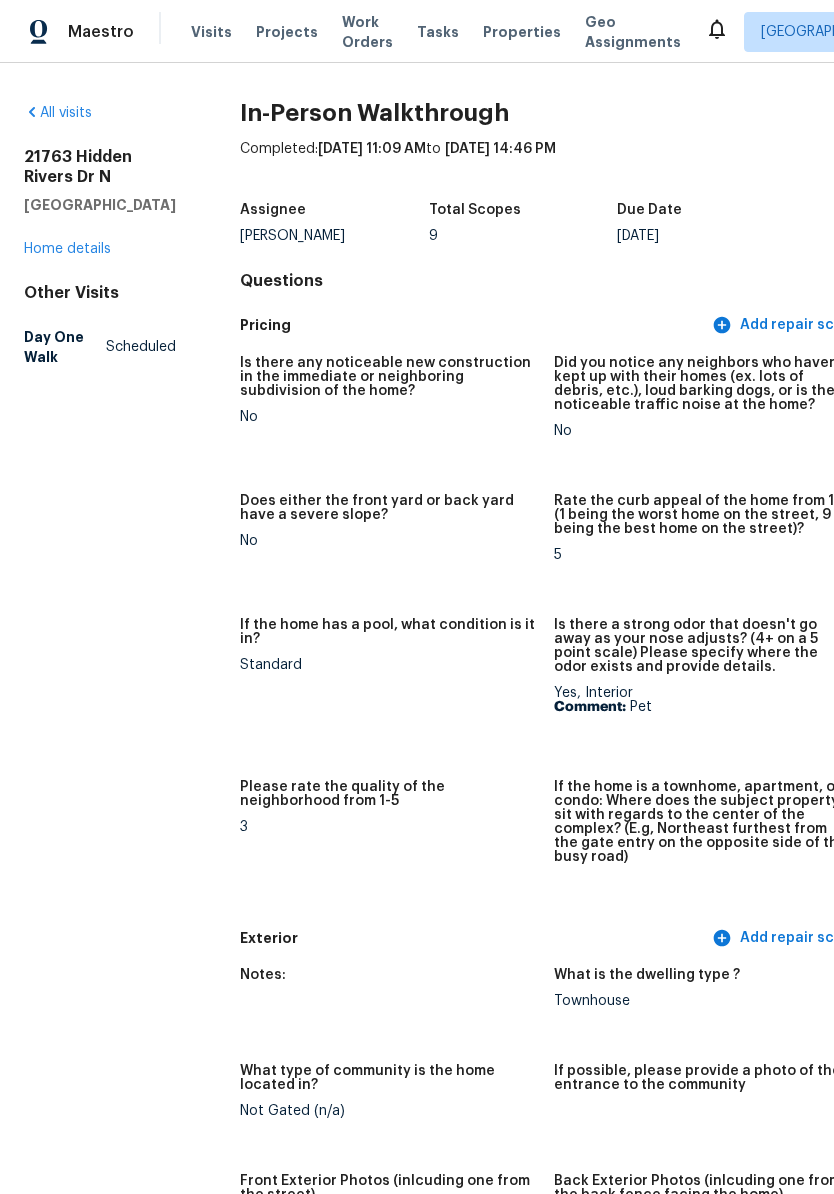 click on "Home details" at bounding box center (67, 249) 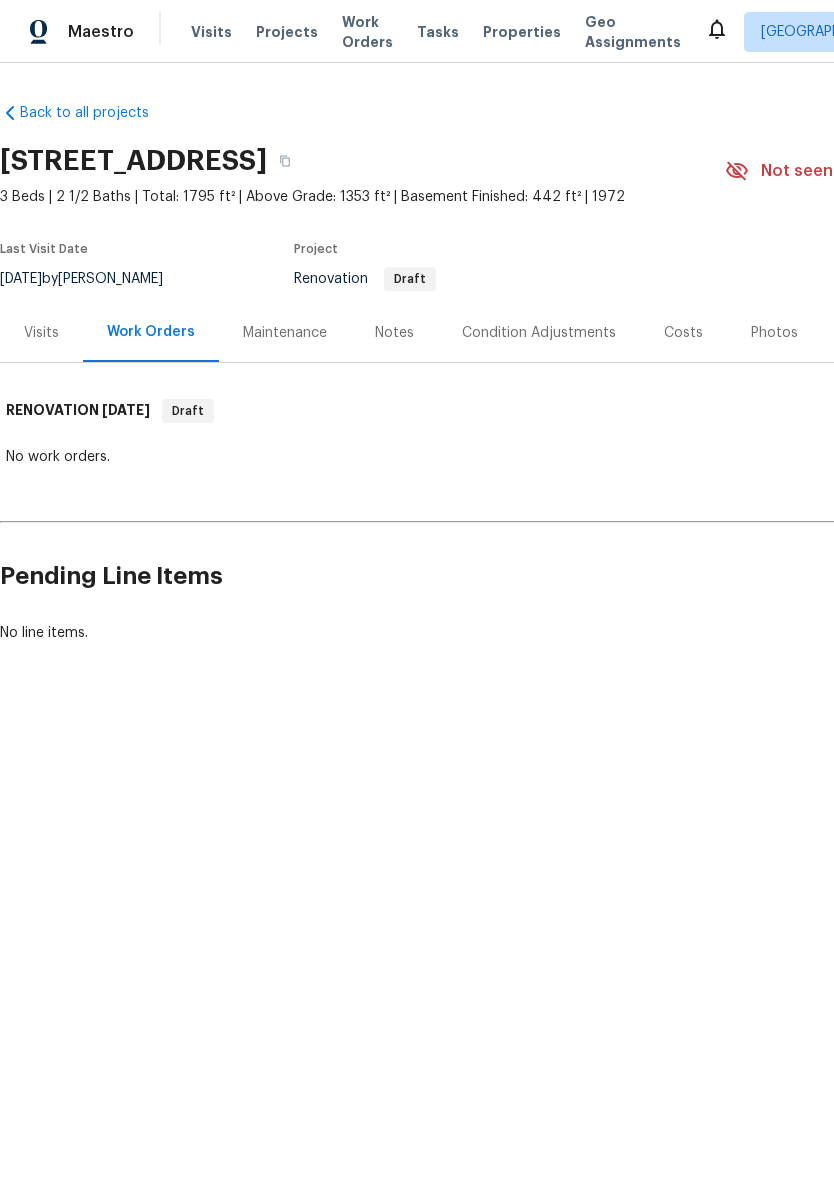 click on "Visits" at bounding box center [41, 333] 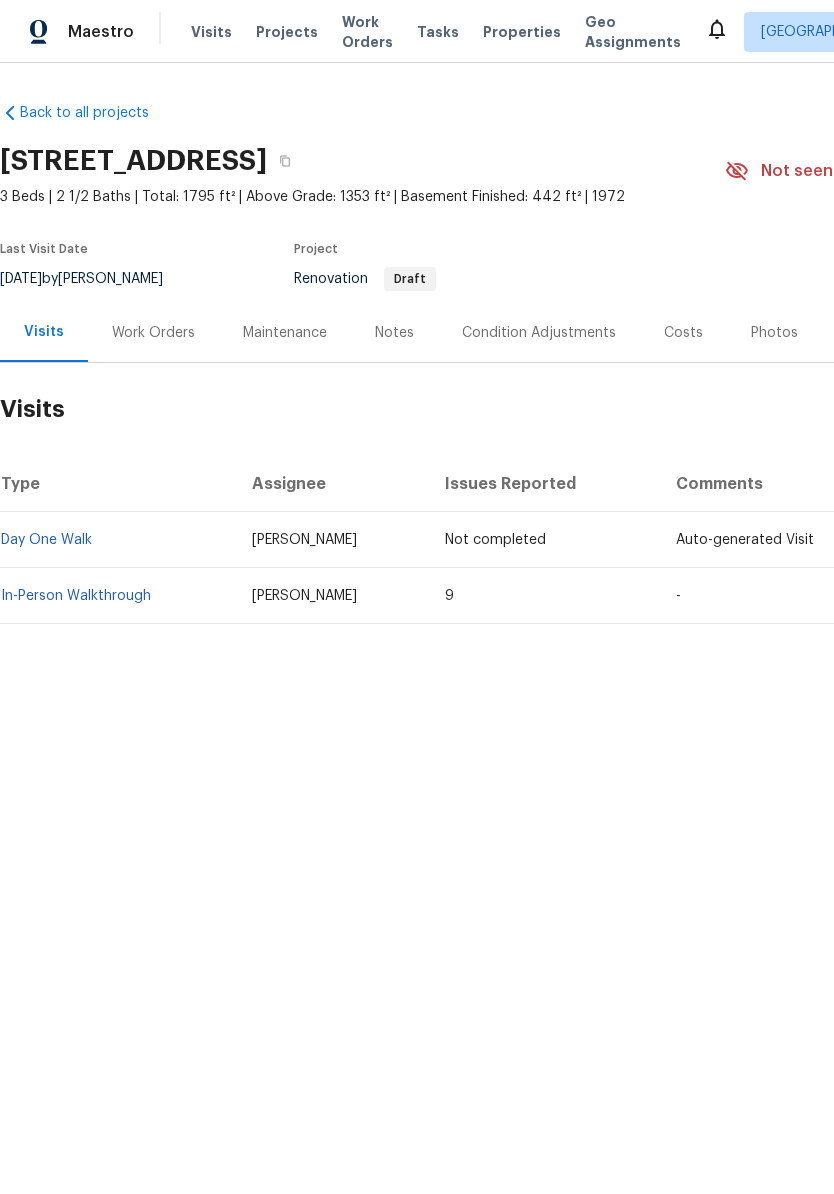 click on "Notes" at bounding box center (394, 333) 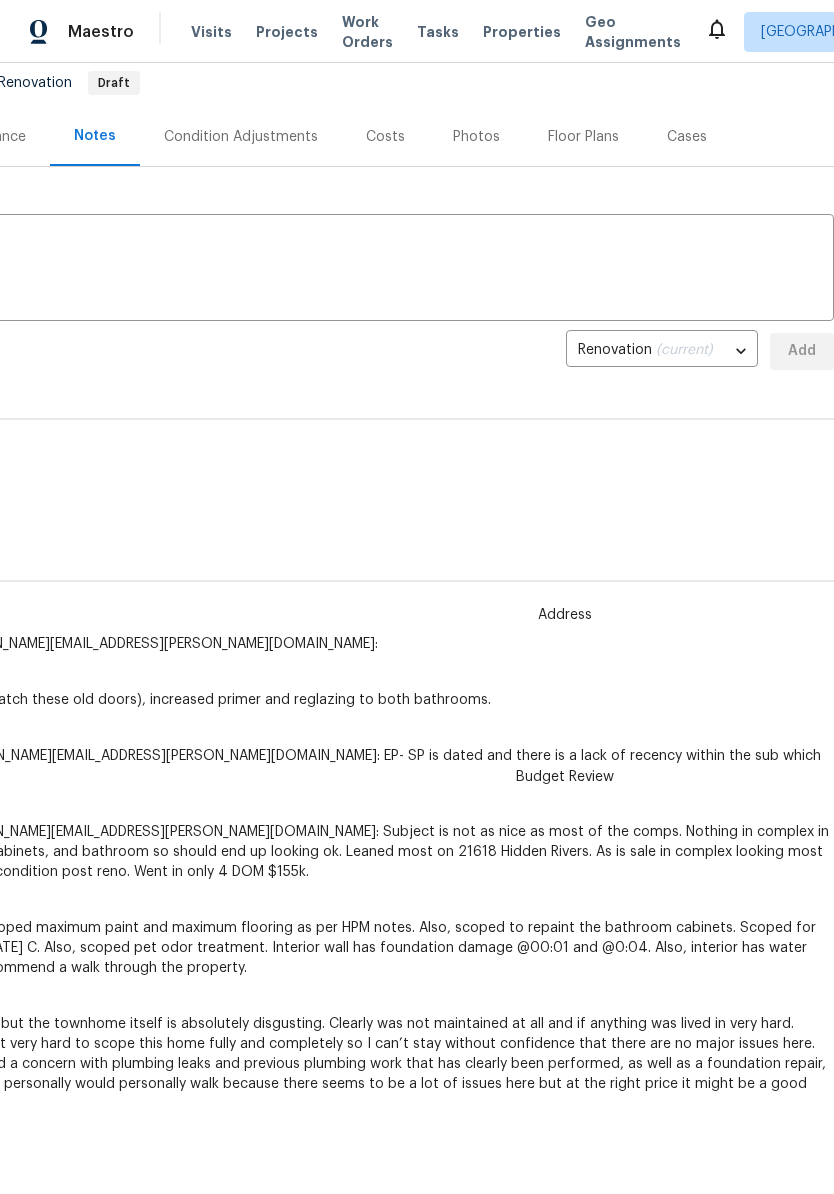 scroll, scrollTop: 195, scrollLeft: 296, axis: both 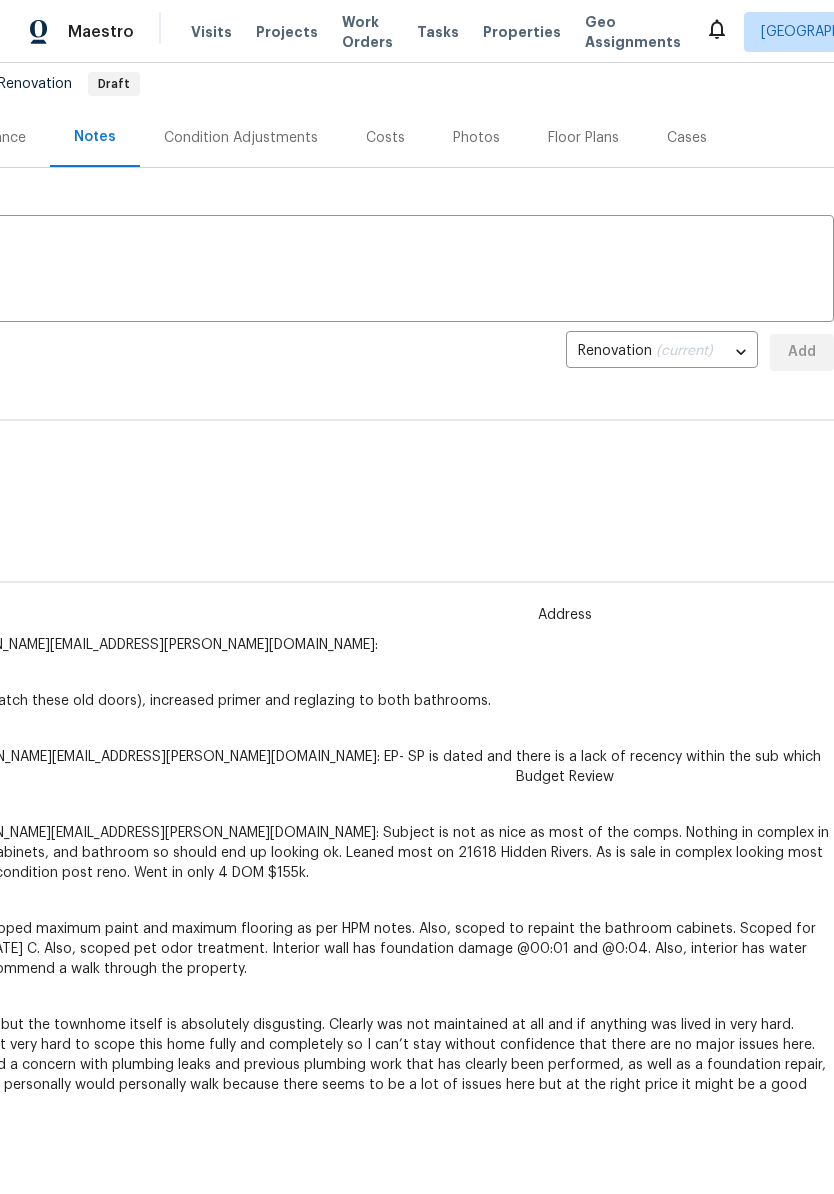 click on "Photos" at bounding box center [476, 138] 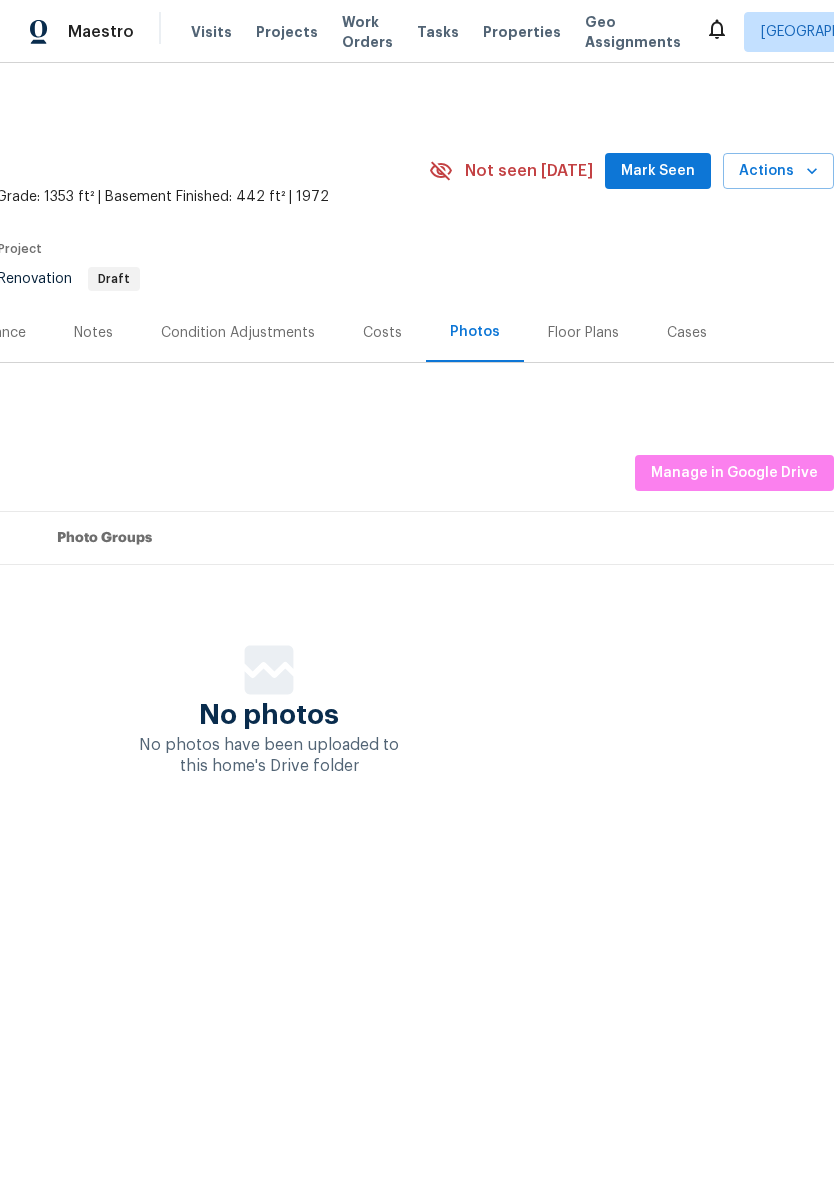 click on "Back to all projects 21763 Hidden Rivers Dr N, Southfield, MI 48075 3 Beds | 2 1/2 Baths | Total: 1795 ft² | Above Grade: 1353 ft² | Basement Finished: 442 ft² | 1972 Not seen today Mark Seen Actions Last Visit Date 6/16/2025  by  Dominic Herron   Project Renovation   Draft Visits Work Orders Maintenance Notes Condition Adjustments Costs Photos Floor Plans Cases Reset Listing Photos Listing Photos Manage in Google Drive Set Photo Groups No photos No photos have been uploaded to this home's Drive folder" at bounding box center (269, 432) 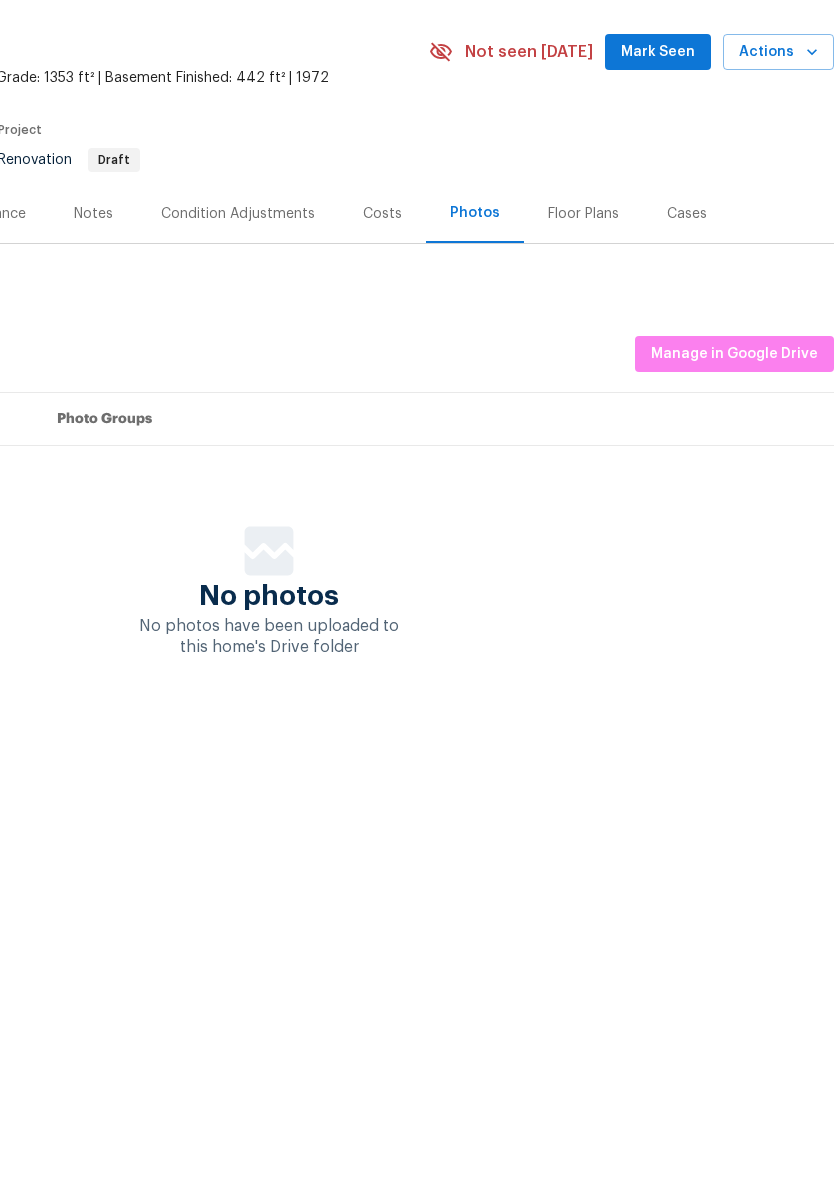 click on "Costs" at bounding box center [382, 333] 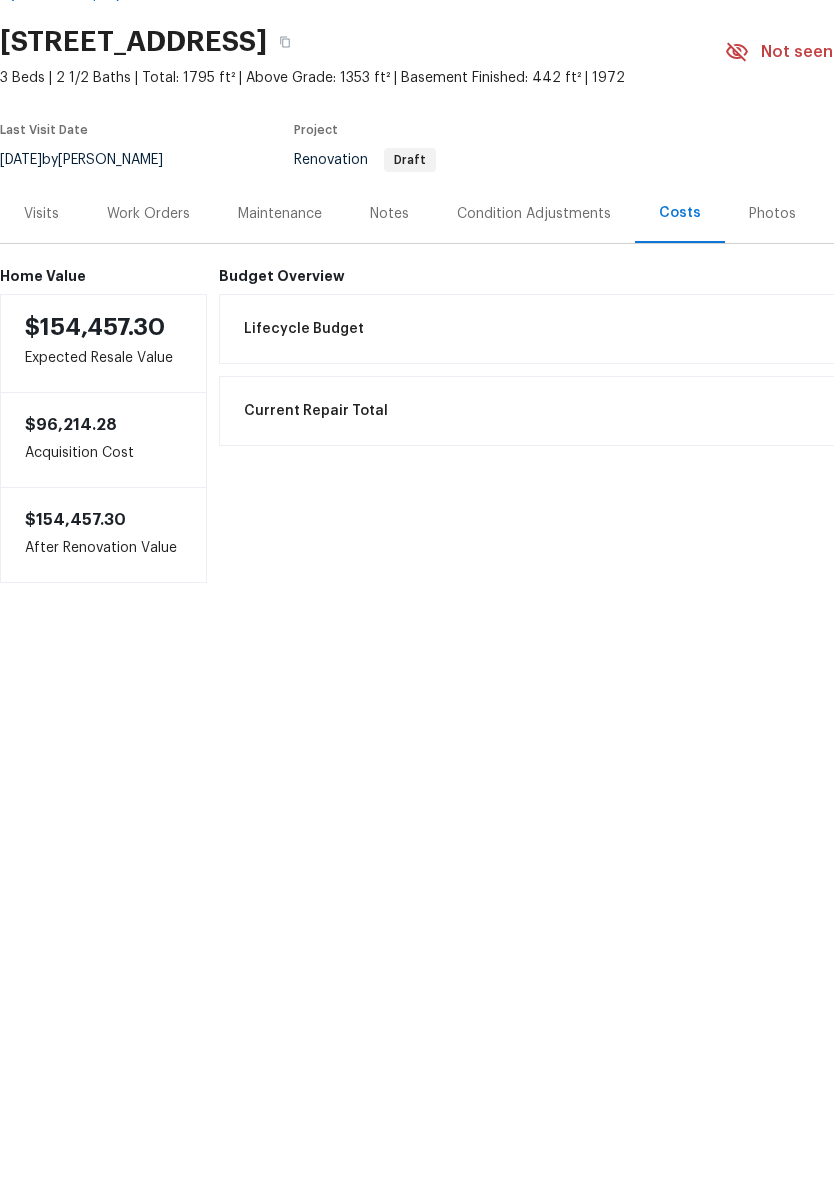 scroll, scrollTop: 0, scrollLeft: 0, axis: both 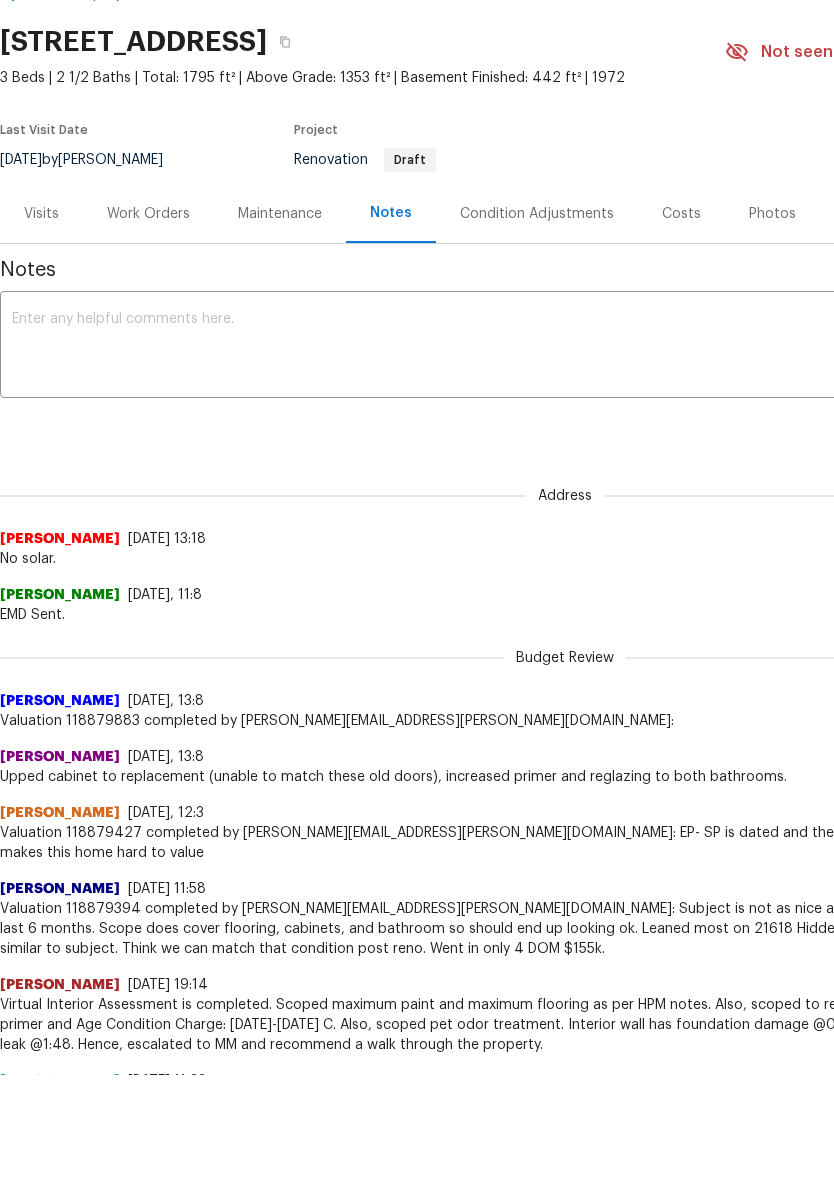 click on "Maintenance" at bounding box center [280, 333] 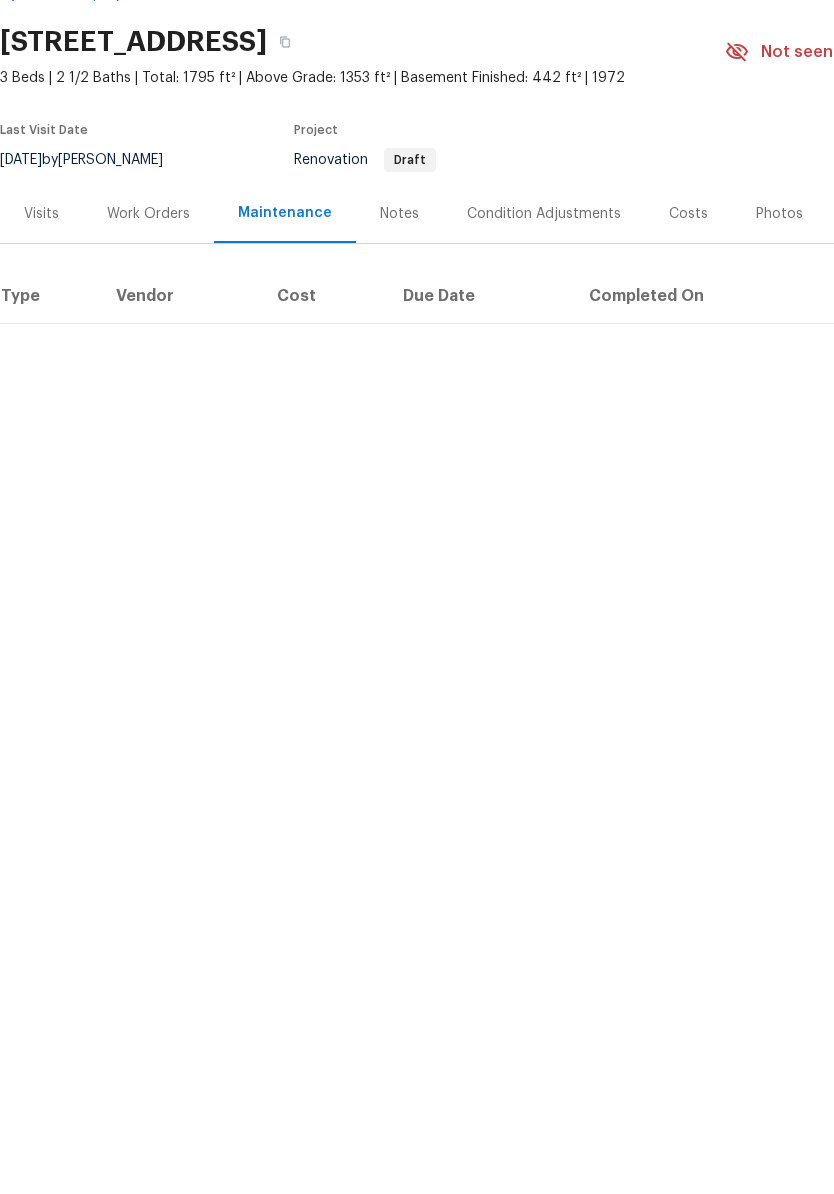 click on "Work Orders" at bounding box center (148, 332) 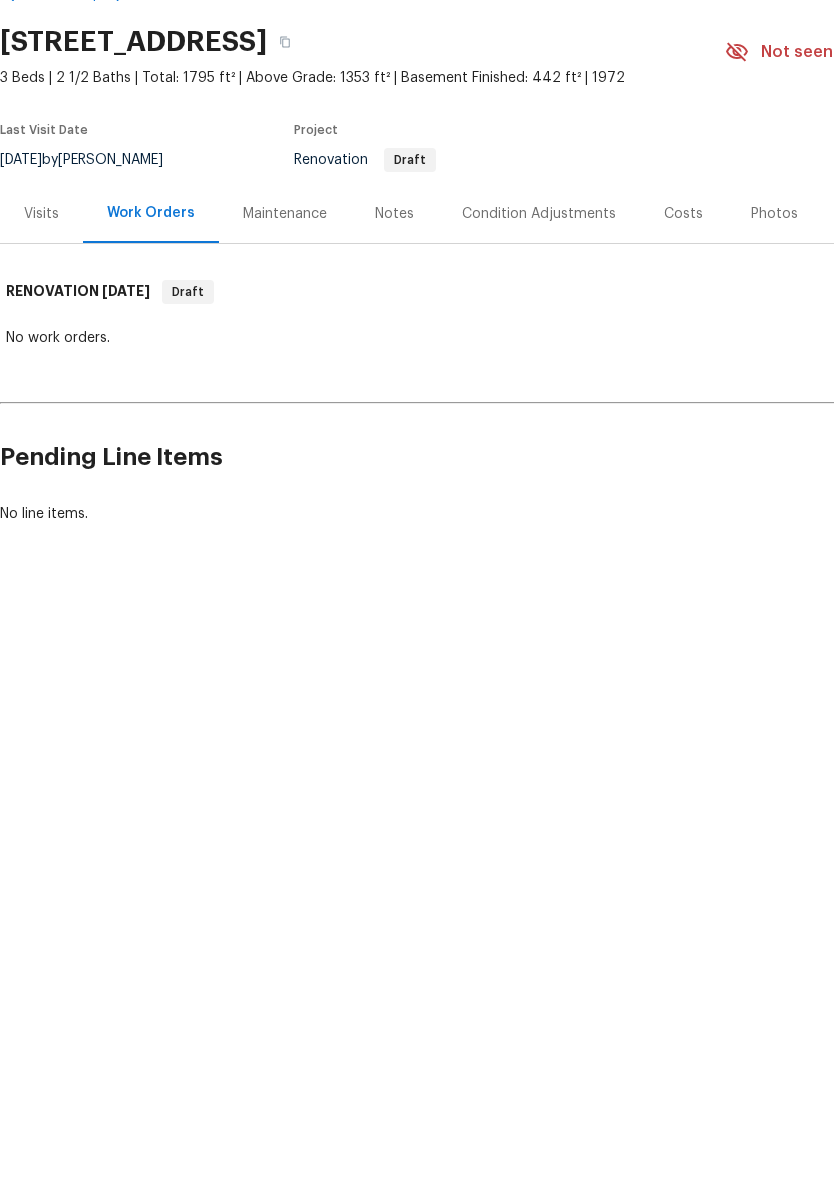 click on "Maintenance" at bounding box center [285, 332] 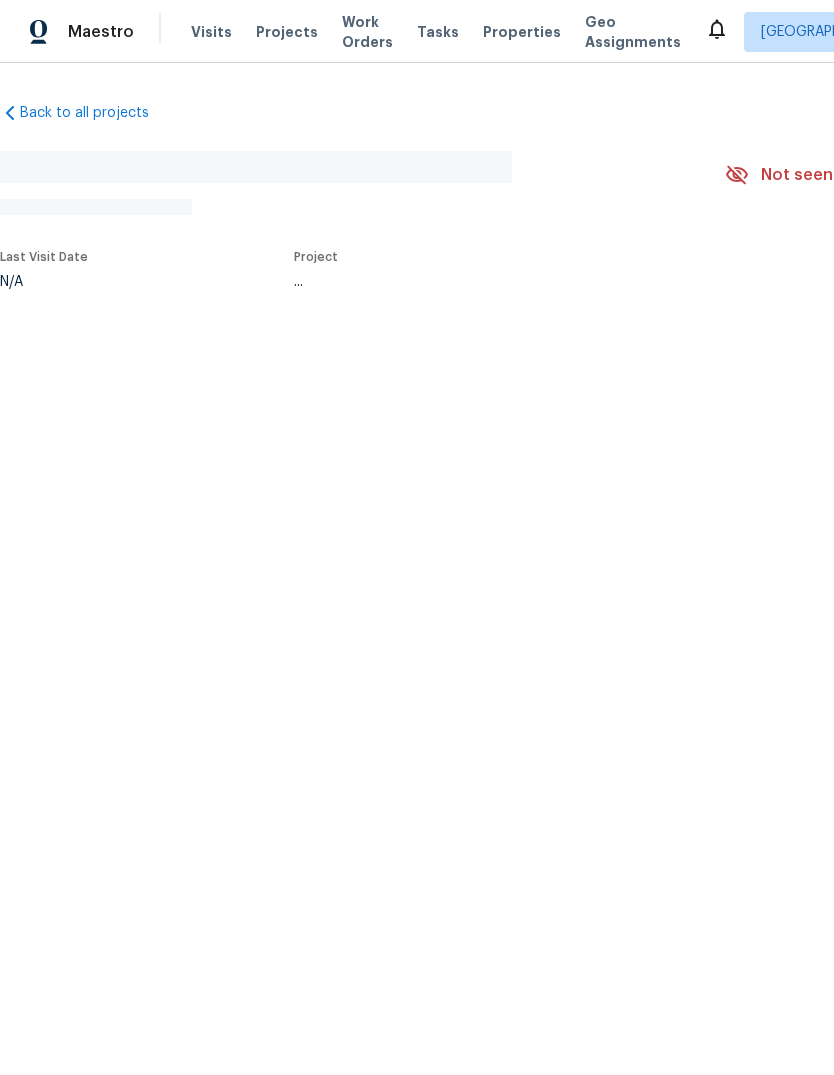 scroll, scrollTop: 0, scrollLeft: 0, axis: both 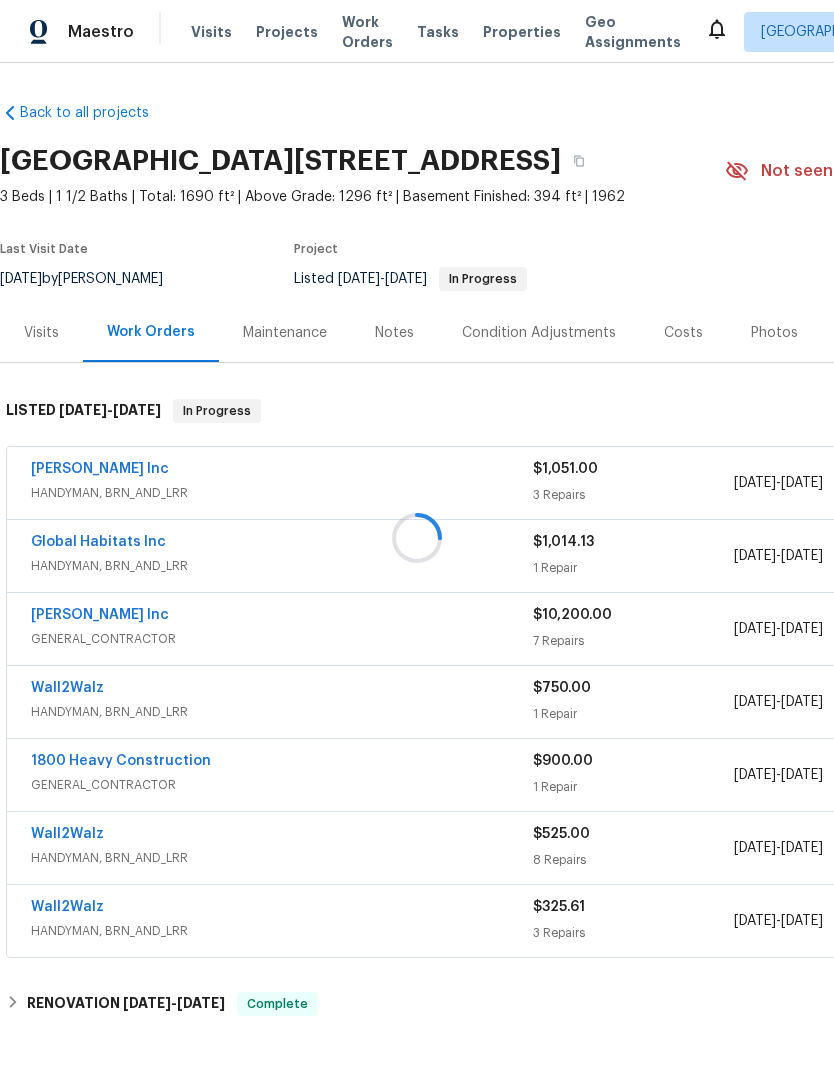 click at bounding box center (417, 537) 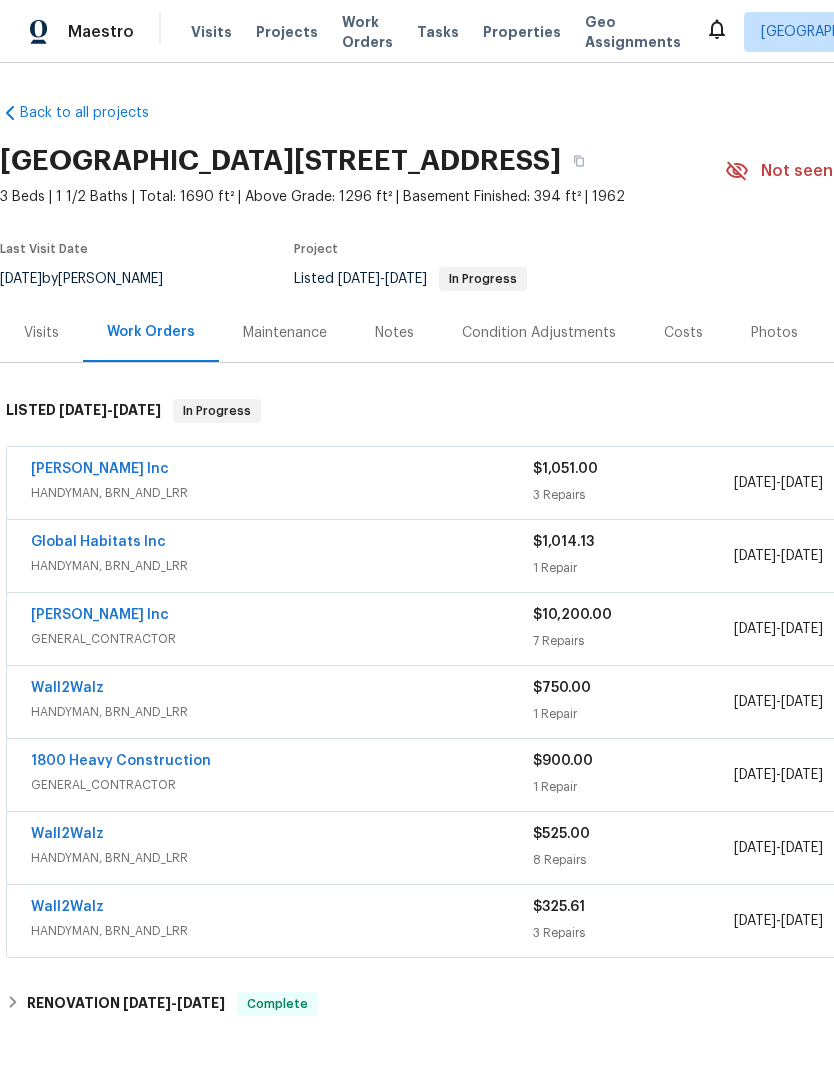 click on "Visits" at bounding box center [41, 332] 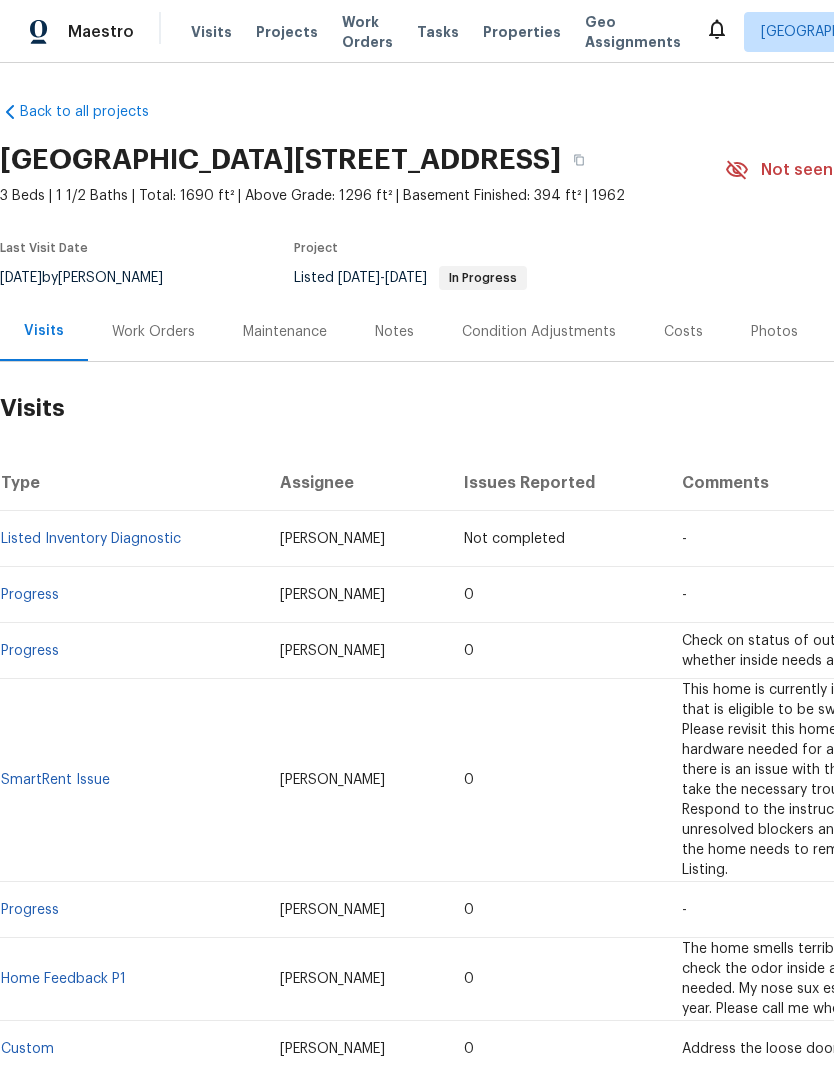 scroll, scrollTop: 1, scrollLeft: 0, axis: vertical 